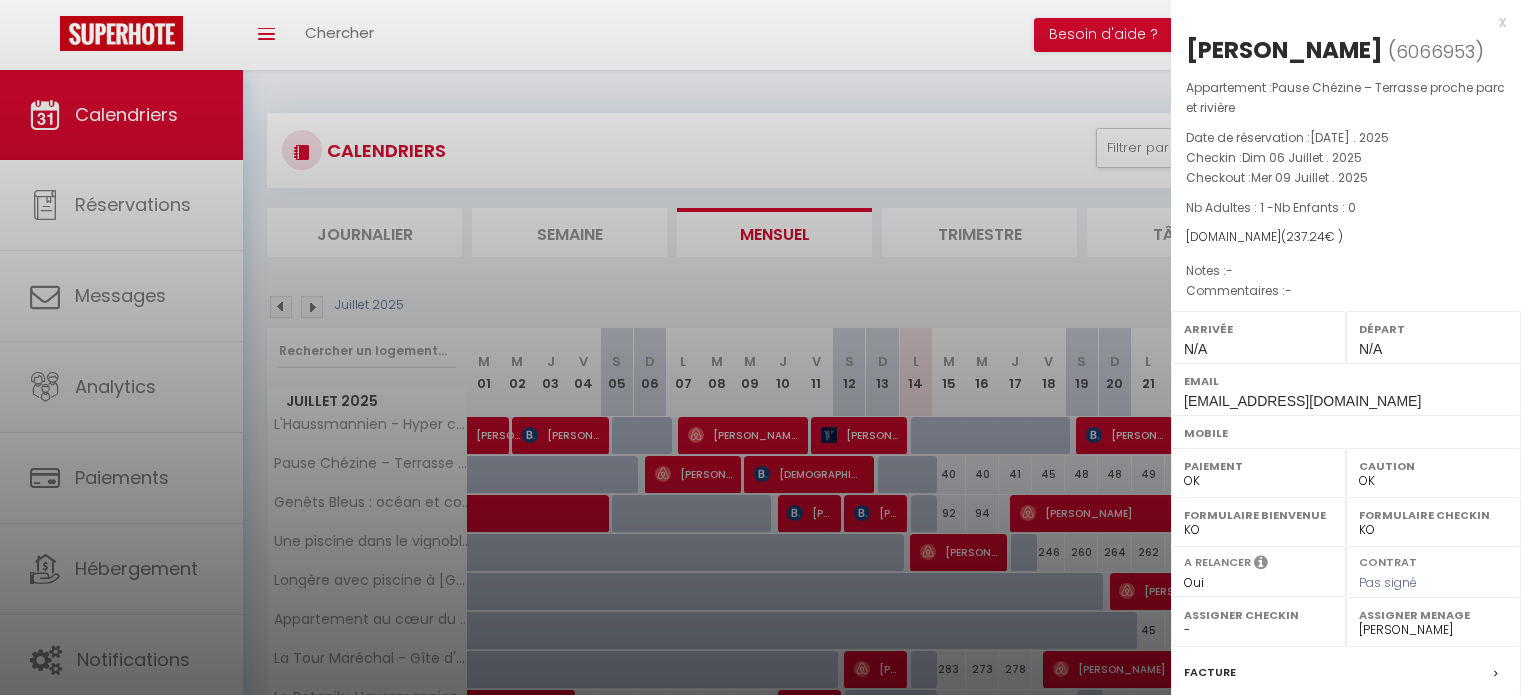 select on "0" 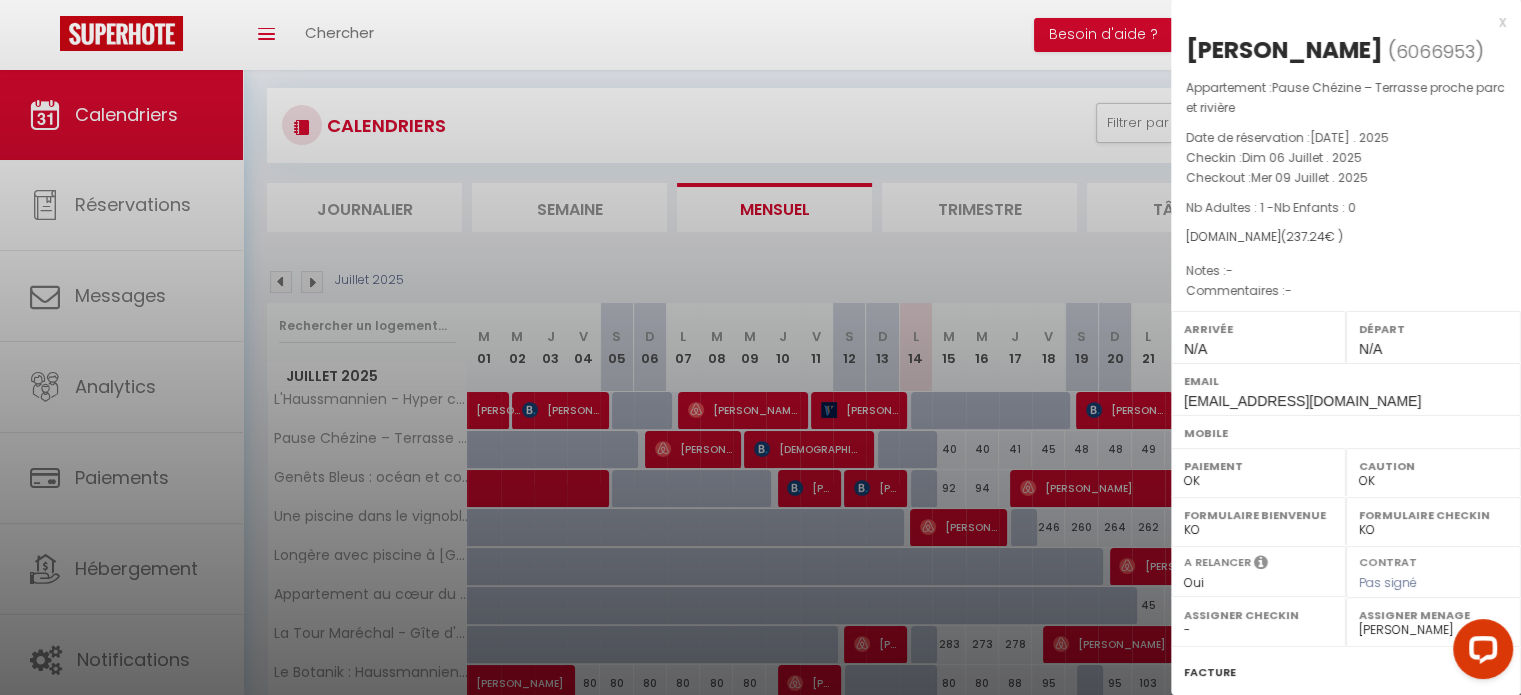 scroll, scrollTop: 0, scrollLeft: 0, axis: both 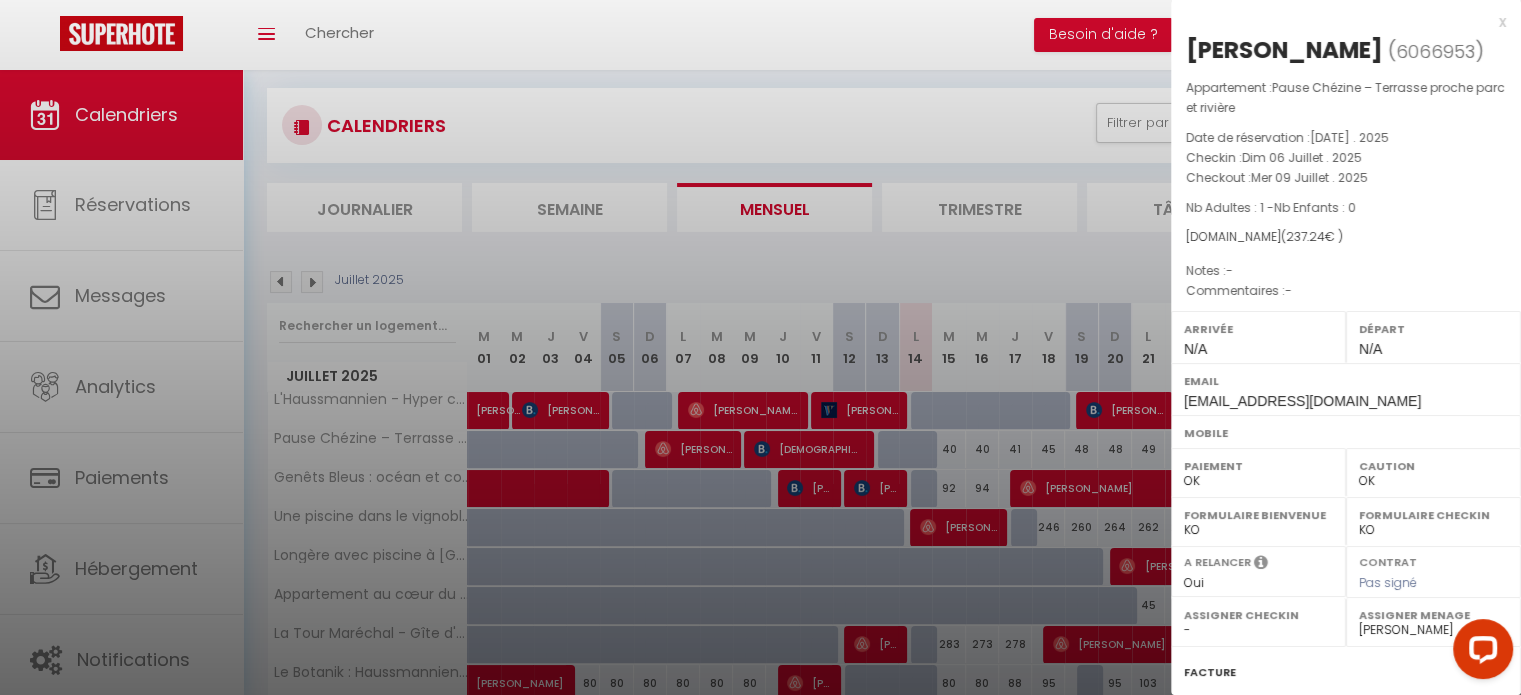 click at bounding box center [760, 347] 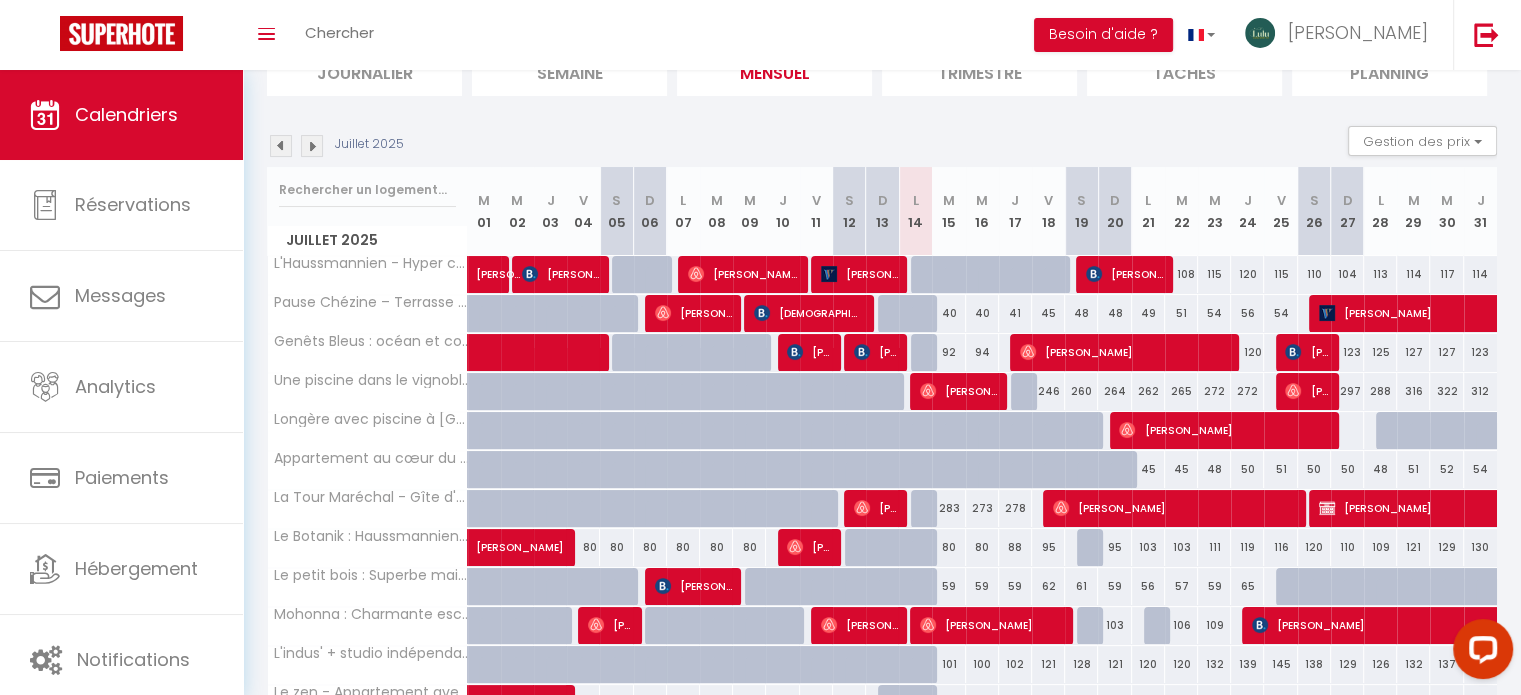 scroll, scrollTop: 0, scrollLeft: 0, axis: both 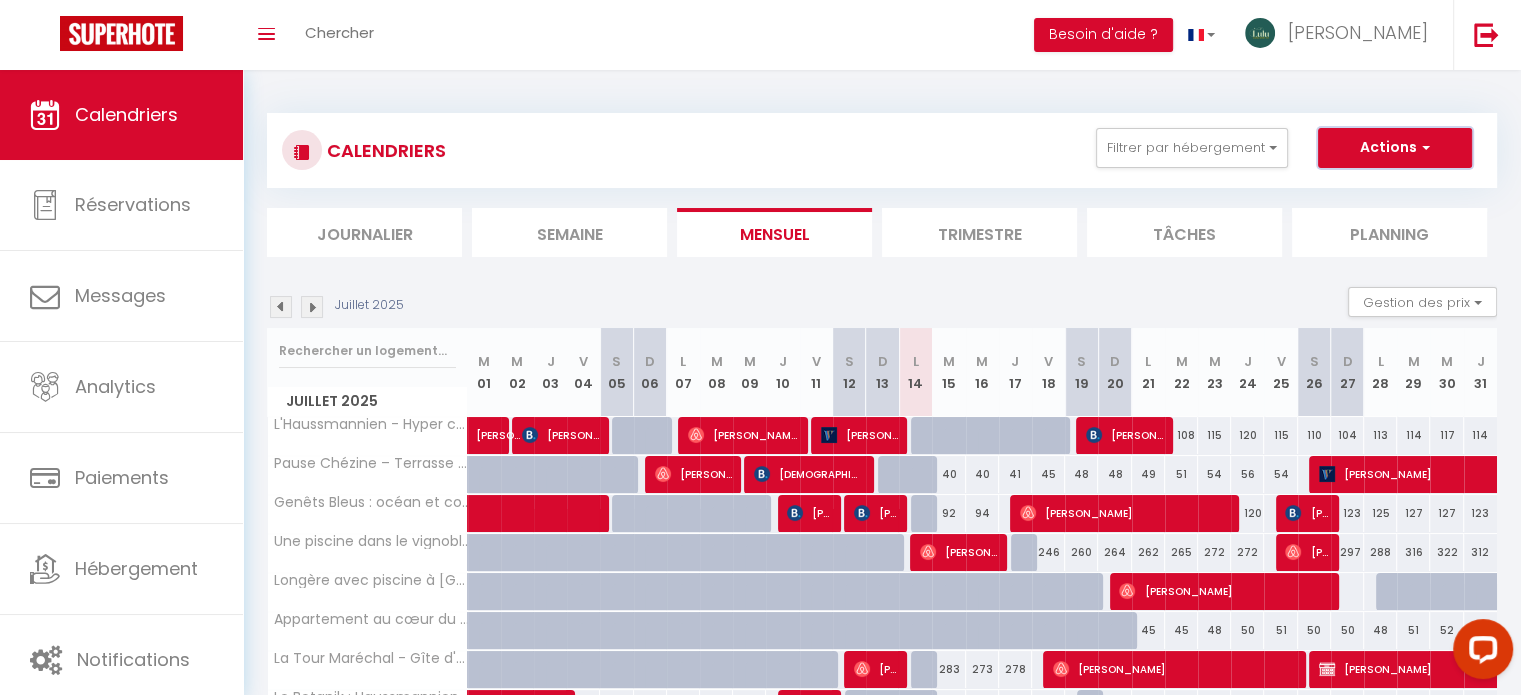 click on "Actions" at bounding box center (1395, 148) 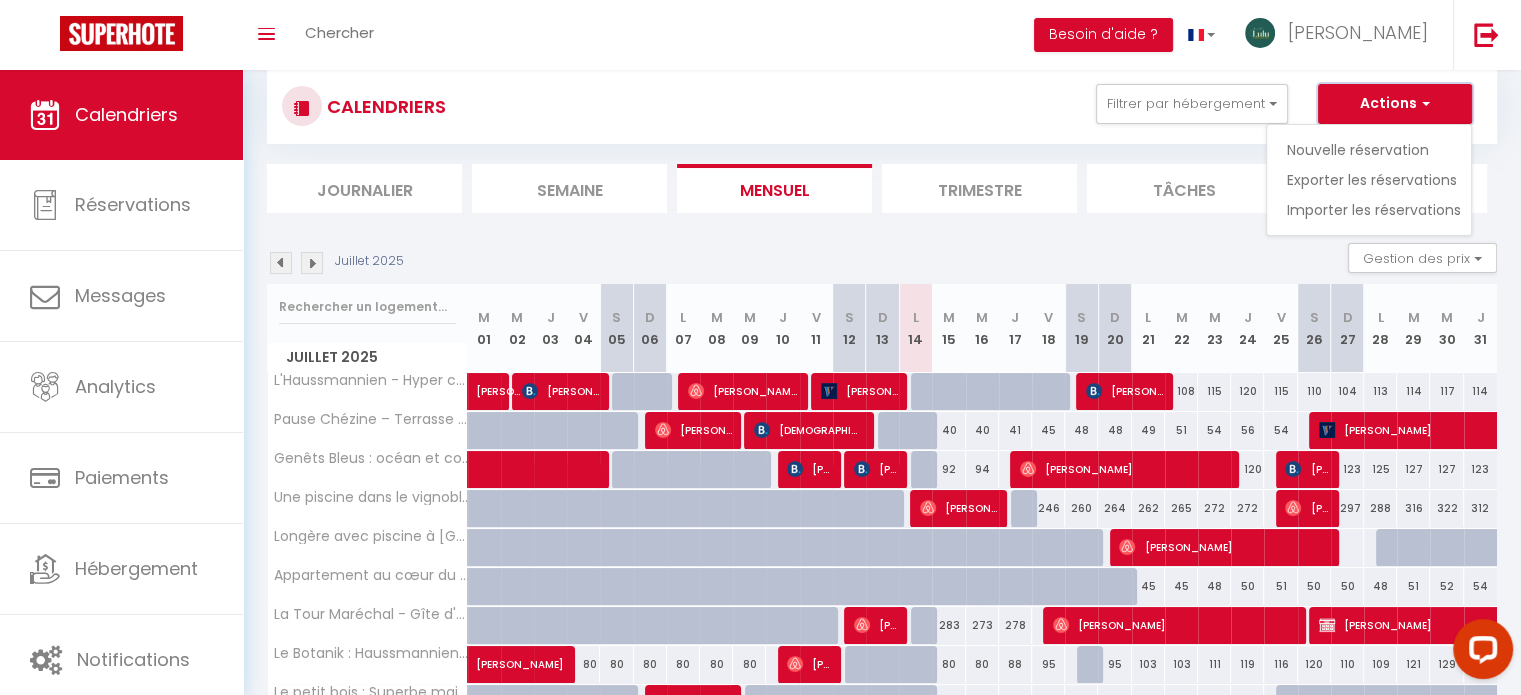 scroll, scrollTop: 0, scrollLeft: 0, axis: both 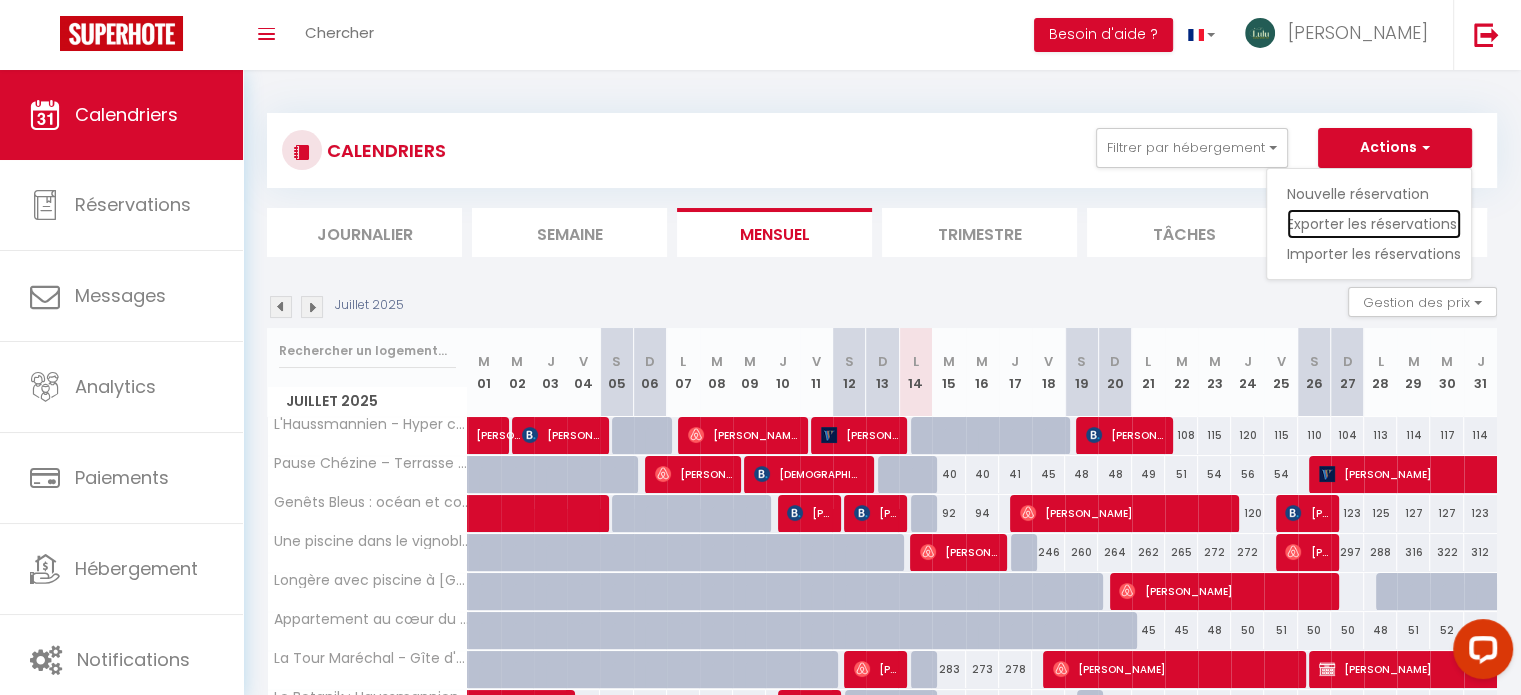 click on "Exporter les réservations" at bounding box center [1374, 224] 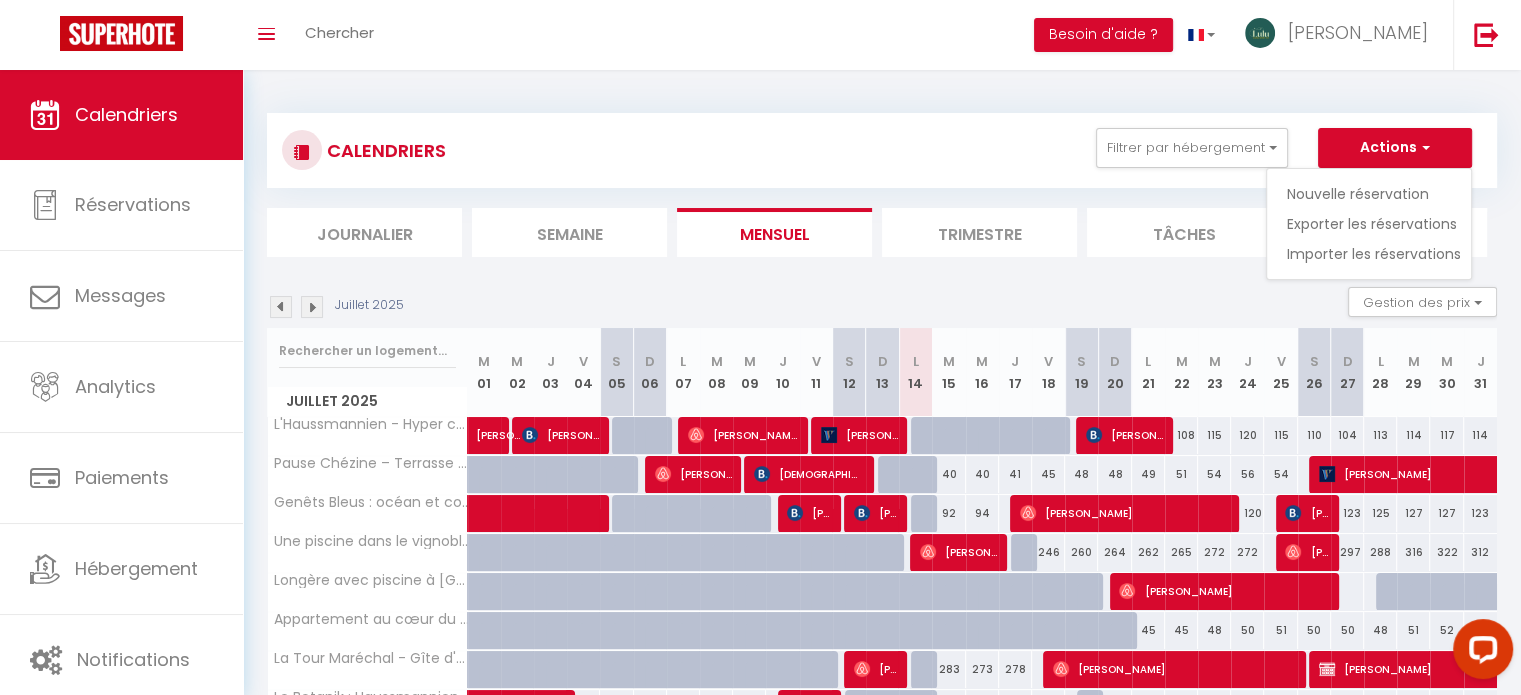 type on "[EMAIL_ADDRESS][DOMAIN_NAME]" 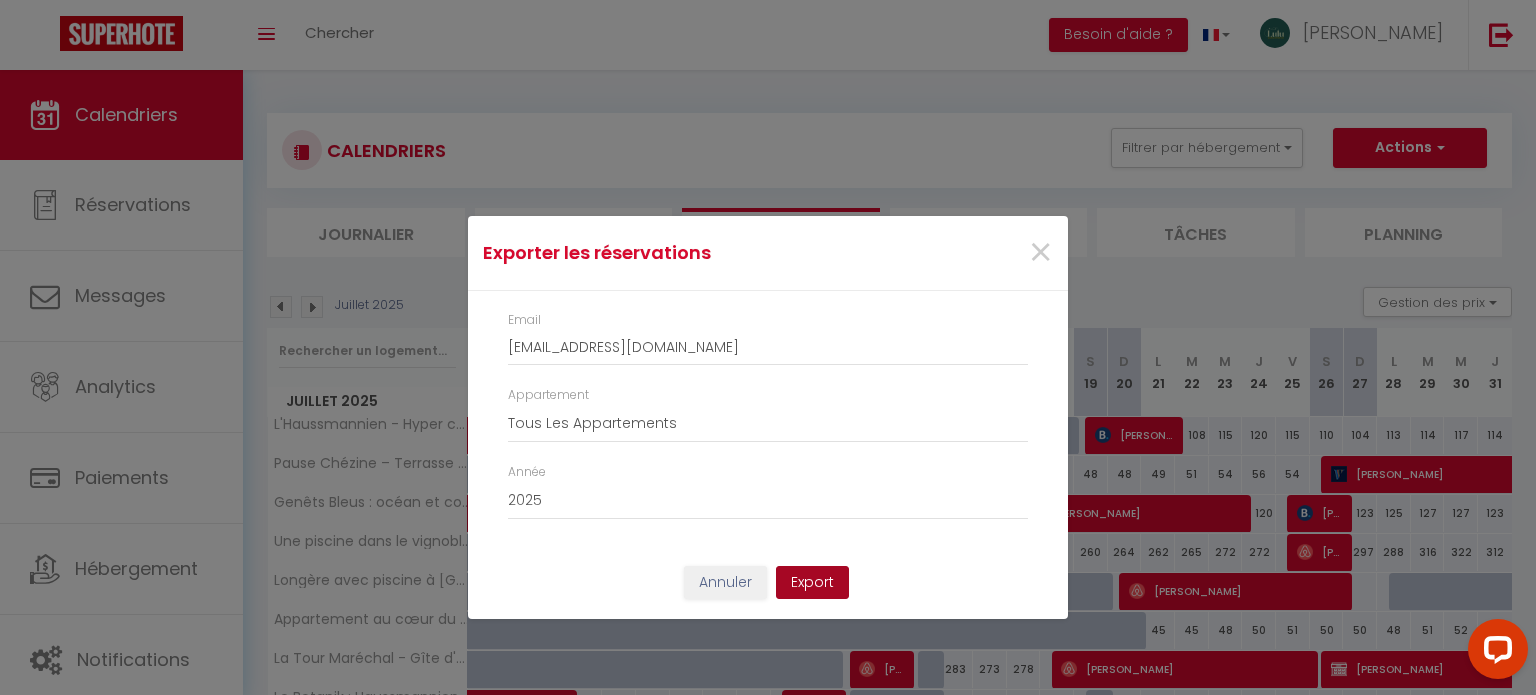 click on "Export" at bounding box center (812, 583) 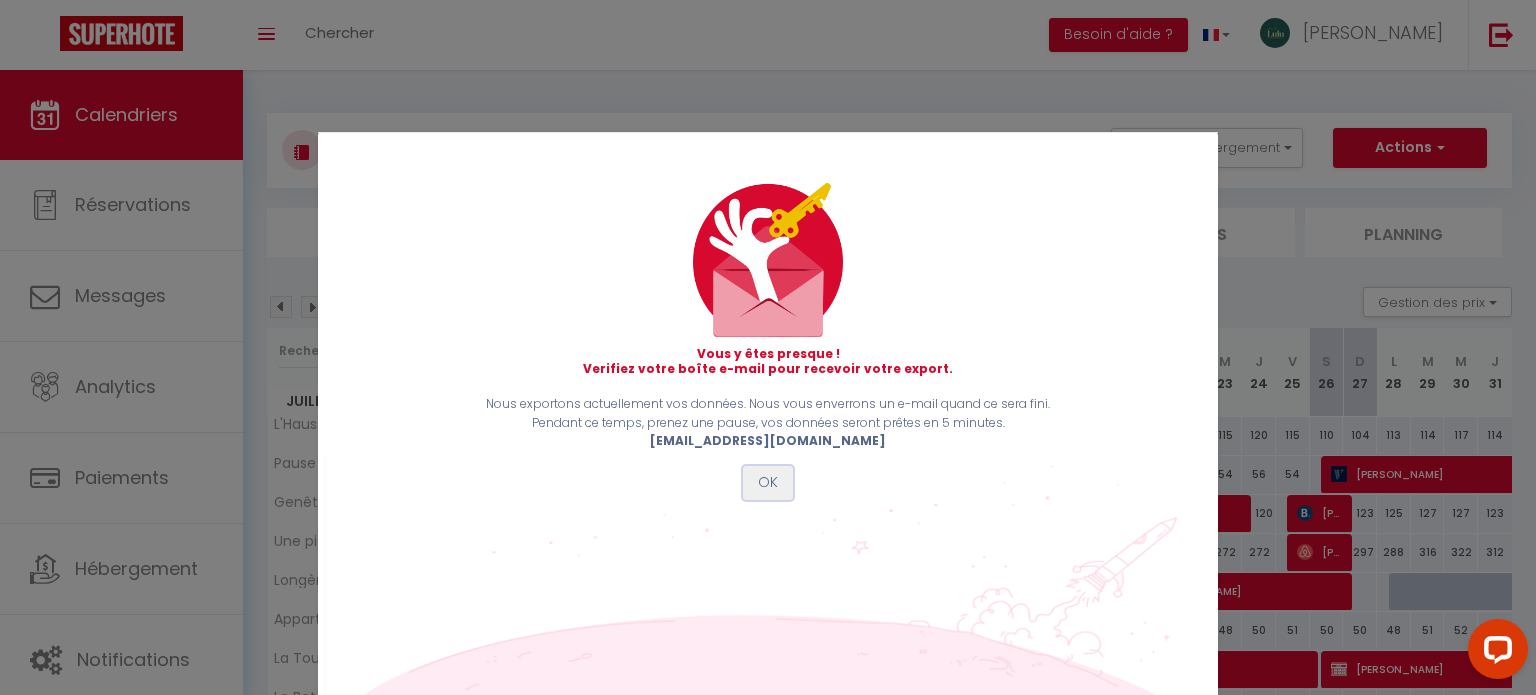 click on "OK" at bounding box center (768, 483) 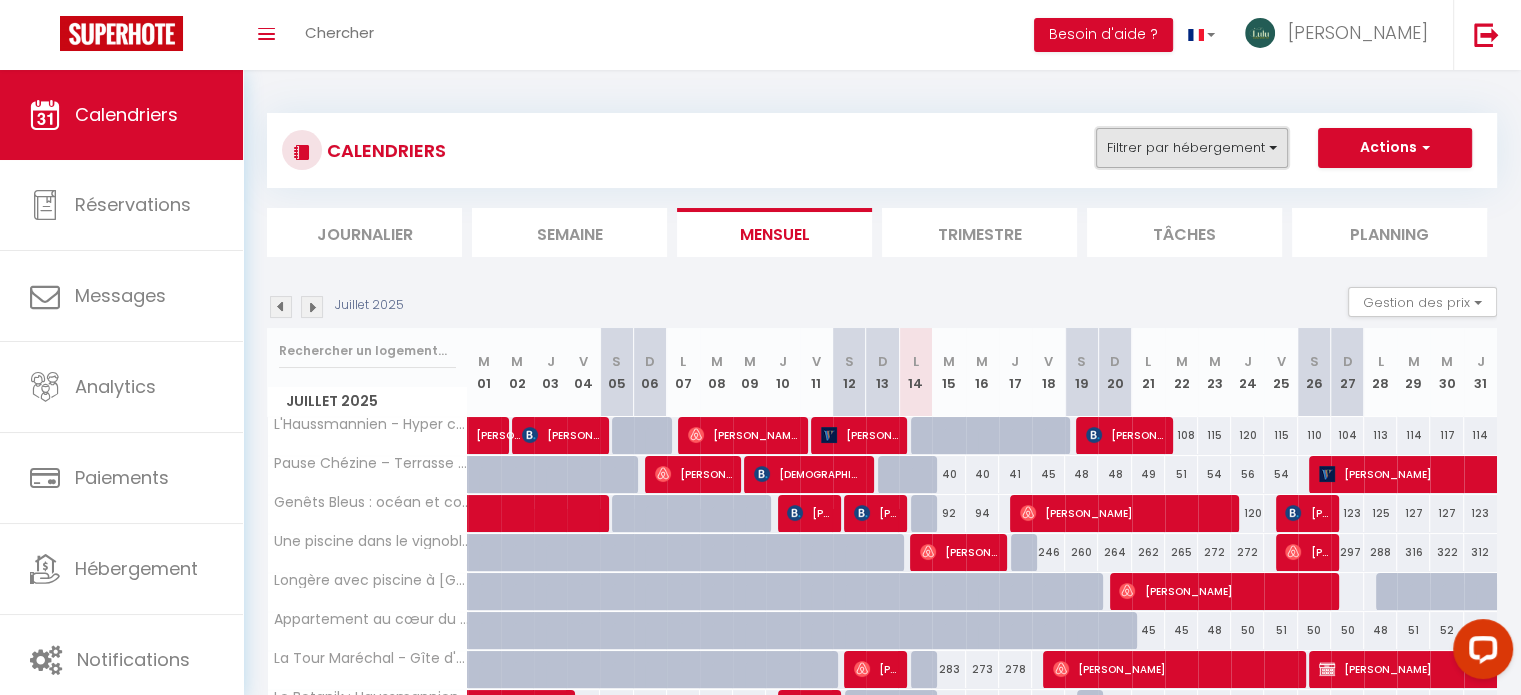 click on "Filtrer par hébergement" at bounding box center (1192, 148) 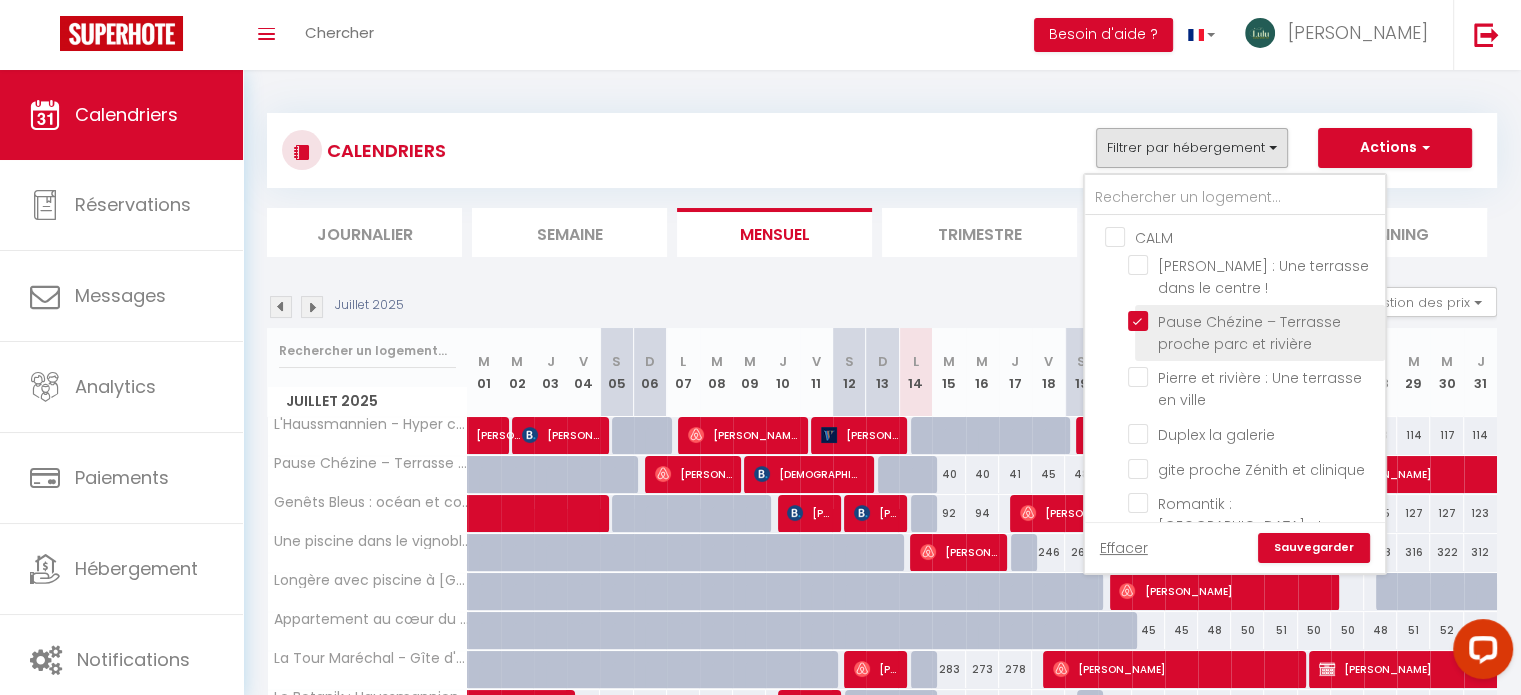 click on "Pause Chézine – Terrasse proche parc et rivière" at bounding box center [1253, 321] 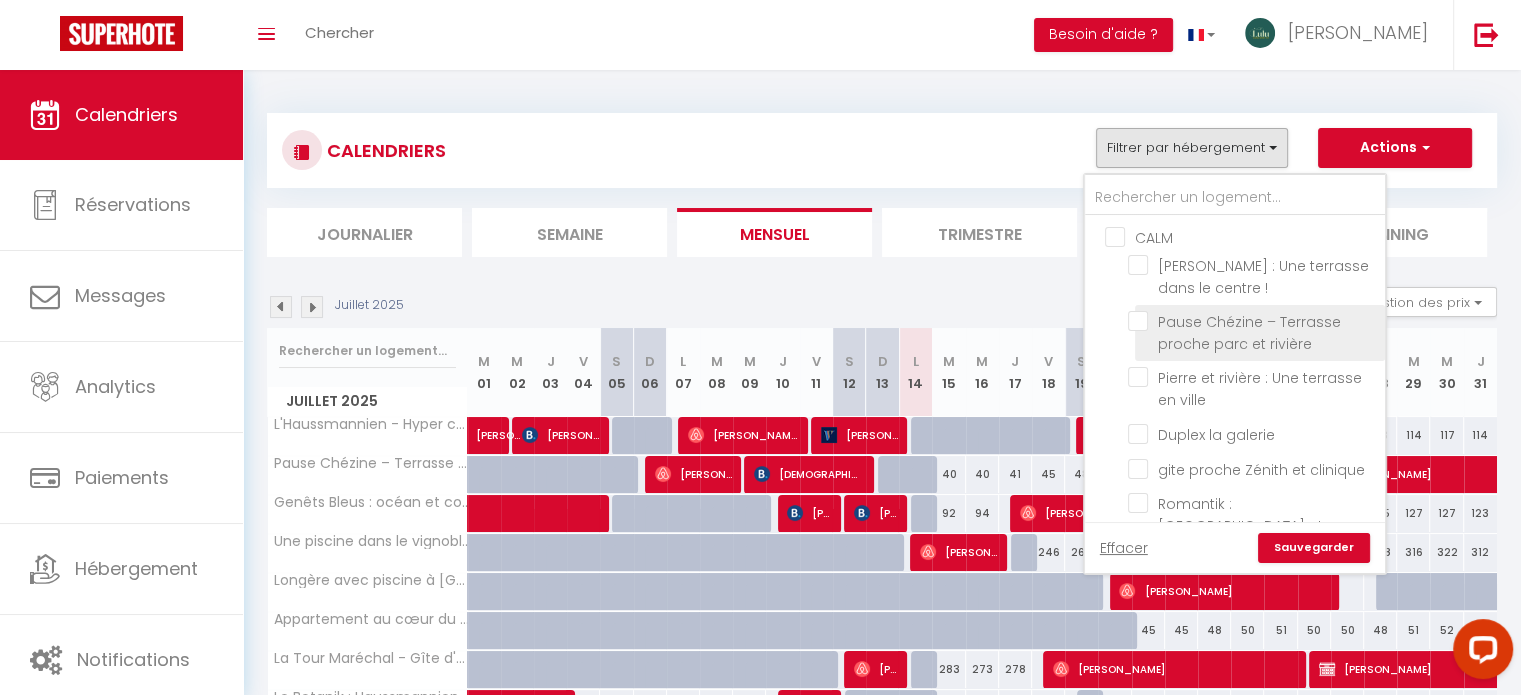 checkbox on "false" 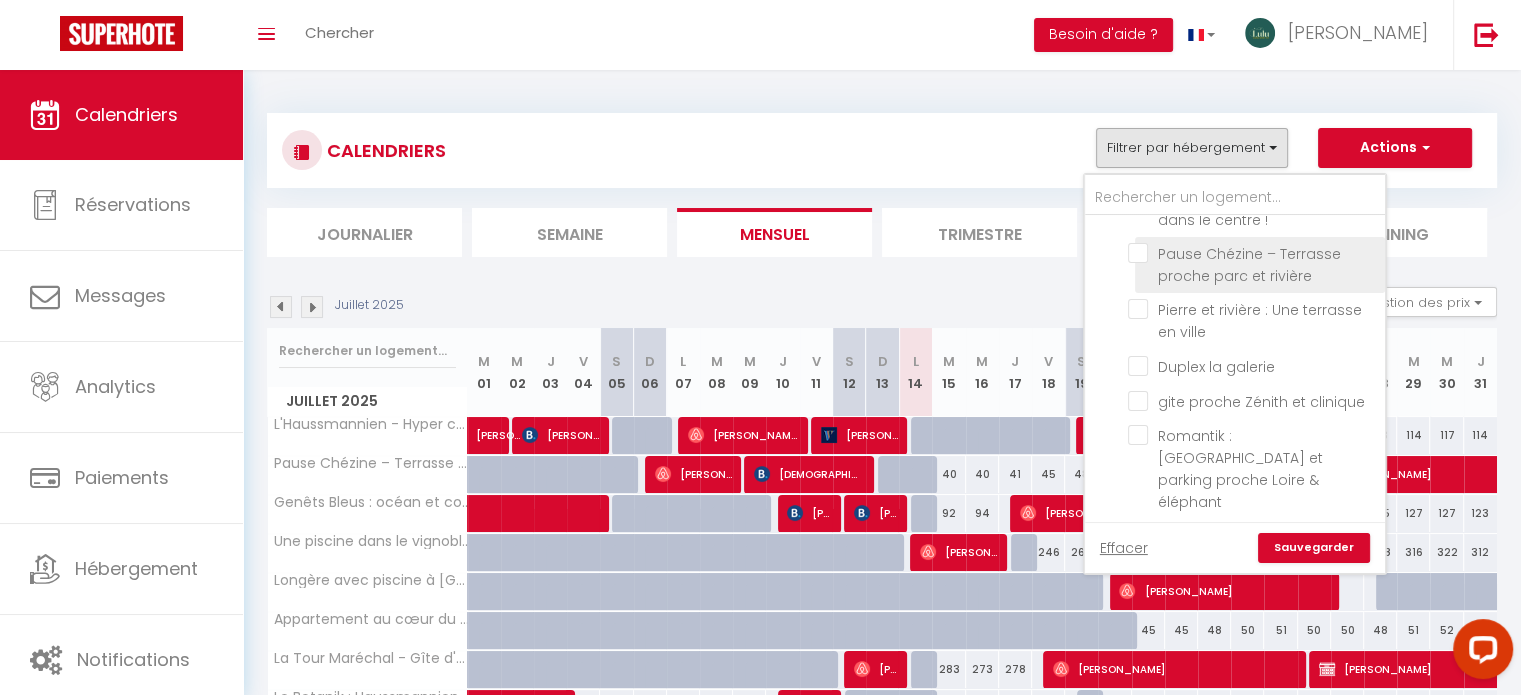 scroll, scrollTop: 69, scrollLeft: 0, axis: vertical 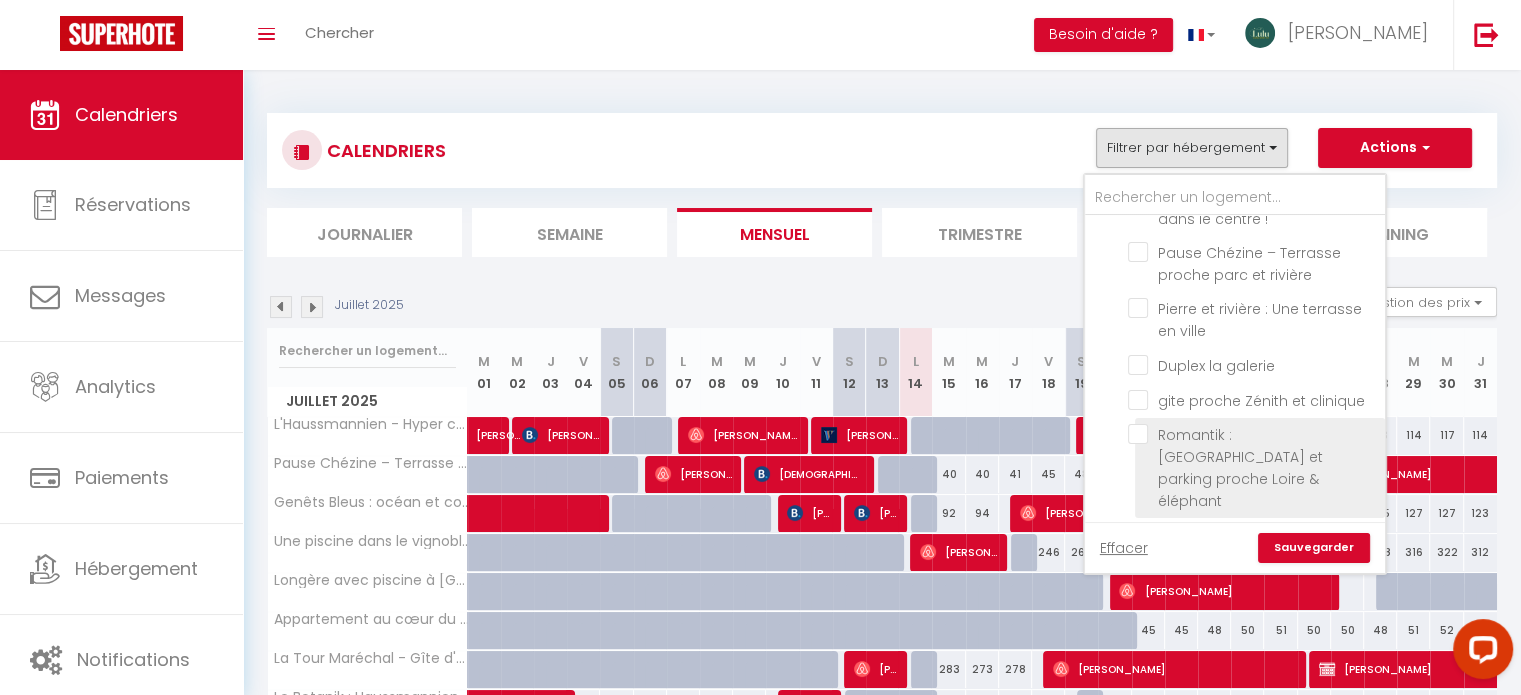 click on "Romantik : [GEOGRAPHIC_DATA] et parking proche Loire & éléphant" at bounding box center (1253, 434) 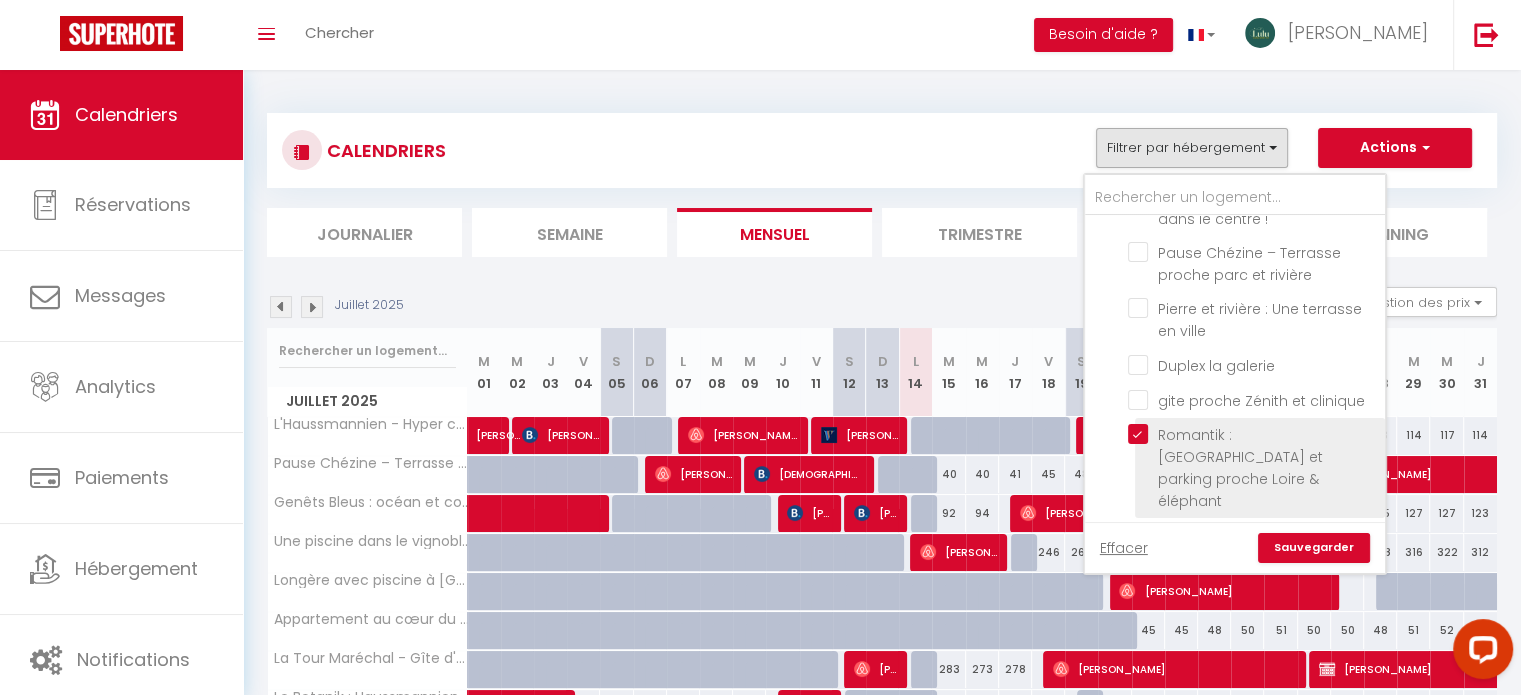 checkbox on "false" 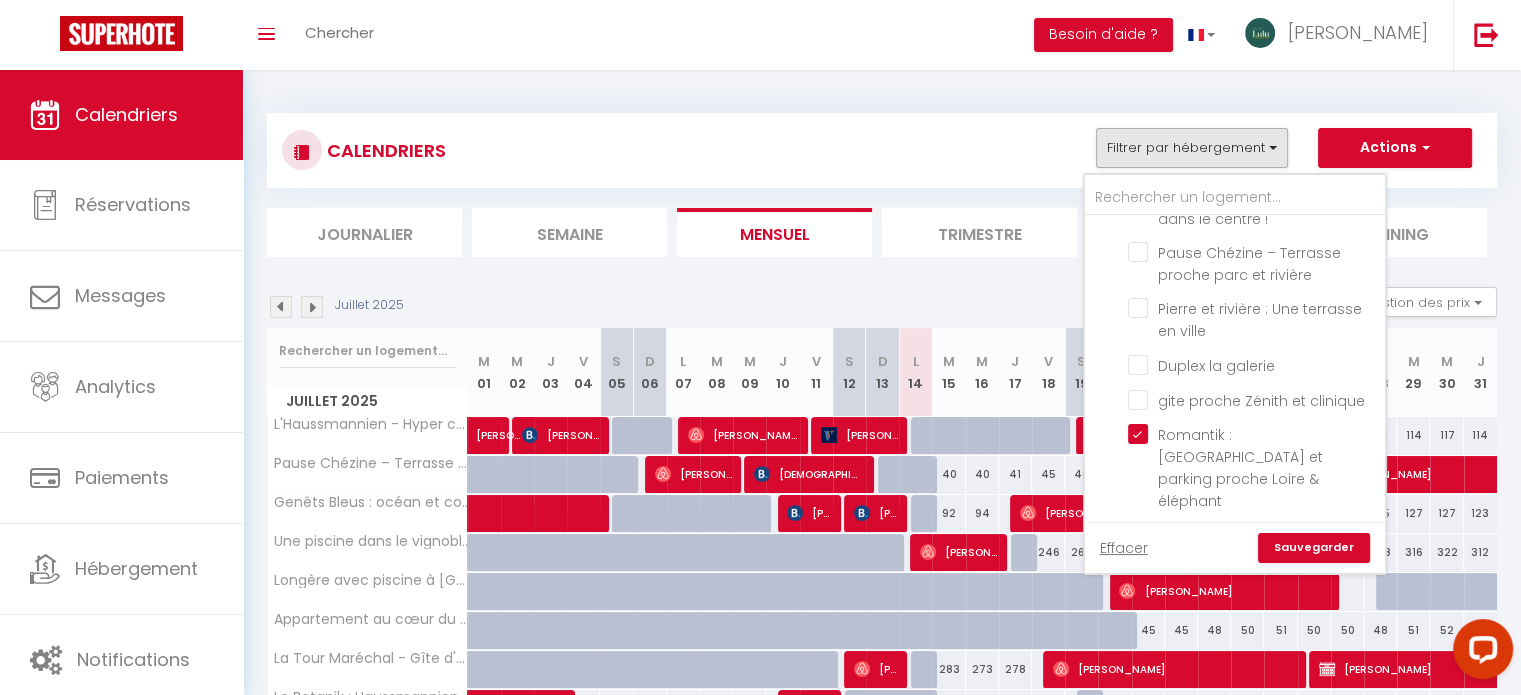 click on "Sauvegarder" at bounding box center (1314, 548) 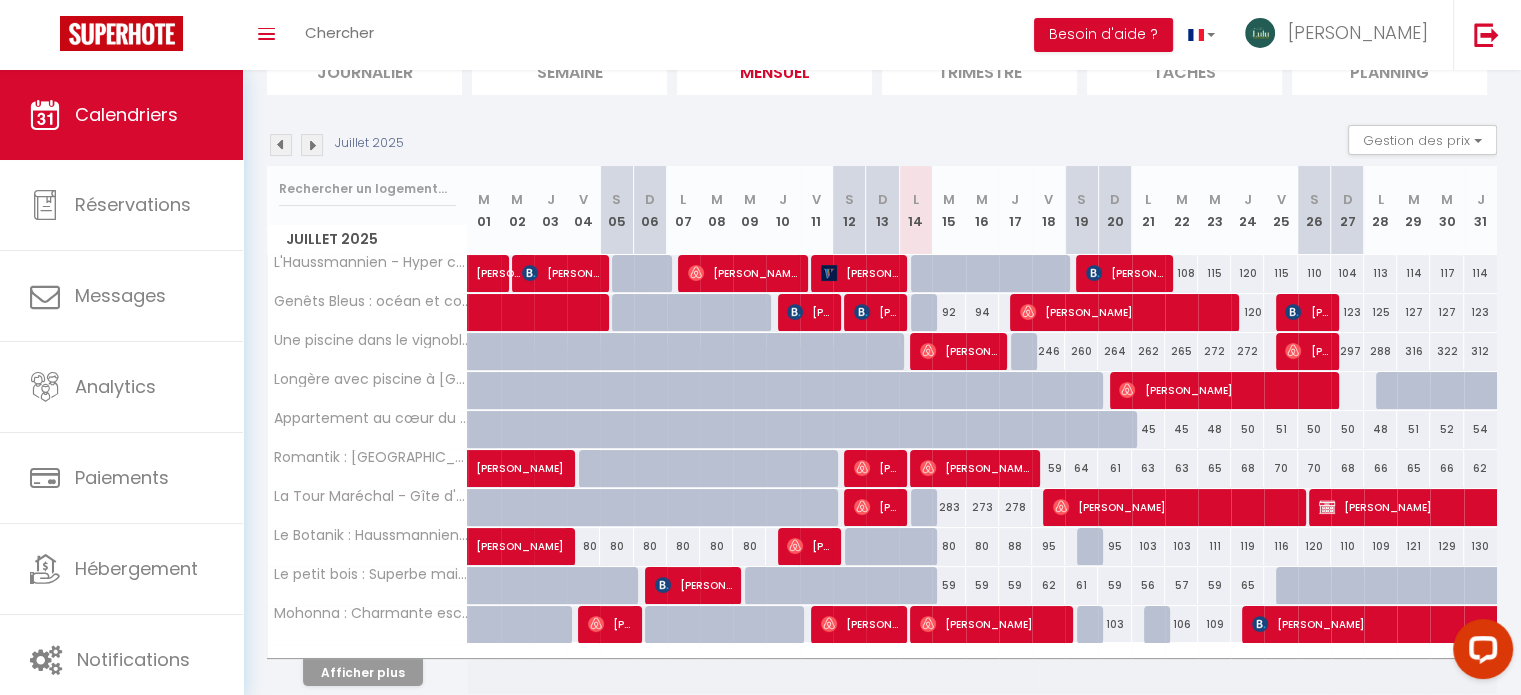 scroll, scrollTop: 168, scrollLeft: 0, axis: vertical 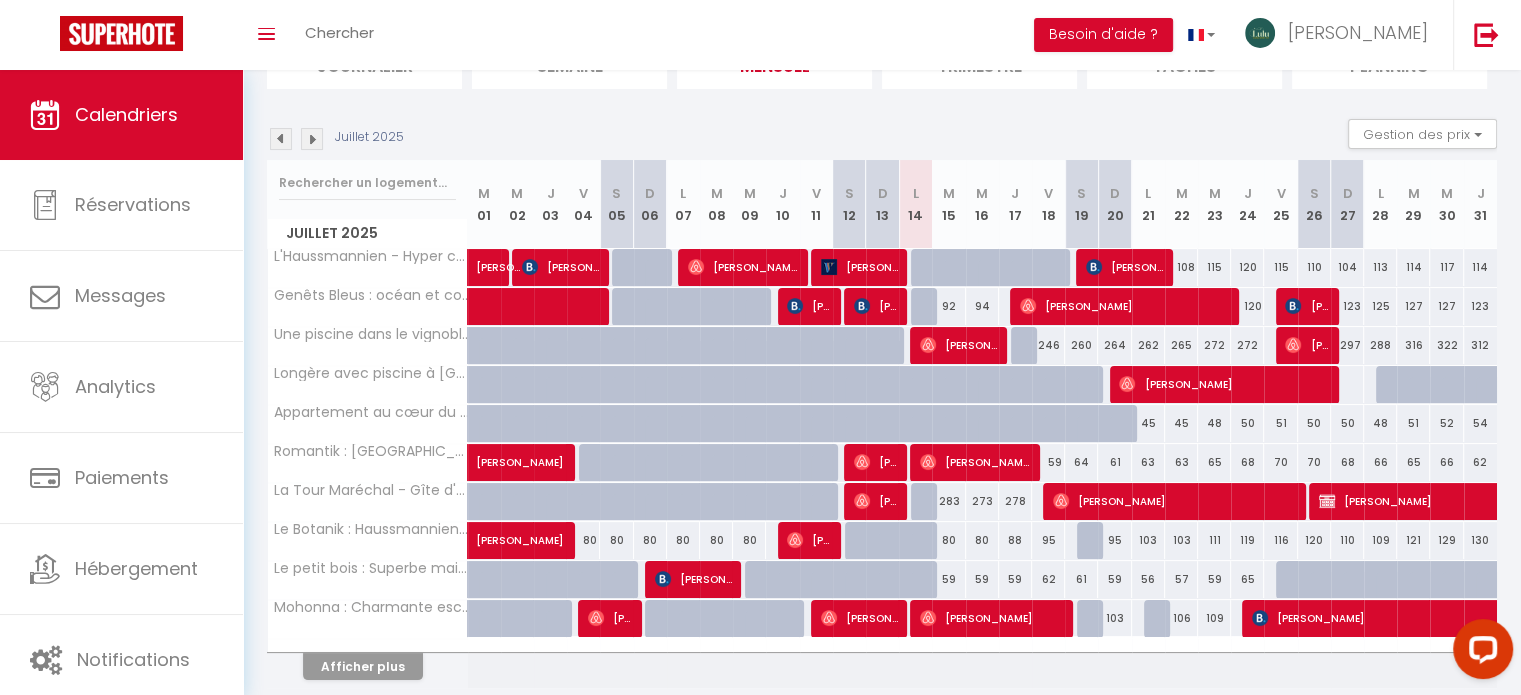 click at bounding box center [312, 139] 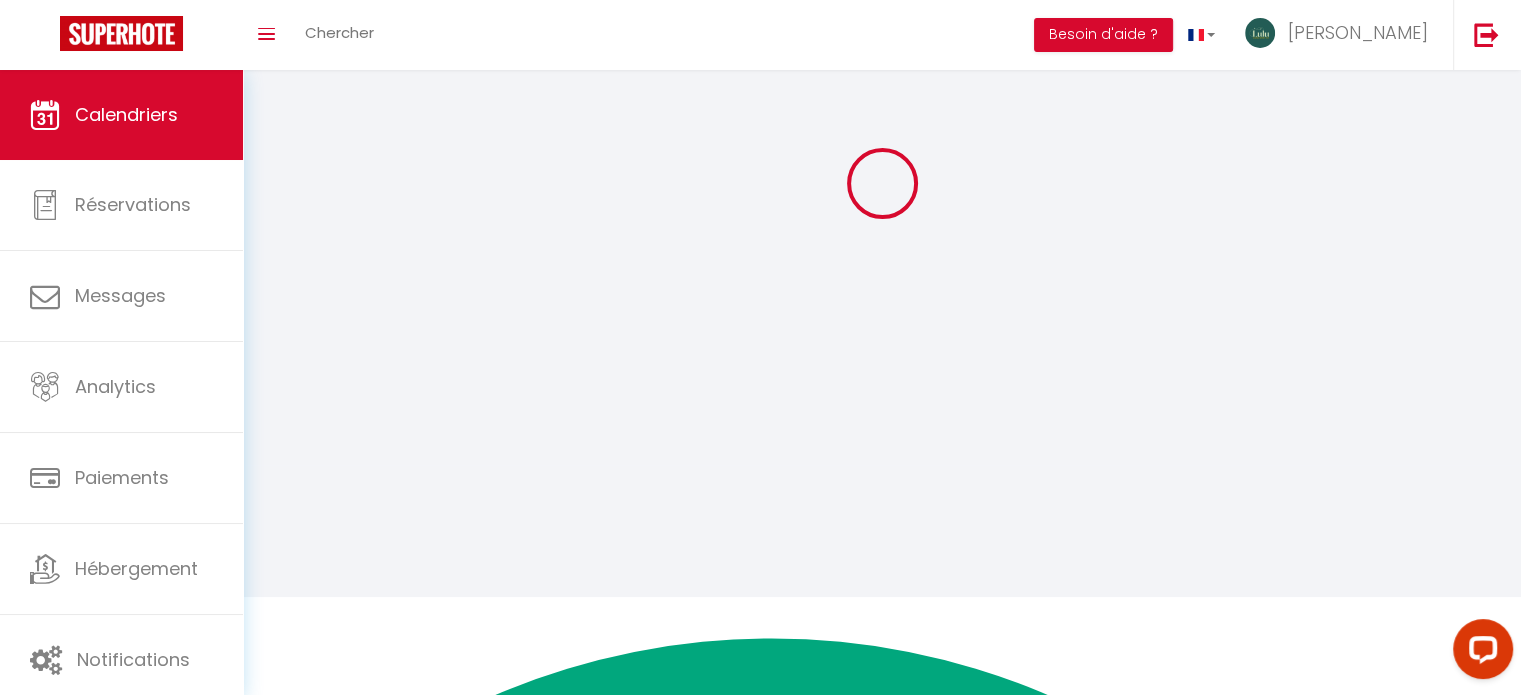 scroll, scrollTop: 70, scrollLeft: 0, axis: vertical 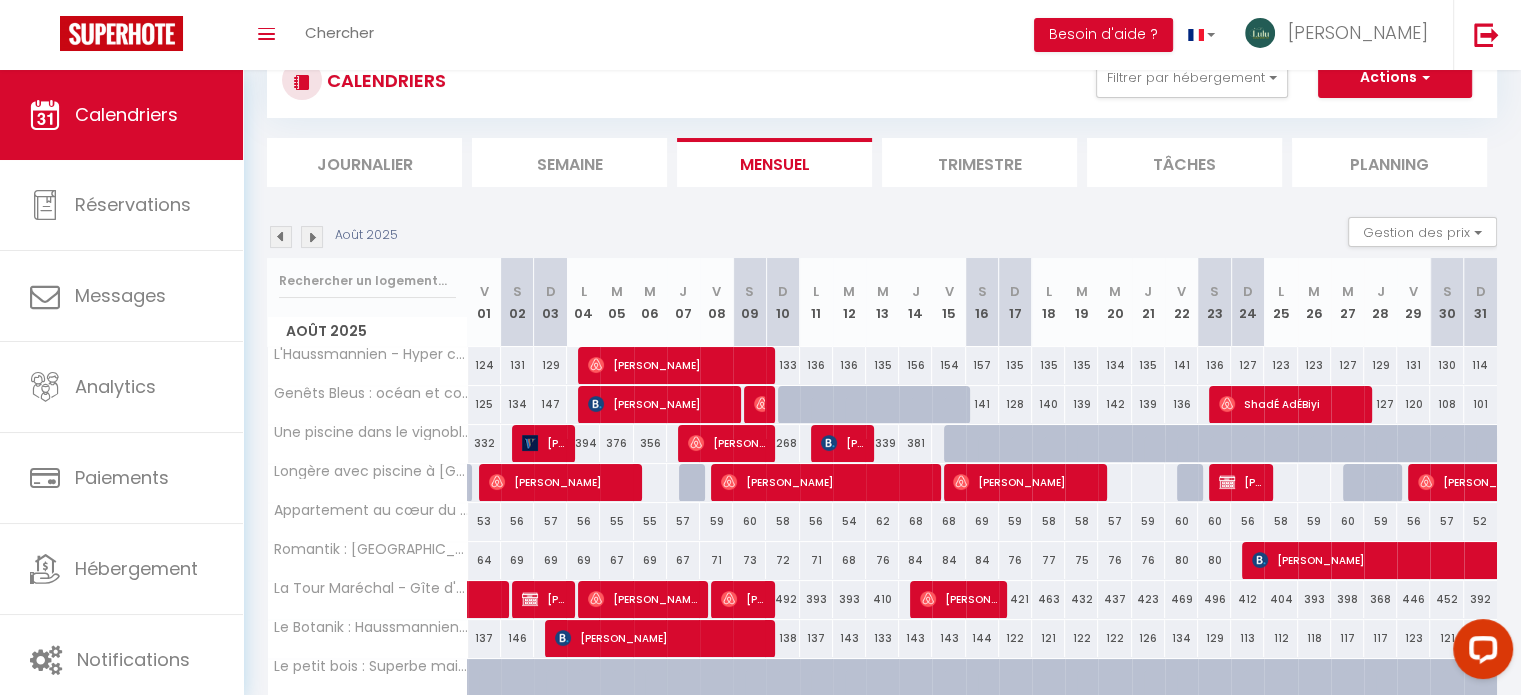 click at bounding box center (312, 237) 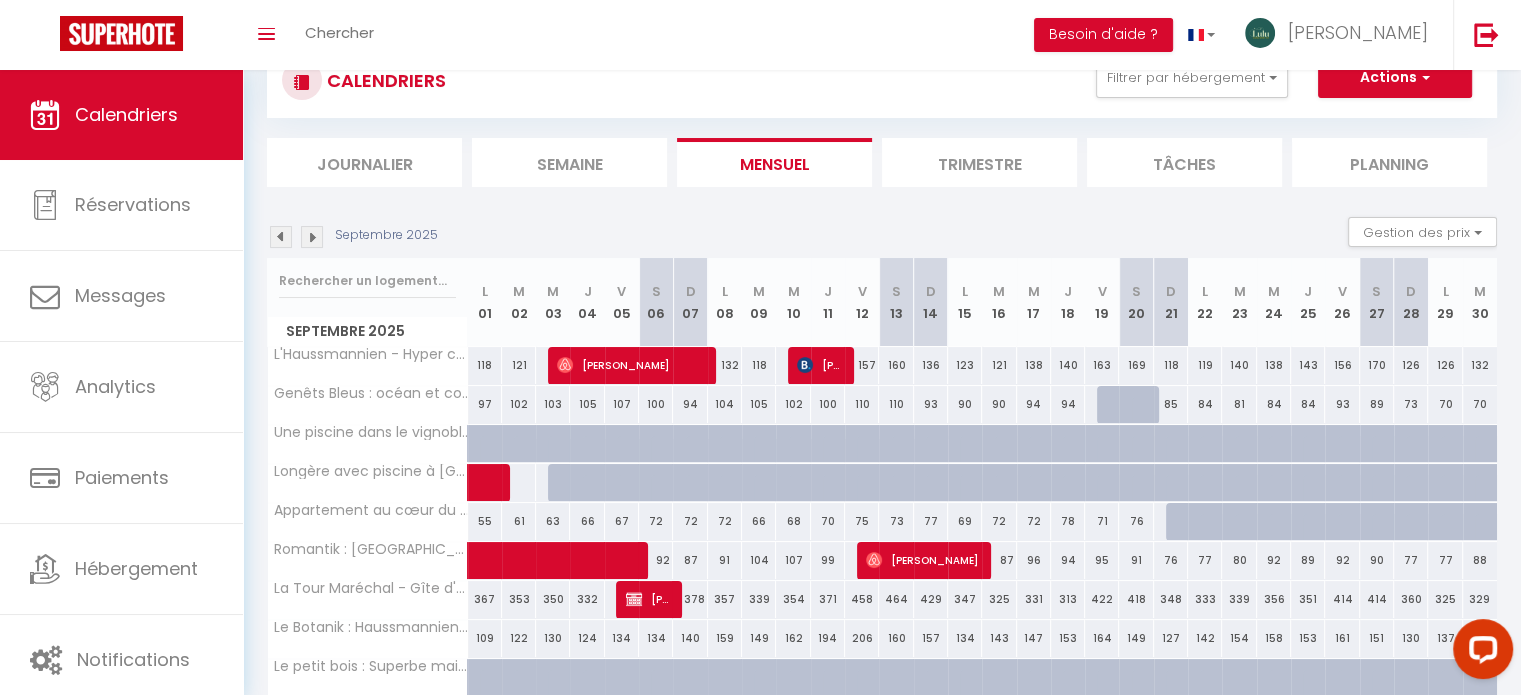 scroll, scrollTop: 168, scrollLeft: 0, axis: vertical 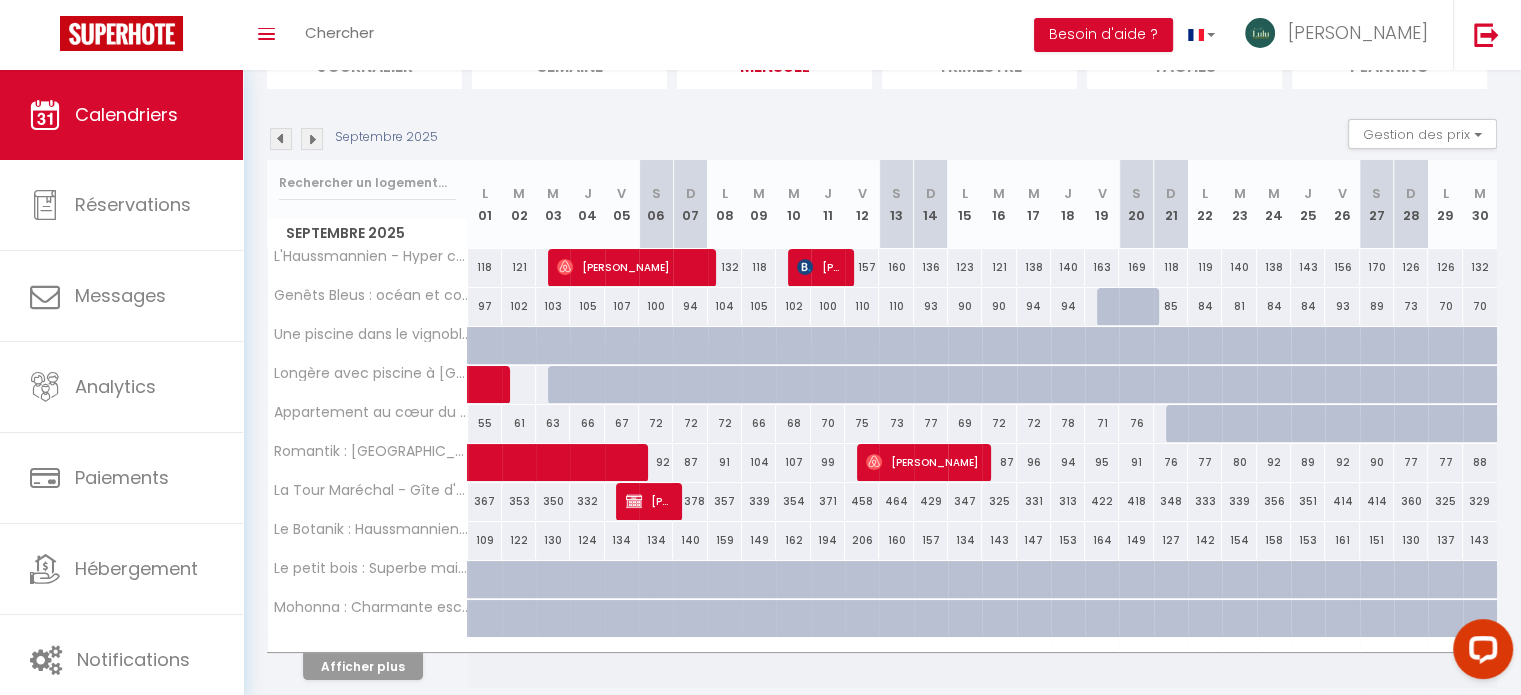 click on "92" at bounding box center (1274, 462) 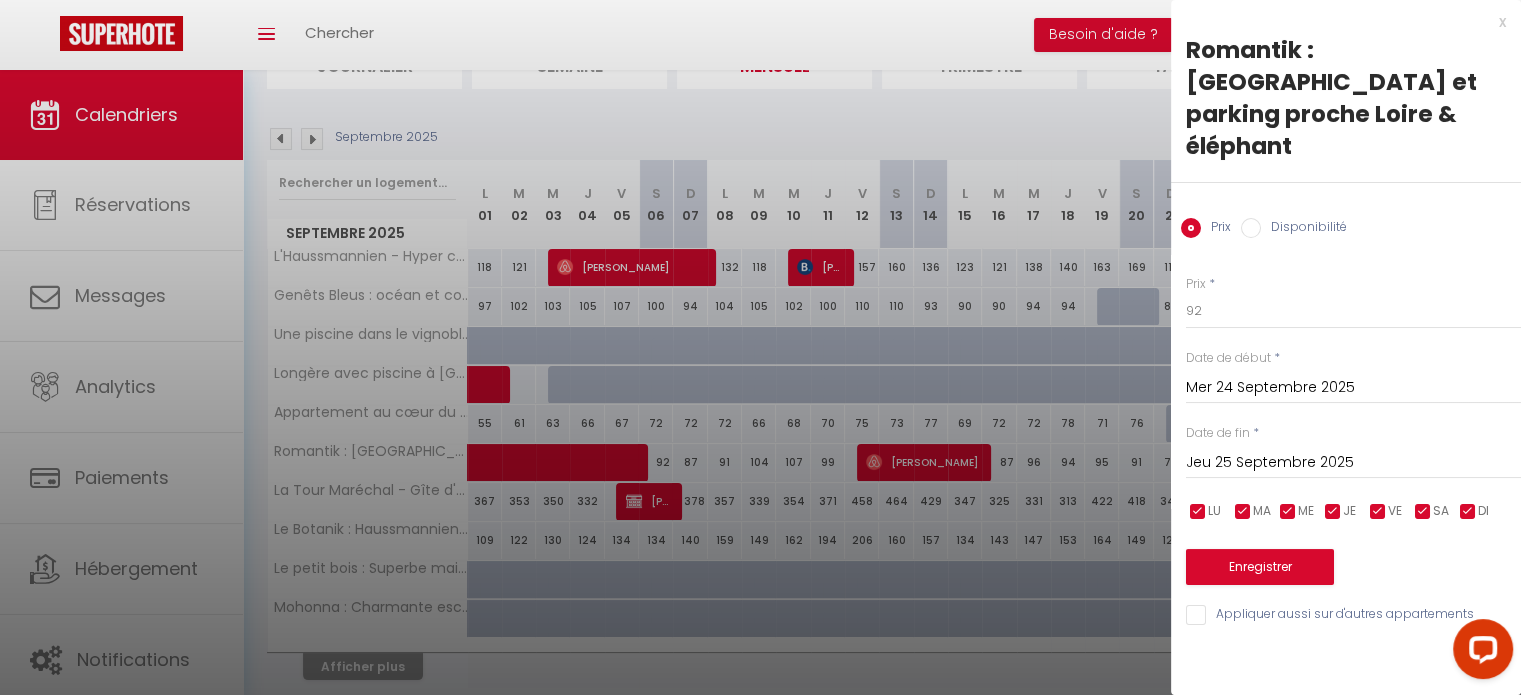 click on "Disponibilité" at bounding box center [1304, 229] 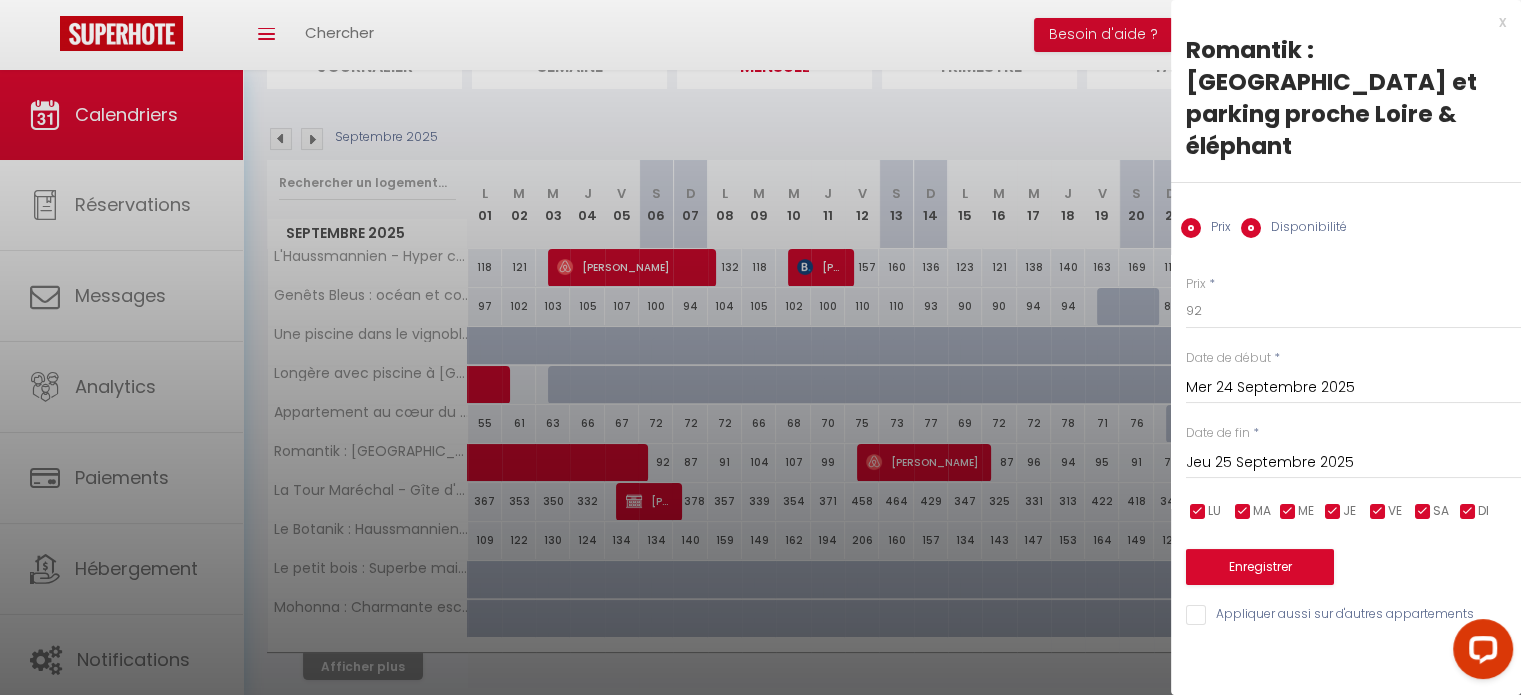 radio on "false" 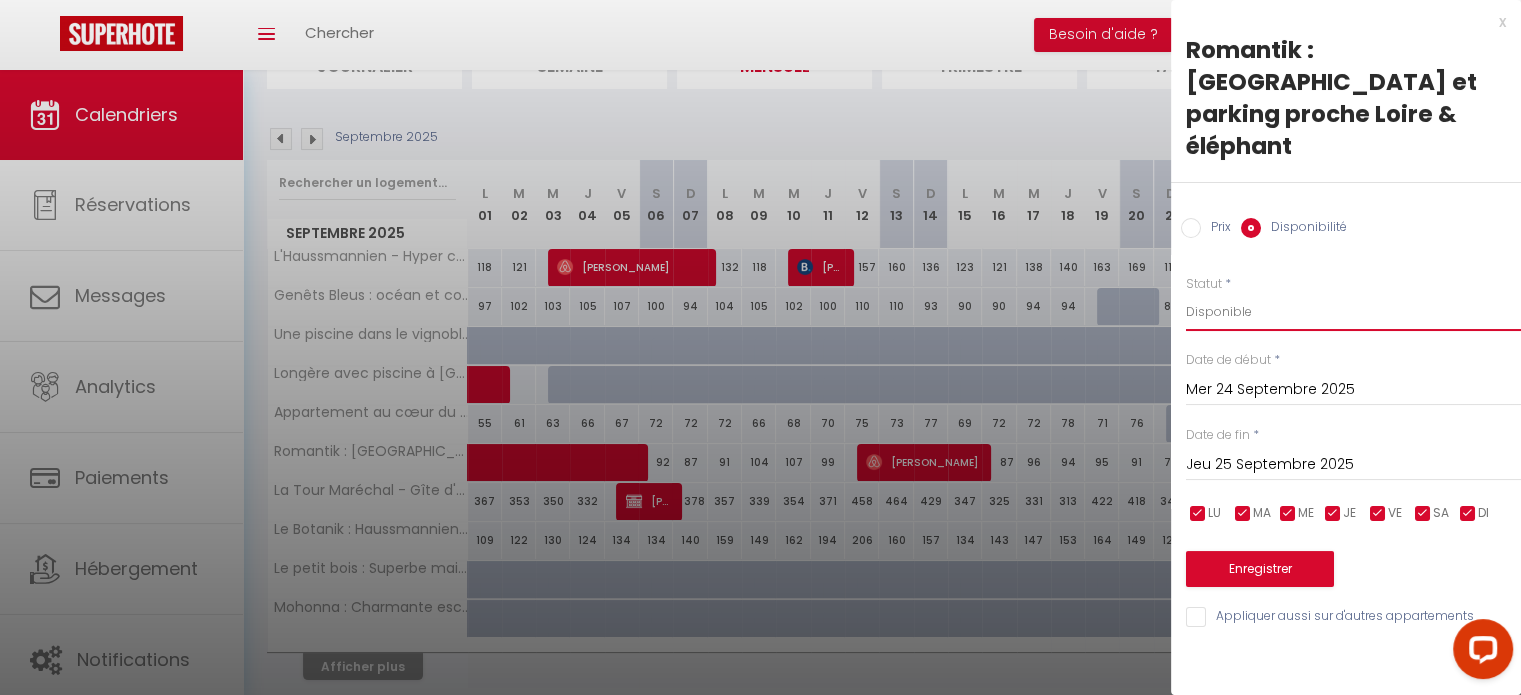 click on "Disponible
Indisponible" at bounding box center [1353, 312] 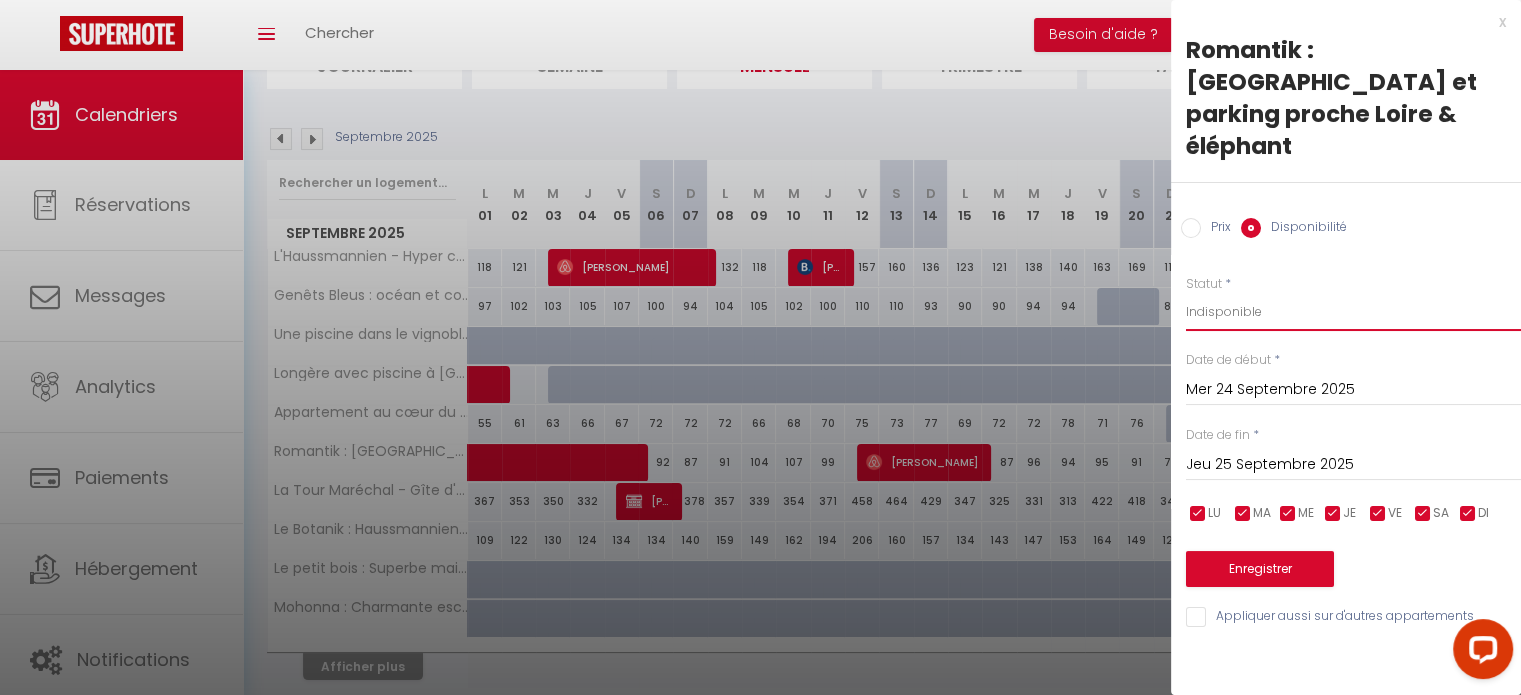 click on "Disponible
Indisponible" at bounding box center [1353, 312] 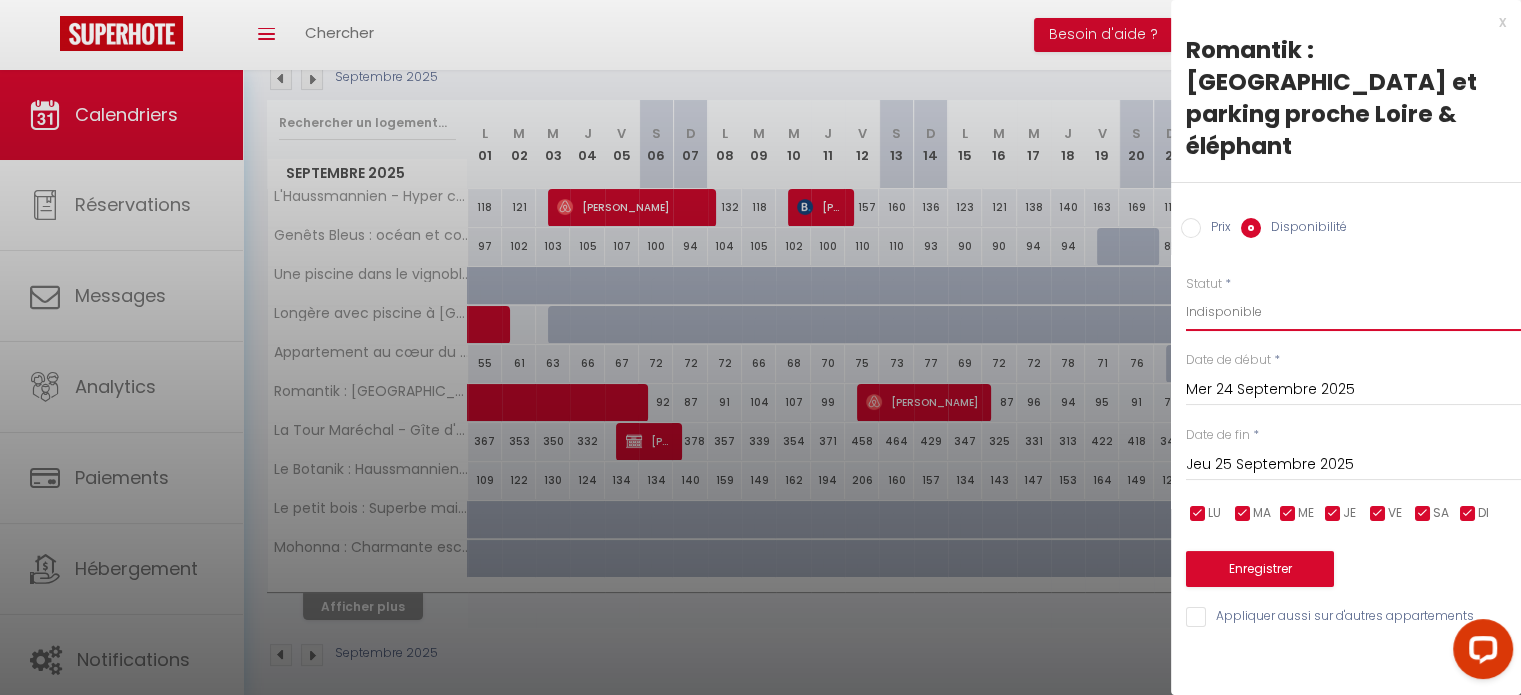scroll, scrollTop: 230, scrollLeft: 0, axis: vertical 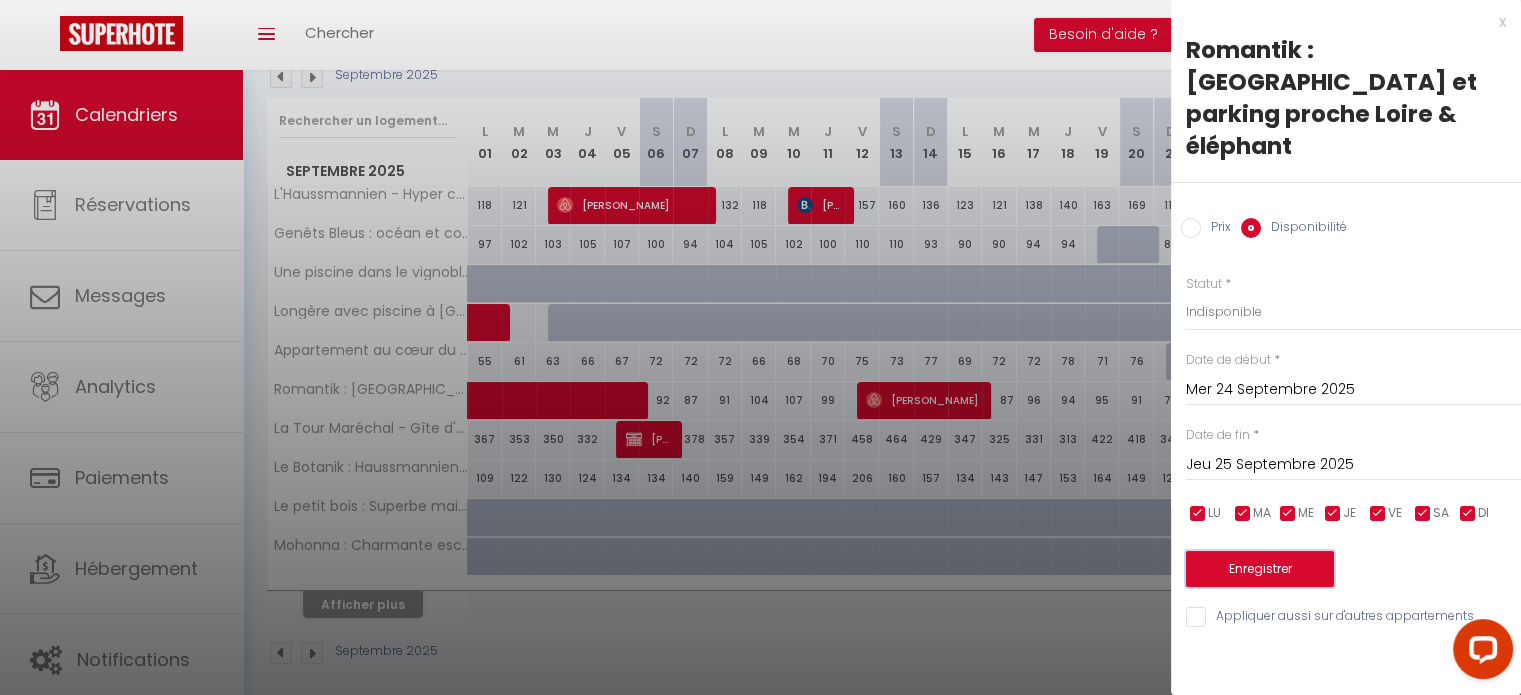 click on "Enregistrer" at bounding box center (1260, 569) 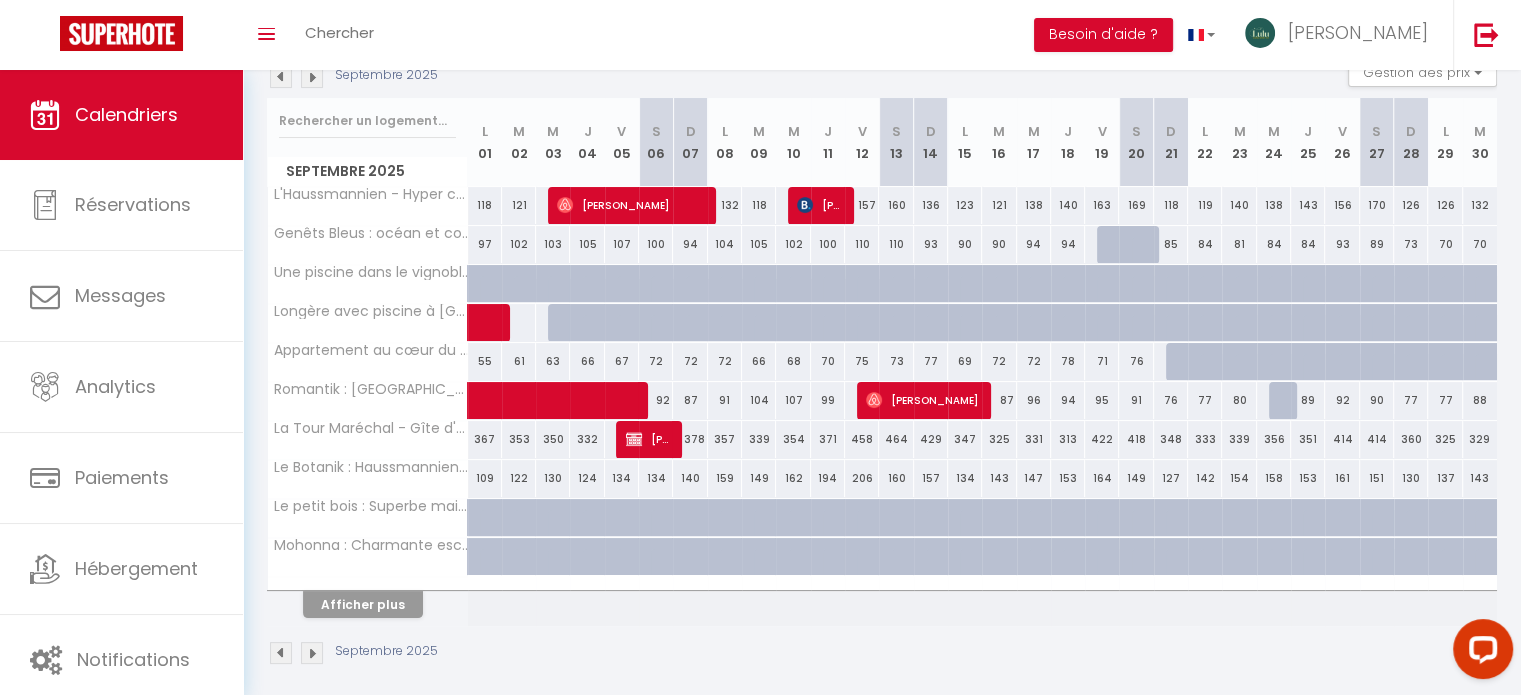 scroll, scrollTop: 0, scrollLeft: 0, axis: both 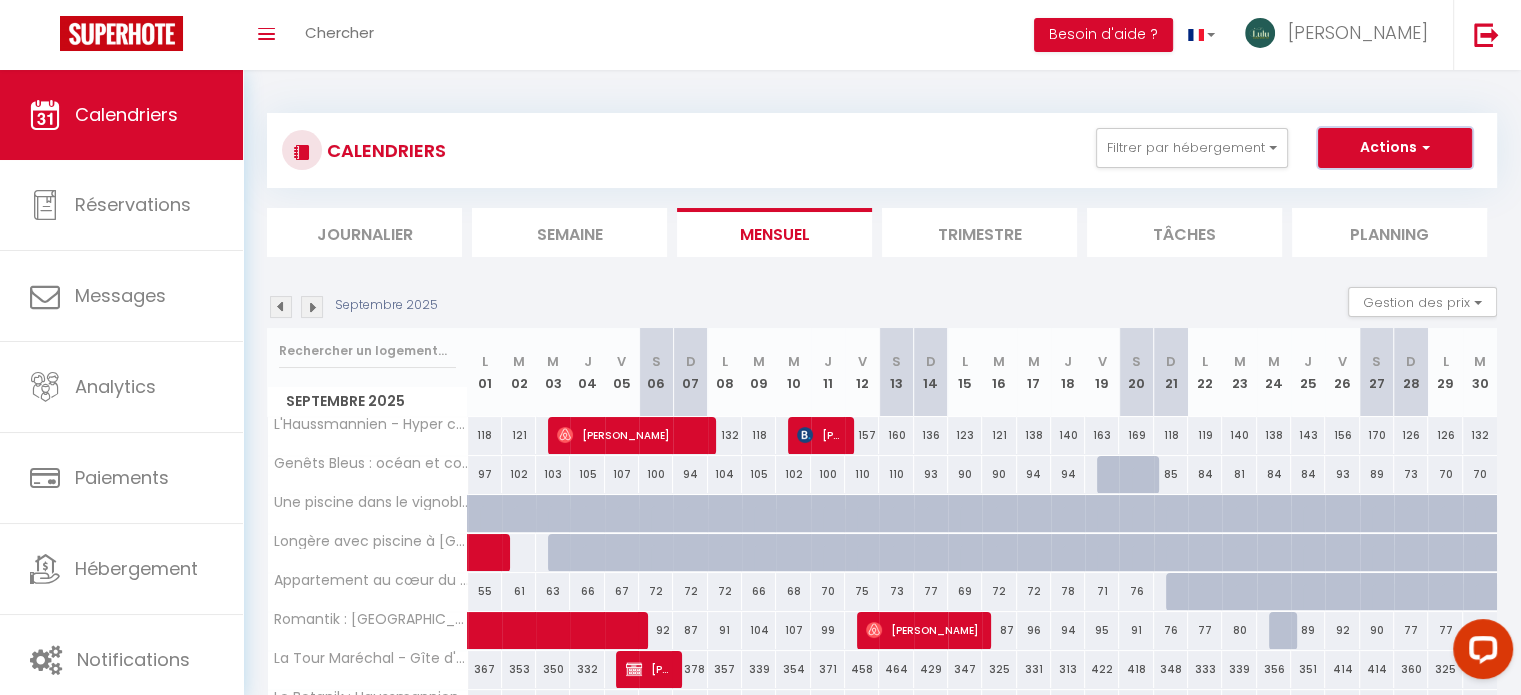 click on "Actions" at bounding box center (1395, 148) 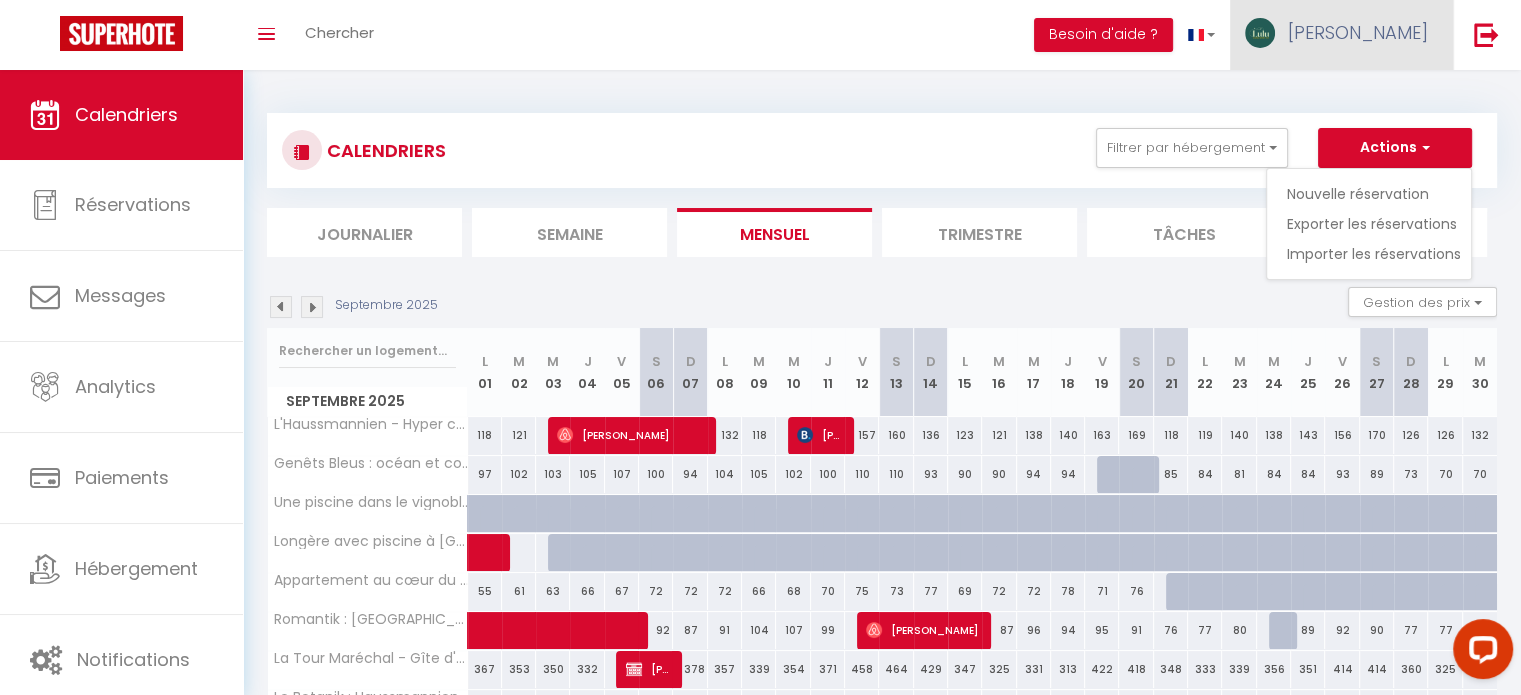 click on "[PERSON_NAME]" at bounding box center [1341, 35] 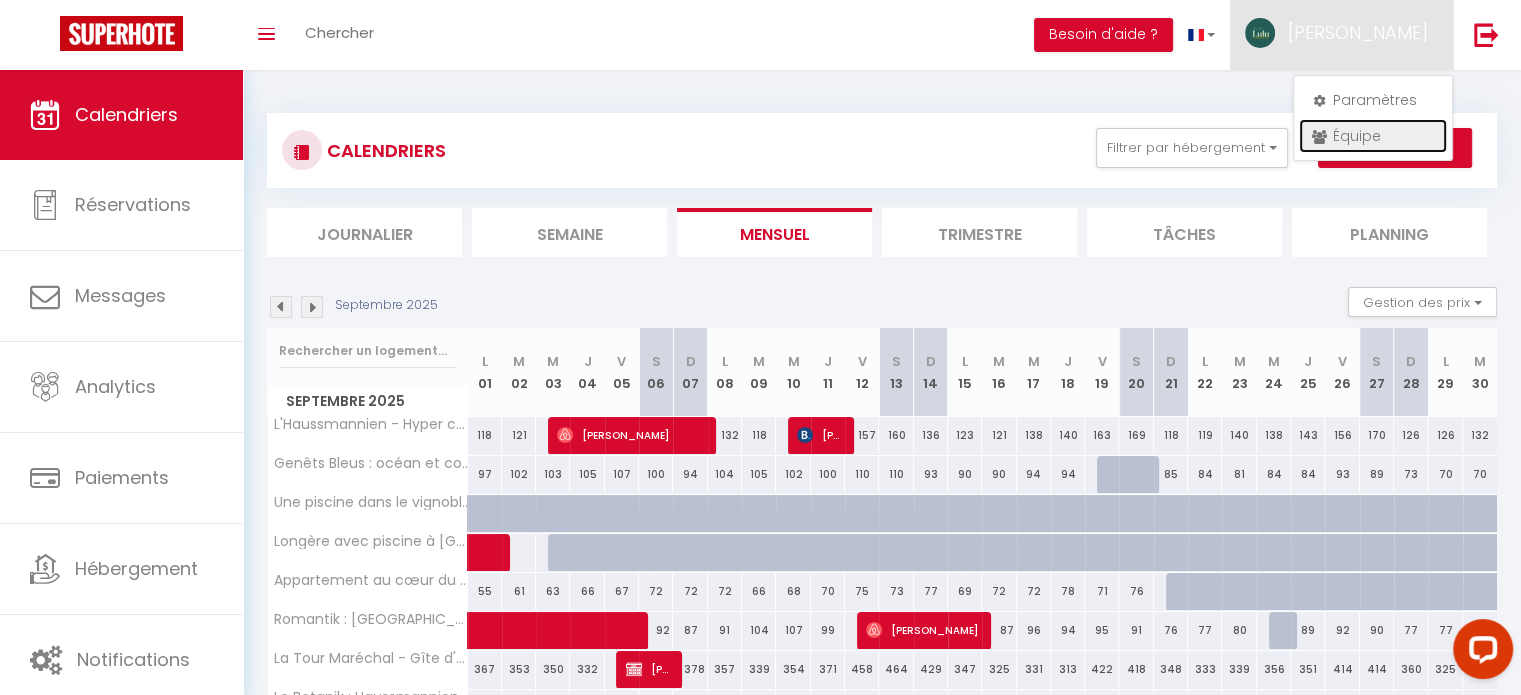 click on "Équipe" at bounding box center [1373, 136] 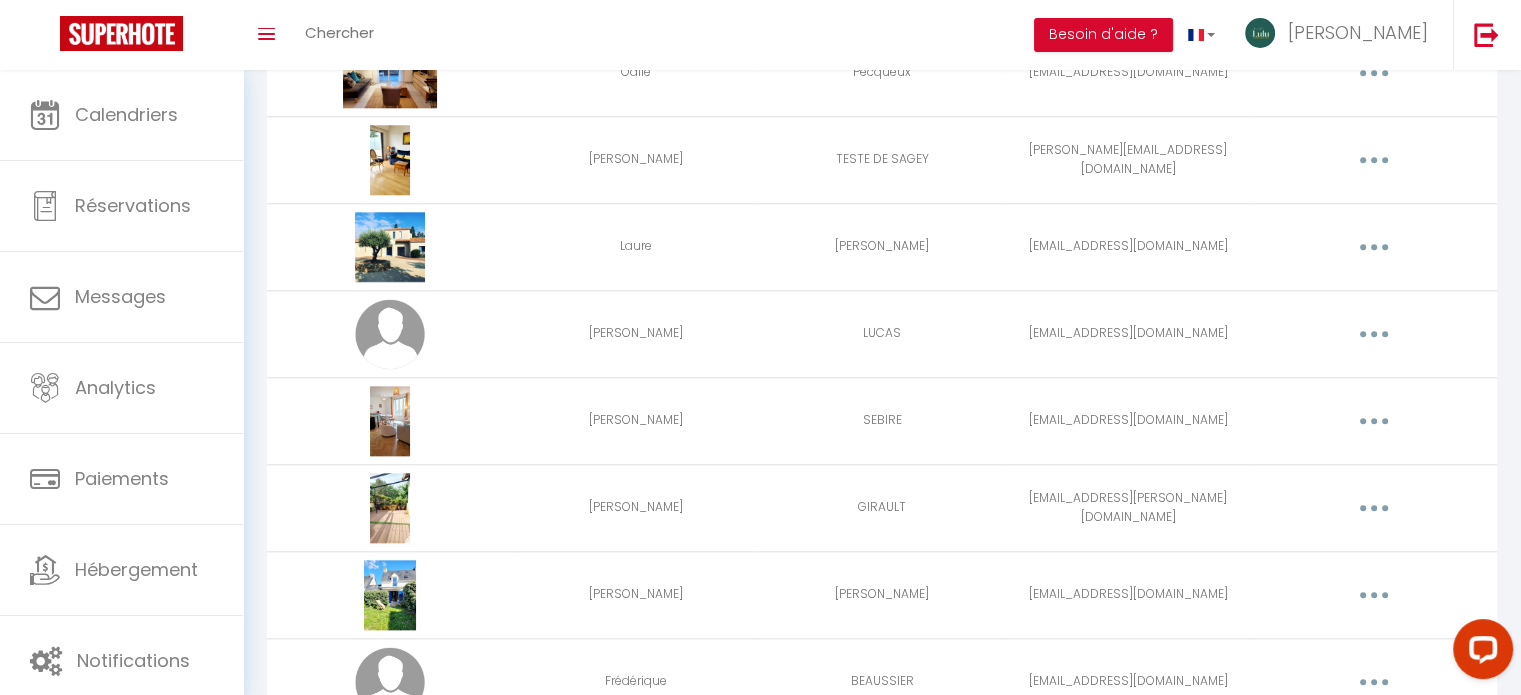 scroll, scrollTop: 2384, scrollLeft: 0, axis: vertical 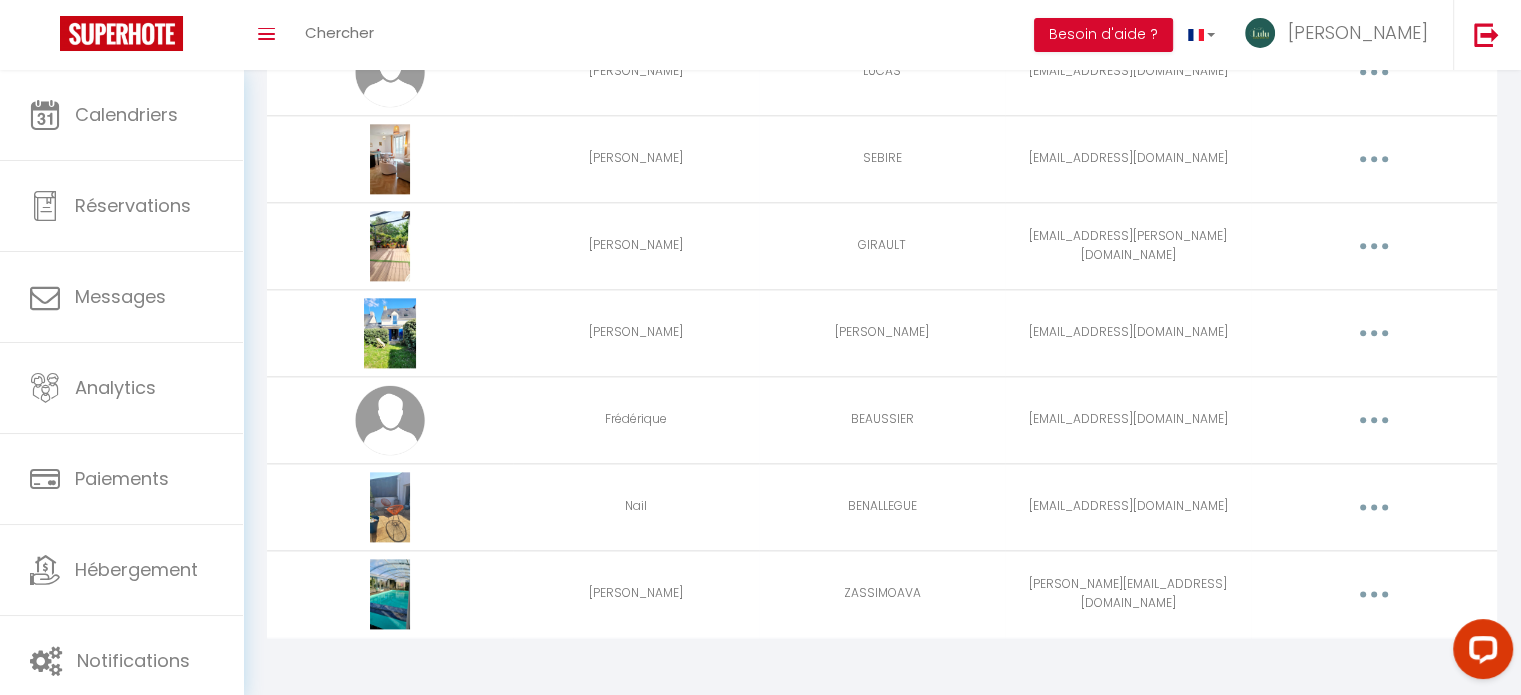 click at bounding box center (1374, 507) 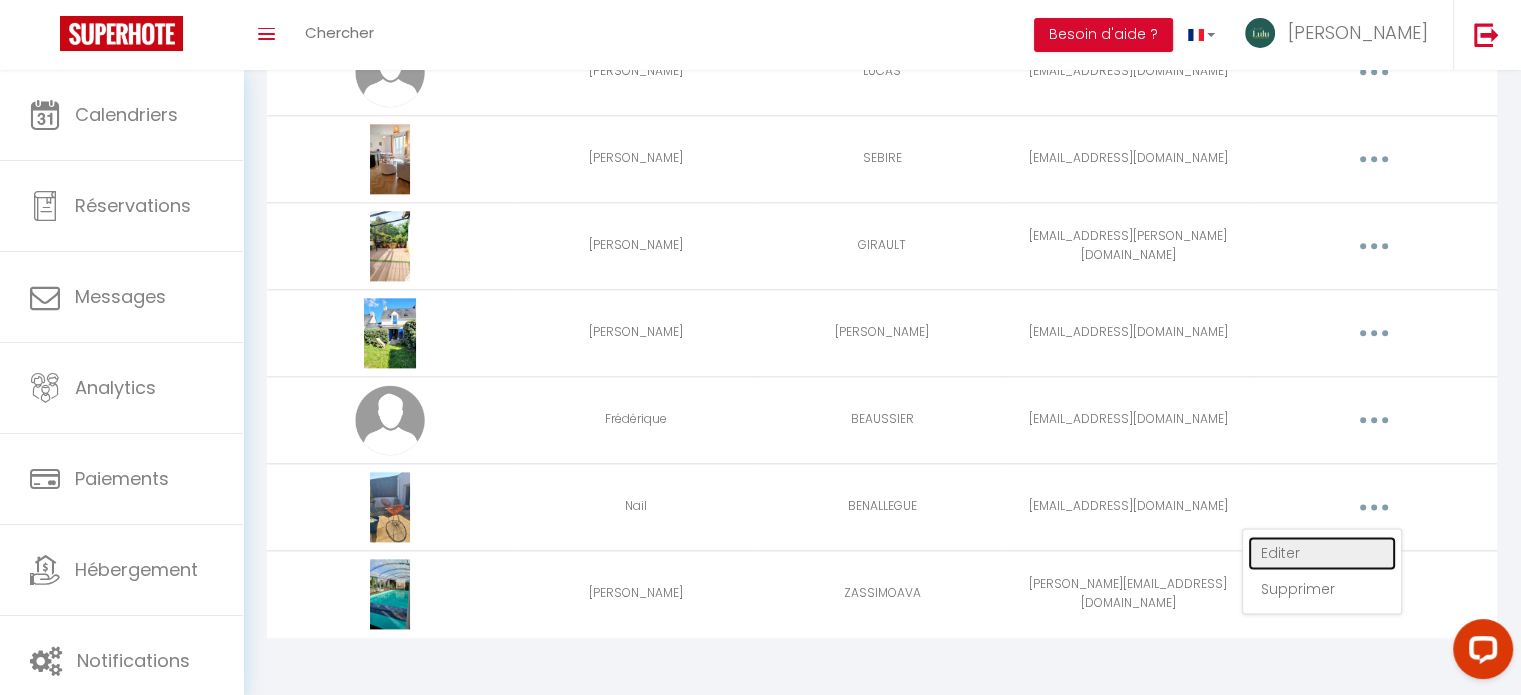 click on "Editer" at bounding box center [1322, 553] 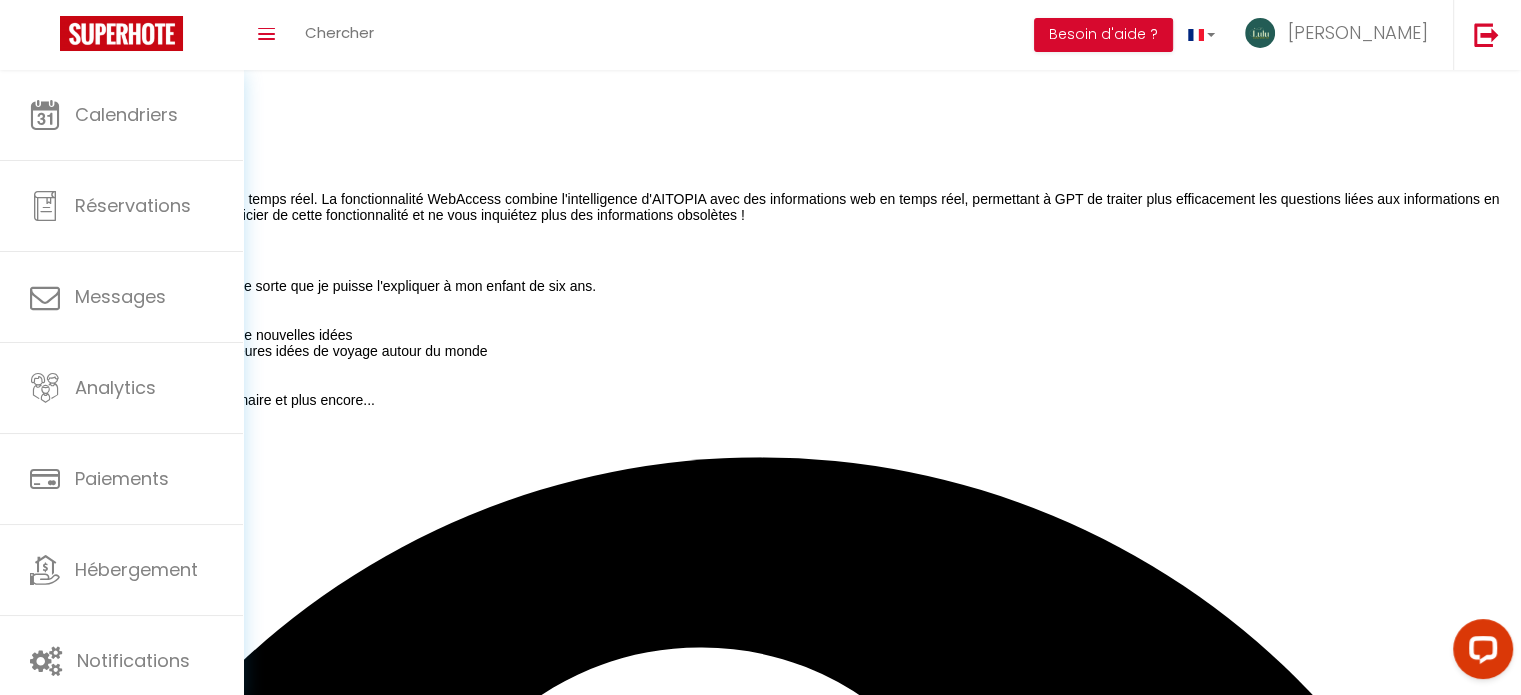 scroll, scrollTop: 70, scrollLeft: 0, axis: vertical 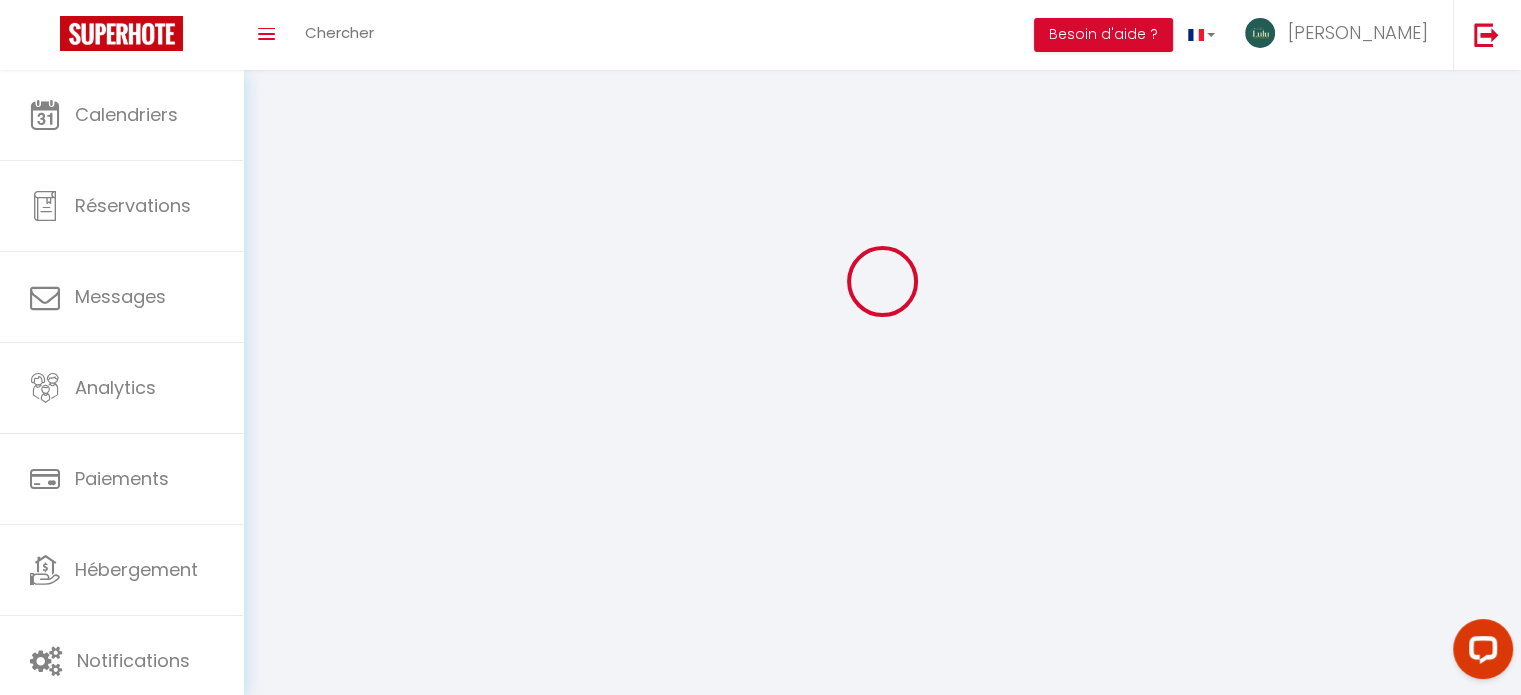 type on "Nail" 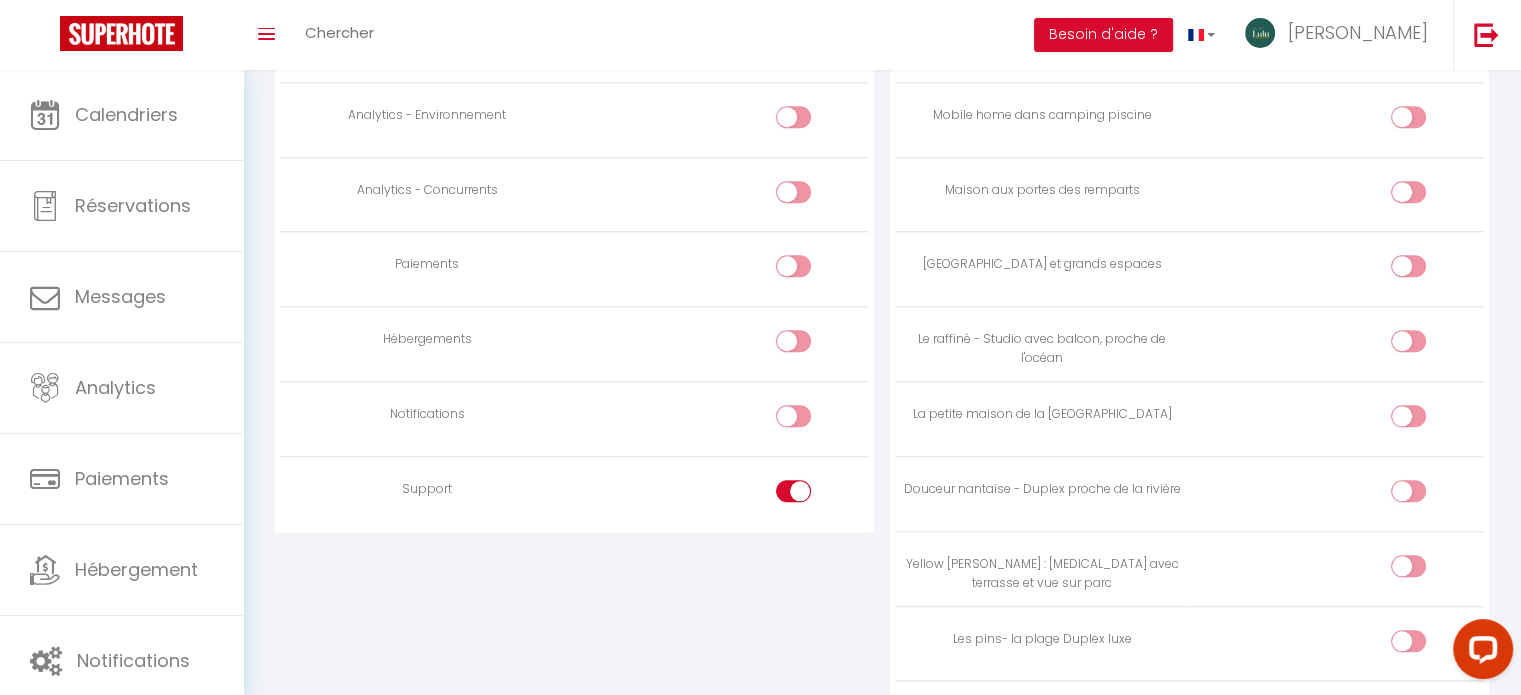 scroll, scrollTop: 1918, scrollLeft: 0, axis: vertical 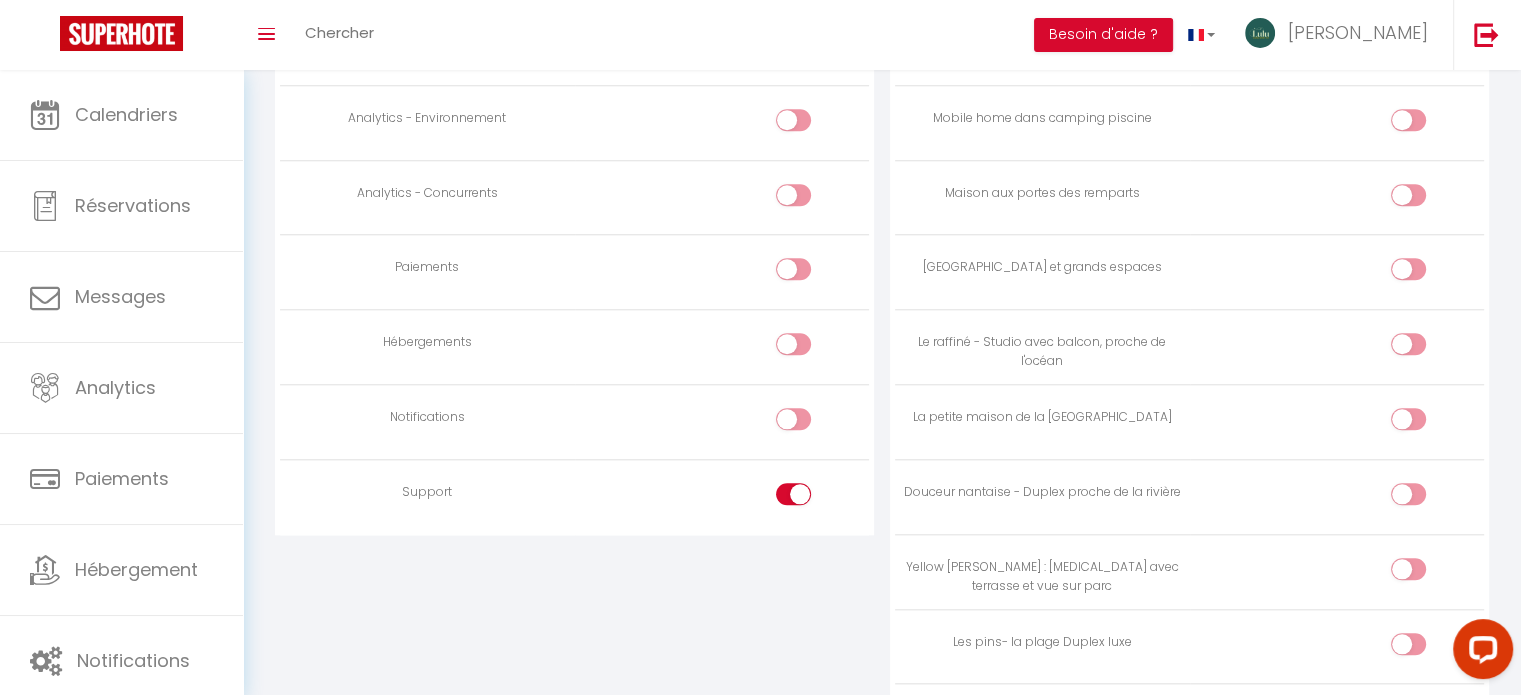 click at bounding box center [810, 348] 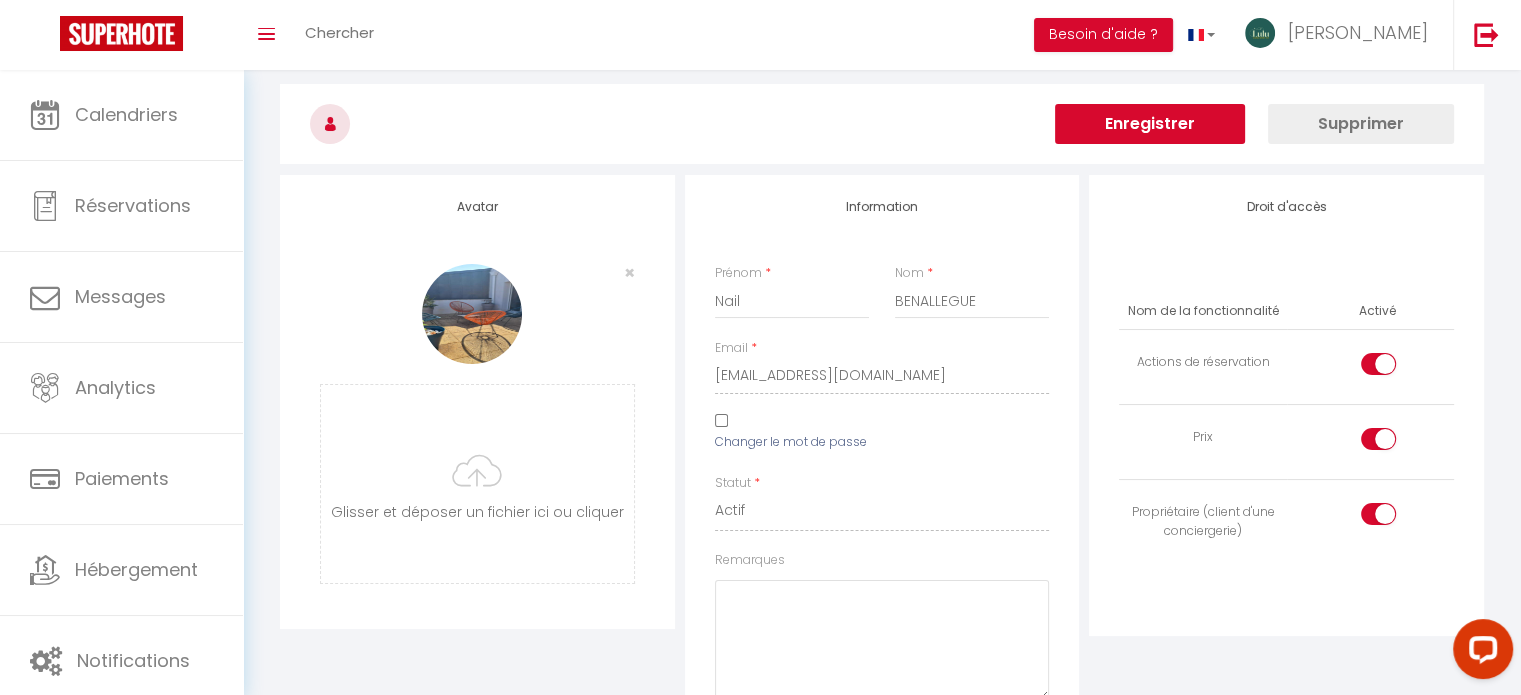 scroll, scrollTop: 0, scrollLeft: 0, axis: both 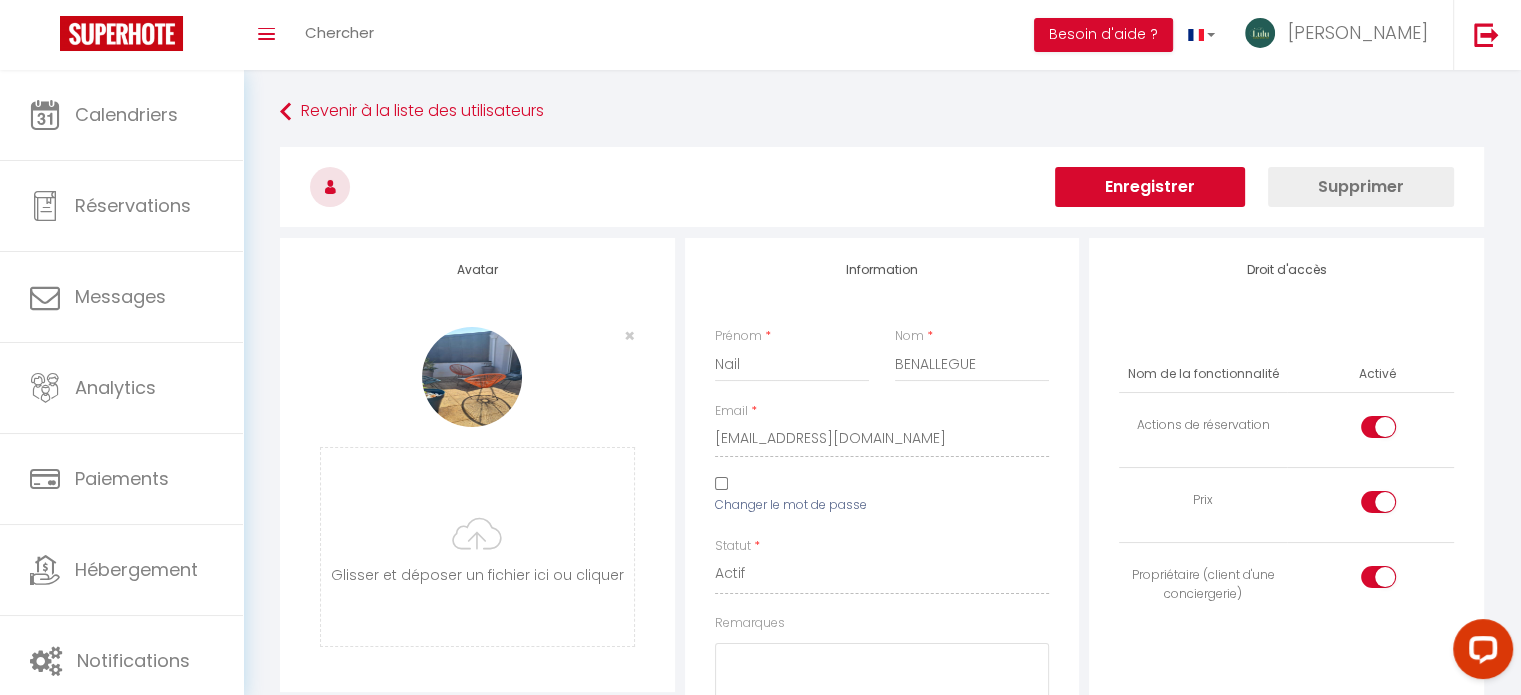 click on "Enregistrer" at bounding box center [1150, 187] 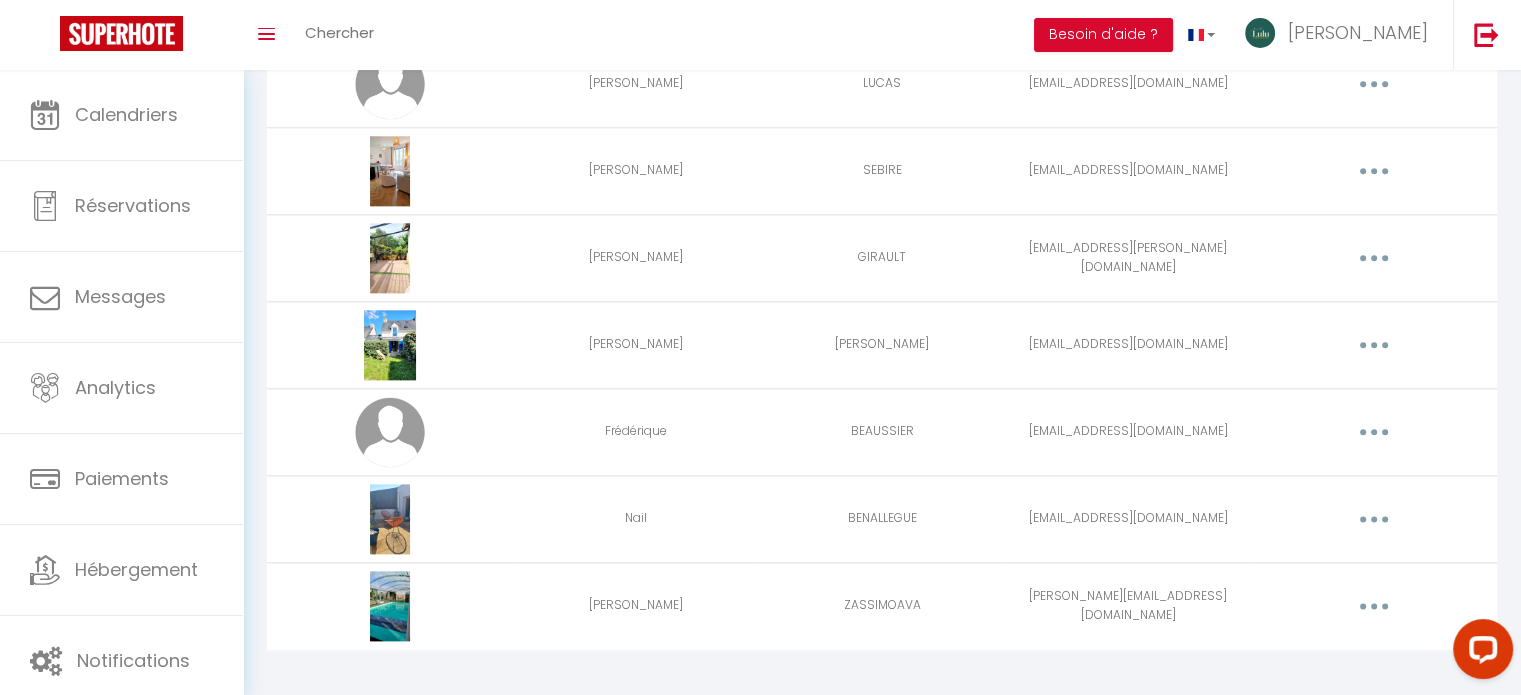 scroll, scrollTop: 2384, scrollLeft: 0, axis: vertical 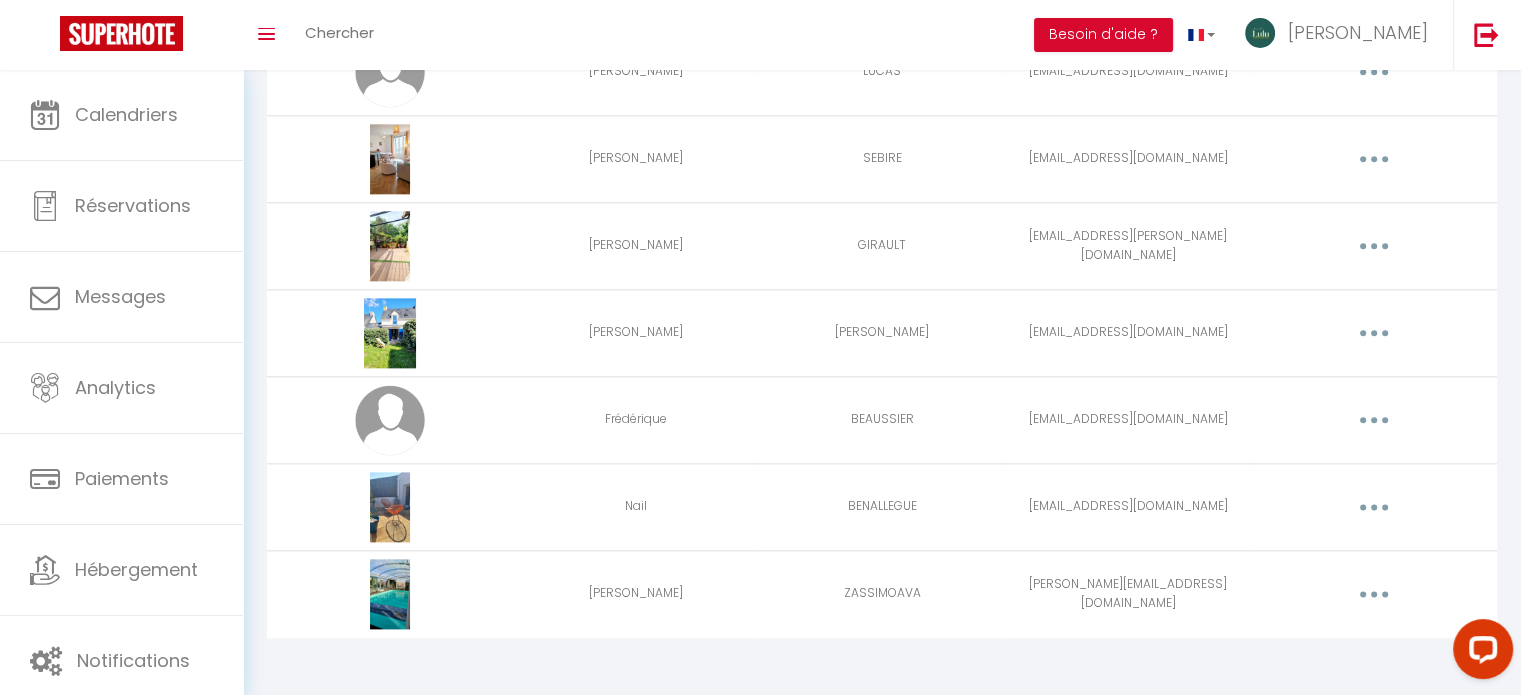 click at bounding box center (1374, 507) 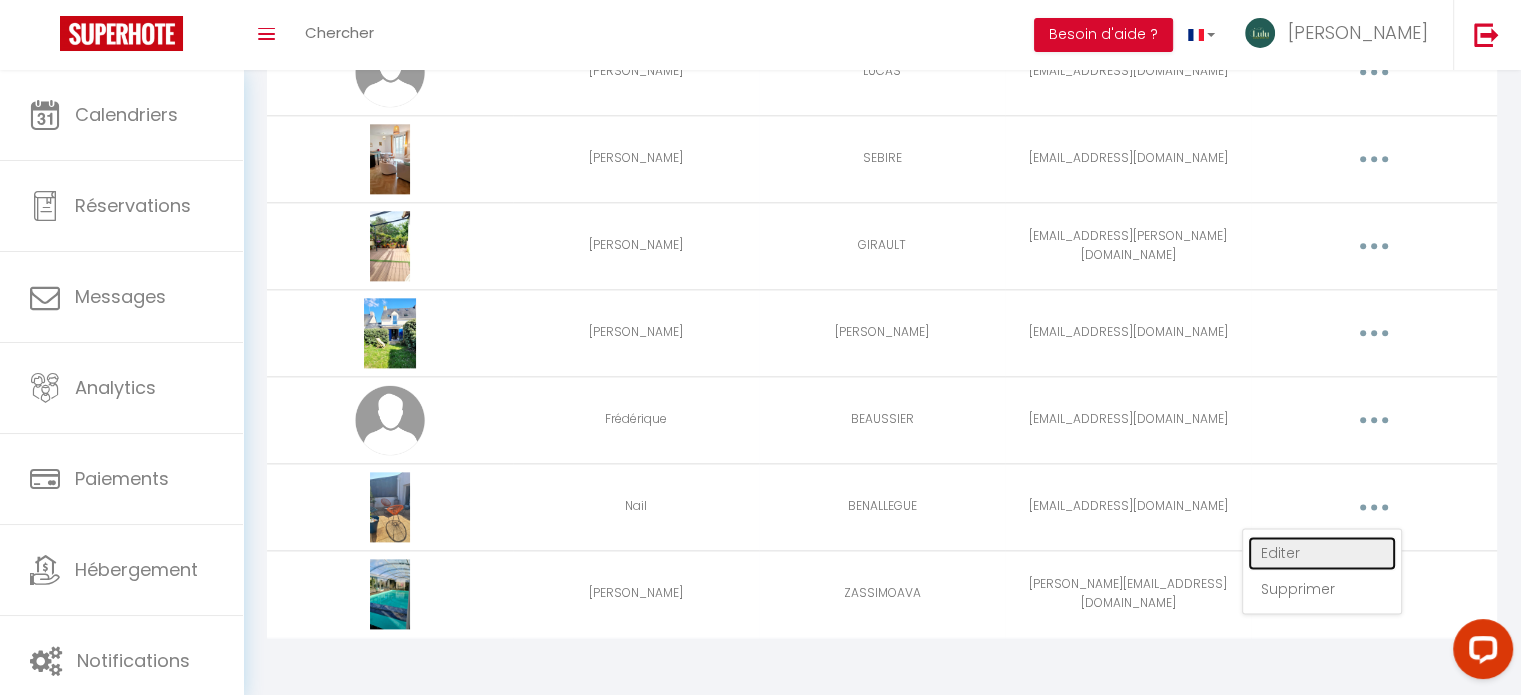 click on "Editer" at bounding box center [1322, 553] 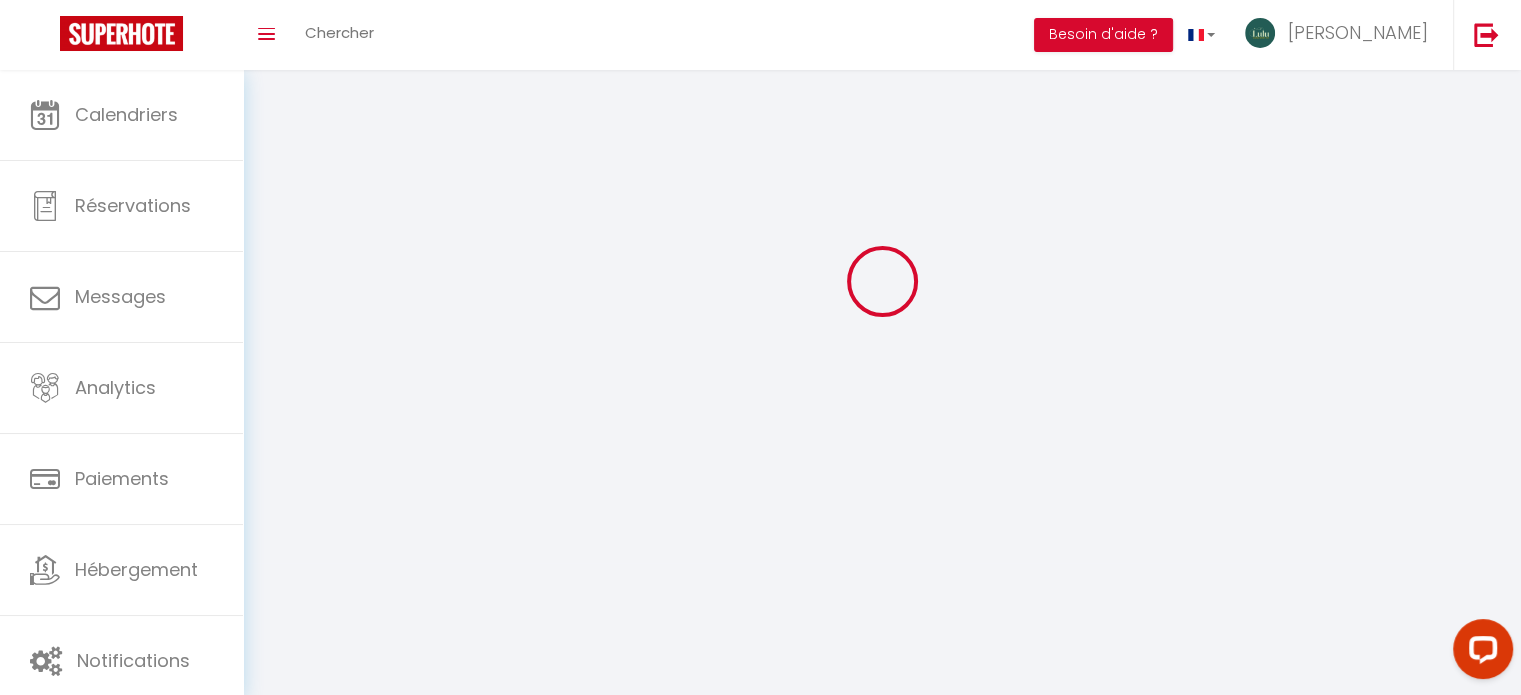 type on "Nail" 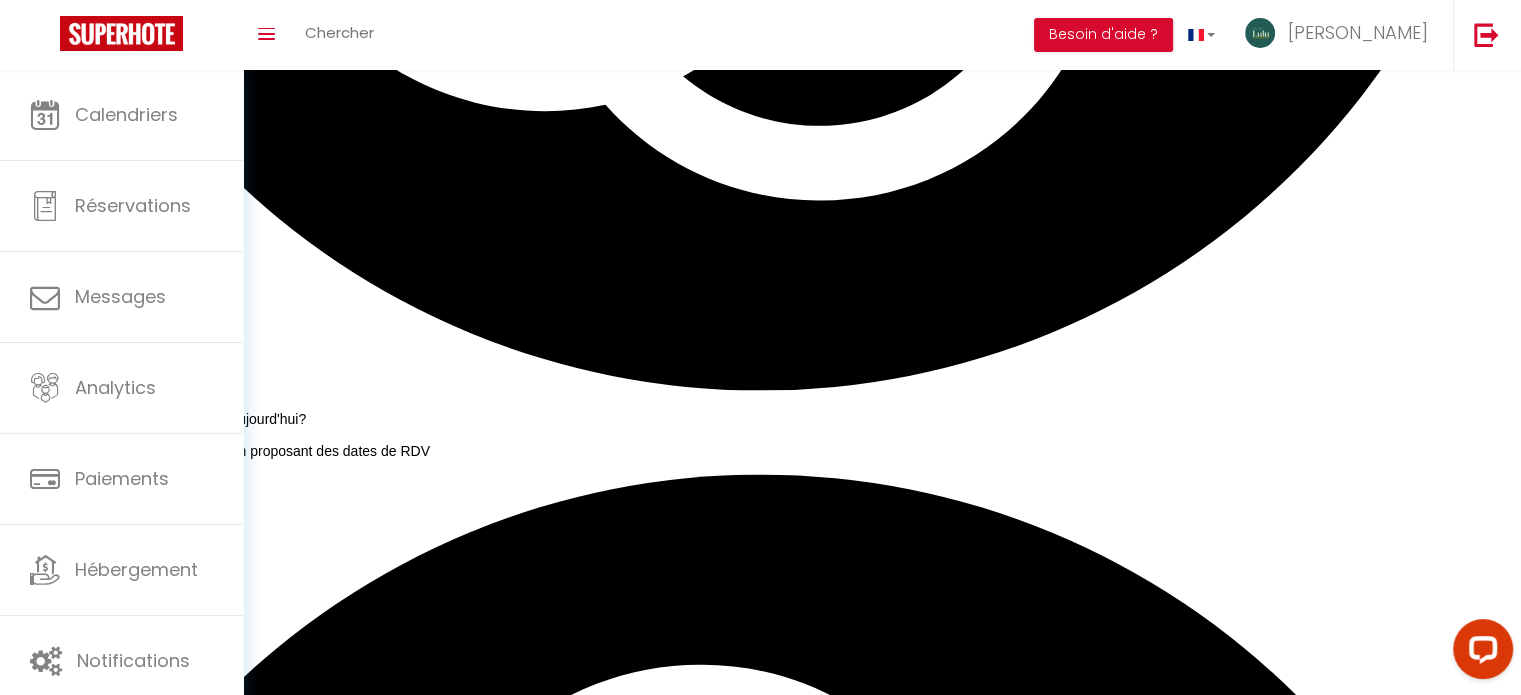 select 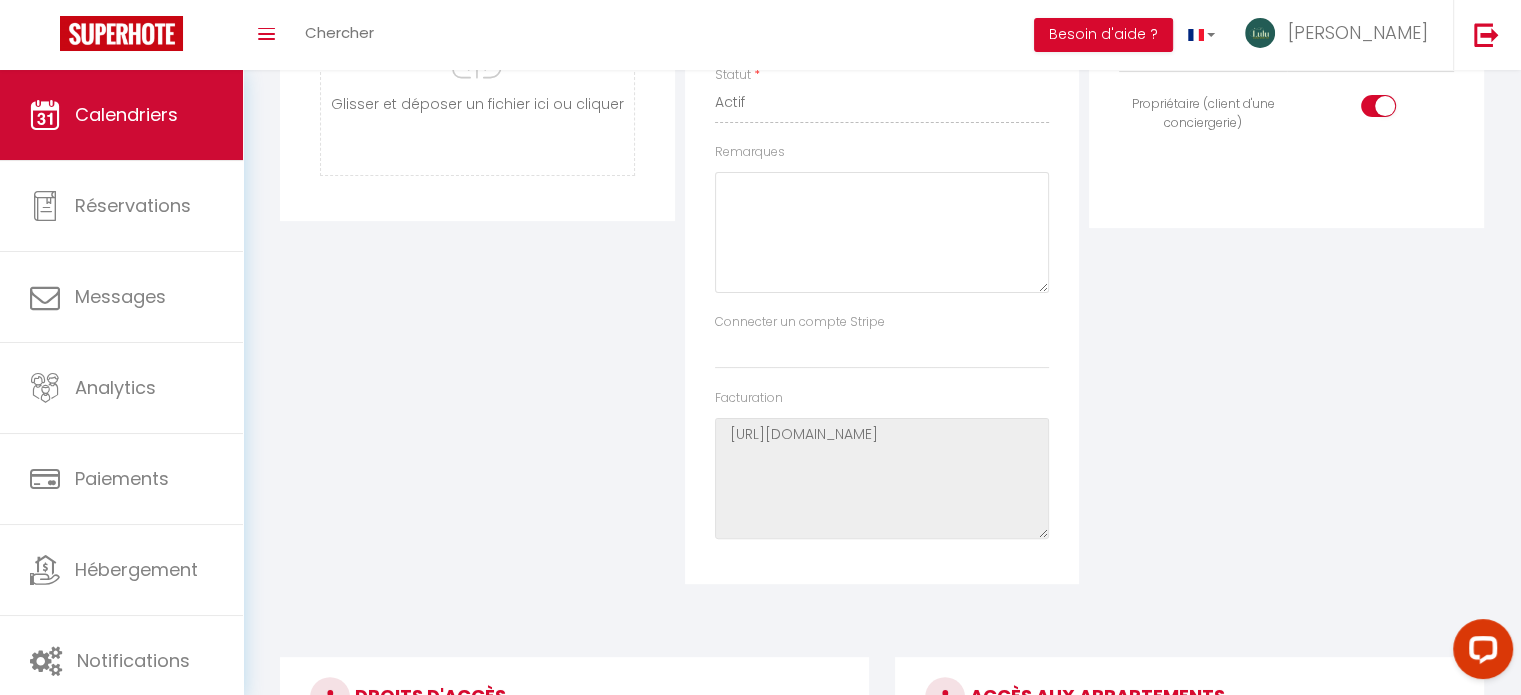 scroll, scrollTop: 456, scrollLeft: 0, axis: vertical 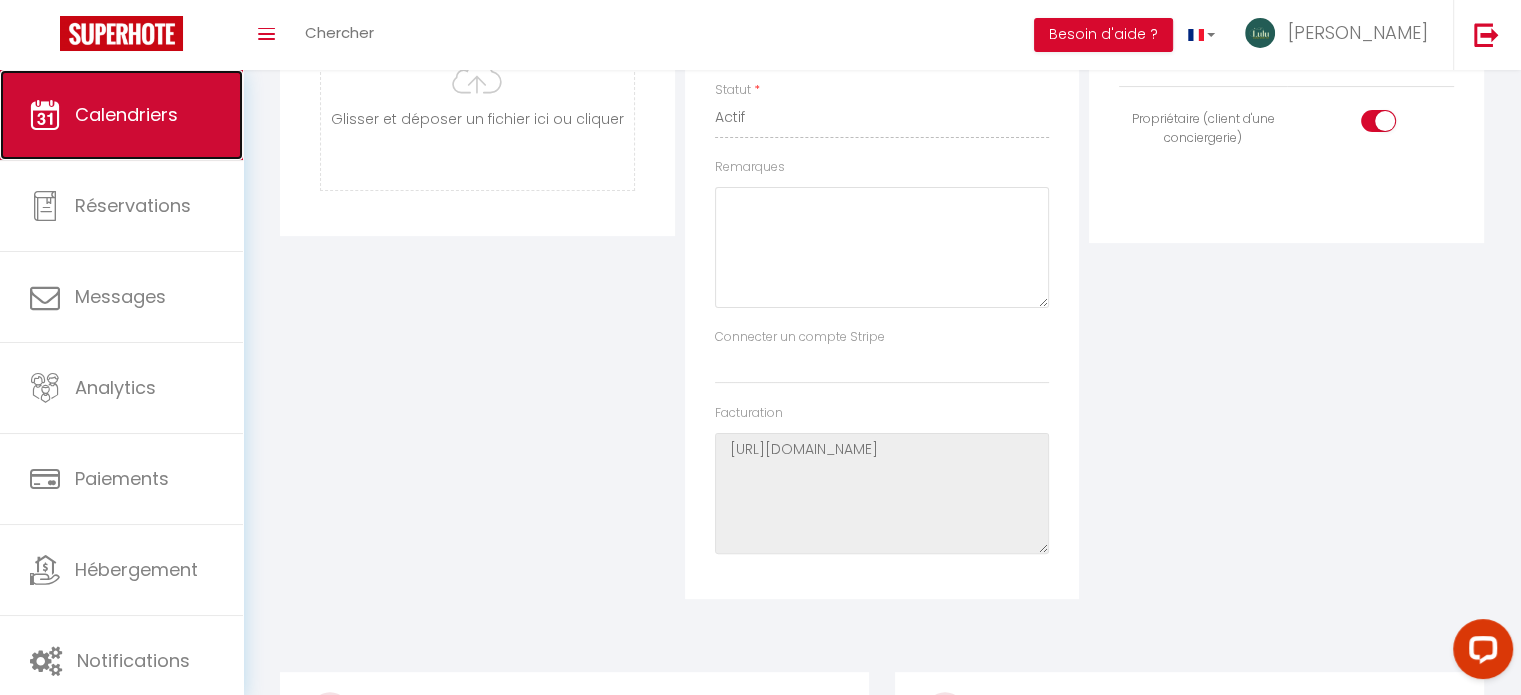 click on "Calendriers" at bounding box center [121, 115] 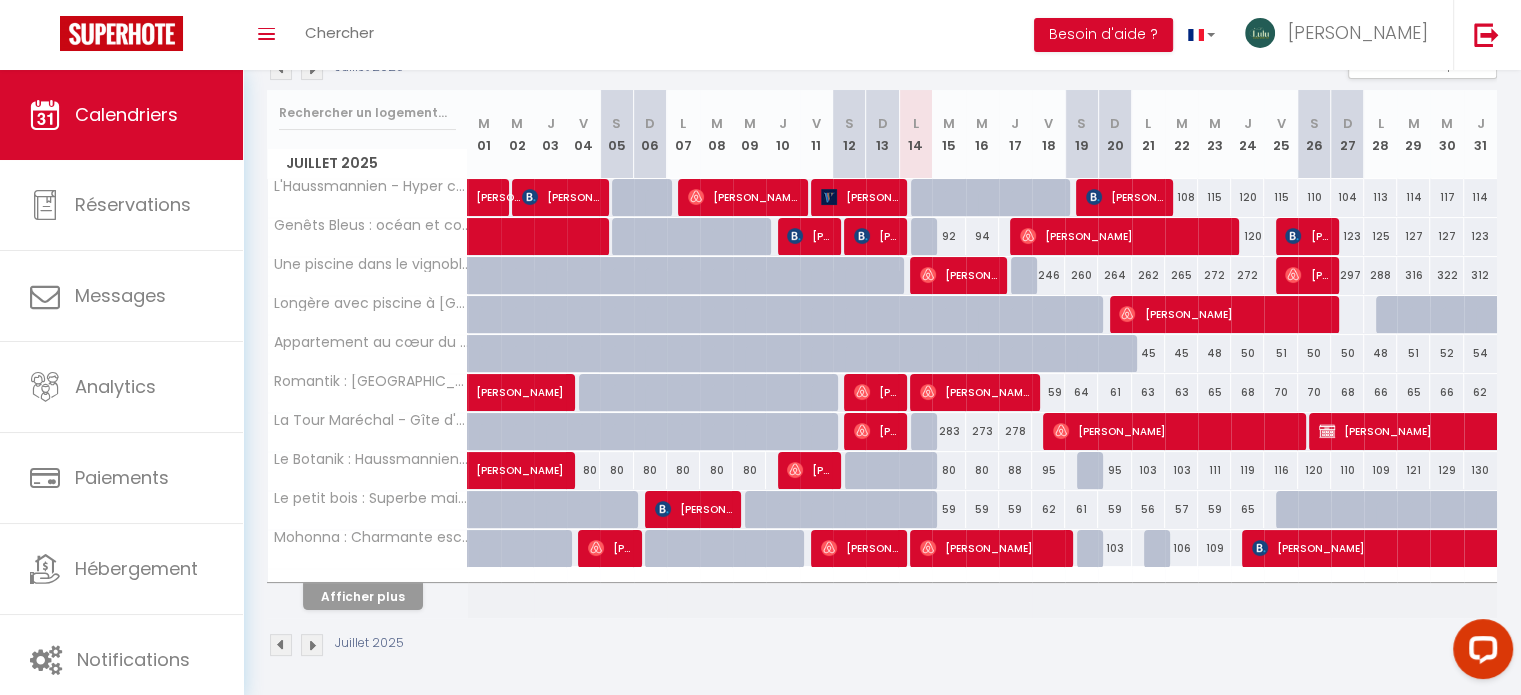 scroll, scrollTop: 240, scrollLeft: 0, axis: vertical 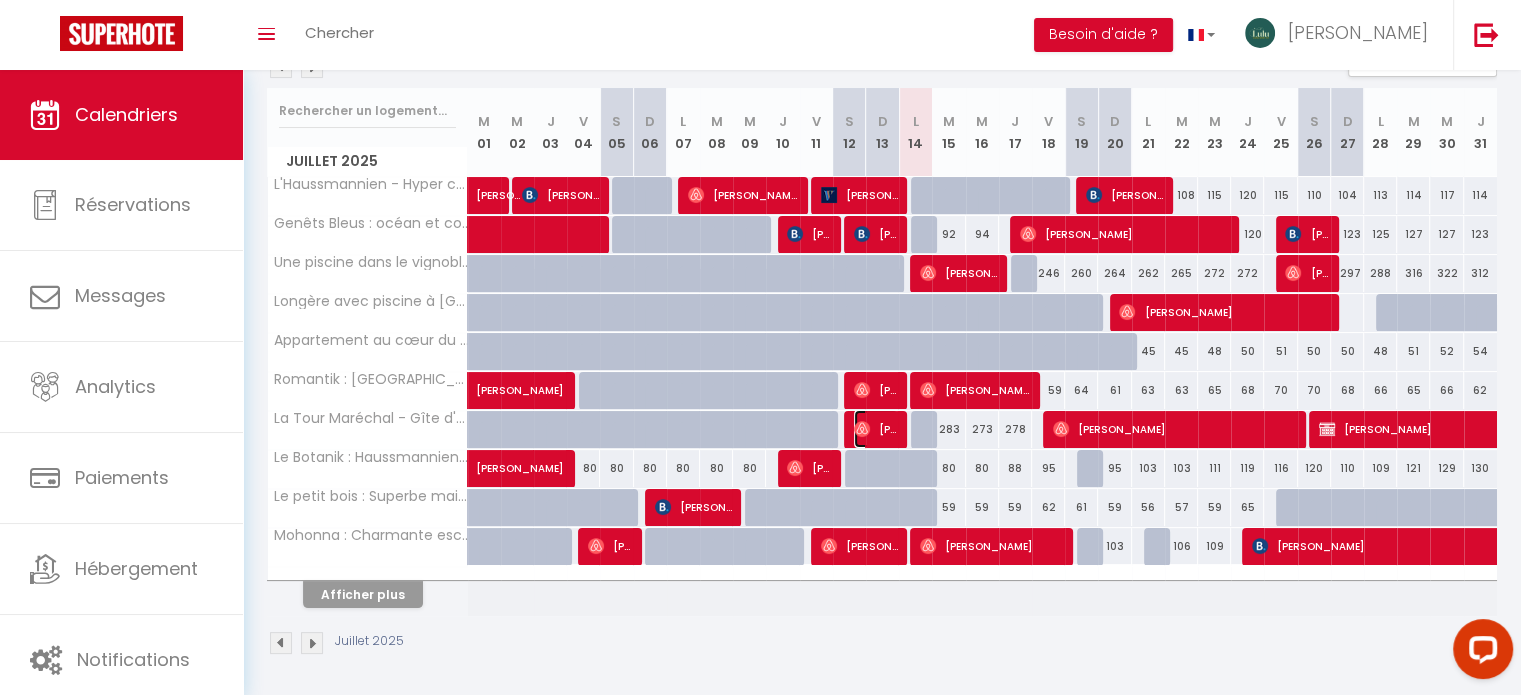 click on "[PERSON_NAME]" at bounding box center (876, 429) 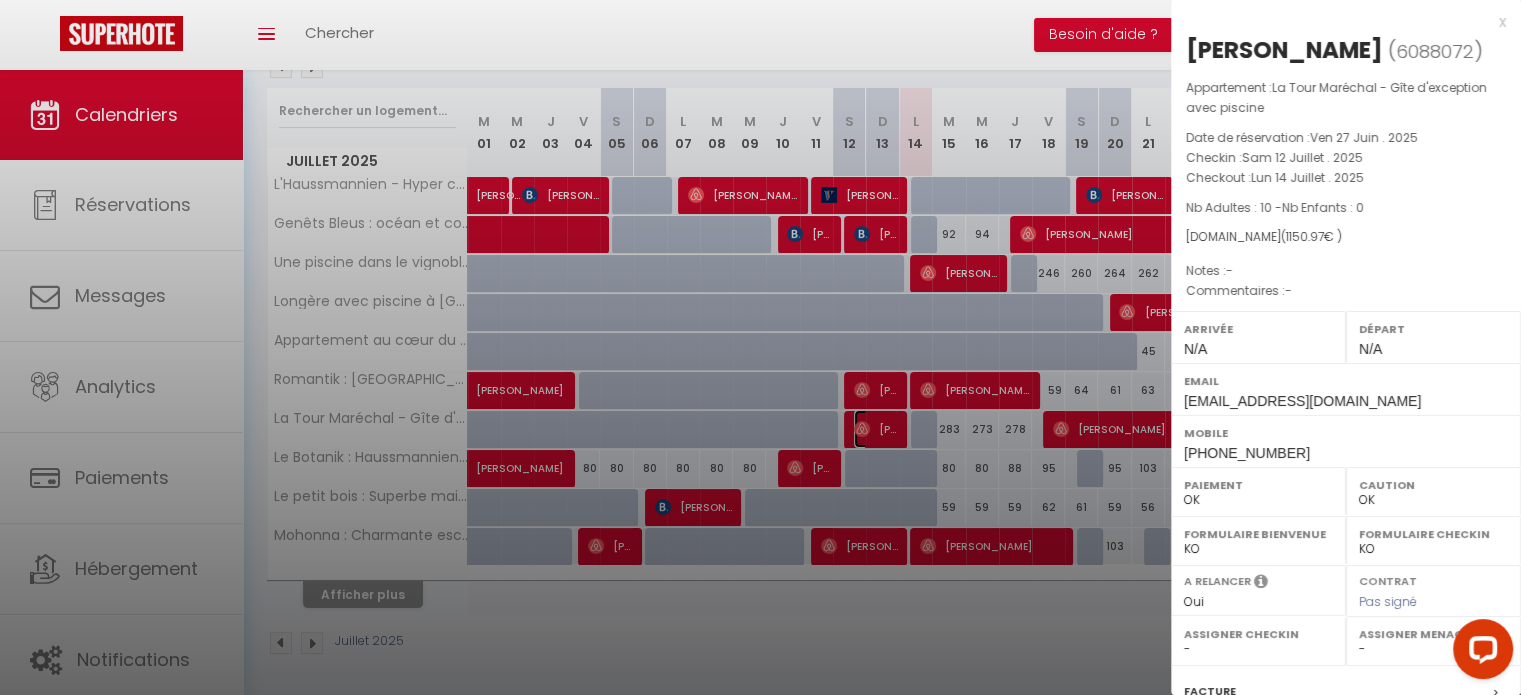 select on "14503" 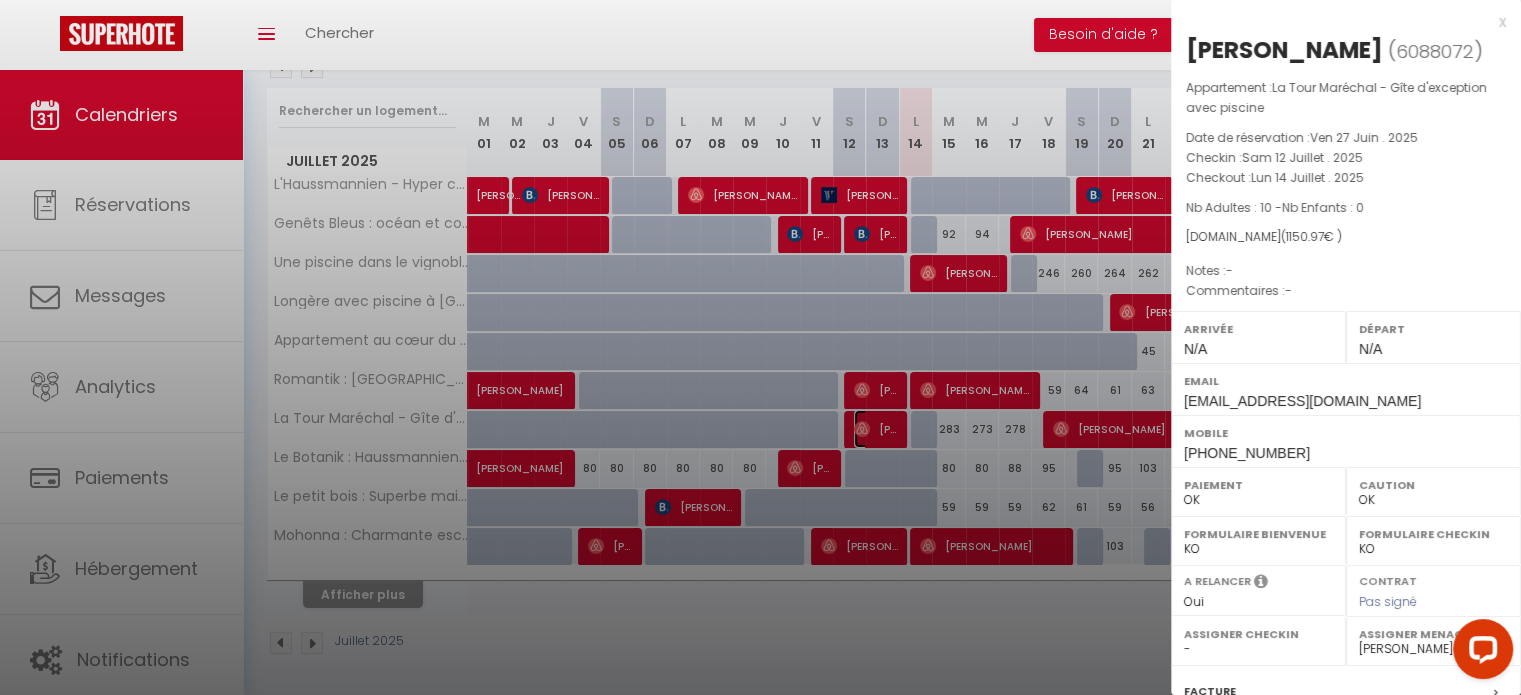 scroll, scrollTop: 253, scrollLeft: 0, axis: vertical 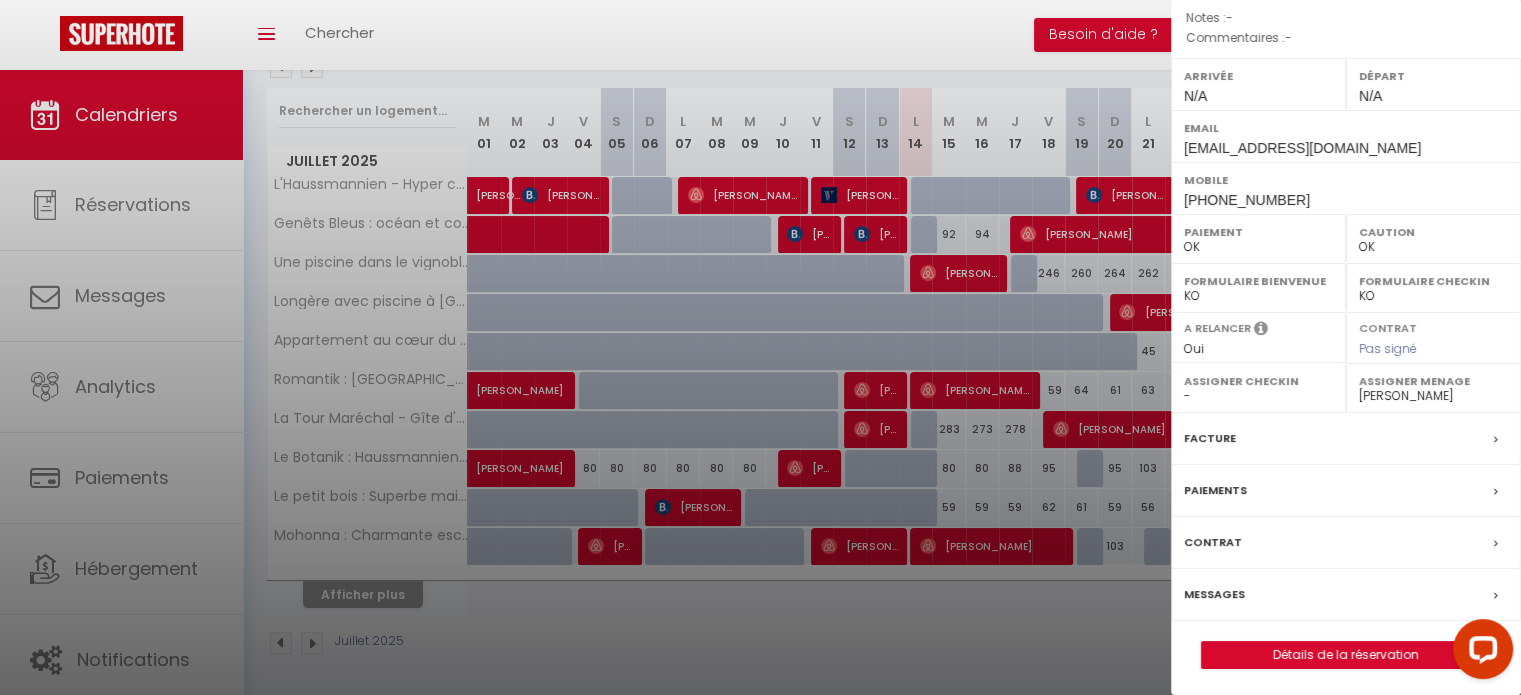 click on "Messages" at bounding box center [1214, 594] 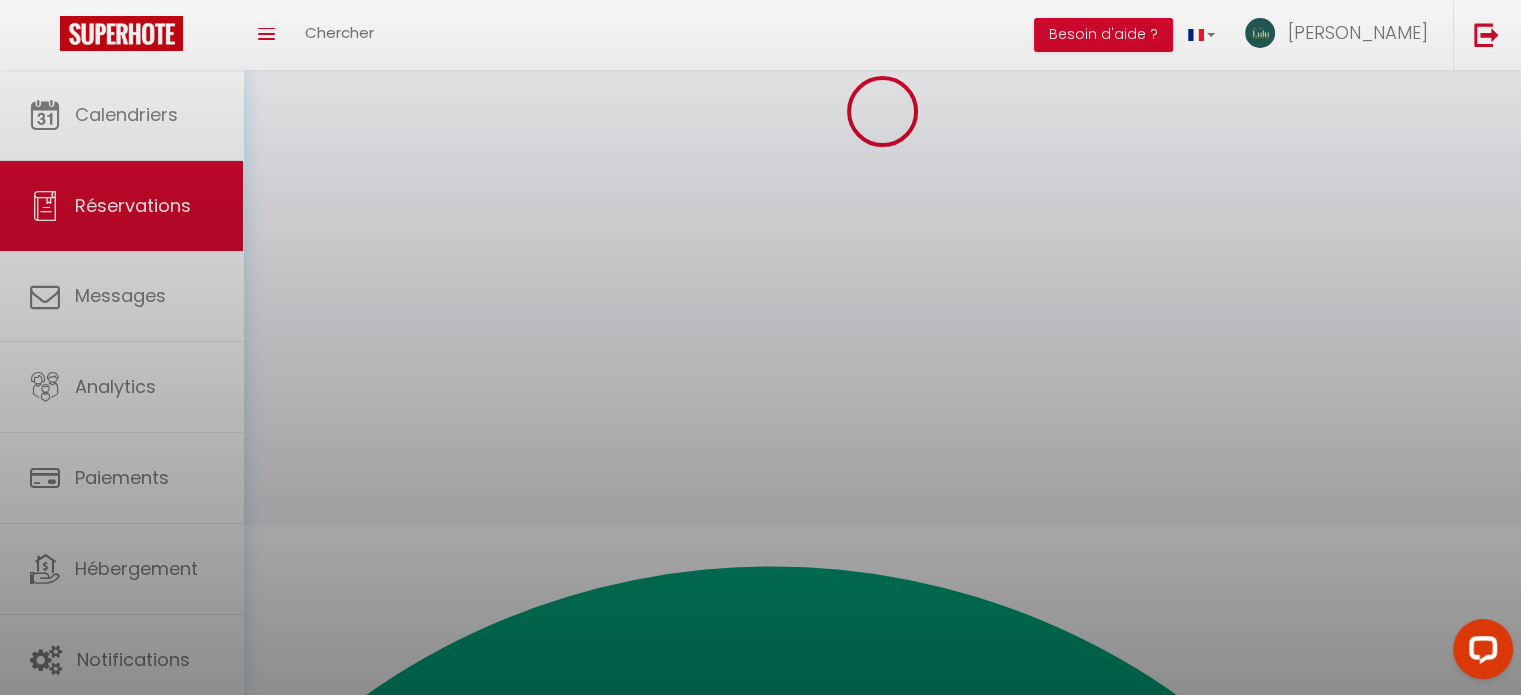 scroll, scrollTop: 0, scrollLeft: 0, axis: both 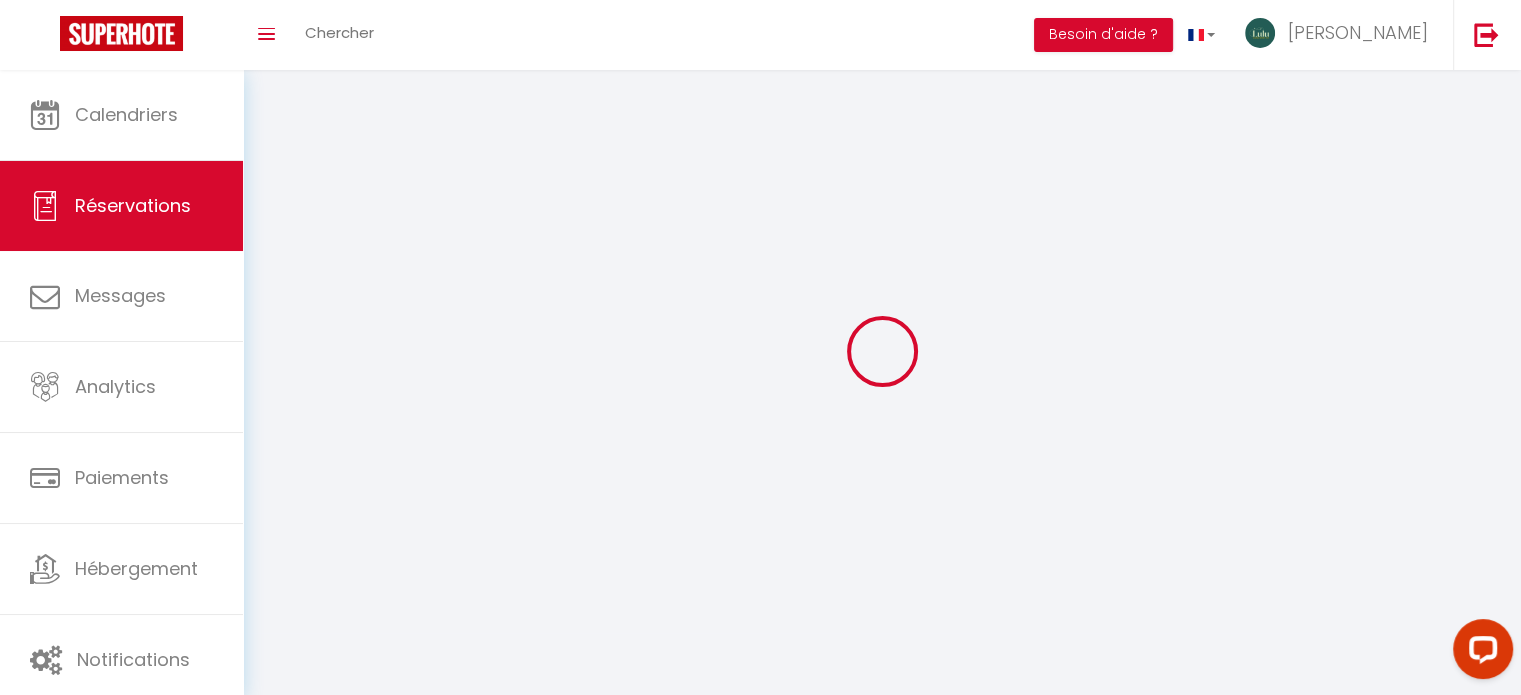 select 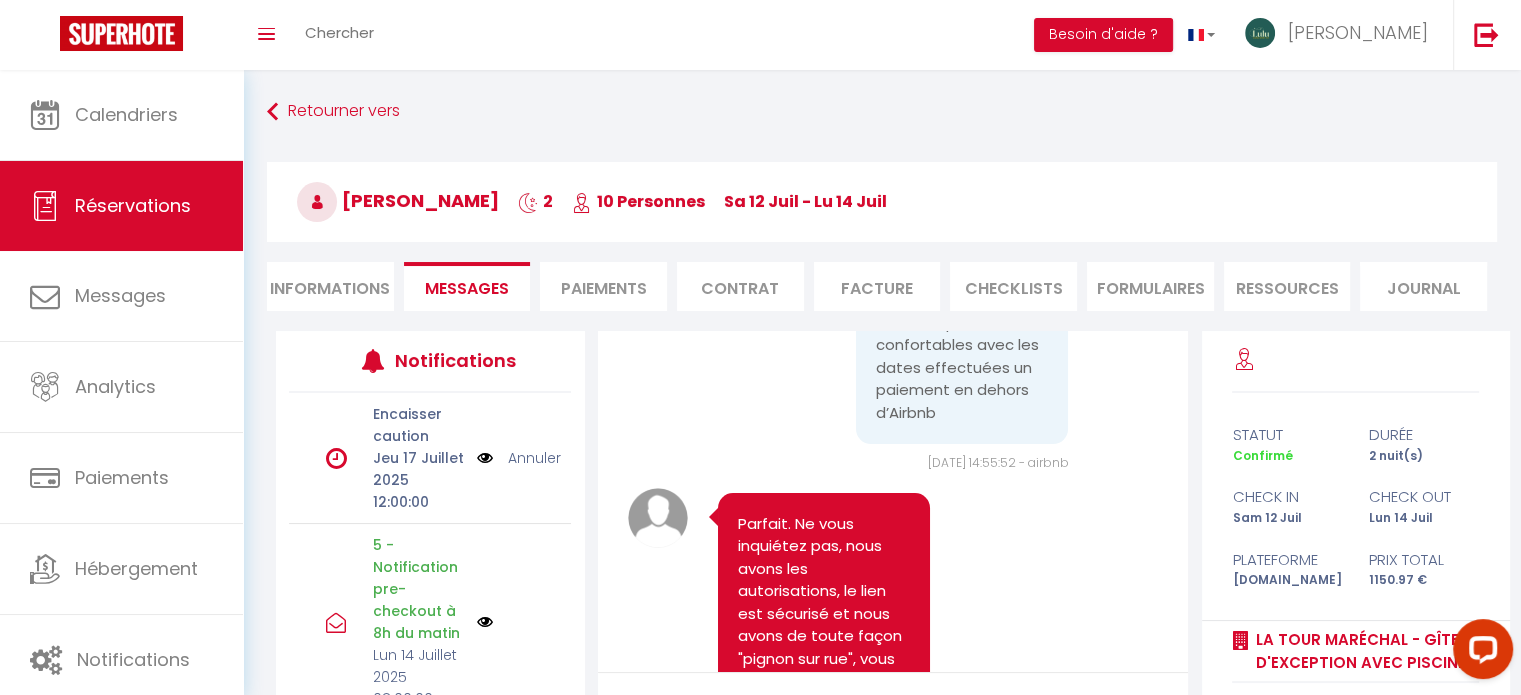 scroll, scrollTop: 7994, scrollLeft: 0, axis: vertical 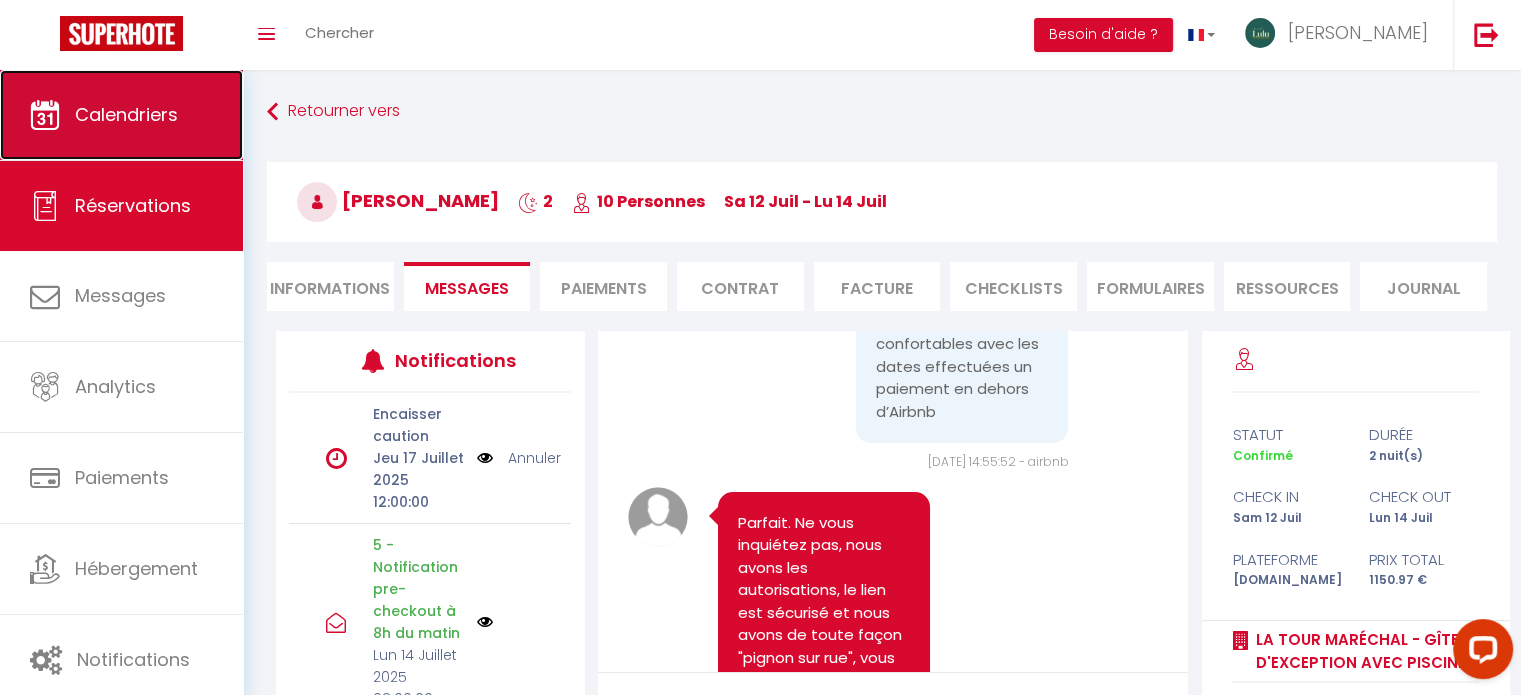 click on "Calendriers" at bounding box center (126, 114) 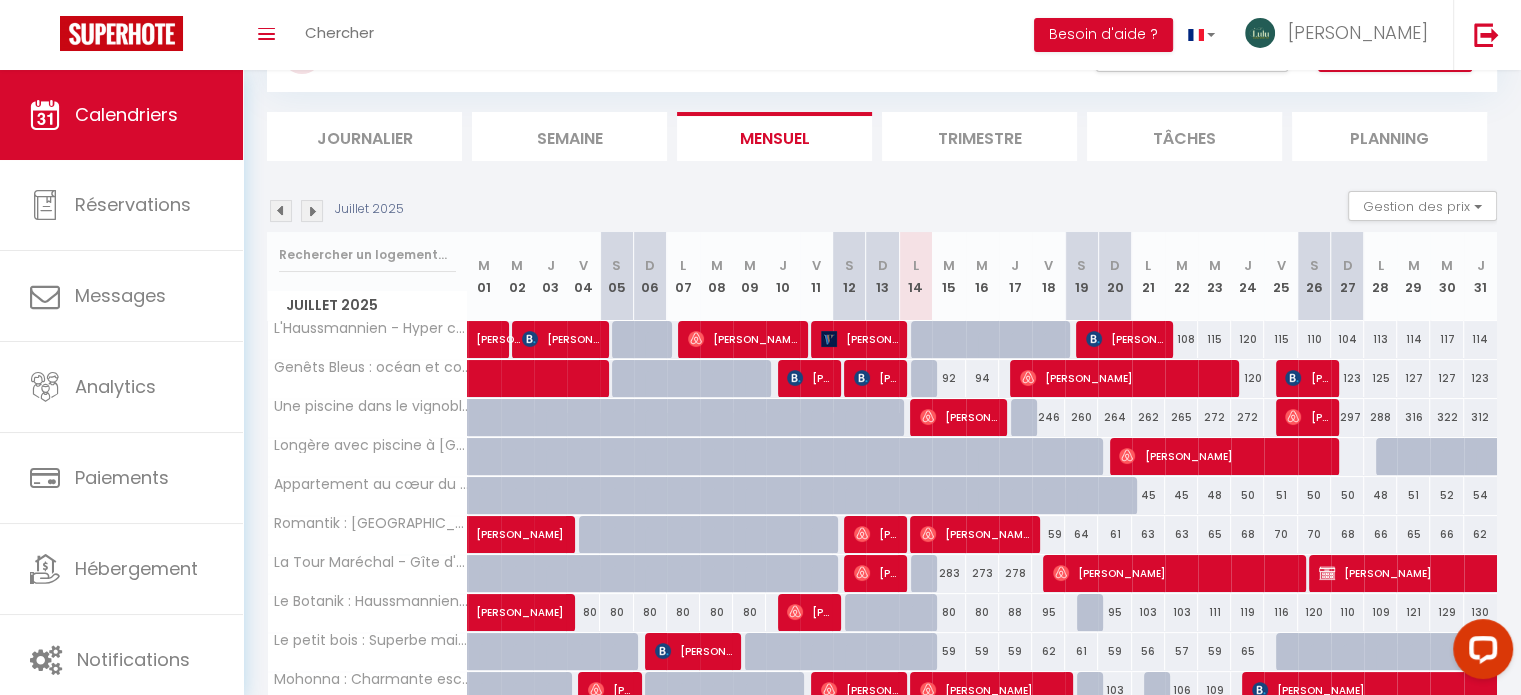 scroll, scrollTop: 101, scrollLeft: 0, axis: vertical 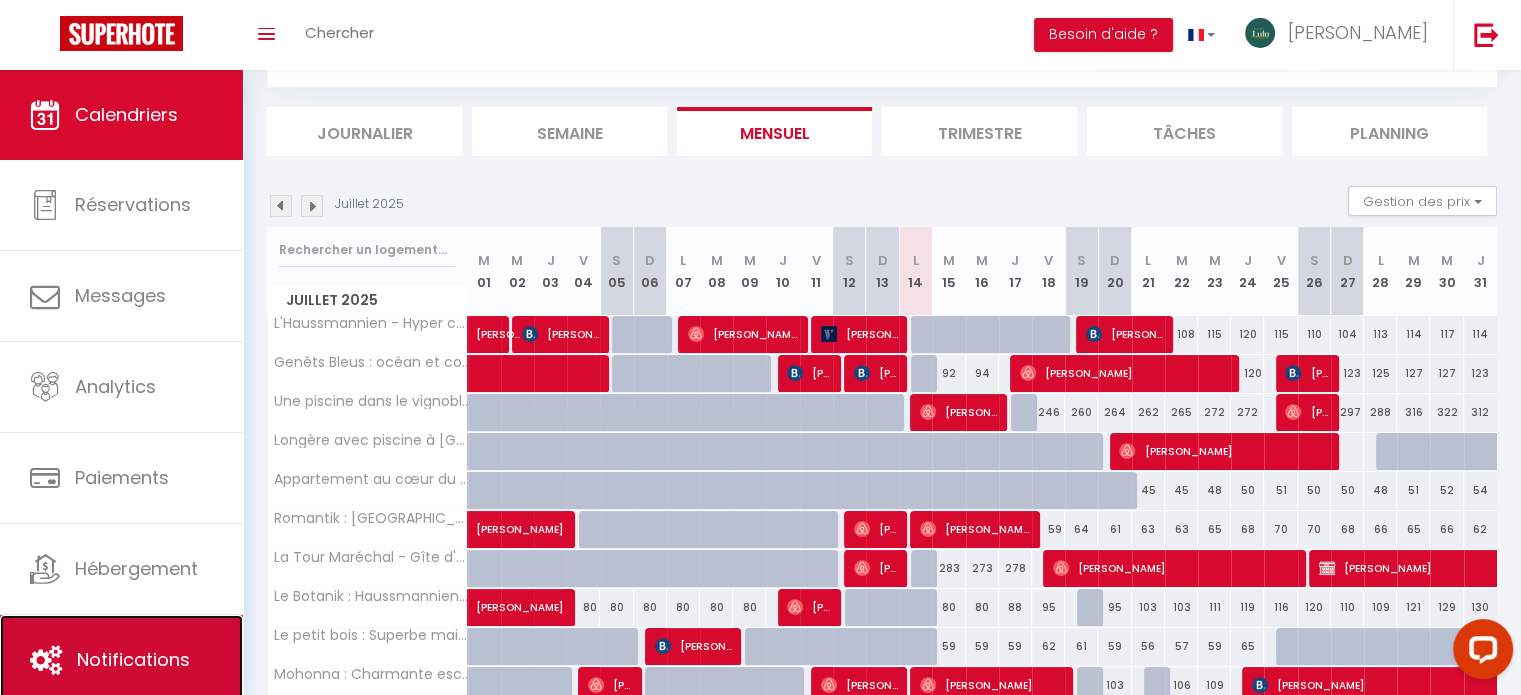 click on "Notifications" at bounding box center (133, 659) 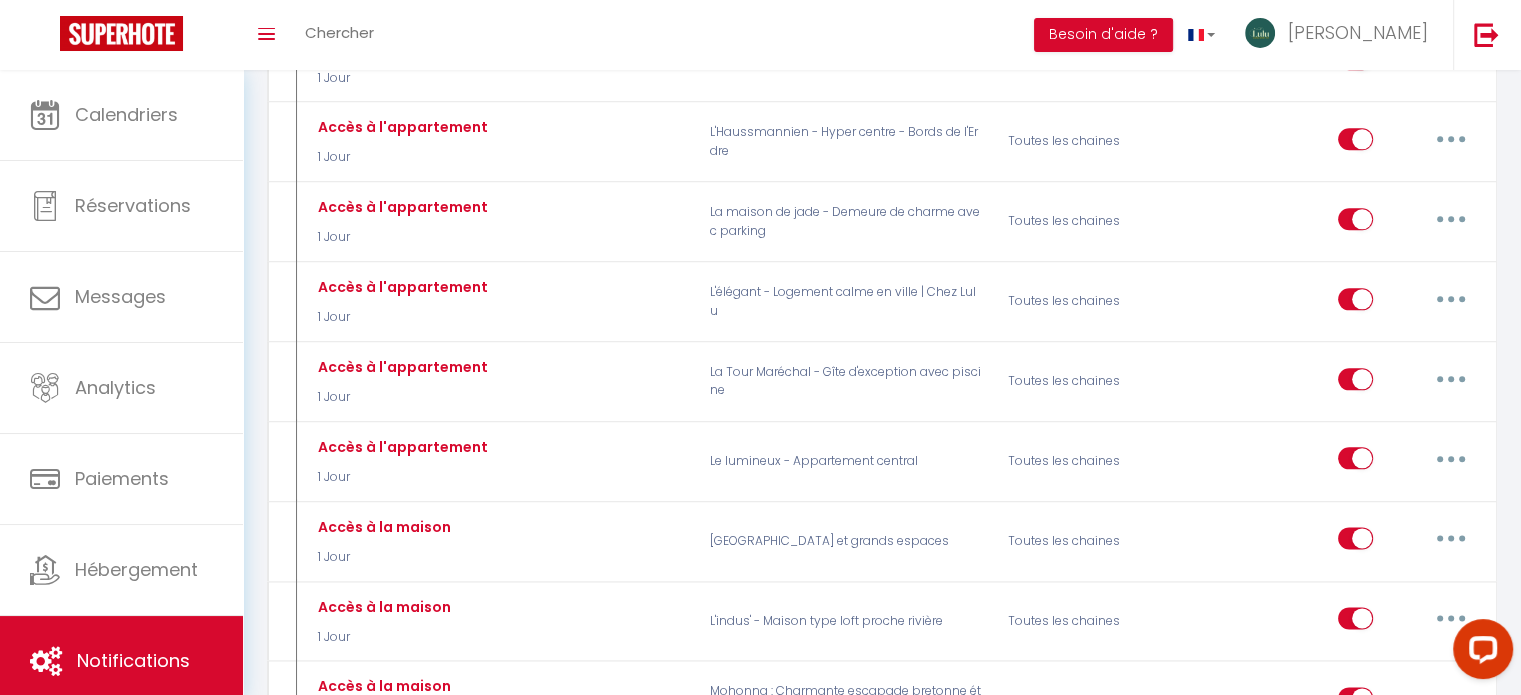 scroll, scrollTop: 2344, scrollLeft: 0, axis: vertical 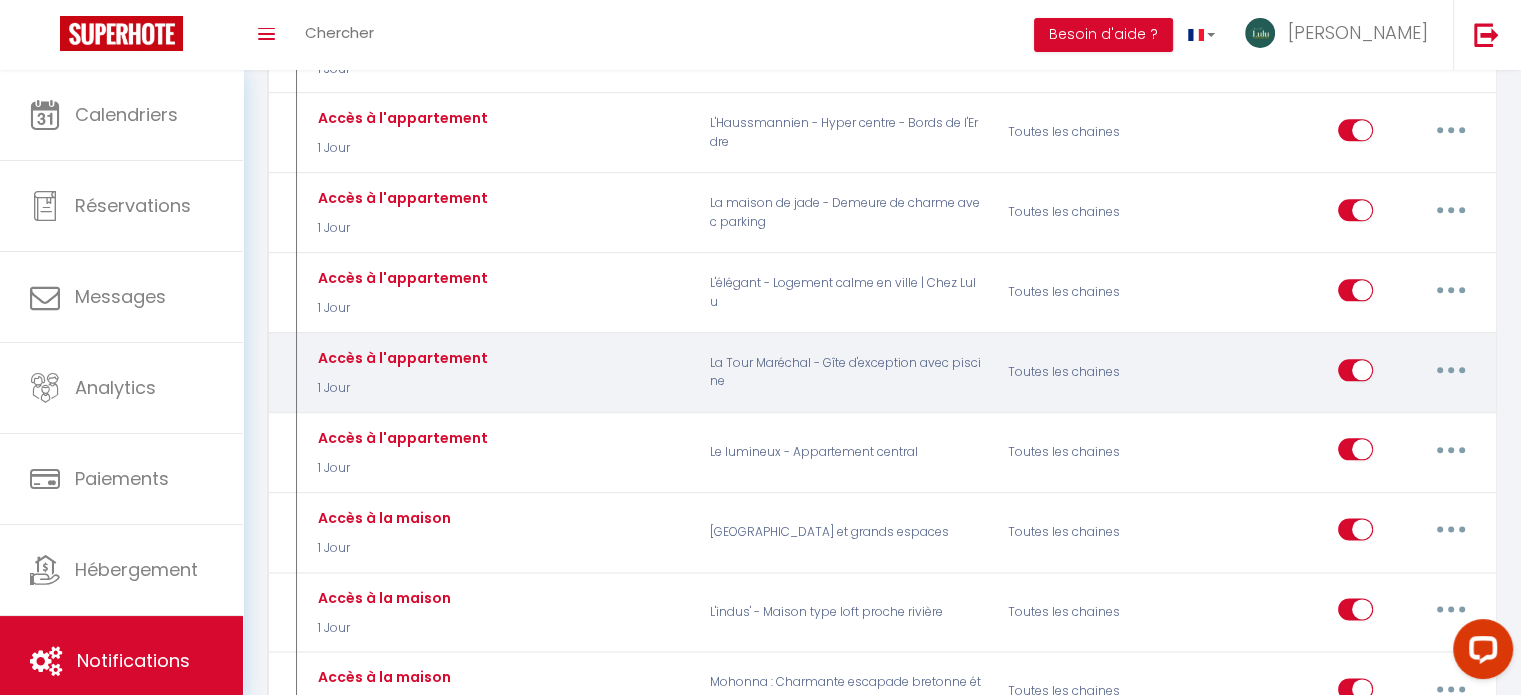 click at bounding box center [1451, 370] 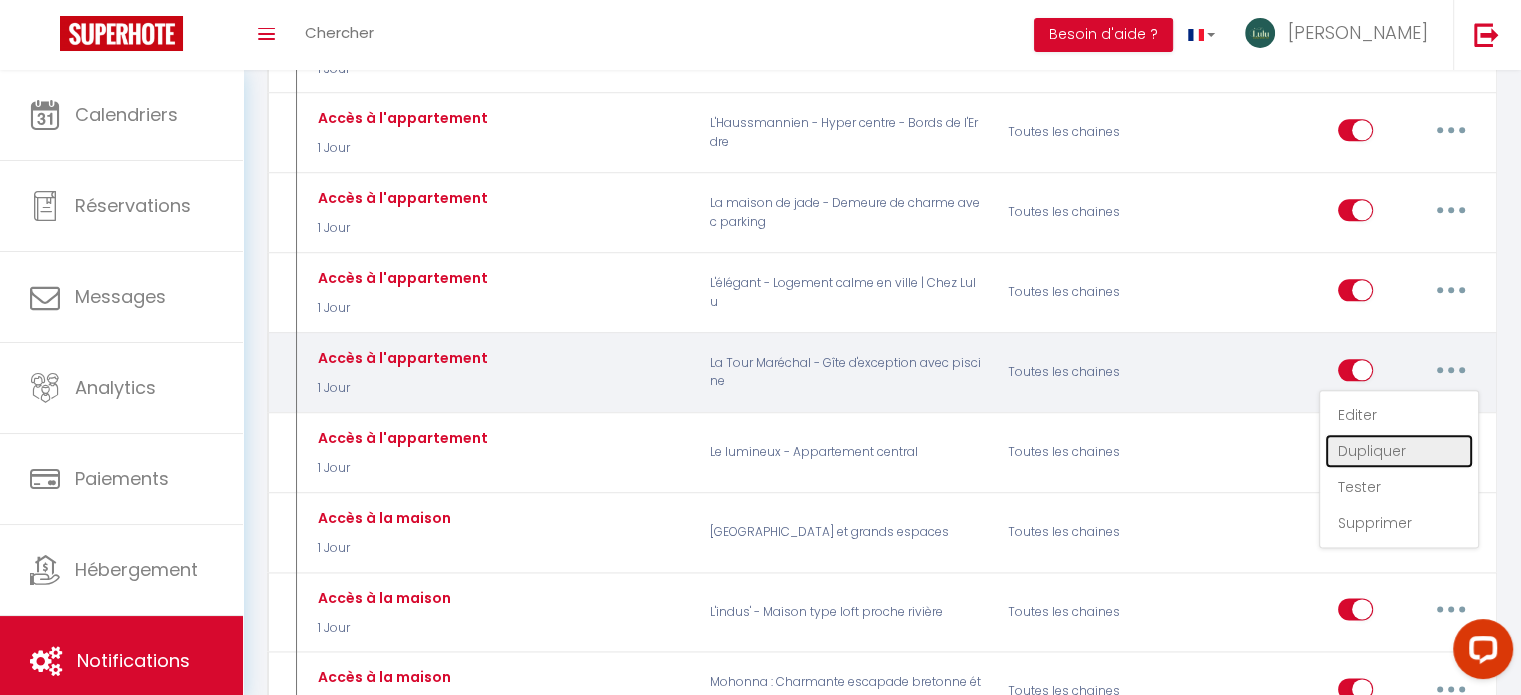 click on "Dupliquer" at bounding box center (1399, 451) 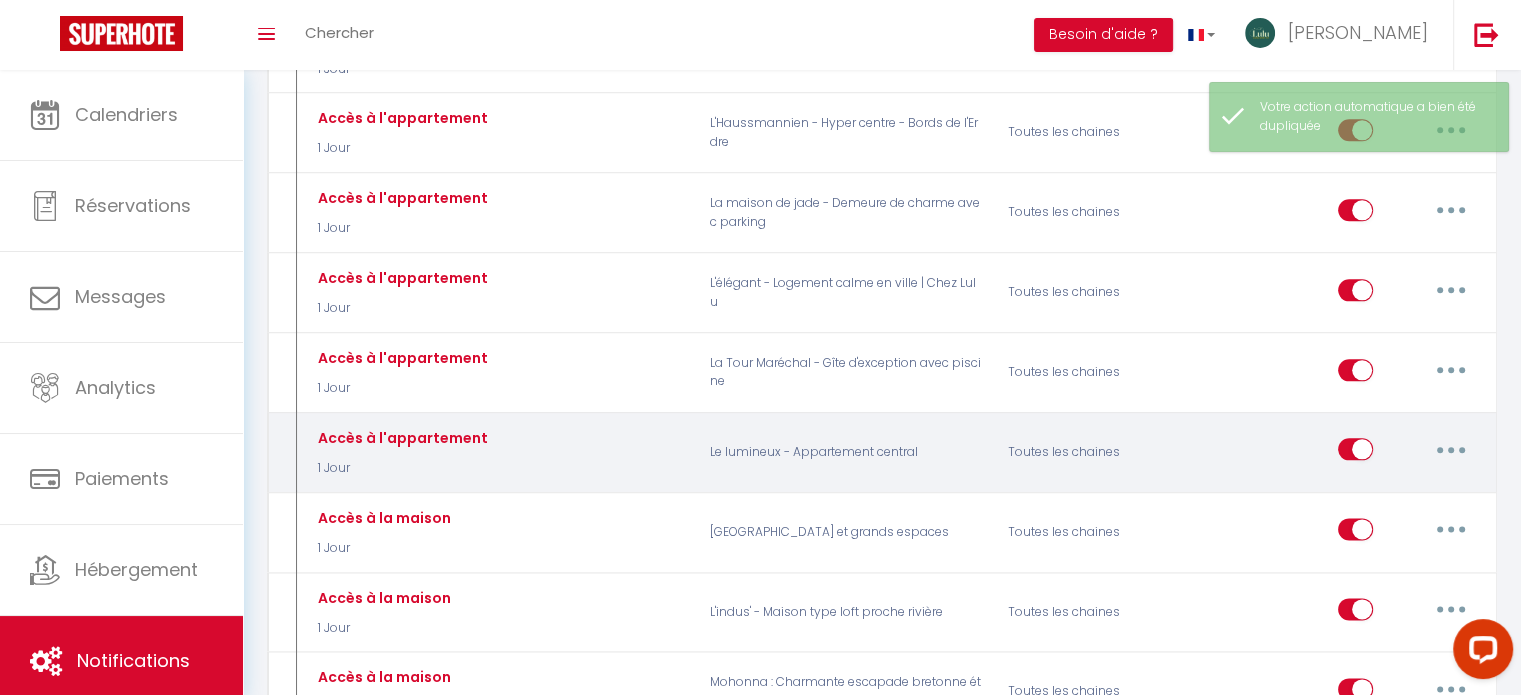 checkbox on "false" 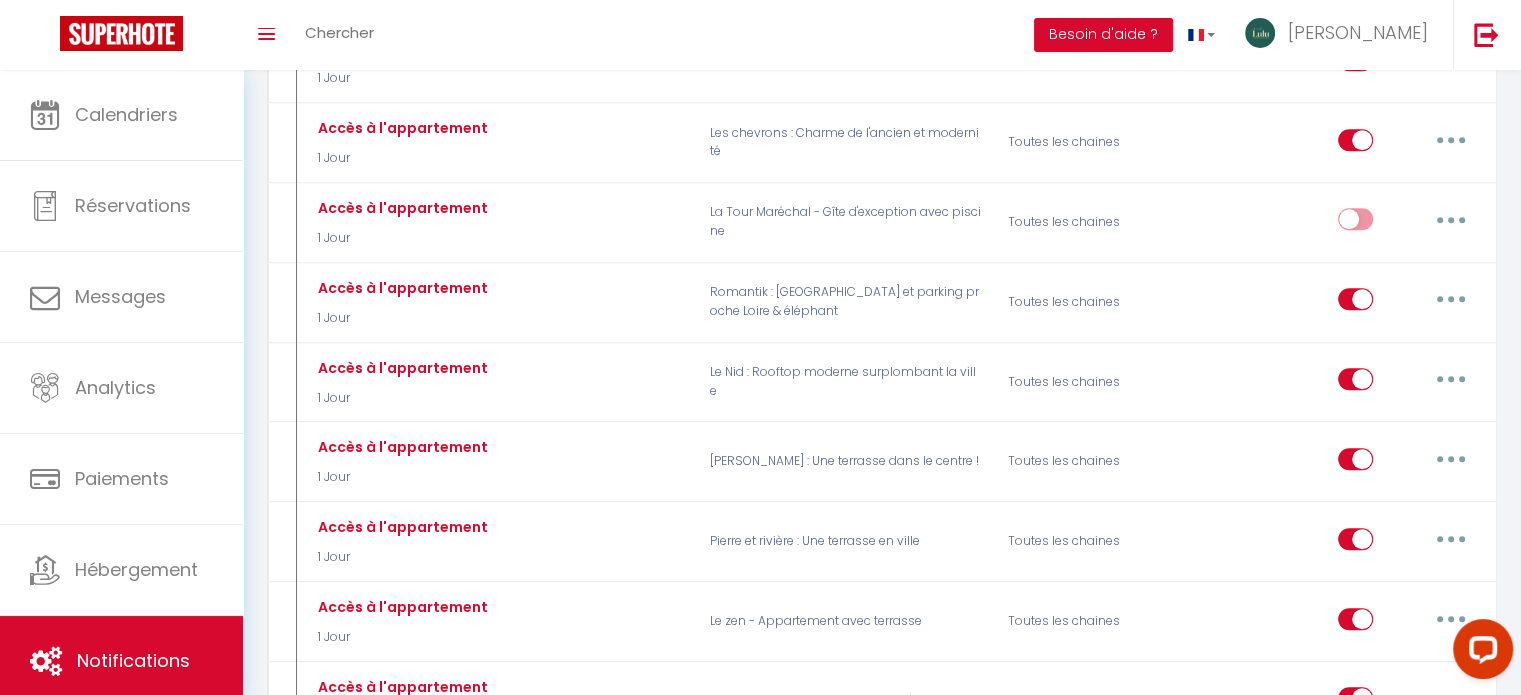 scroll, scrollTop: 1525, scrollLeft: 0, axis: vertical 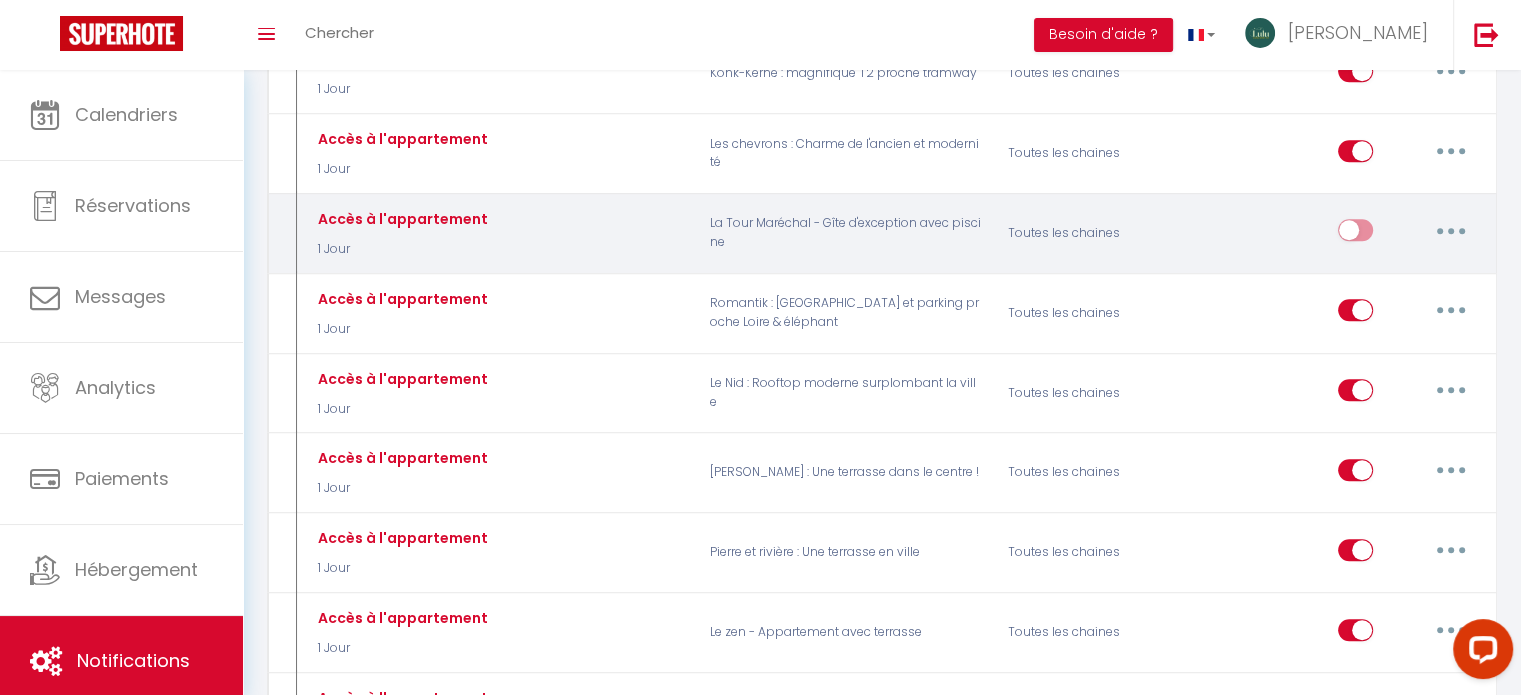 click at bounding box center (1451, 230) 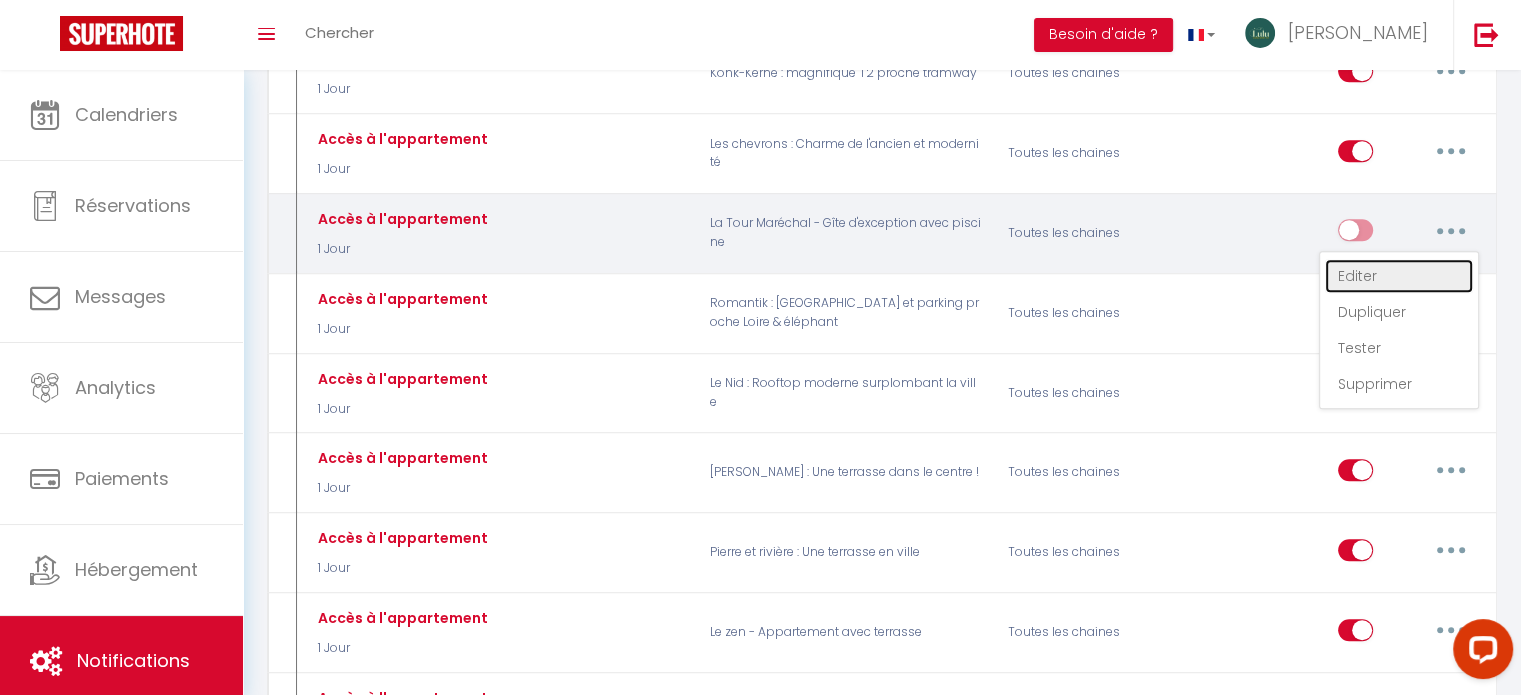 click on "Editer" at bounding box center (1399, 276) 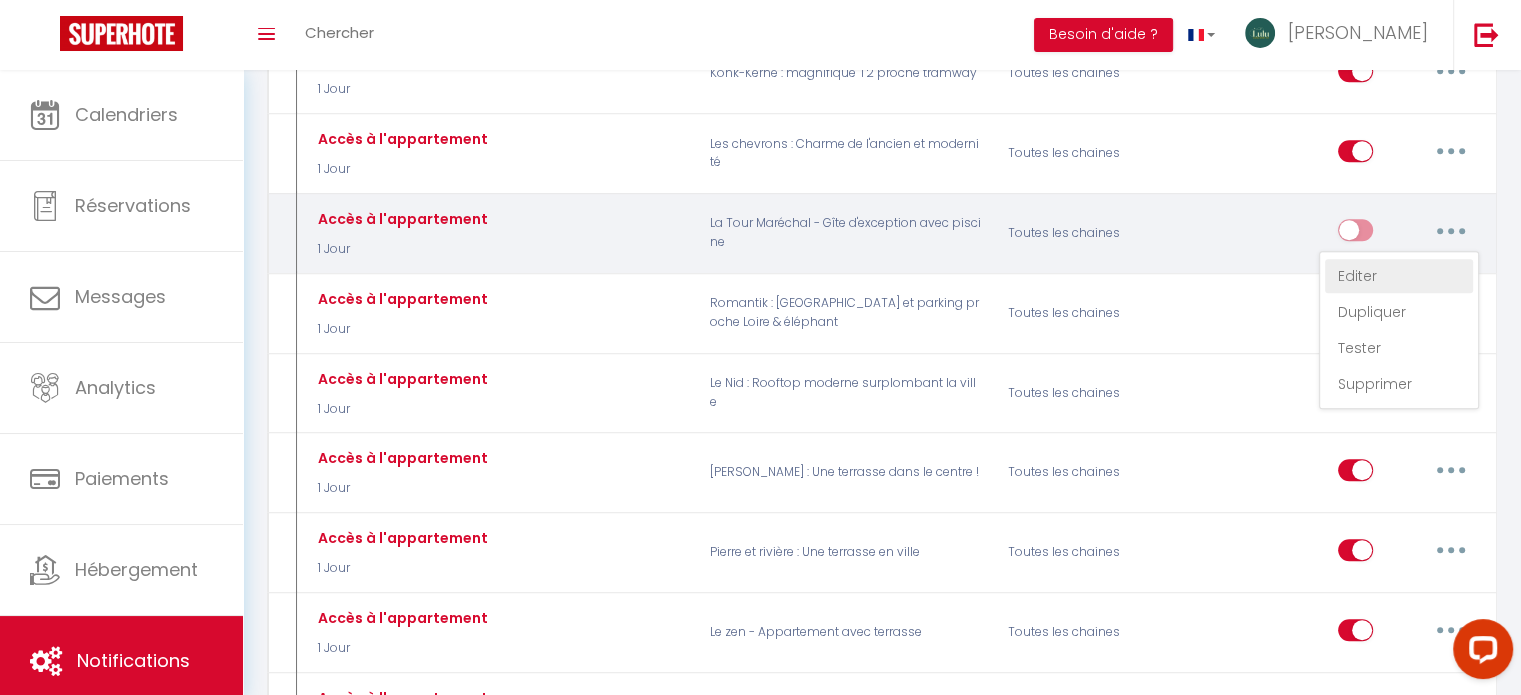 type on "Accès à l'appartement" 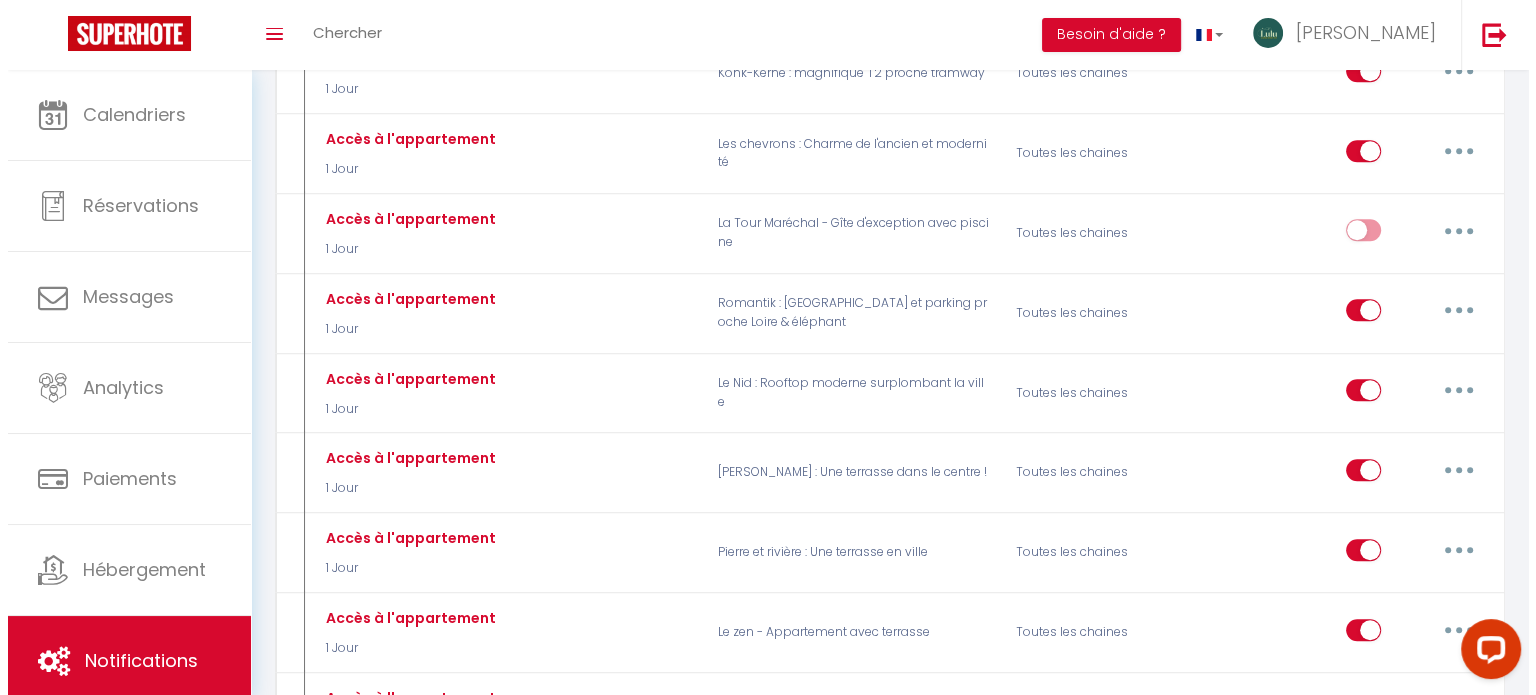 scroll, scrollTop: 1506, scrollLeft: 0, axis: vertical 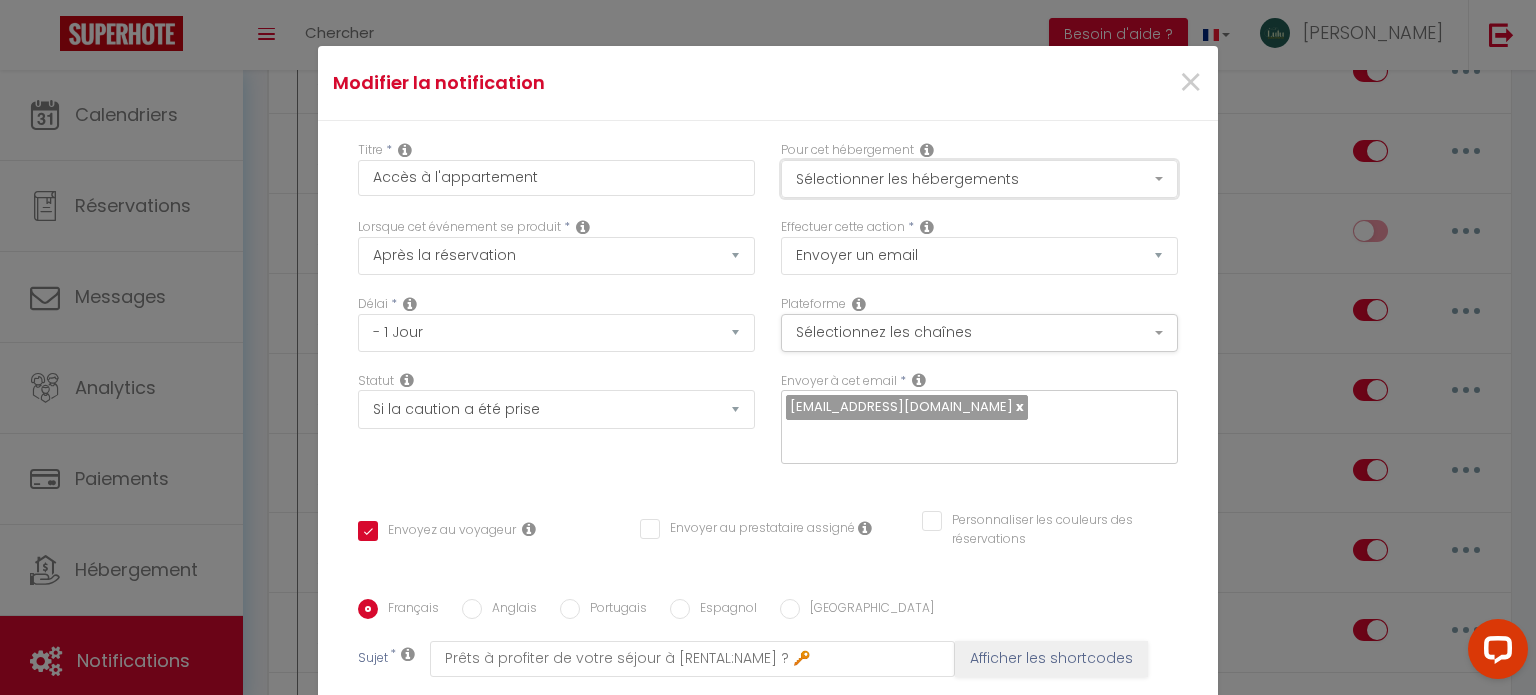 click on "Sélectionner les hébergements" at bounding box center (979, 179) 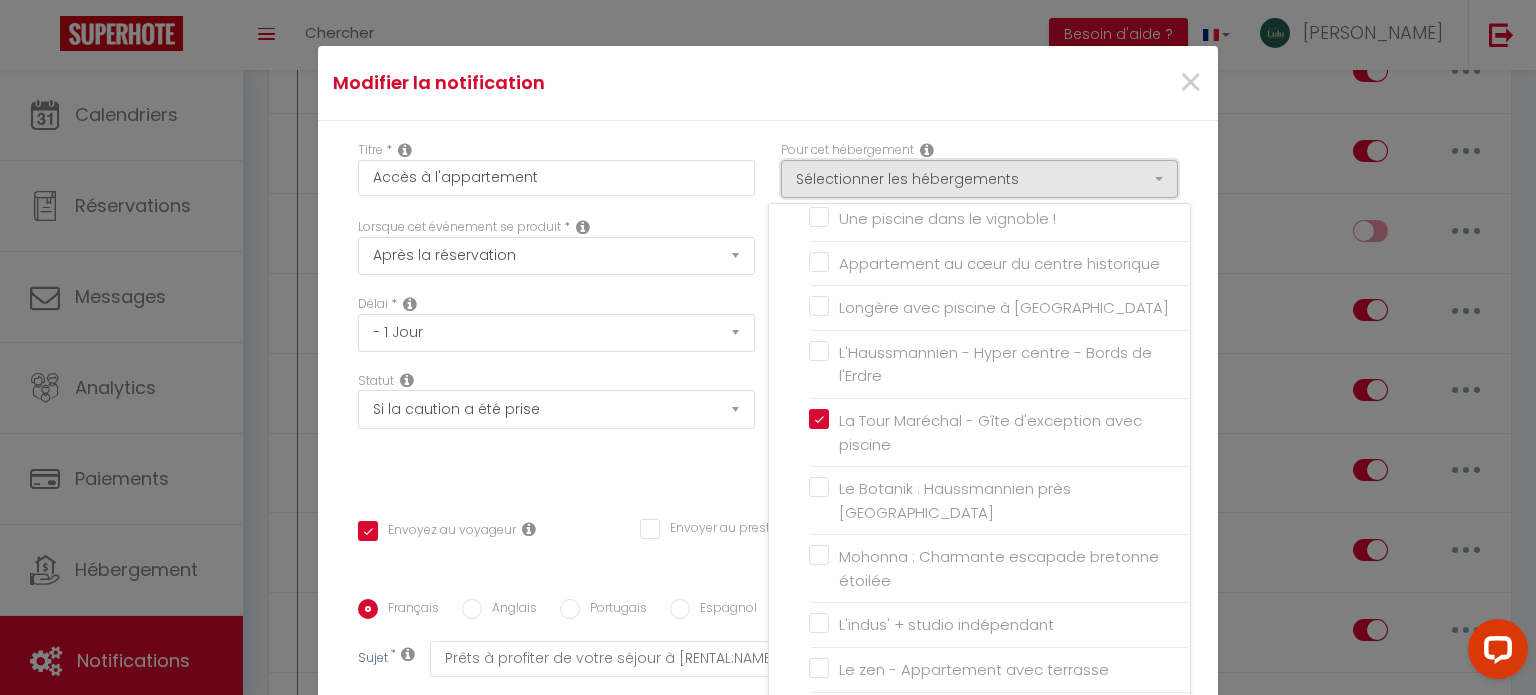 scroll, scrollTop: 1208, scrollLeft: 0, axis: vertical 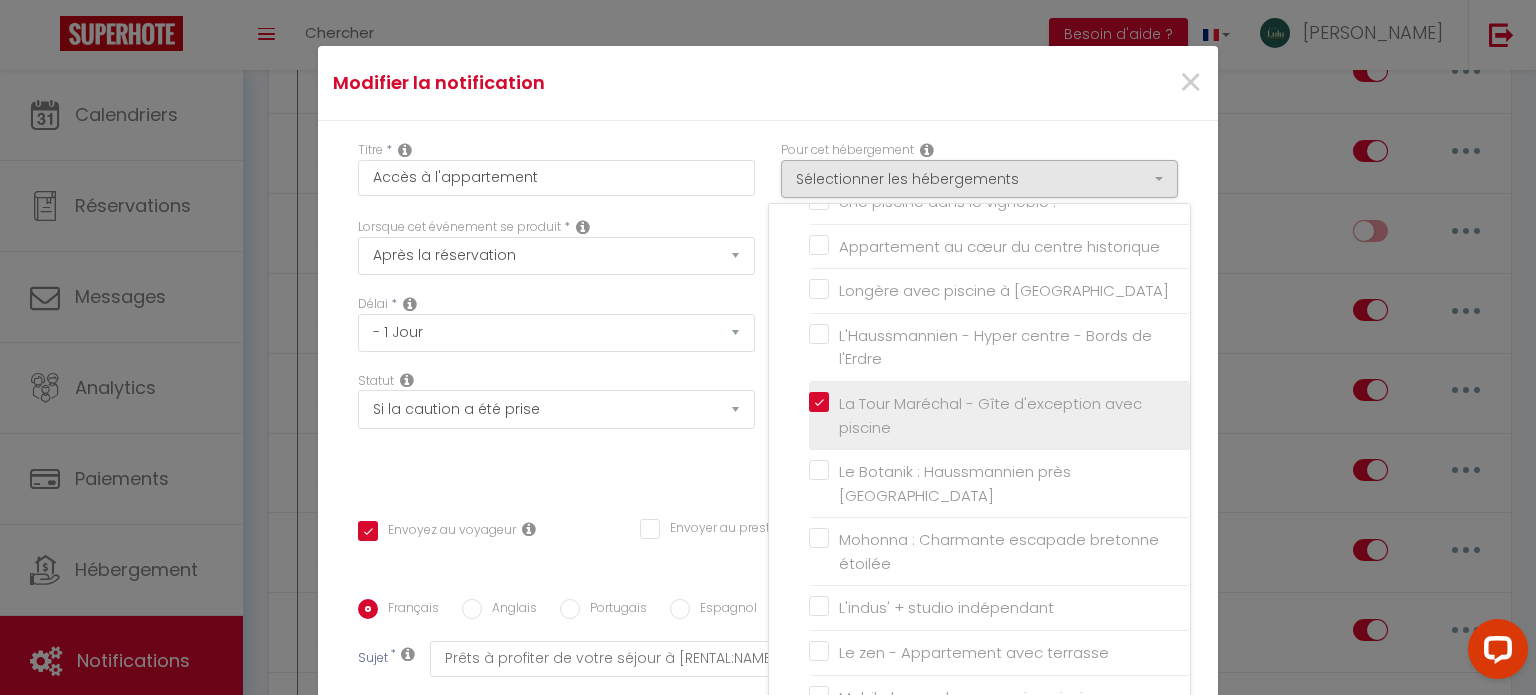 click on "La Tour Maréchal - Gîte d'exception avec piscine" at bounding box center [1003, 415] 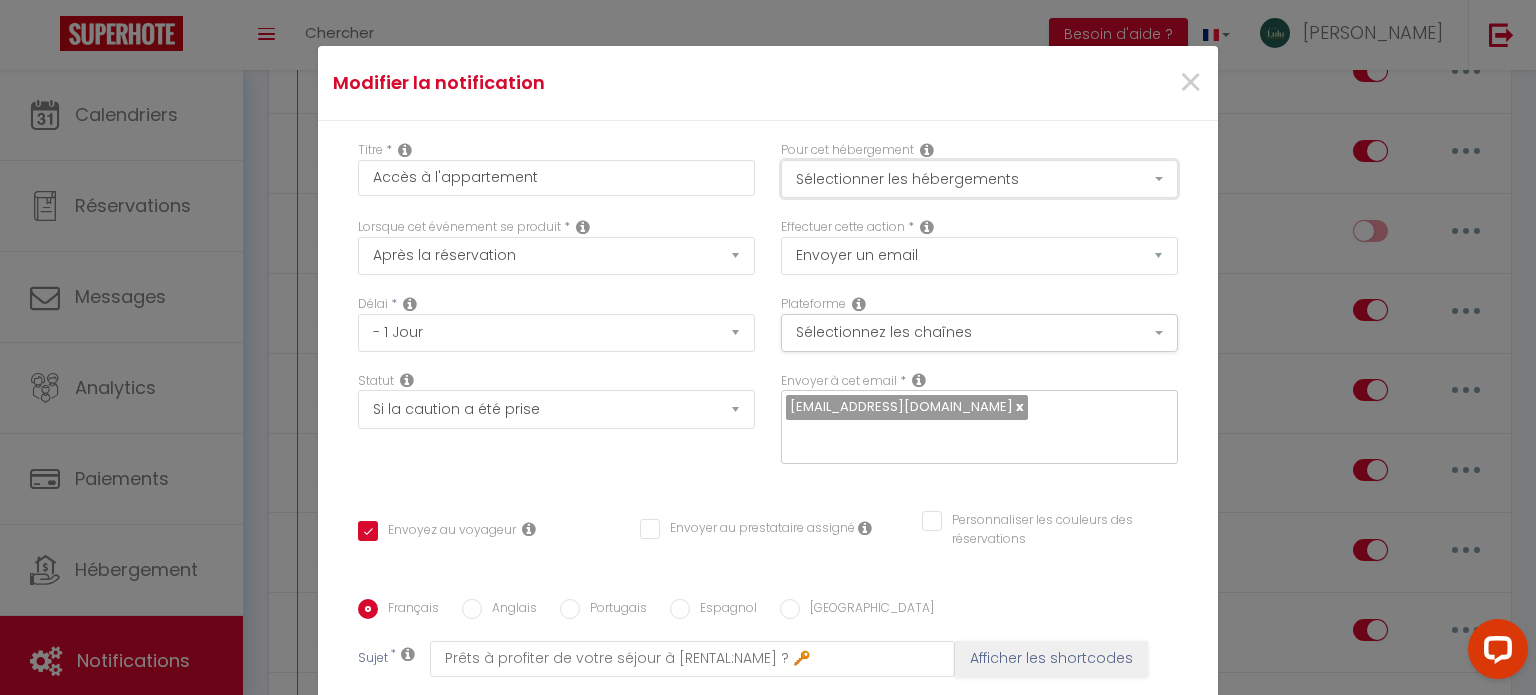 click on "Sélectionner les hébergements" at bounding box center [979, 179] 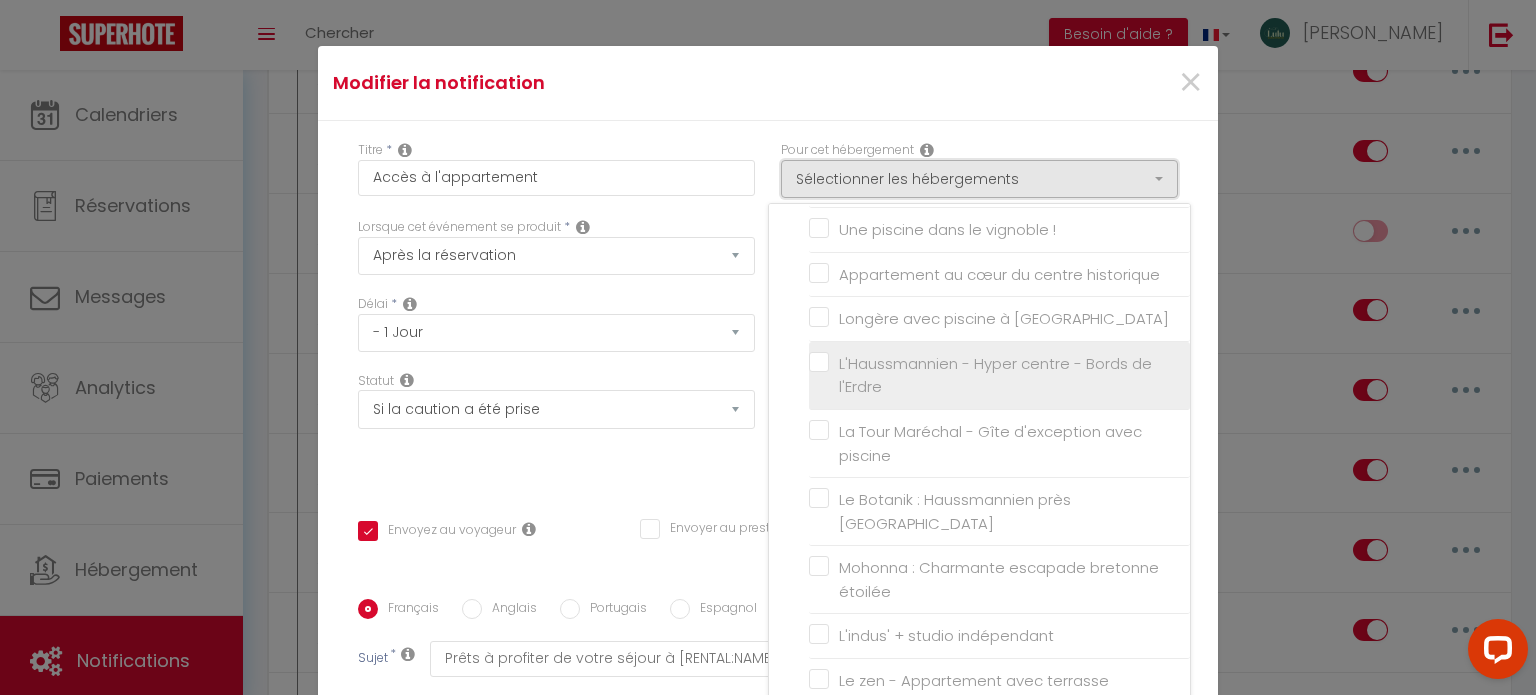 scroll, scrollTop: 1179, scrollLeft: 0, axis: vertical 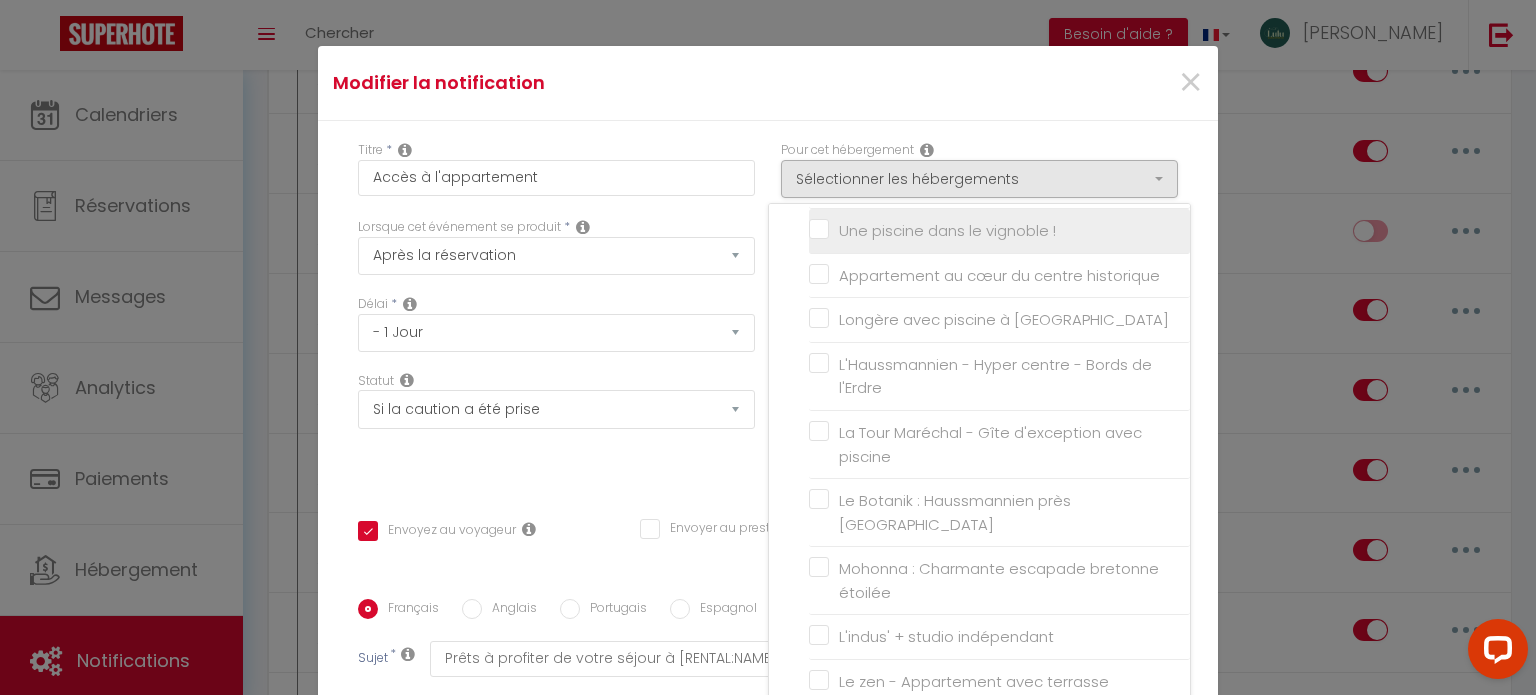 click on "Une piscine dans le vignoble !" at bounding box center (999, 231) 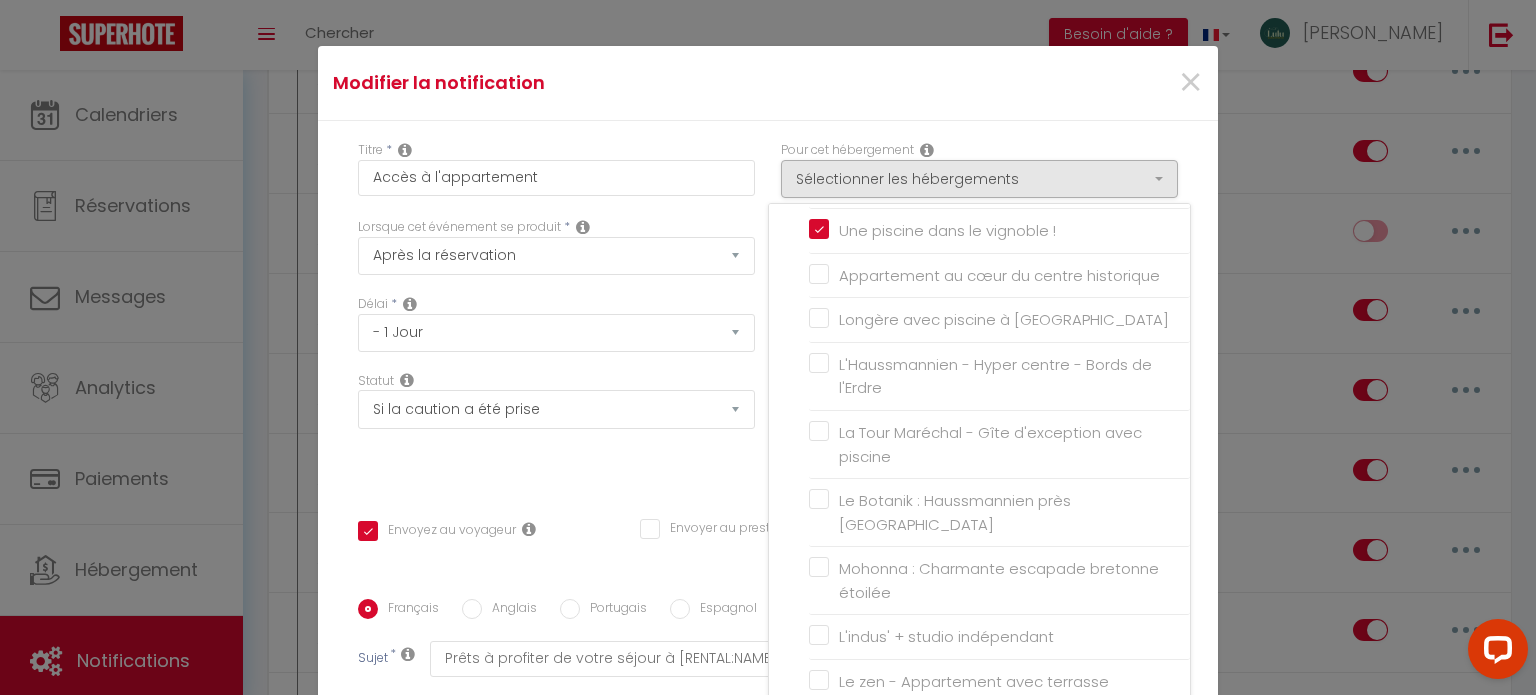 click on "Titre   *     Accès à l'appartement   Pour cet hébergement
Sélectionner les hébergements
Tous les apparts
CALM
[PERSON_NAME] : Une terrasse dans le centre !
[GEOGRAPHIC_DATA] – [GEOGRAPHIC_DATA] proche parc et rivière
[PERSON_NAME] et rivière : Une terrasse en ville
Duplex la galerie
gite proche Zénith et clinique
Romantik : [GEOGRAPHIC_DATA] et parking proche [GEOGRAPHIC_DATA] & éléphant" at bounding box center [768, 599] 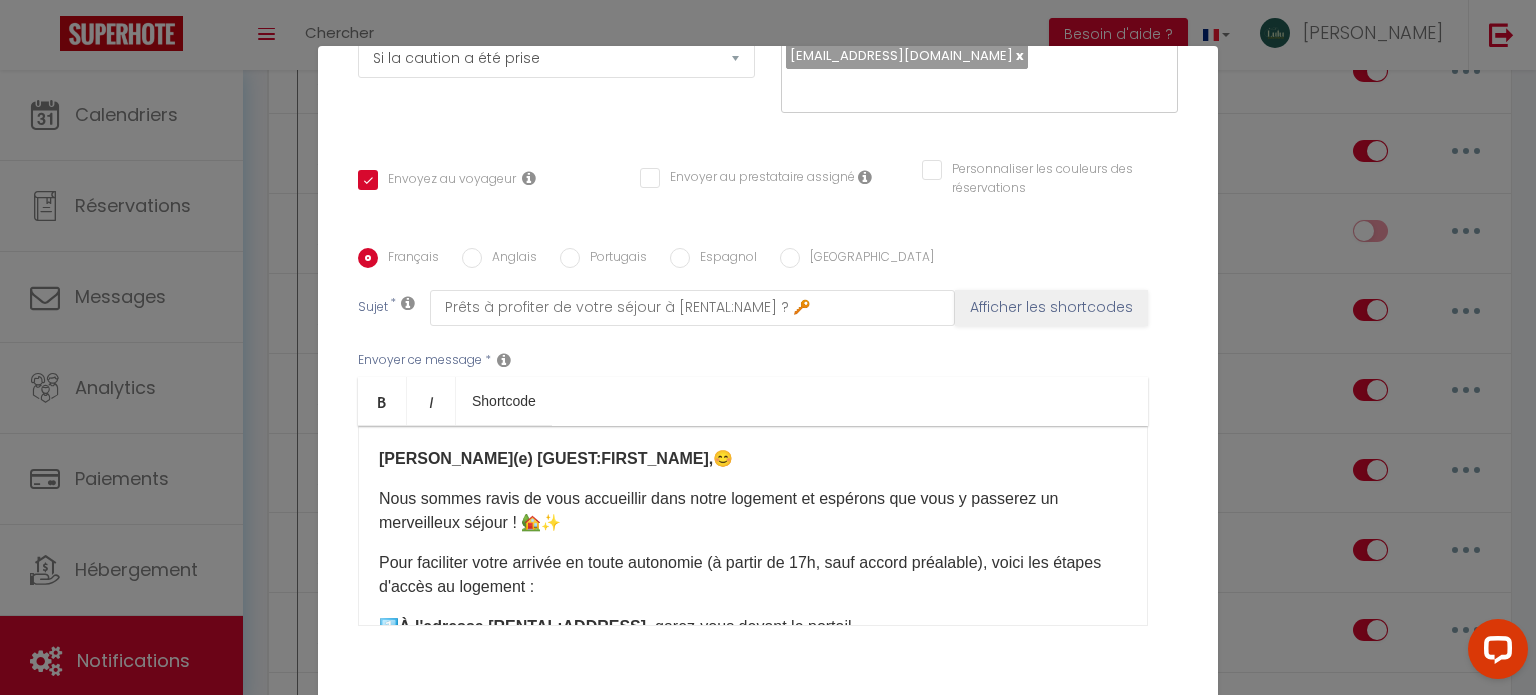 scroll, scrollTop: 352, scrollLeft: 0, axis: vertical 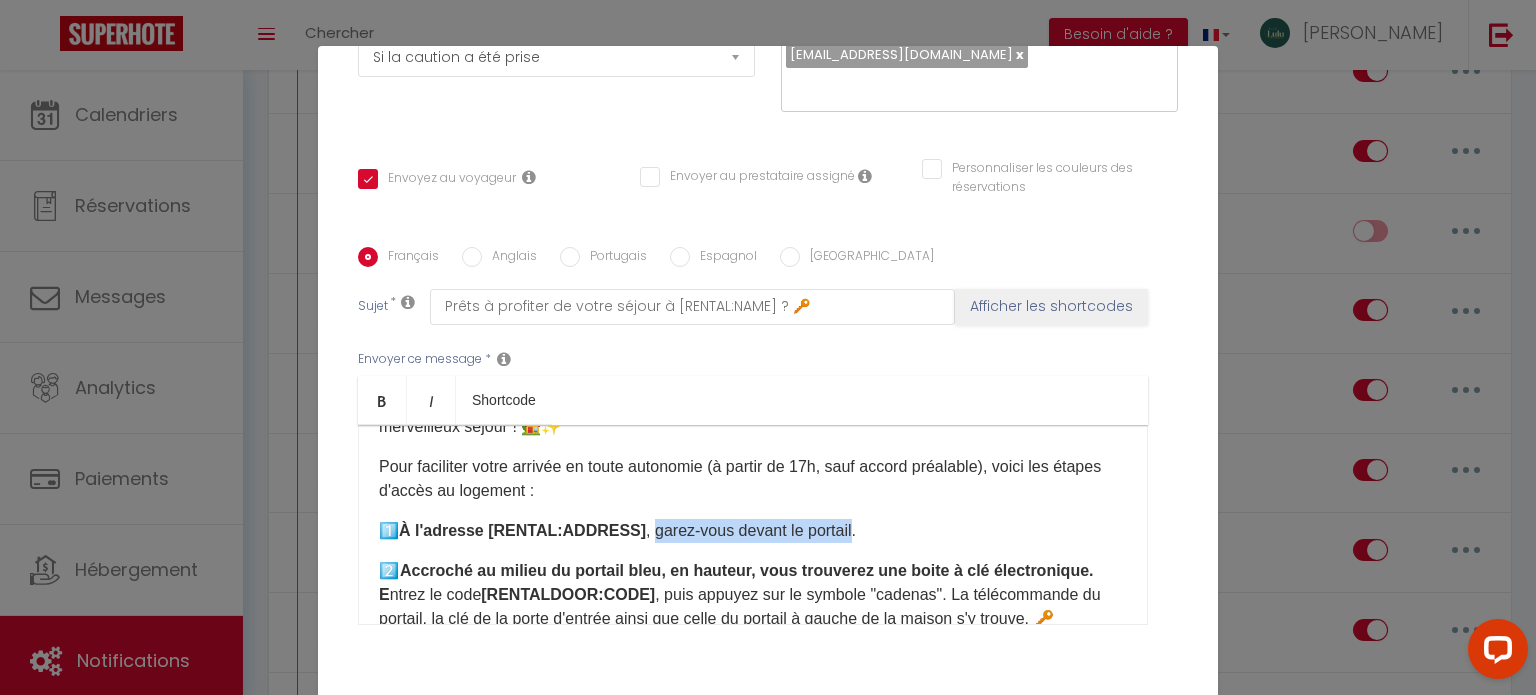 drag, startPoint x: 636, startPoint y: 529, endPoint x: 834, endPoint y: 531, distance: 198.0101 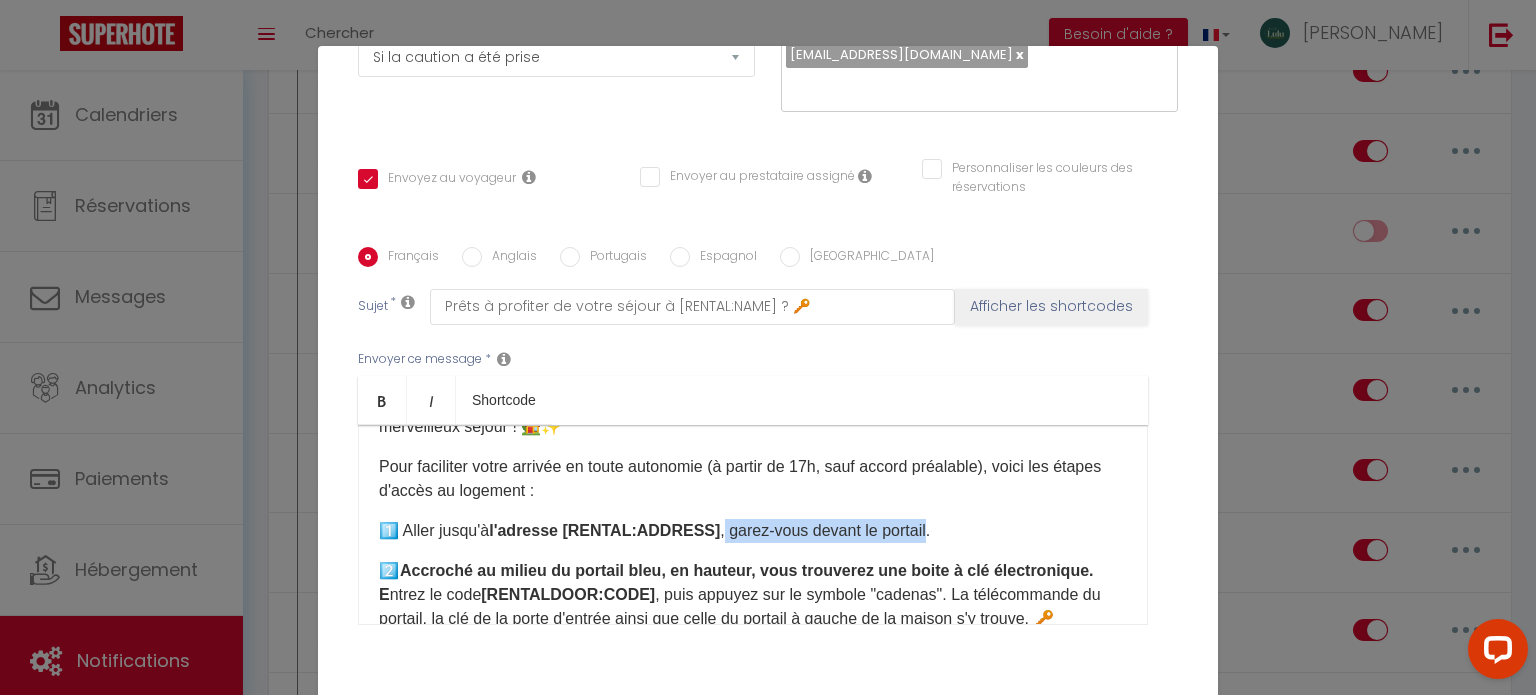 drag, startPoint x: 709, startPoint y: 523, endPoint x: 912, endPoint y: 534, distance: 203.2978 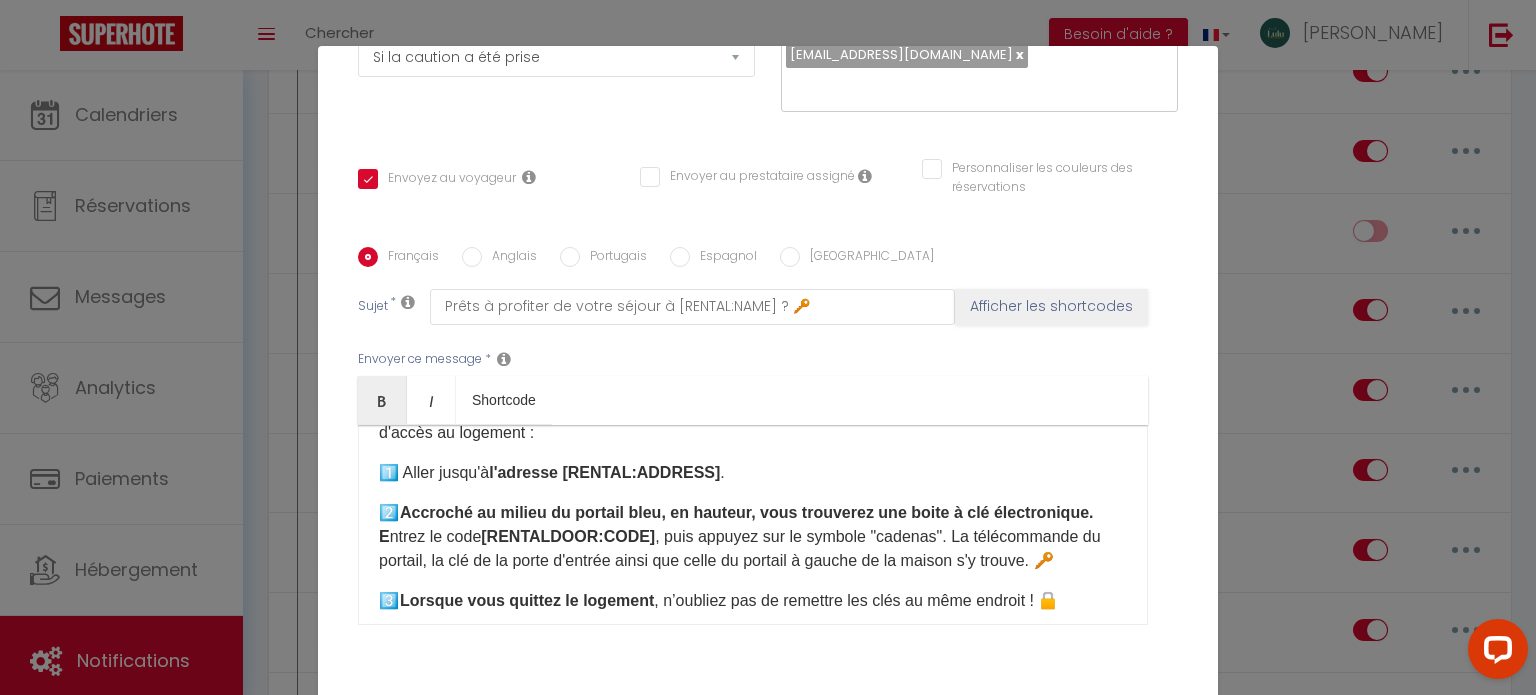 scroll, scrollTop: 177, scrollLeft: 0, axis: vertical 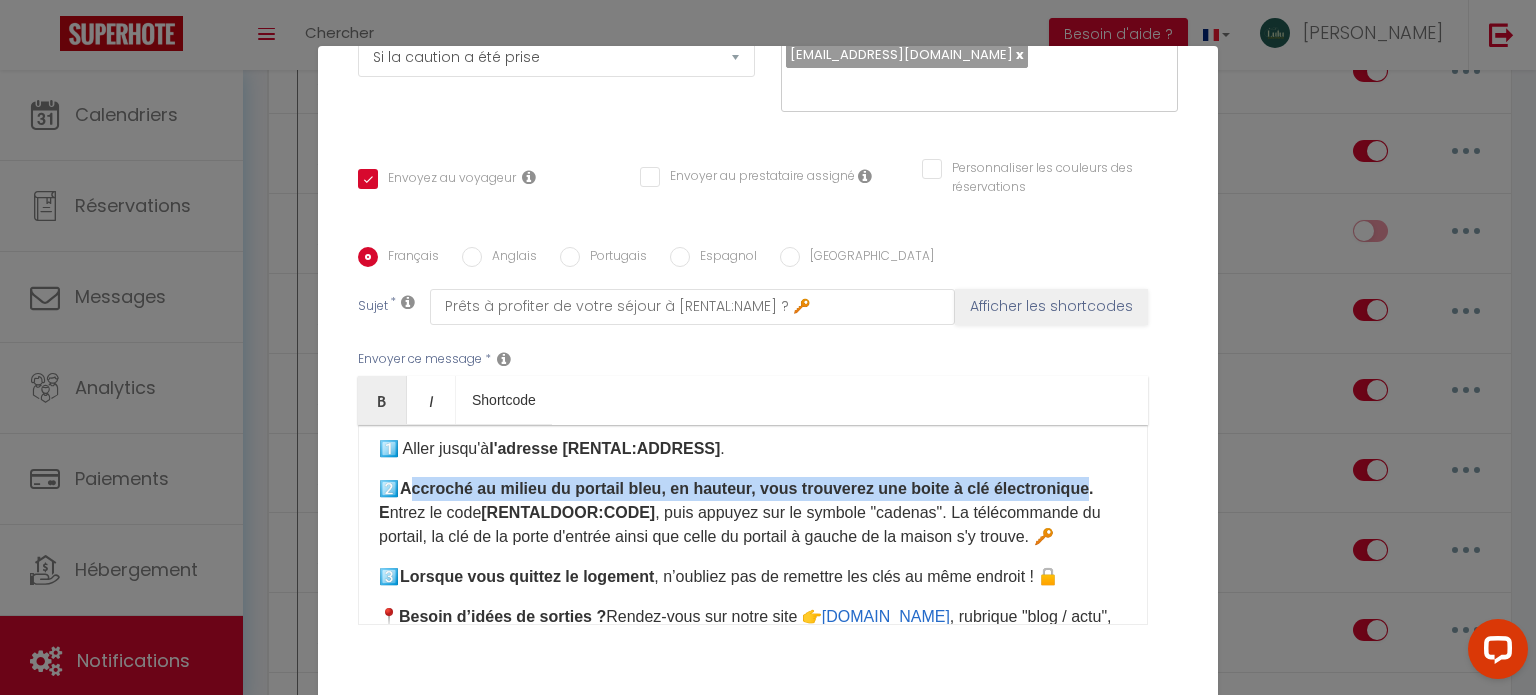 drag, startPoint x: 406, startPoint y: 485, endPoint x: 465, endPoint y: 513, distance: 65.30697 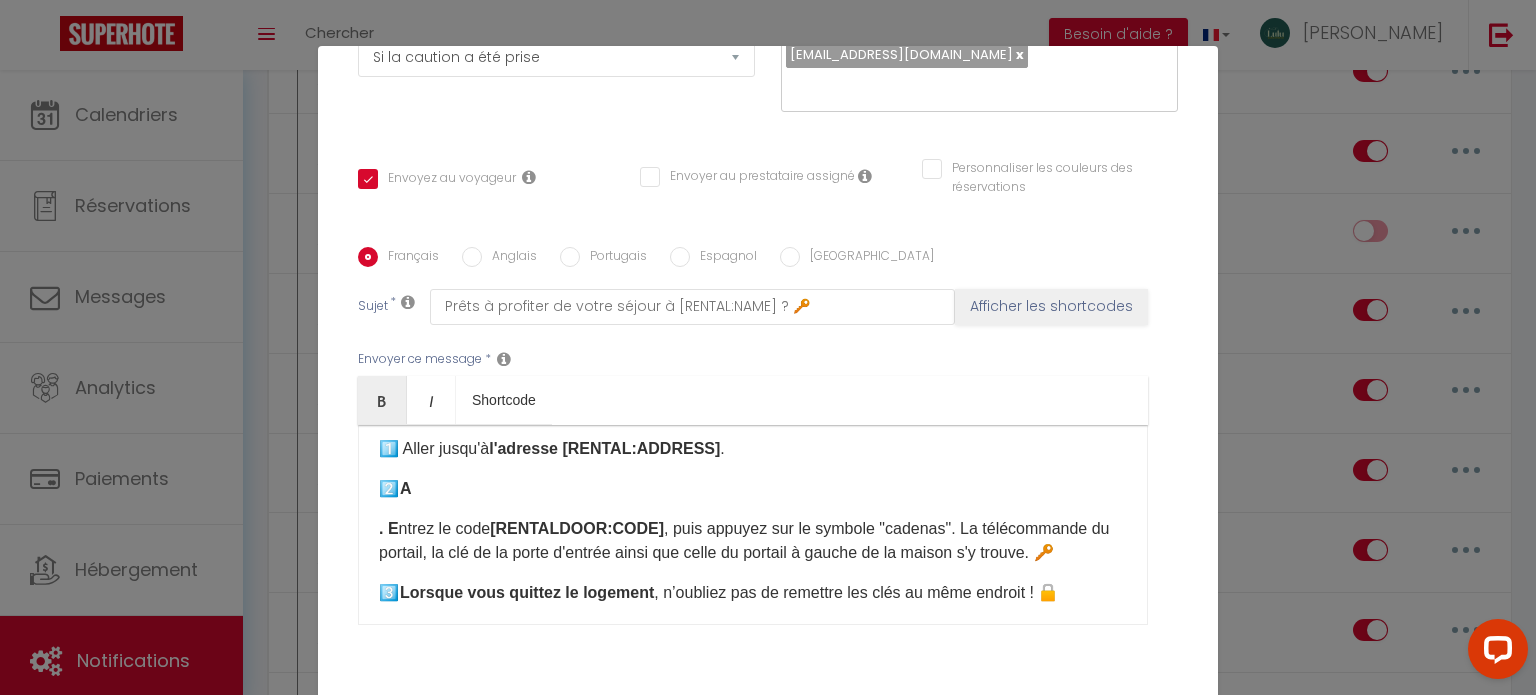 click on "2️⃣  A" at bounding box center [753, 489] 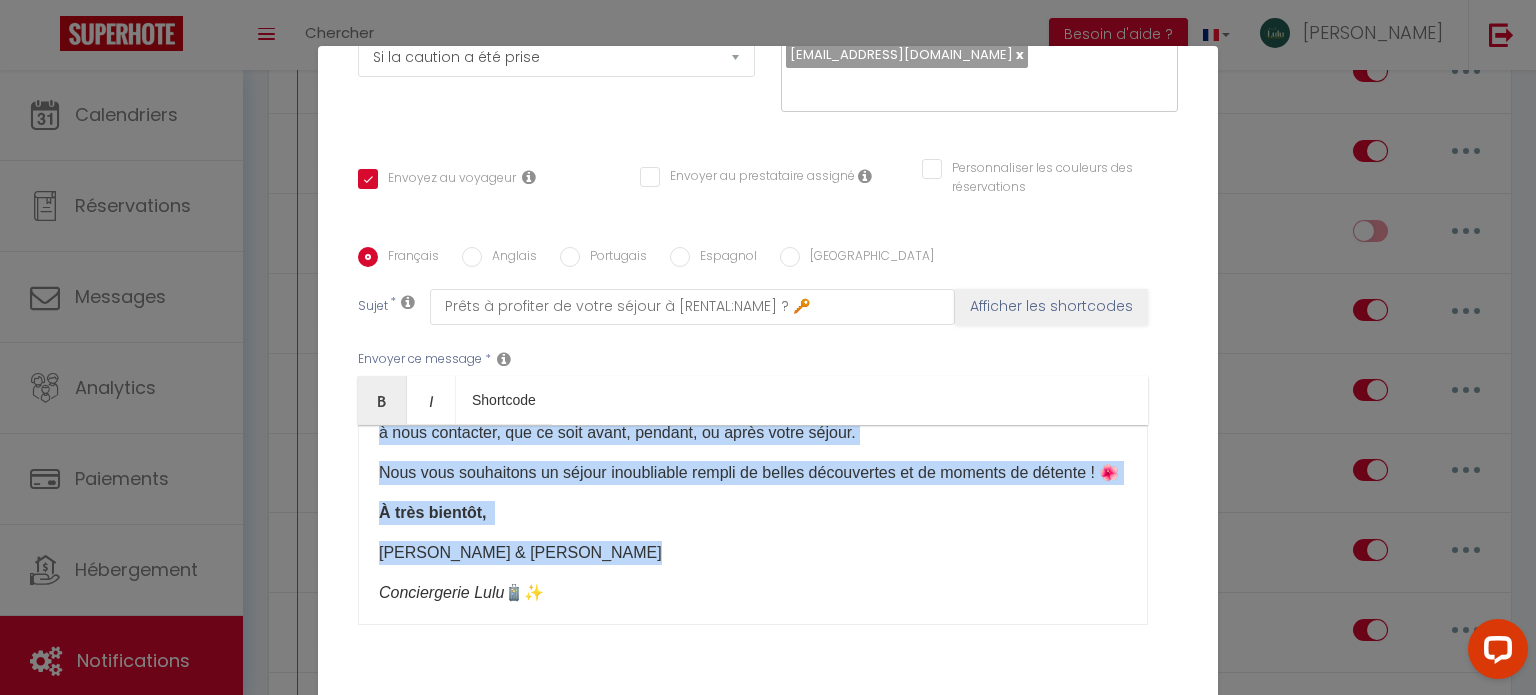 drag, startPoint x: 388, startPoint y: 617, endPoint x: 373, endPoint y: 615, distance: 15.132746 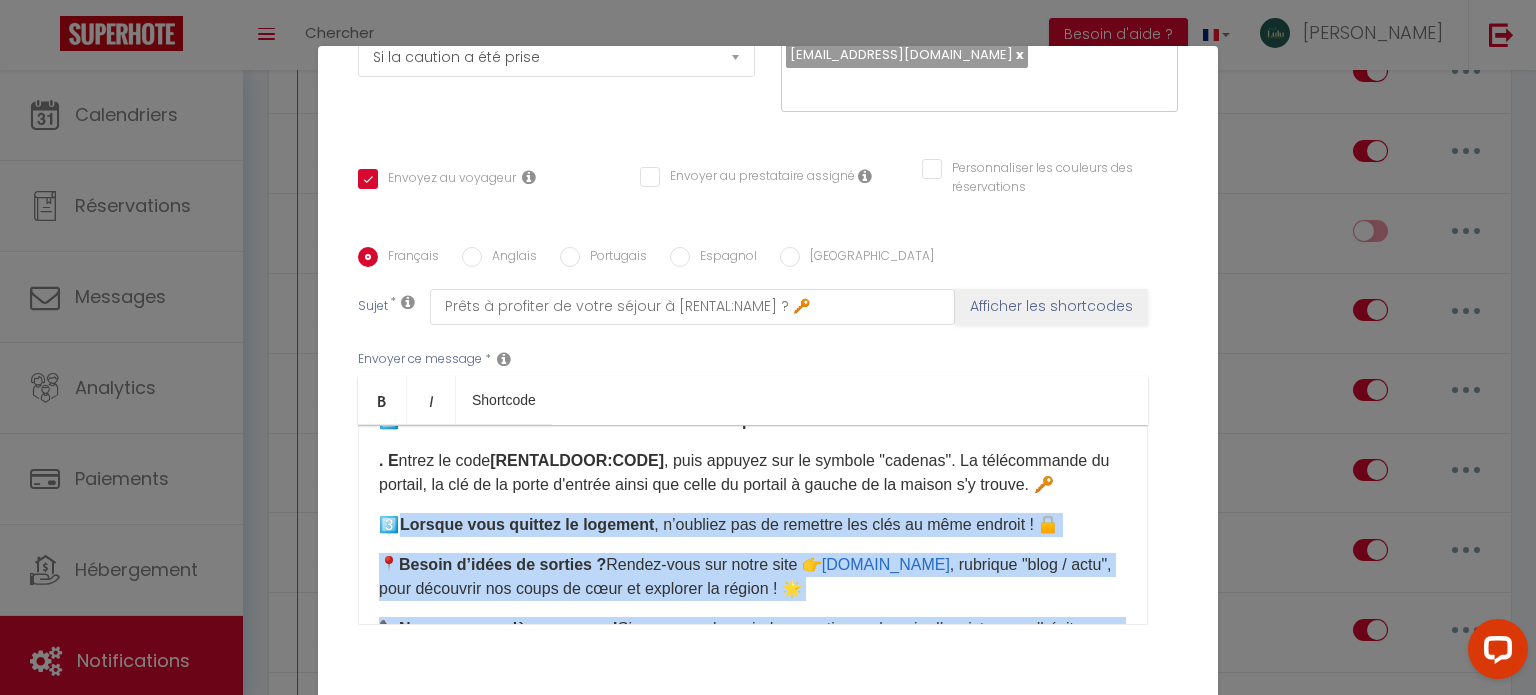 scroll, scrollTop: 244, scrollLeft: 0, axis: vertical 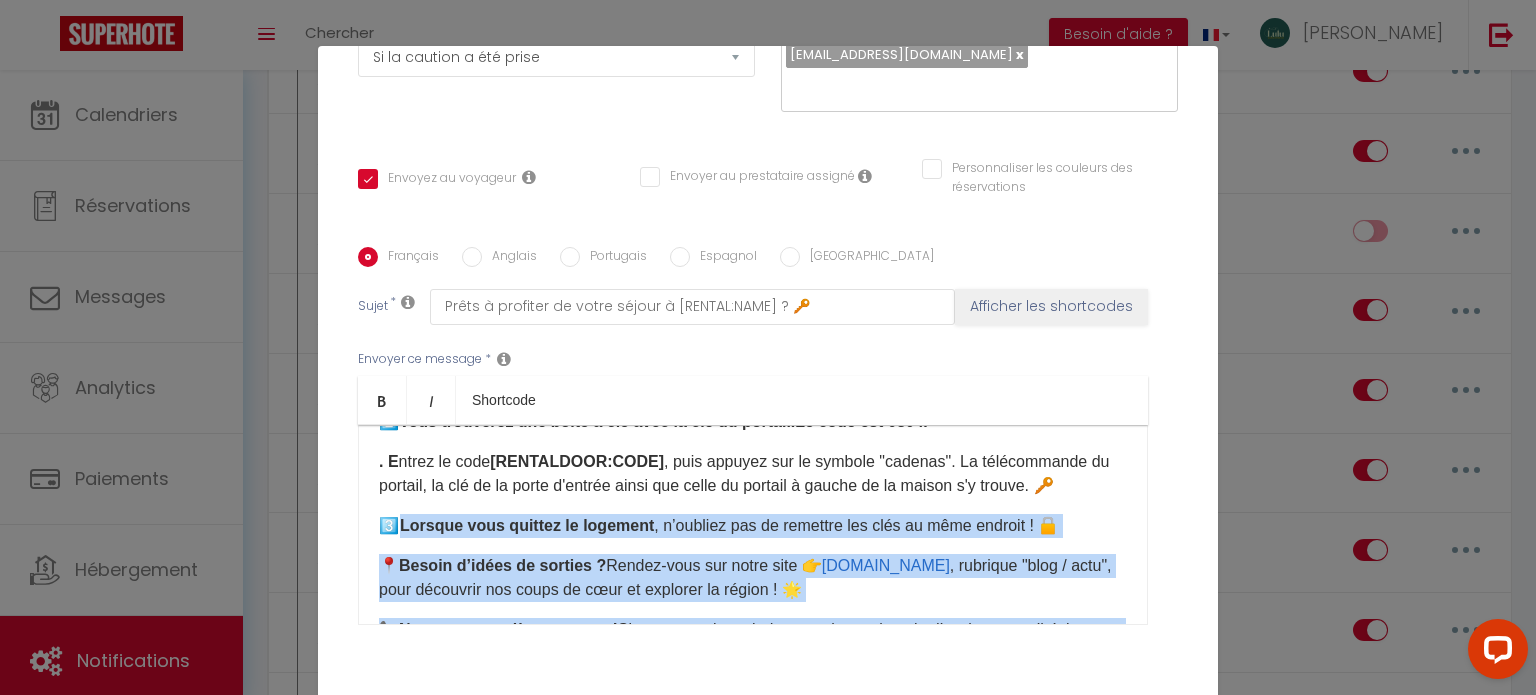 click on "Lorsque vous quittez le logement" at bounding box center [527, 525] 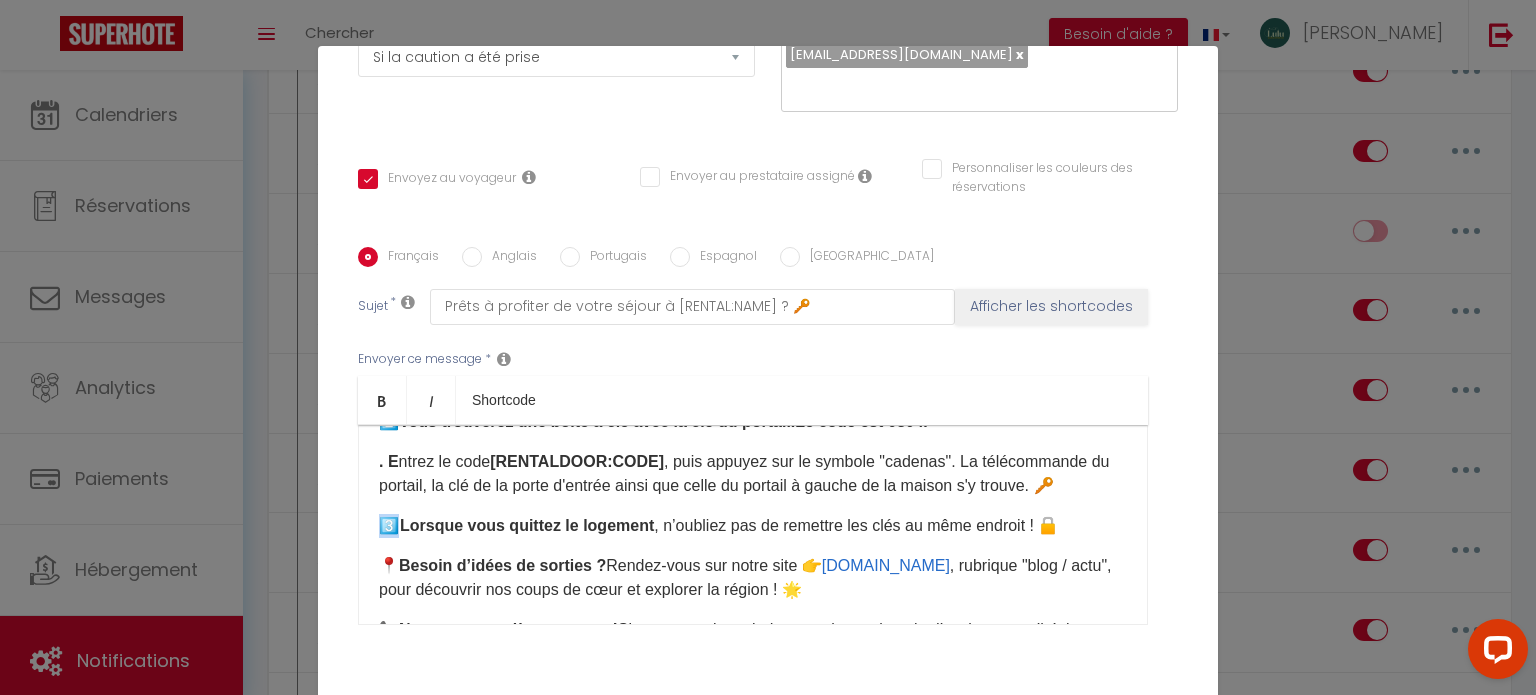 drag, startPoint x: 392, startPoint y: 551, endPoint x: 376, endPoint y: 548, distance: 16.27882 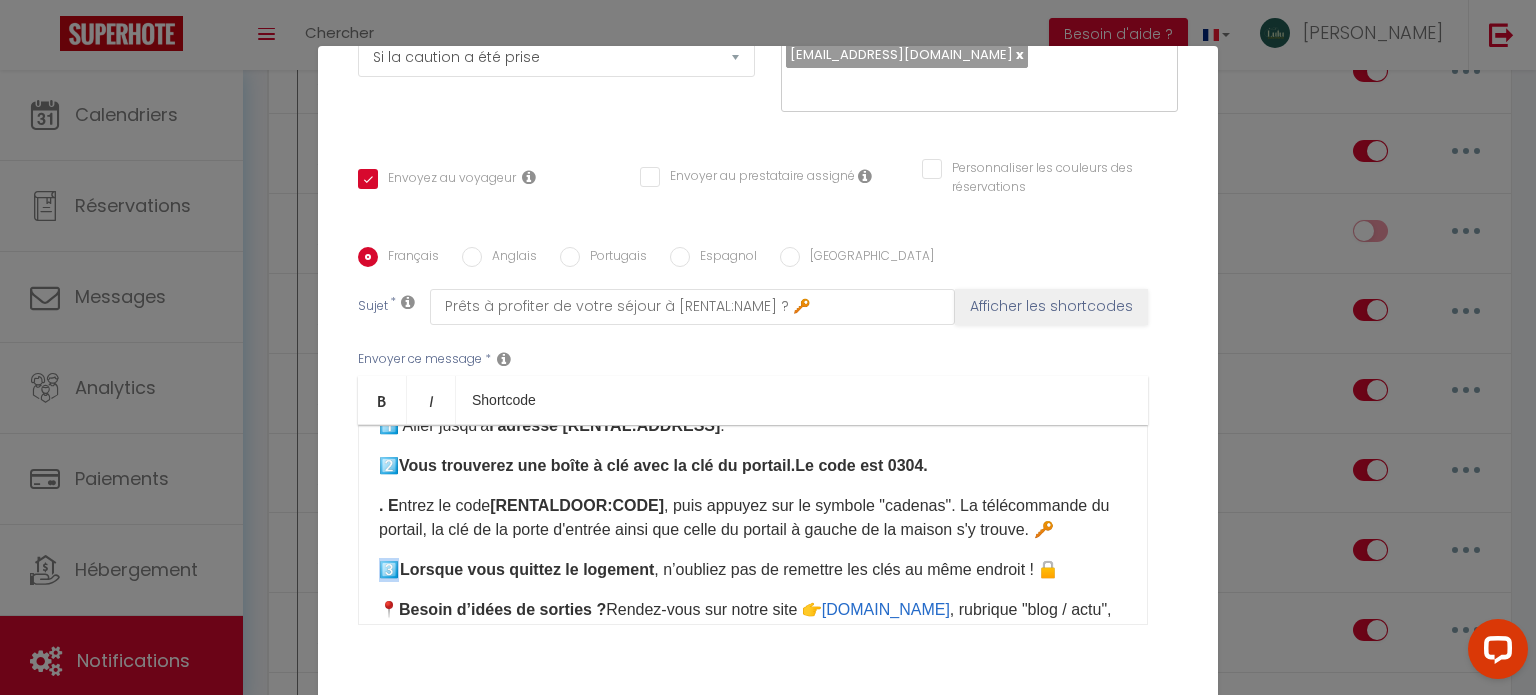 scroll, scrollTop: 173, scrollLeft: 0, axis: vertical 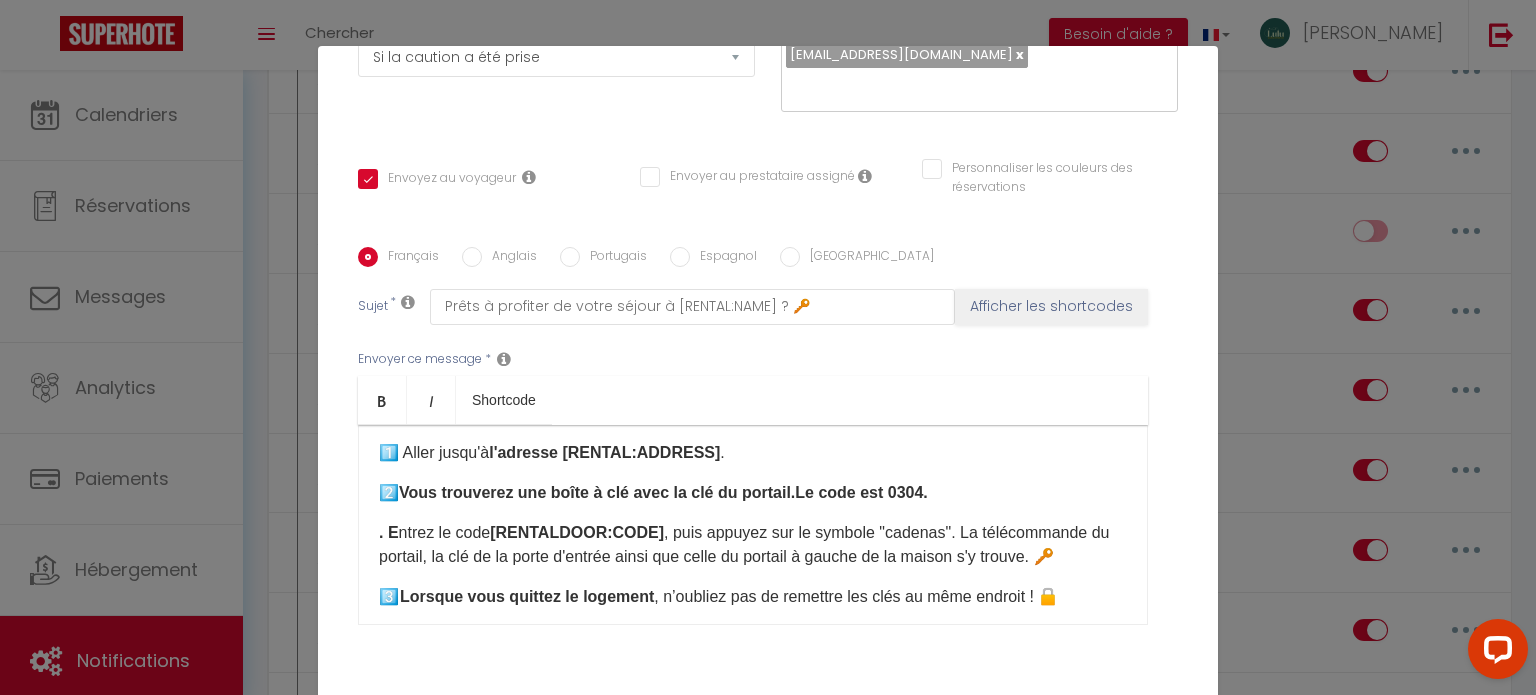 click on "[PERSON_NAME](e) [GUEST:FIRST_NAME],  😊
Nous sommes ravis de vous accueillir dans notre logement et espérons que vous y passerez un merveilleux séjour ! 🏡✨
Pour faciliter votre arrivée en toute autonomie (à partir de 17h, sauf accord préalable), voici les étapes d'accès au logement :
1️⃣ Aller jusqu'à  l'adresse [RENTAL:ADDRESS] .
2️⃣  Vous trouverez une boîte à clé avec la clé du portail.  Le code est 0304. . E ntrez le code  [RENTALDOOR:CODE] , puis appuyez sur le symbole "cadenas". La télécommande du portail, la clé de la porte d'entrée ainsi que celle du portail à gauche de la maison s'y trouve. 🔑​
3️⃣  Lorsque vous quittez le logement , n’oubliez pas de remettre les clés au même endroit ! 🔒​
📍  Besoin d’idées de sorties ?  Rendez-vous sur notre site 👉  [DOMAIN_NAME] , rubrique "blog / actu", pour découvrir nos coups de cœur et explorer la région ! 🌟
📞  Nous sommes là pour vous !
À très bientôt," at bounding box center (753, 525) 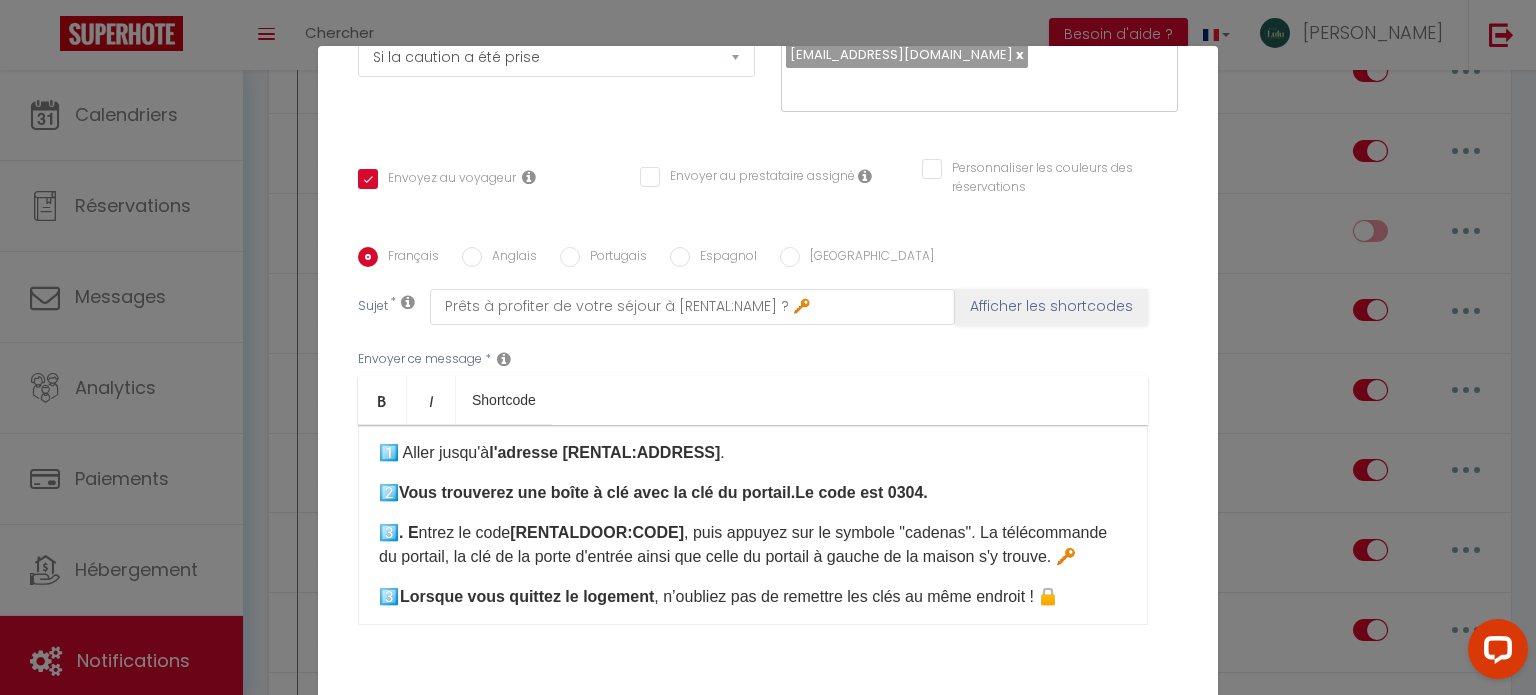 click on "3️⃣ ​ . E" at bounding box center (399, 532) 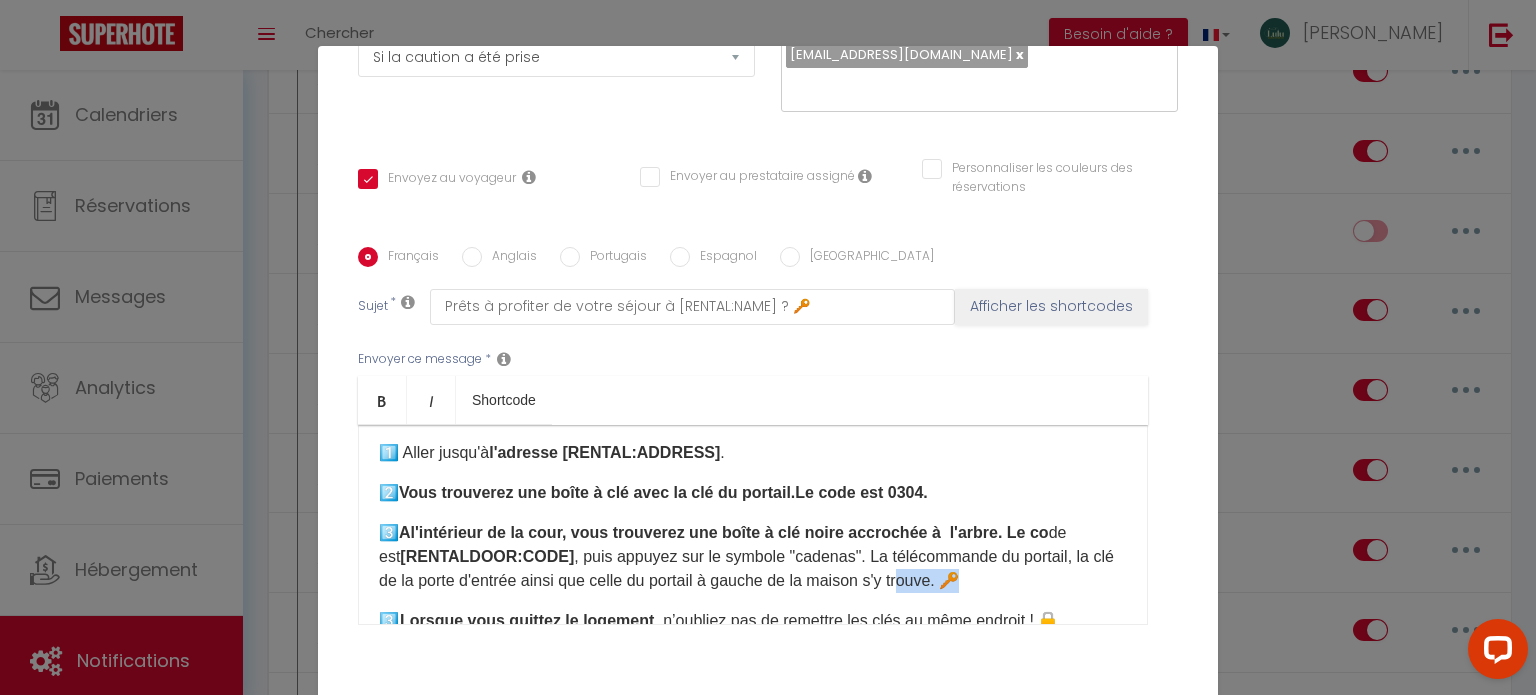 drag, startPoint x: 1003, startPoint y: 579, endPoint x: 926, endPoint y: 576, distance: 77.05842 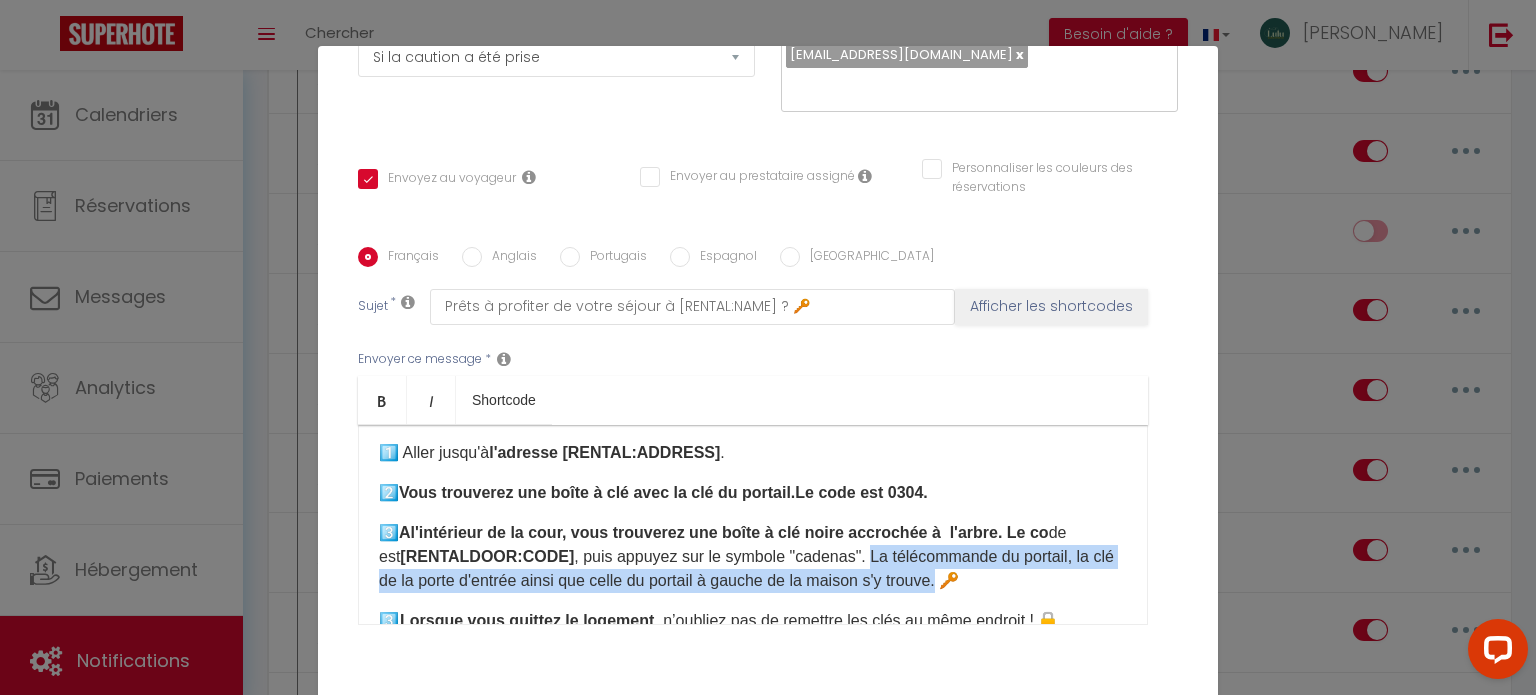drag, startPoint x: 854, startPoint y: 551, endPoint x: 965, endPoint y: 574, distance: 113.35784 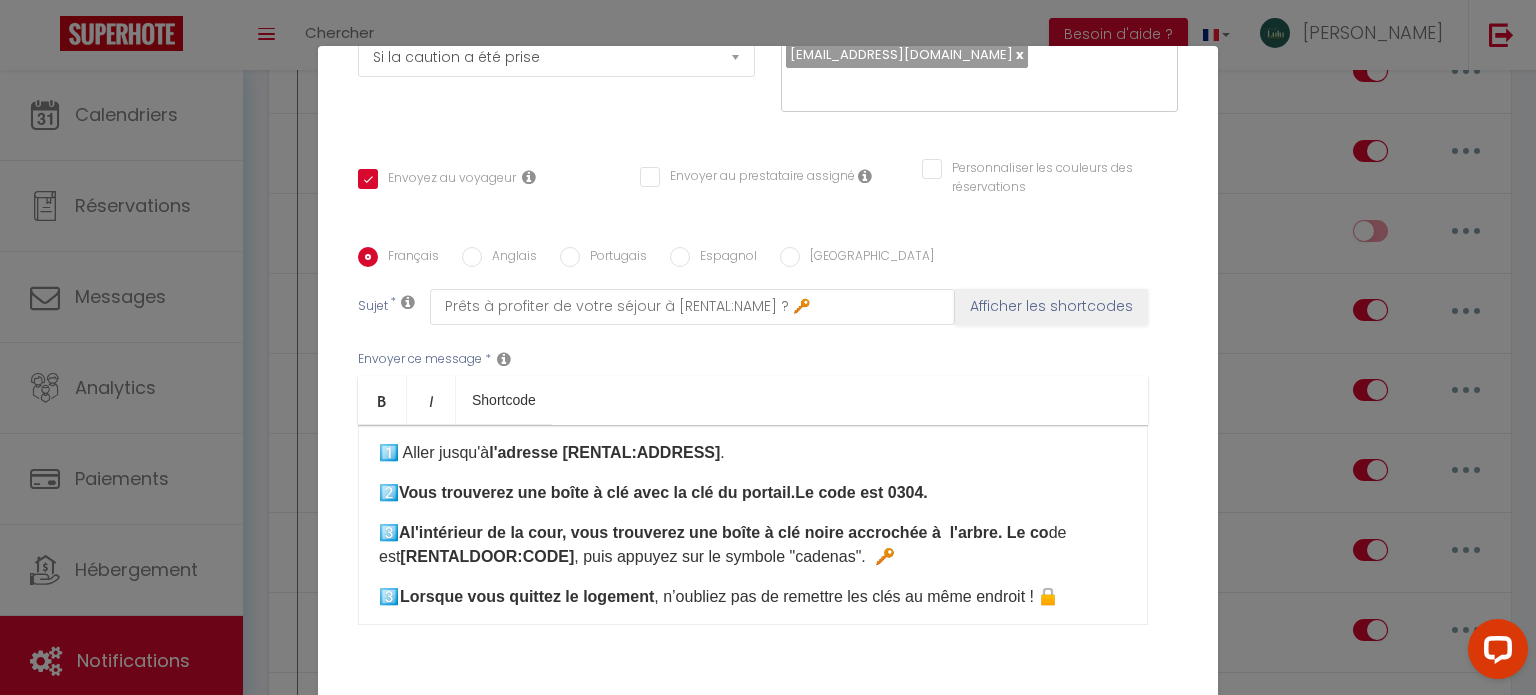click on "3️⃣ ​A  l'intérieur de la cour, vous trouverez une boîte à clé noire accrochée à  l'arbre. Le co de est  [RENTALDOOR:CODE] , puis appuyez sur le symbole "cadenas".  🔑​" at bounding box center [753, 545] 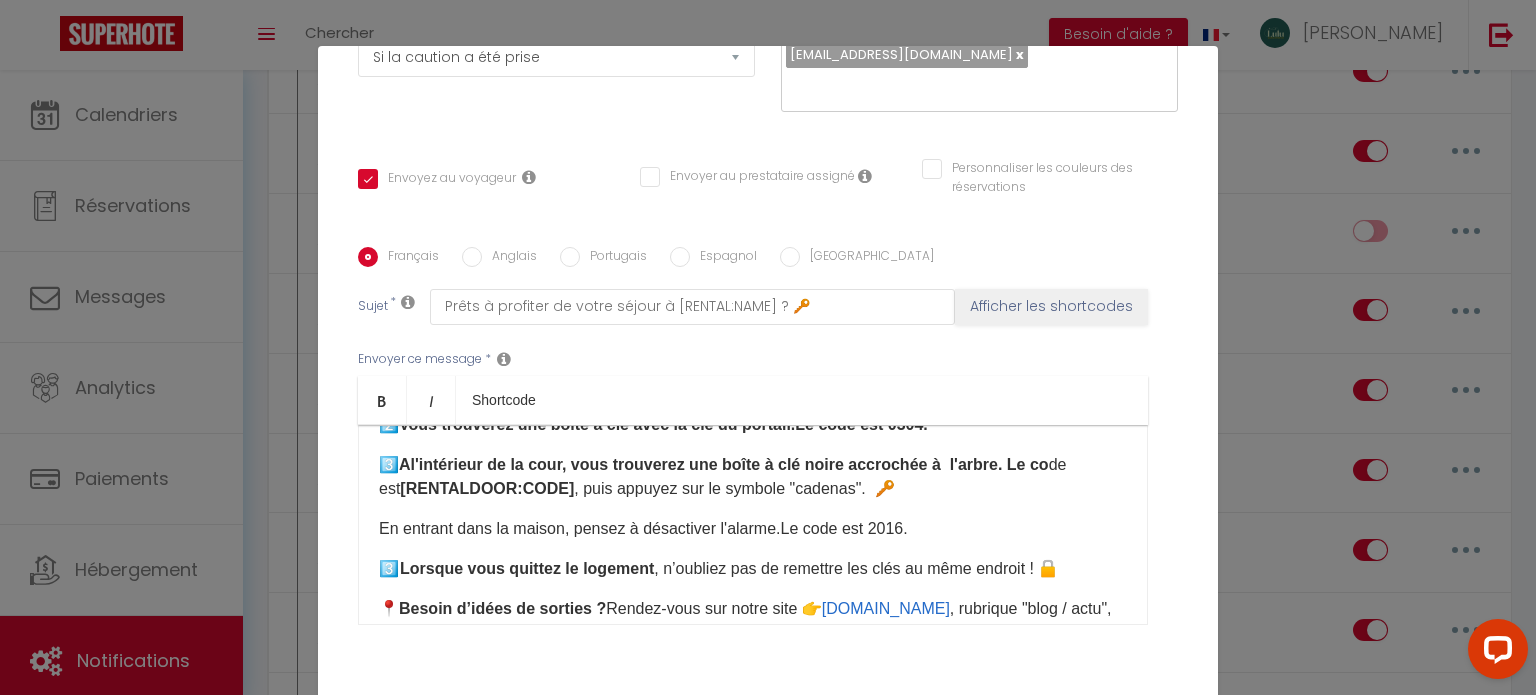 scroll, scrollTop: 245, scrollLeft: 0, axis: vertical 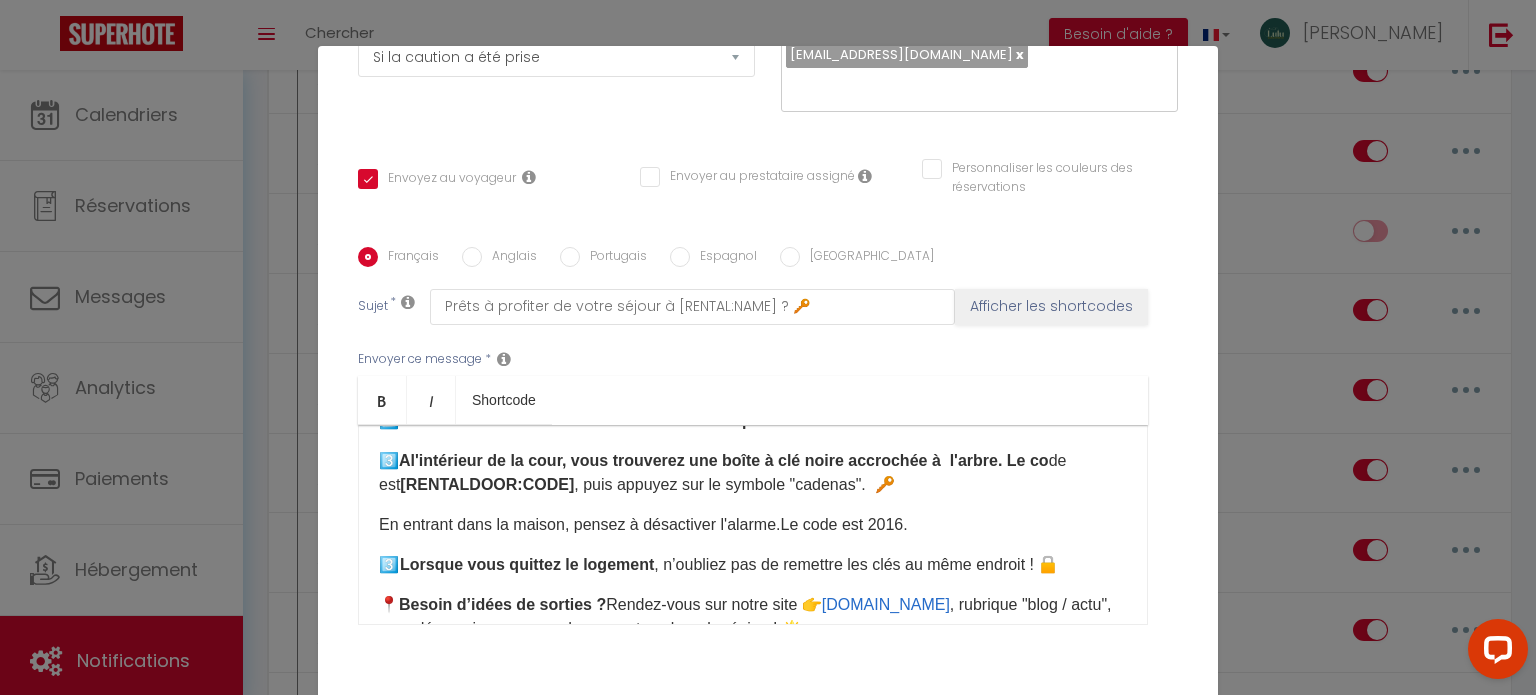 click on "3️⃣  Lorsque vous quittez le logement , n’oubliez pas de remettre les clés au même endroit ! 🔒​" at bounding box center (753, 565) 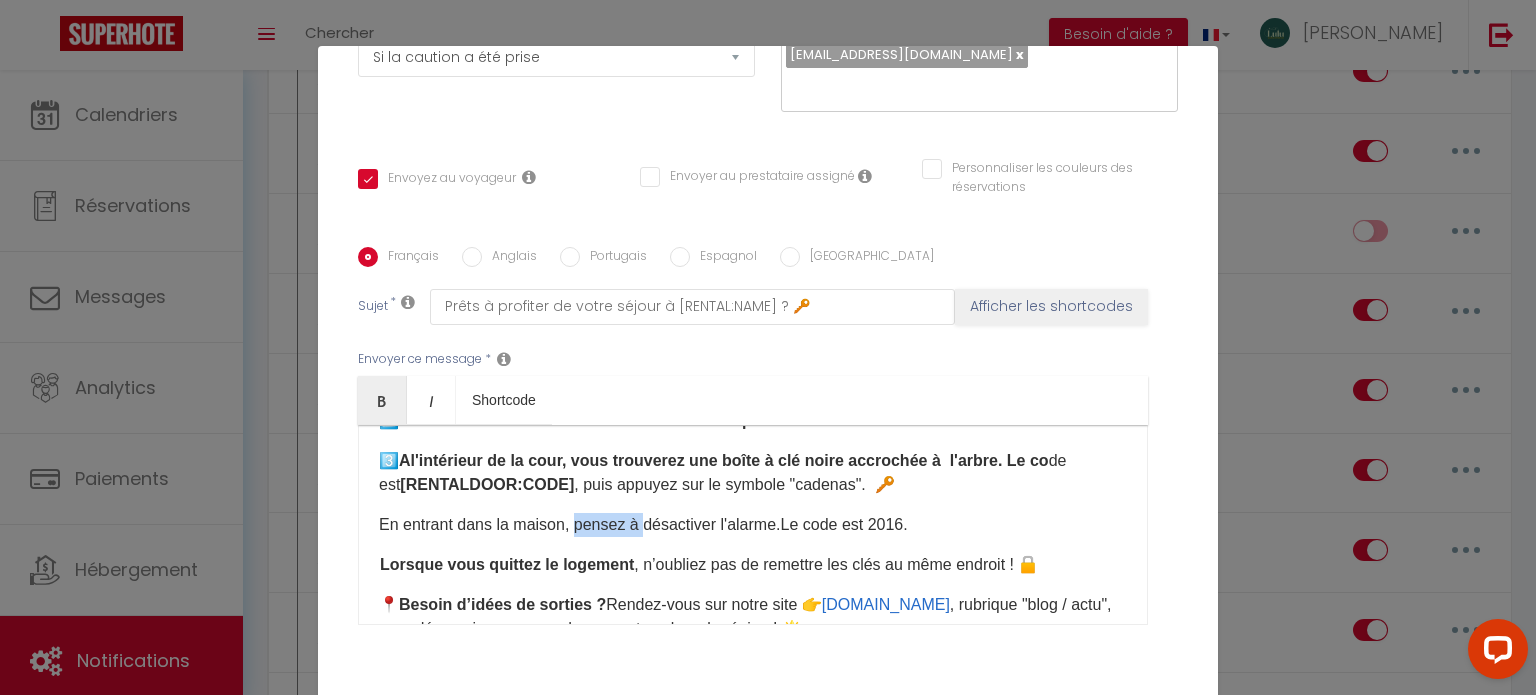 drag, startPoint x: 568, startPoint y: 525, endPoint x: 632, endPoint y: 528, distance: 64.070274 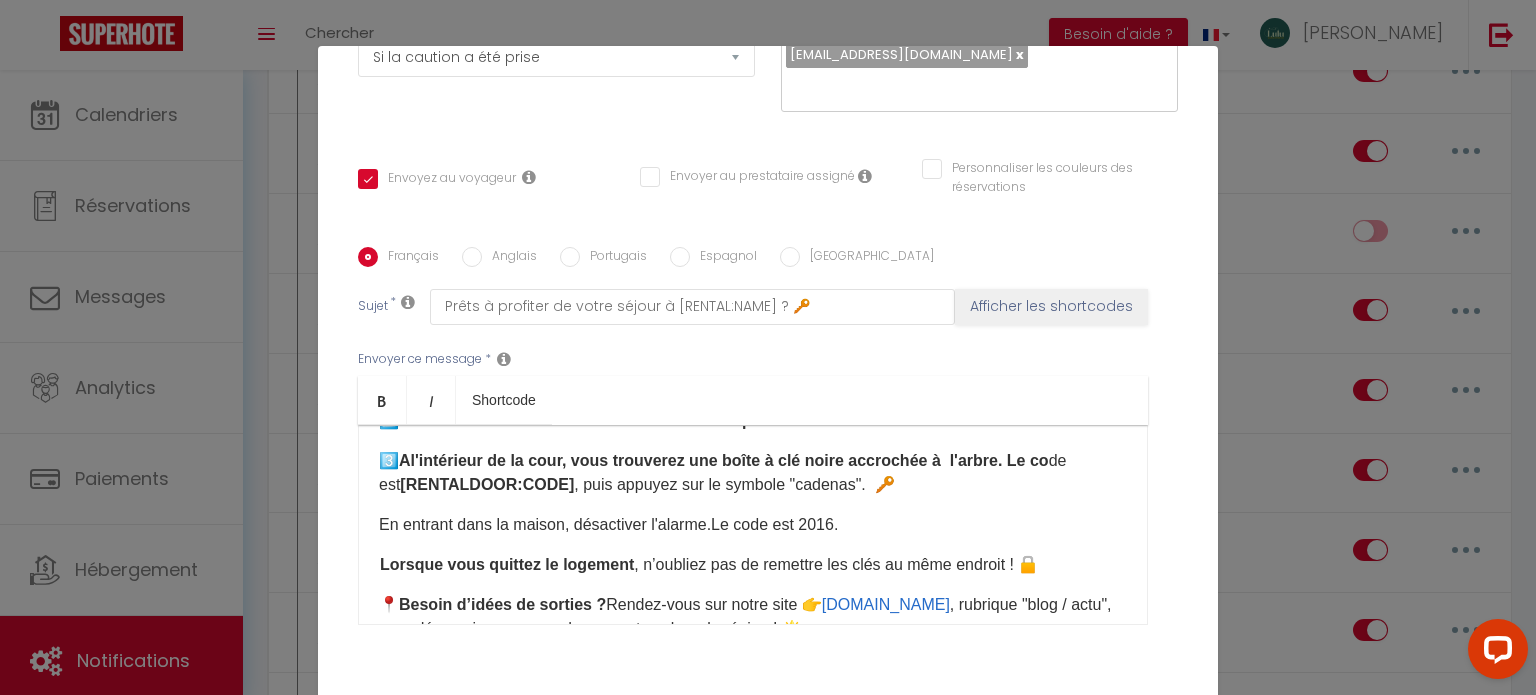 click on "En entrant dans la maison, désactiver l'alarme.  Le code est 2016." at bounding box center [753, 525] 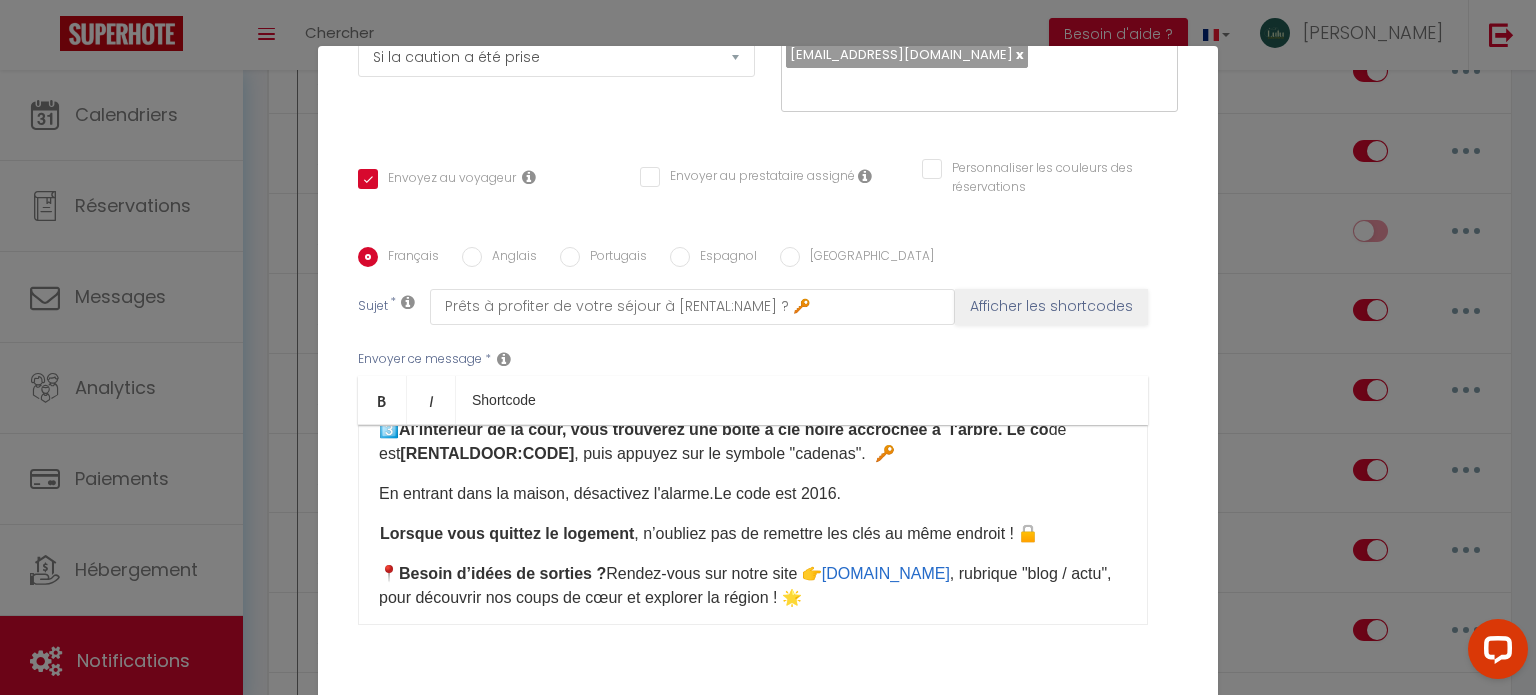 scroll, scrollTop: 278, scrollLeft: 0, axis: vertical 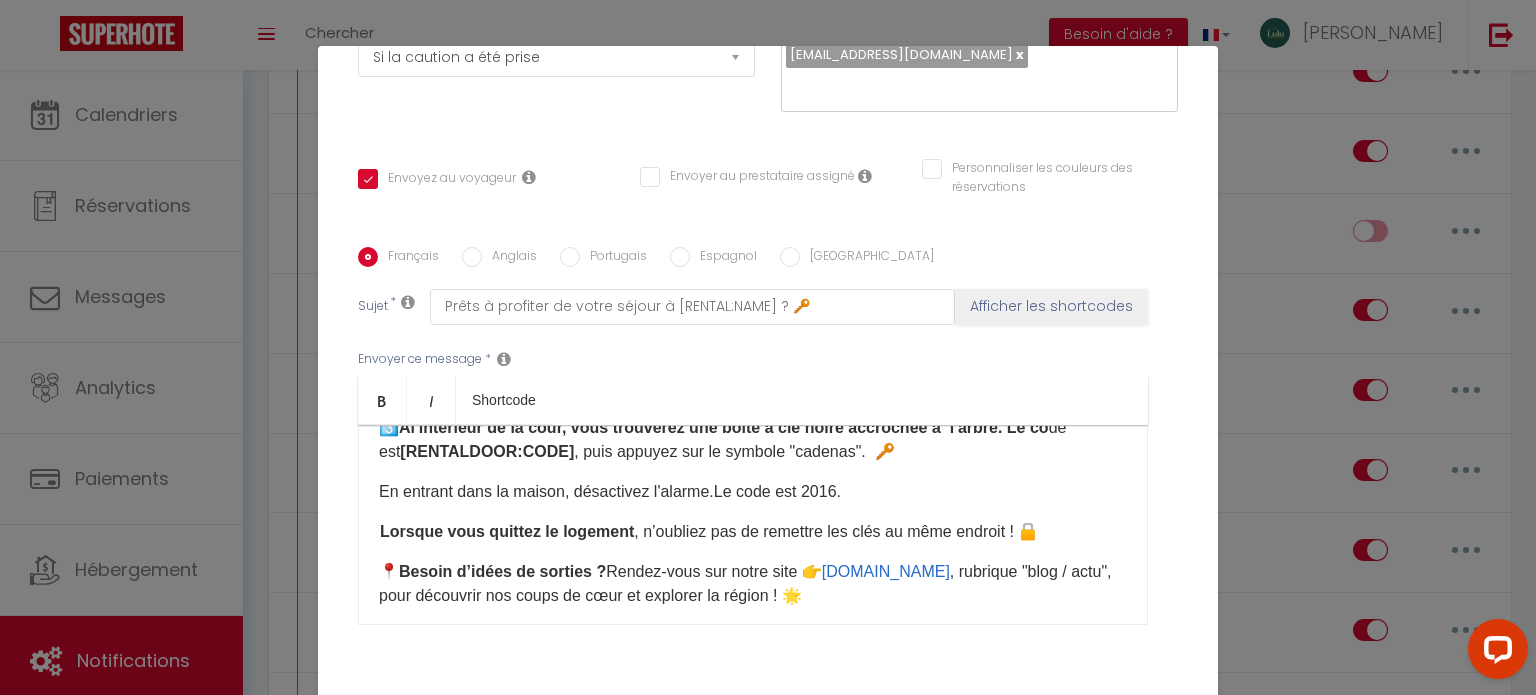 click on "En entrant dans la maison, désactivez l'alarme.  Le code est 2016." at bounding box center [753, 492] 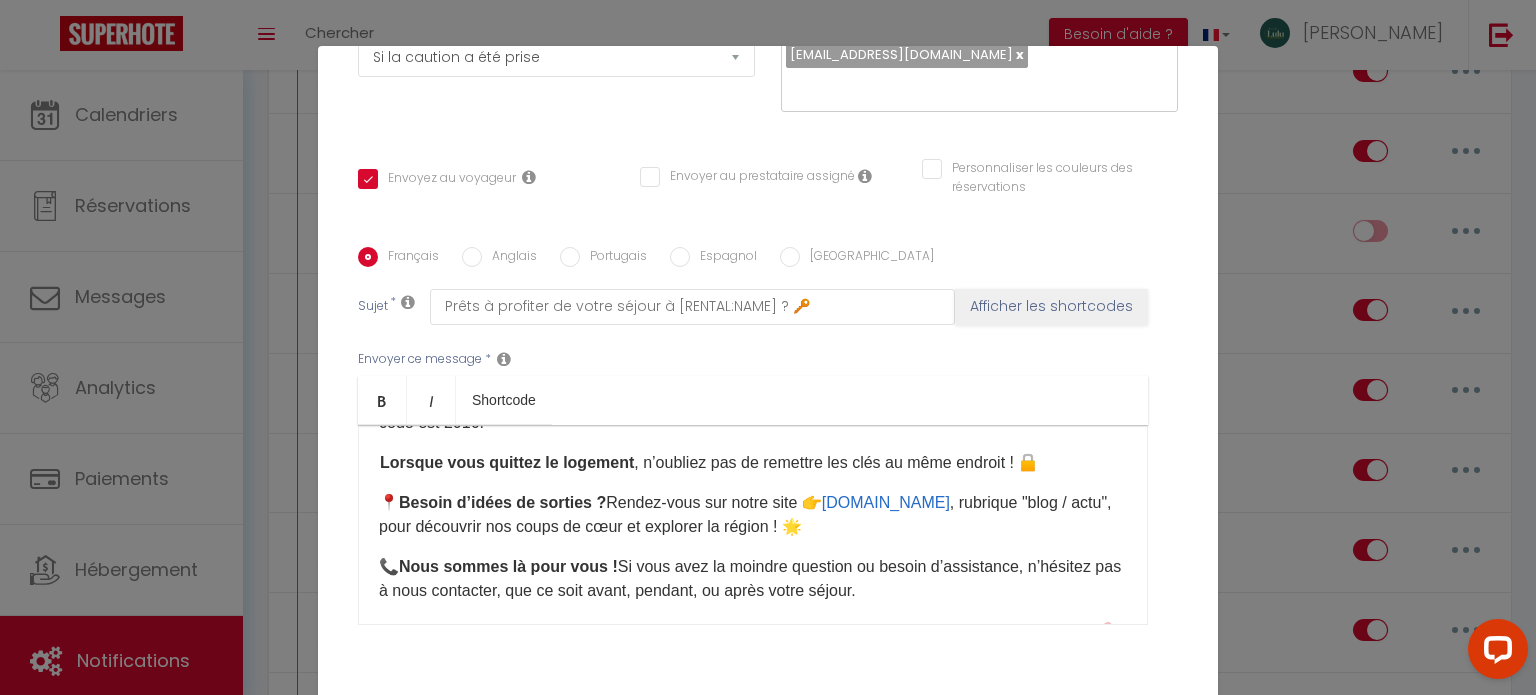 scroll, scrollTop: 372, scrollLeft: 0, axis: vertical 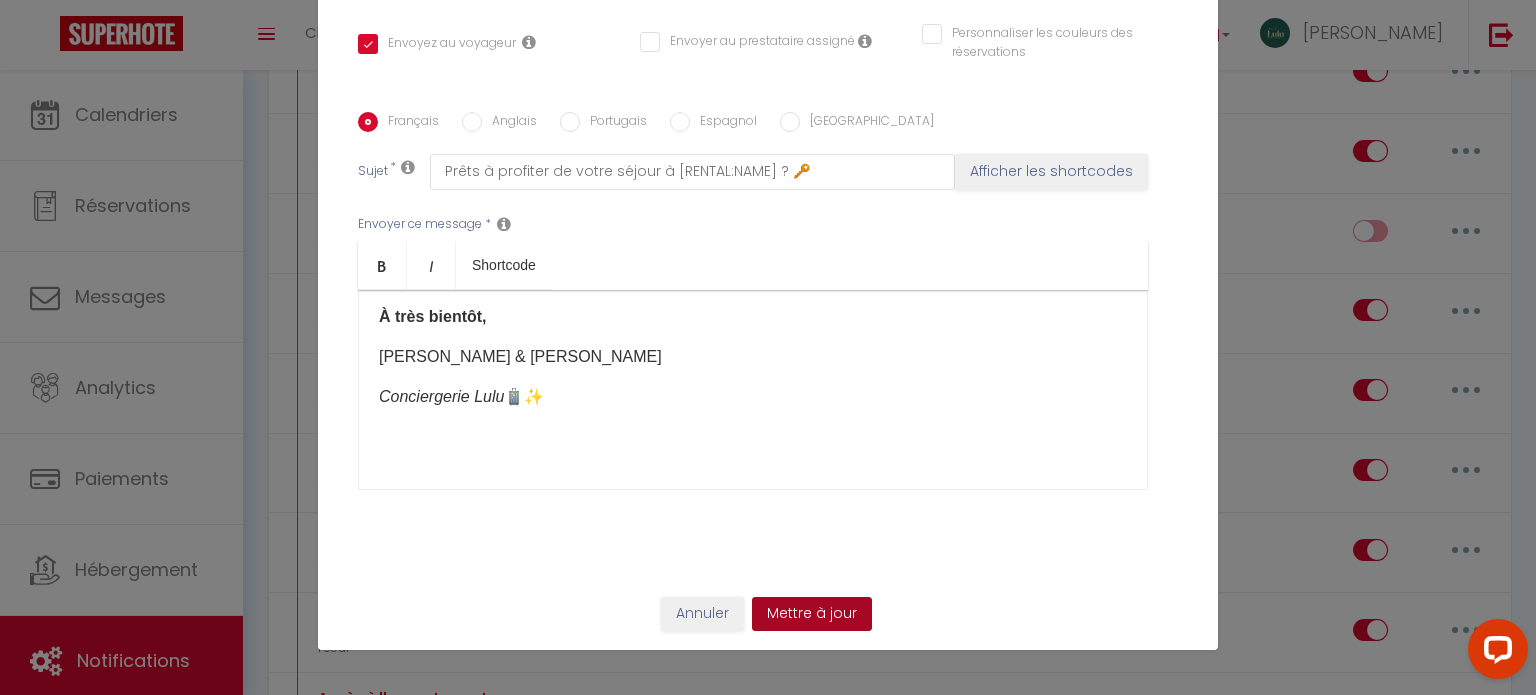 click on "Mettre à jour" at bounding box center (812, 614) 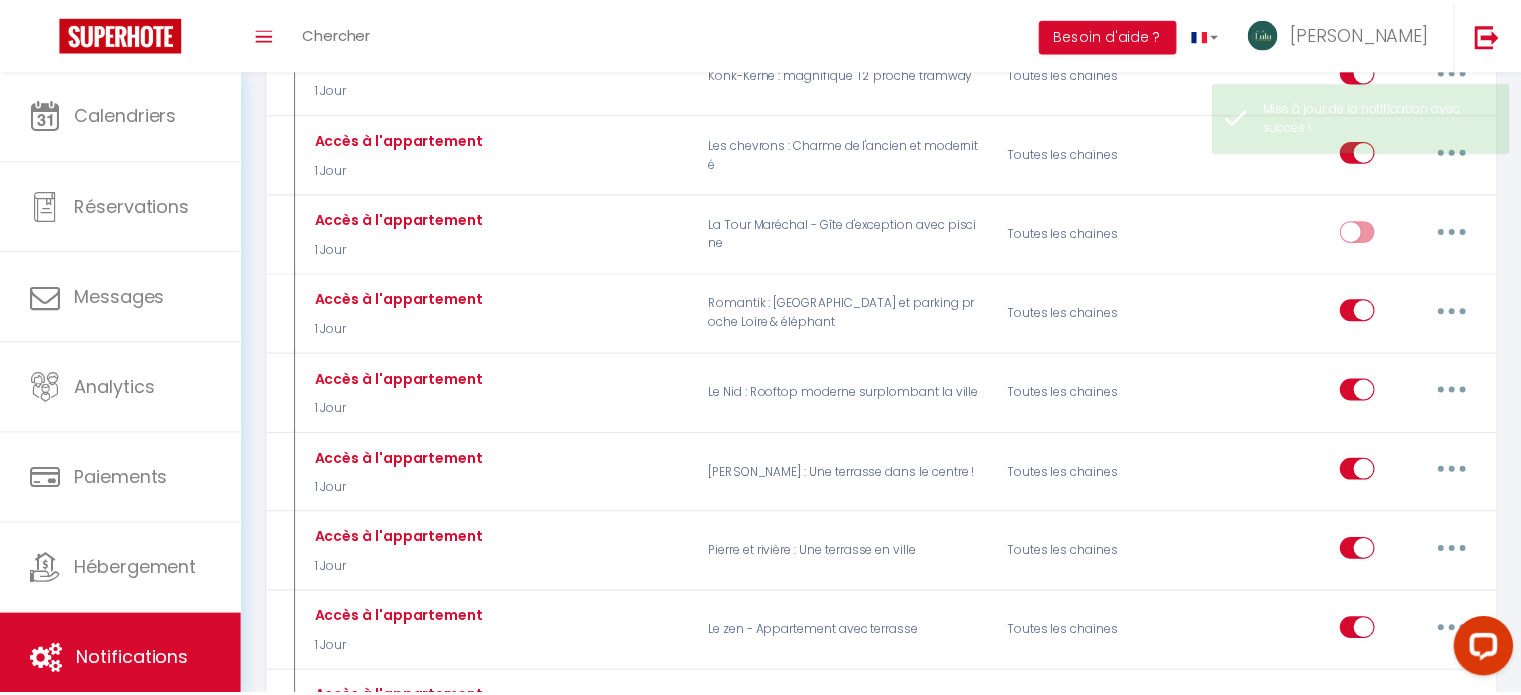 scroll, scrollTop: 1525, scrollLeft: 0, axis: vertical 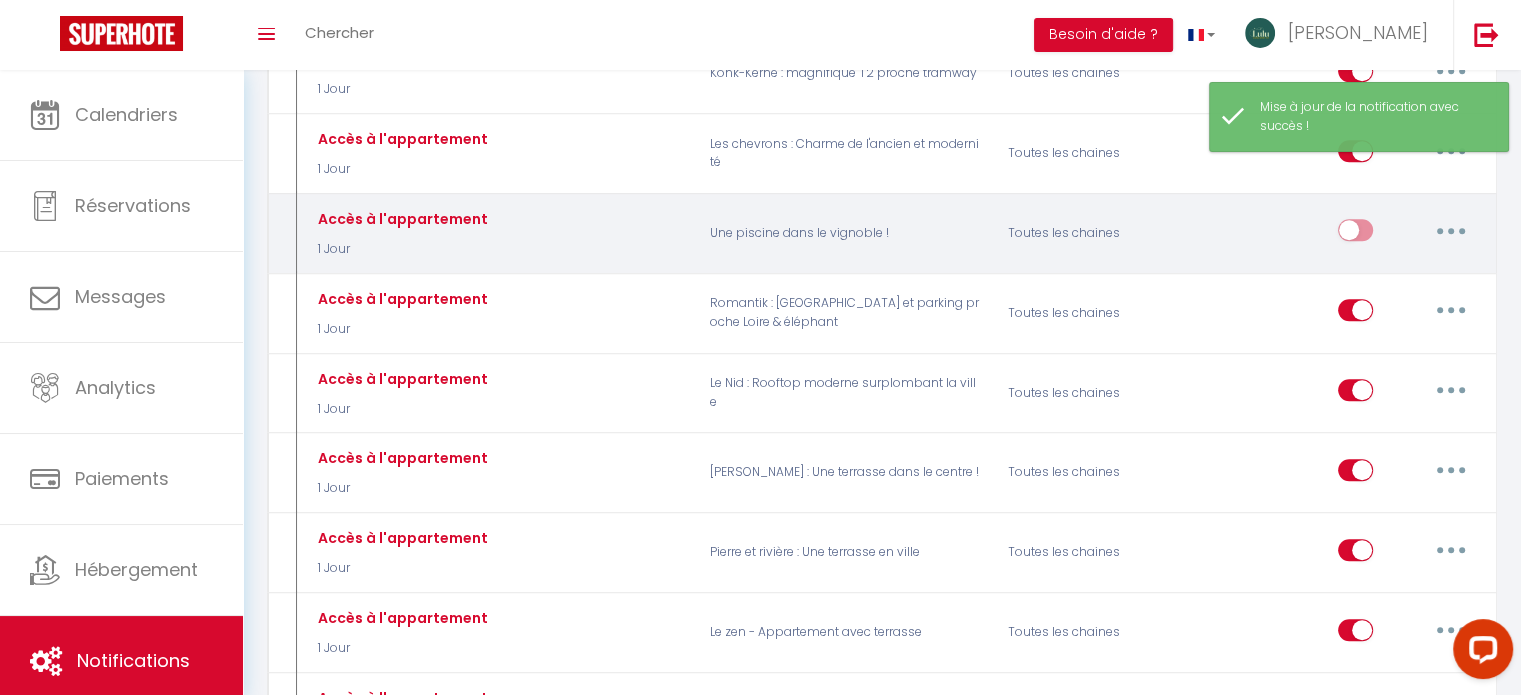click at bounding box center [1355, 234] 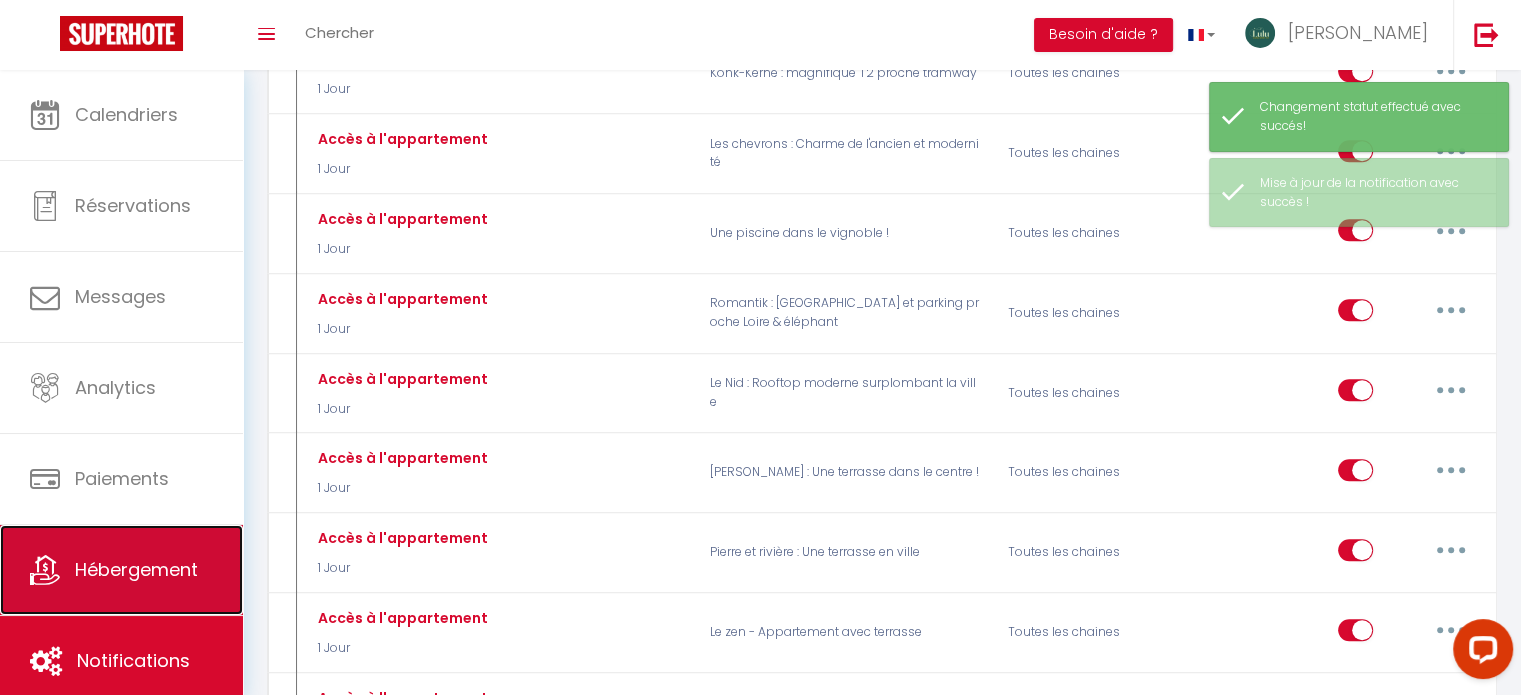 click on "Hébergement" at bounding box center (136, 569) 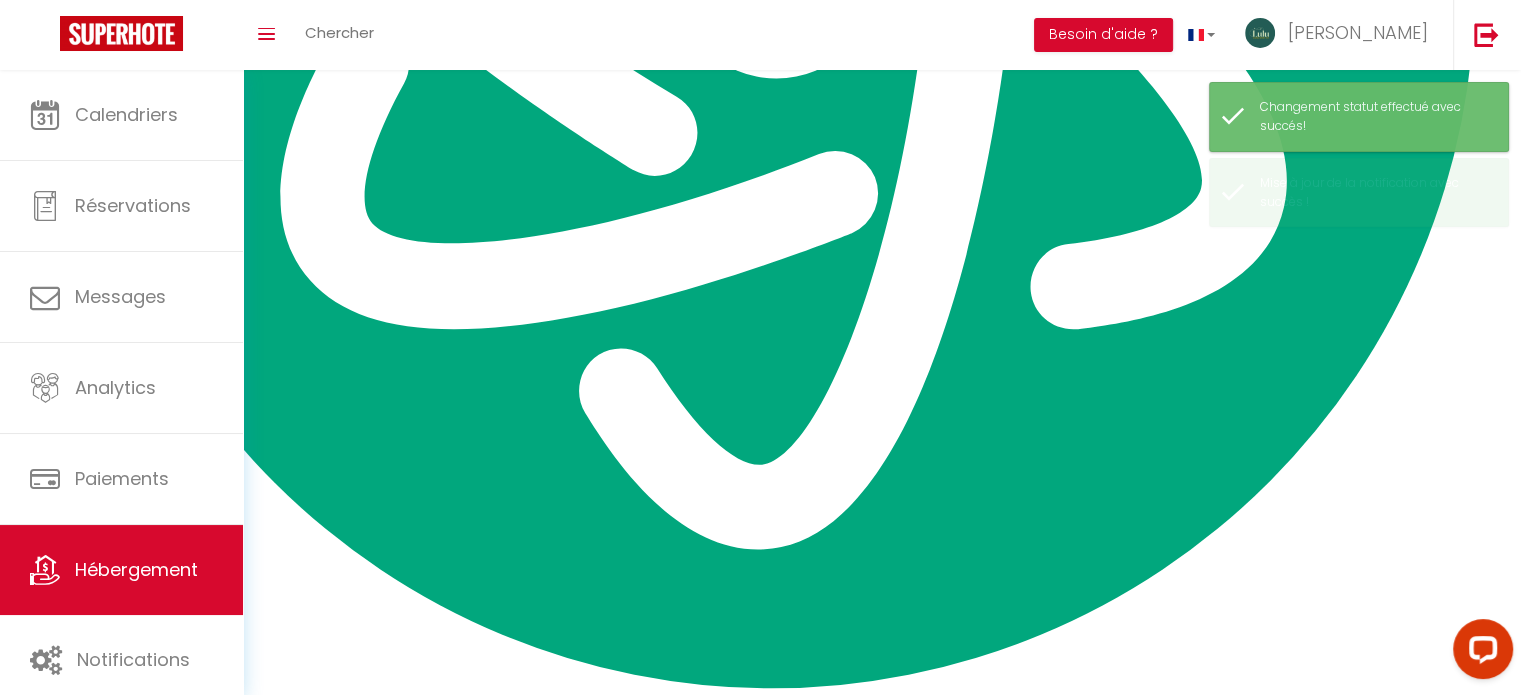 scroll, scrollTop: 0, scrollLeft: 0, axis: both 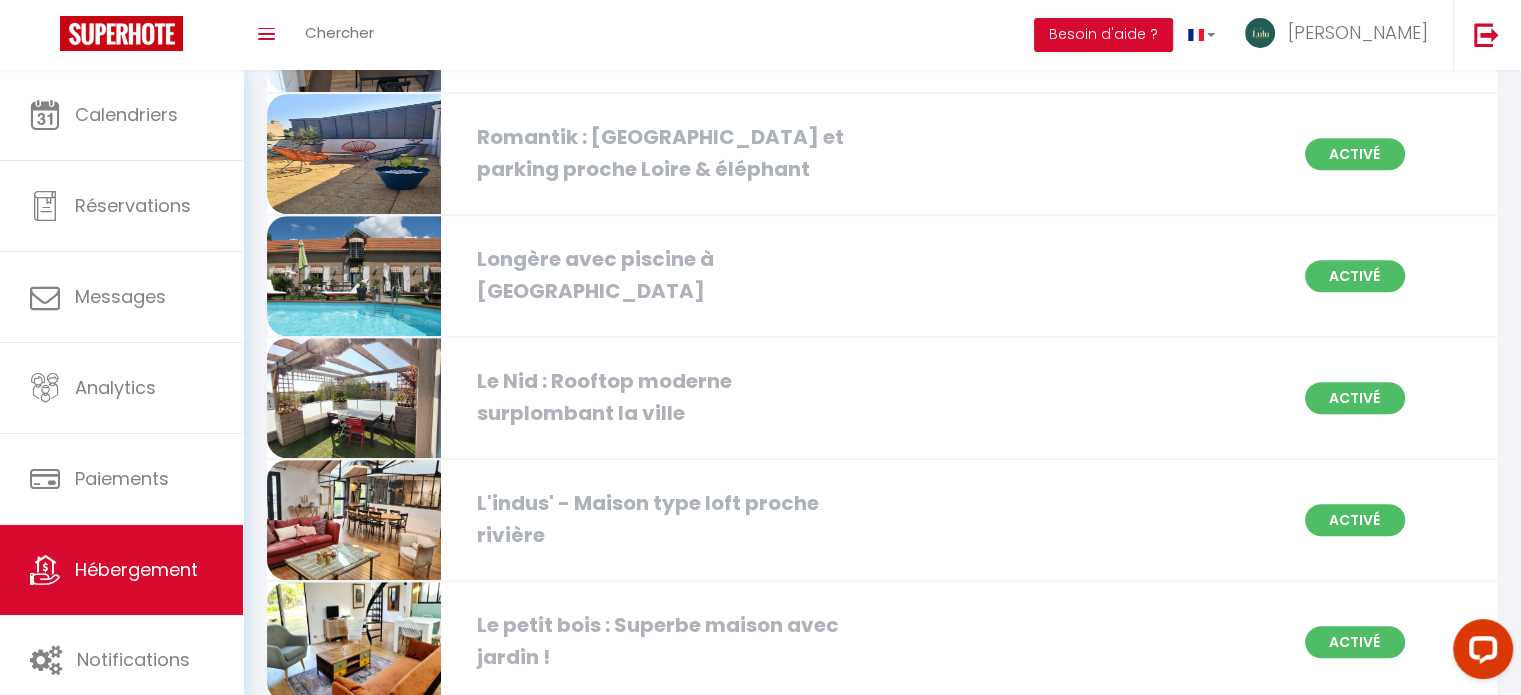 click on "Longère avec piscine à [GEOGRAPHIC_DATA]" at bounding box center (663, 275) 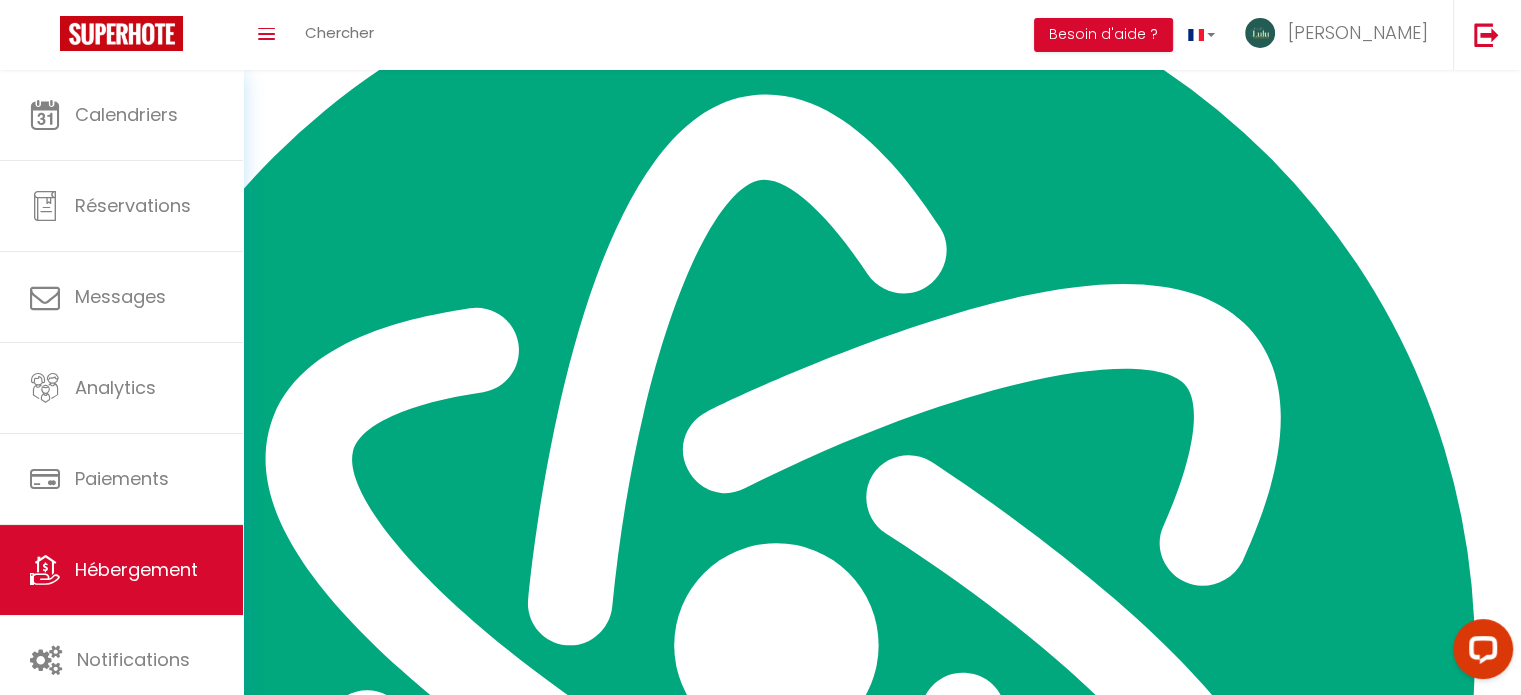 scroll, scrollTop: 0, scrollLeft: 0, axis: both 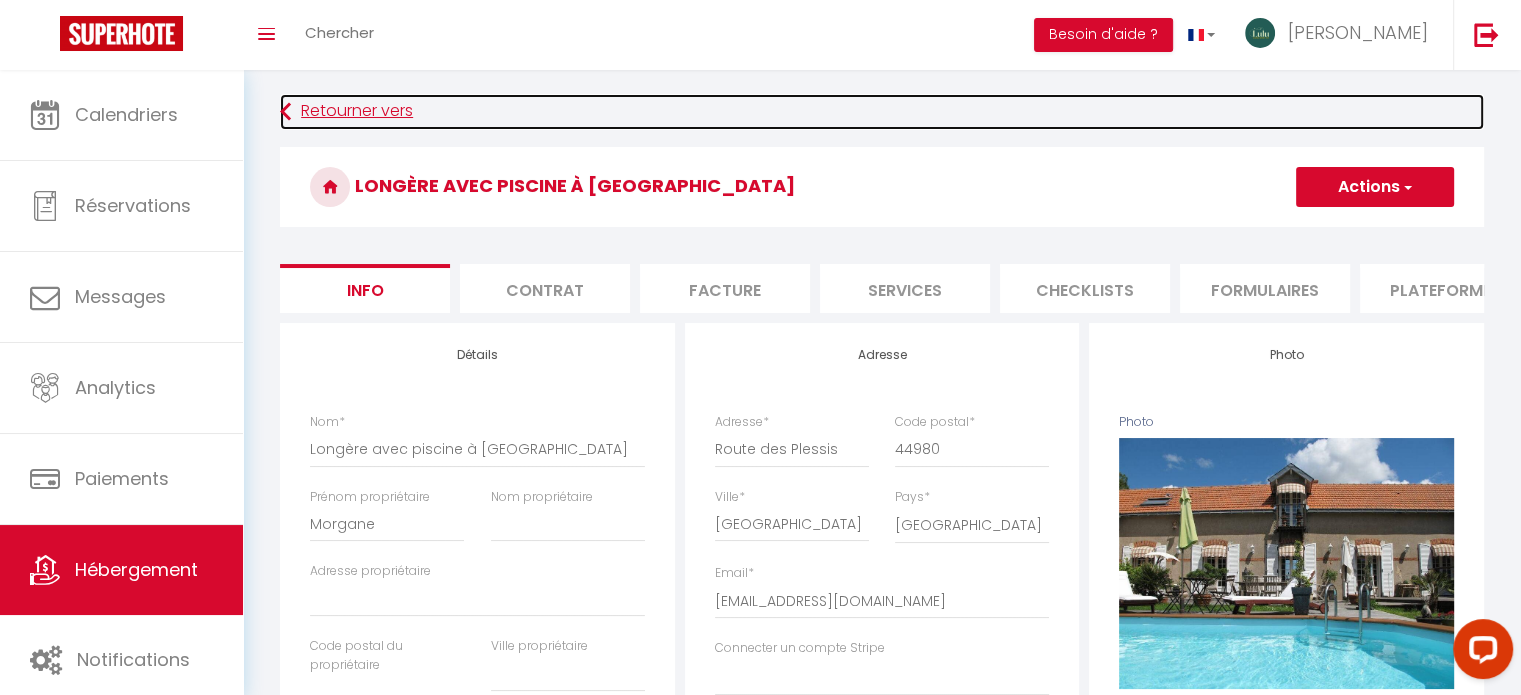 click at bounding box center (285, 112) 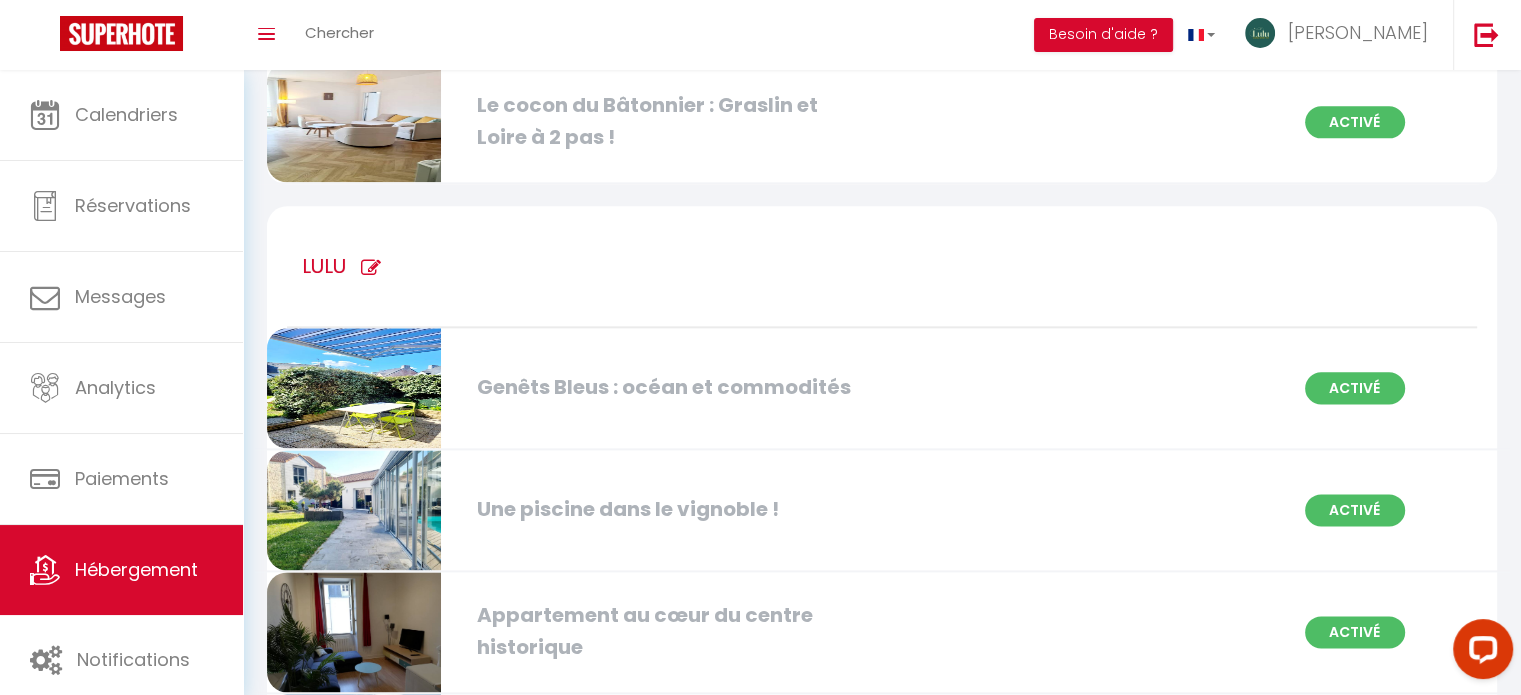 scroll, scrollTop: 2537, scrollLeft: 0, axis: vertical 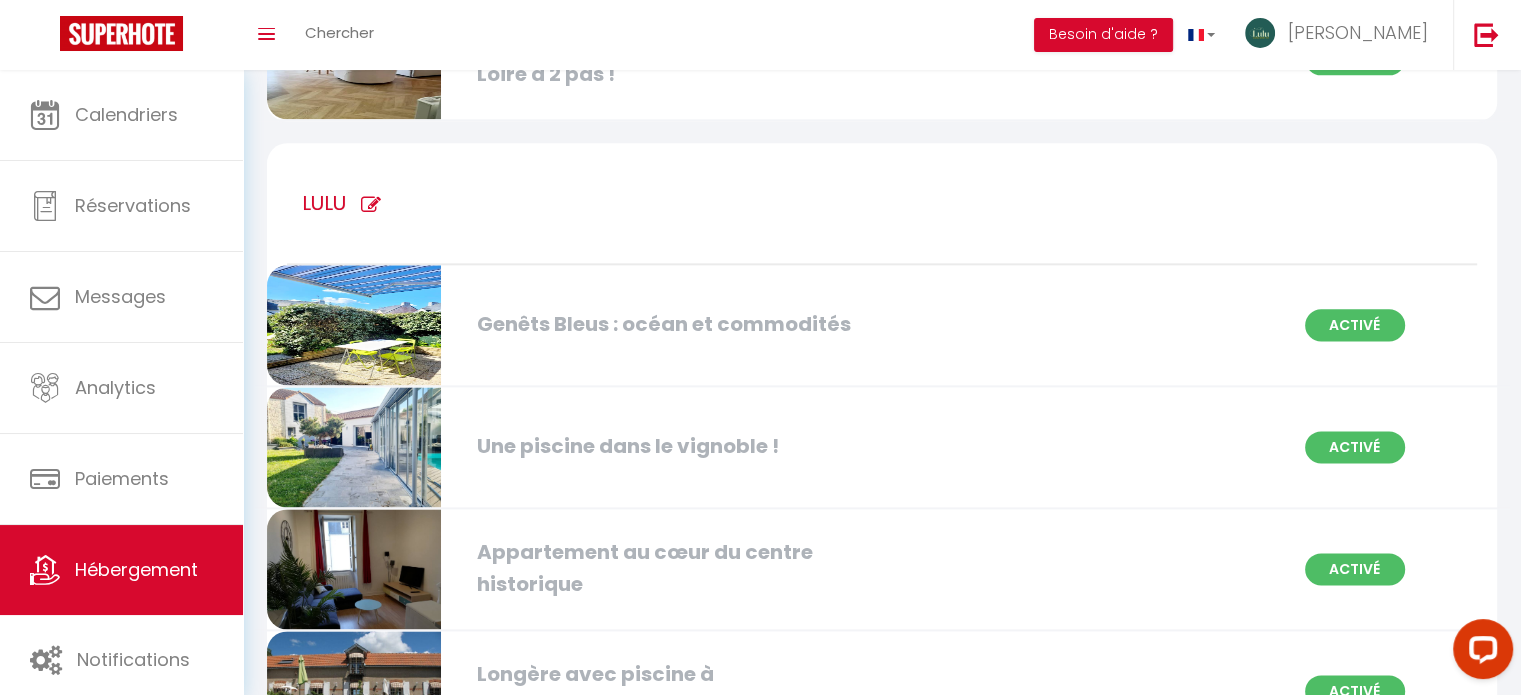click at bounding box center (354, 447) 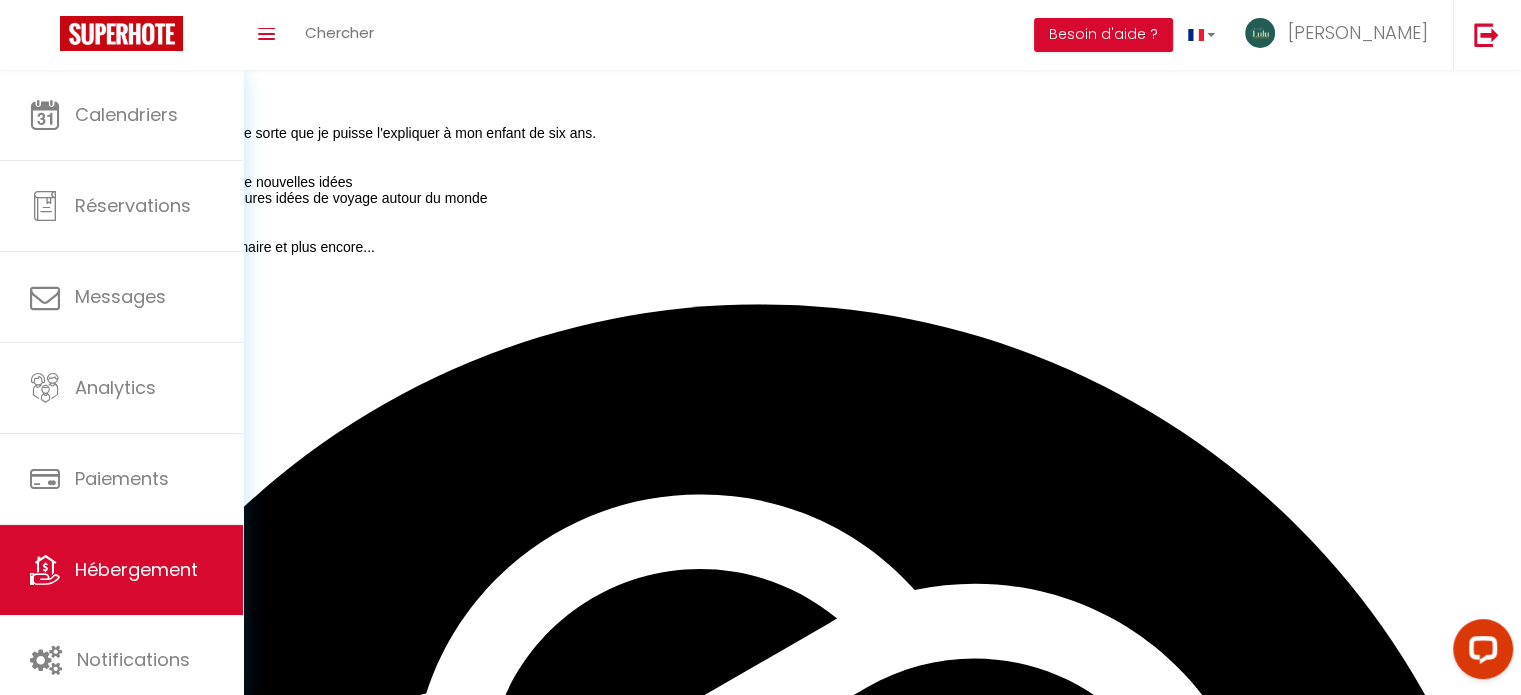 scroll, scrollTop: 0, scrollLeft: 0, axis: both 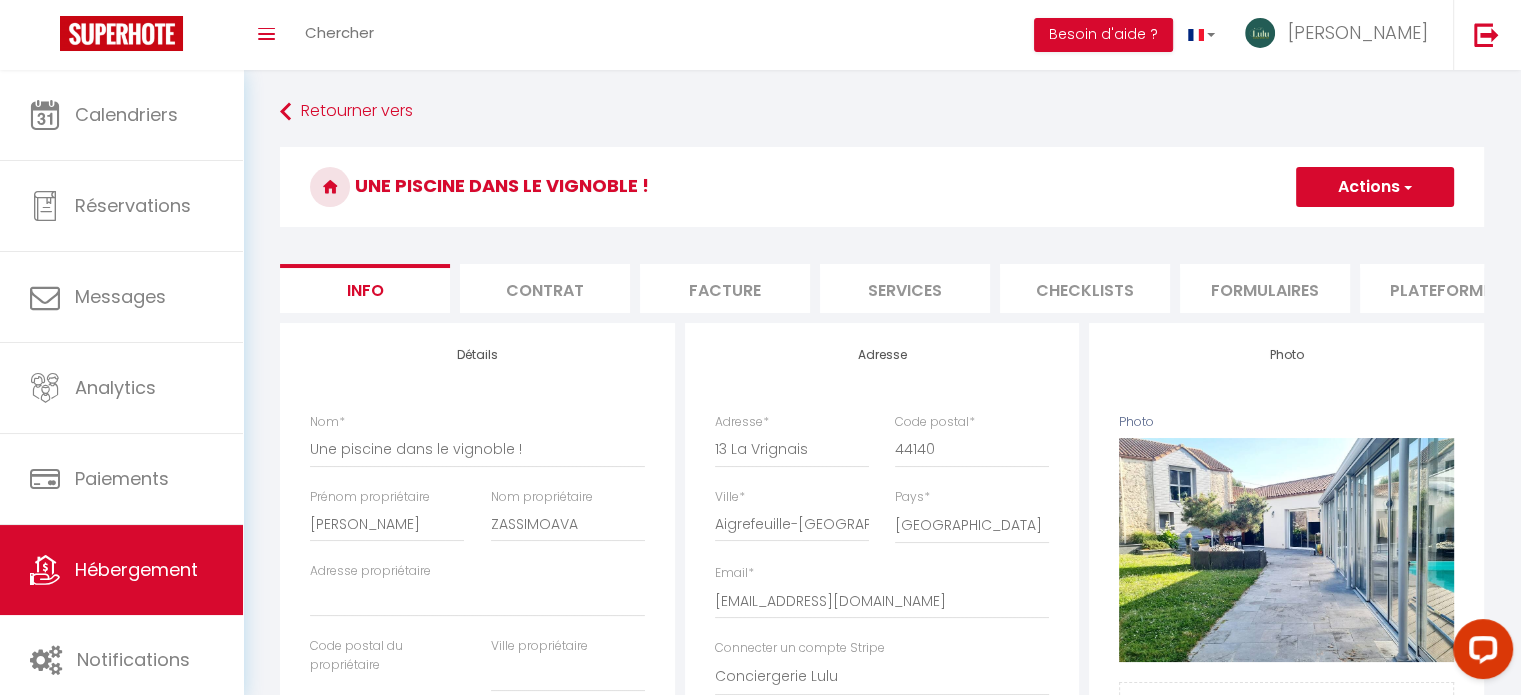 click on "Services" at bounding box center [905, 288] 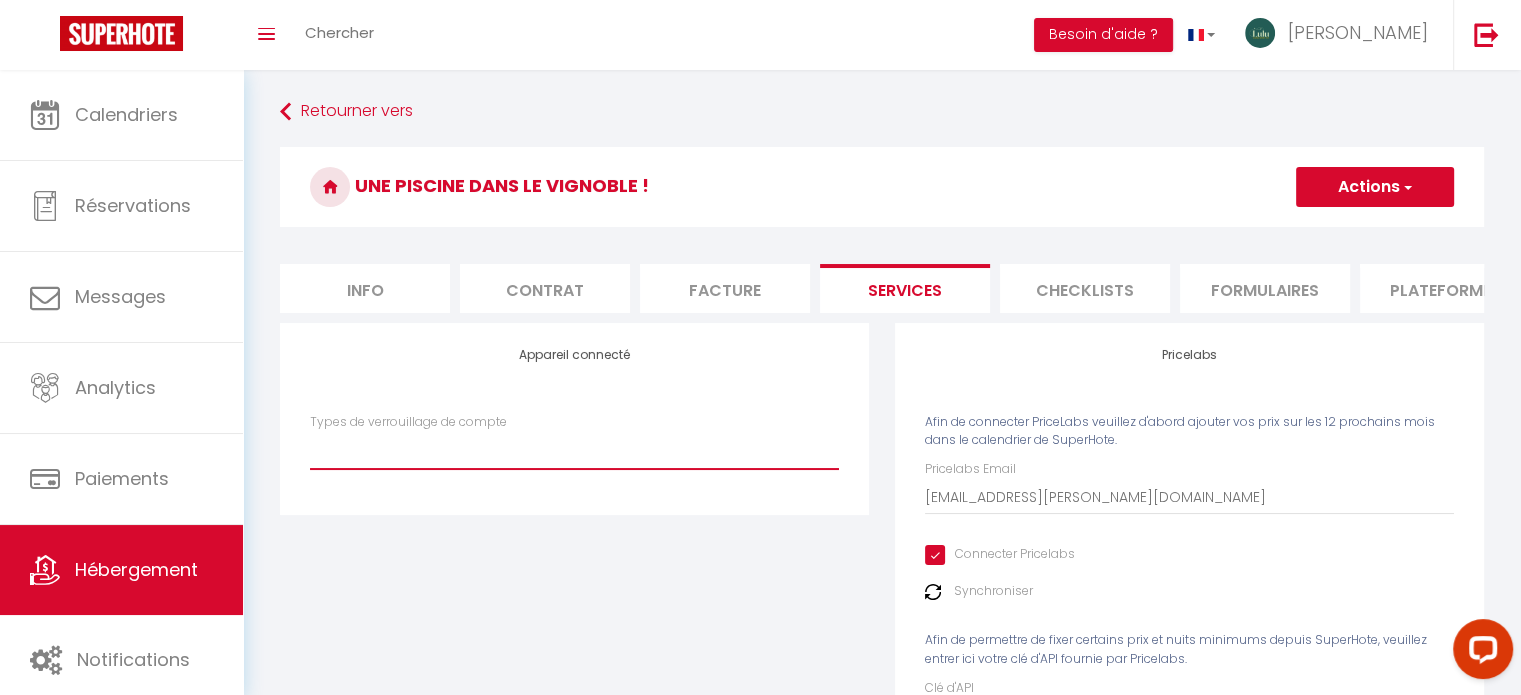click on "SuperCheckin
Igloohome
IgloohomeV2
Nuki" at bounding box center (574, 450) 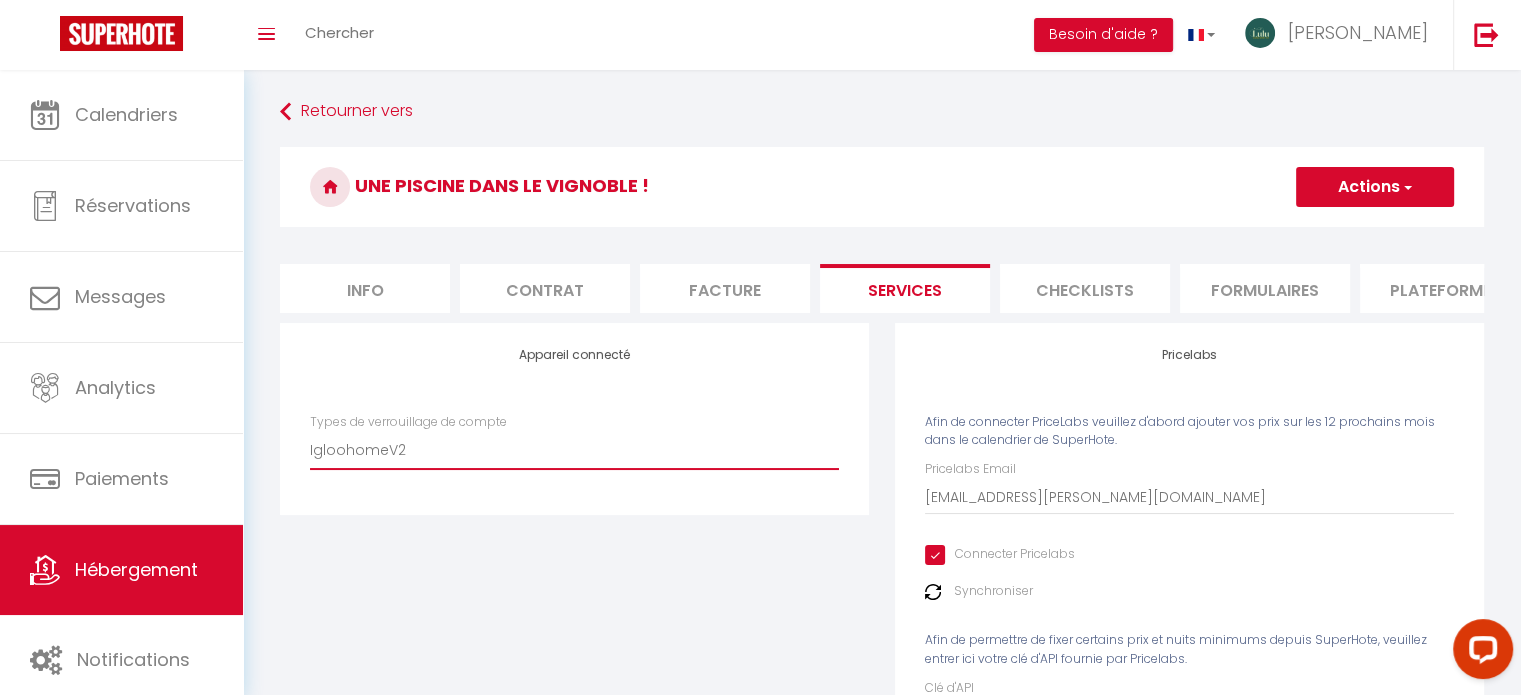 click on "SuperCheckin
Igloohome
IgloohomeV2
Nuki" at bounding box center (574, 450) 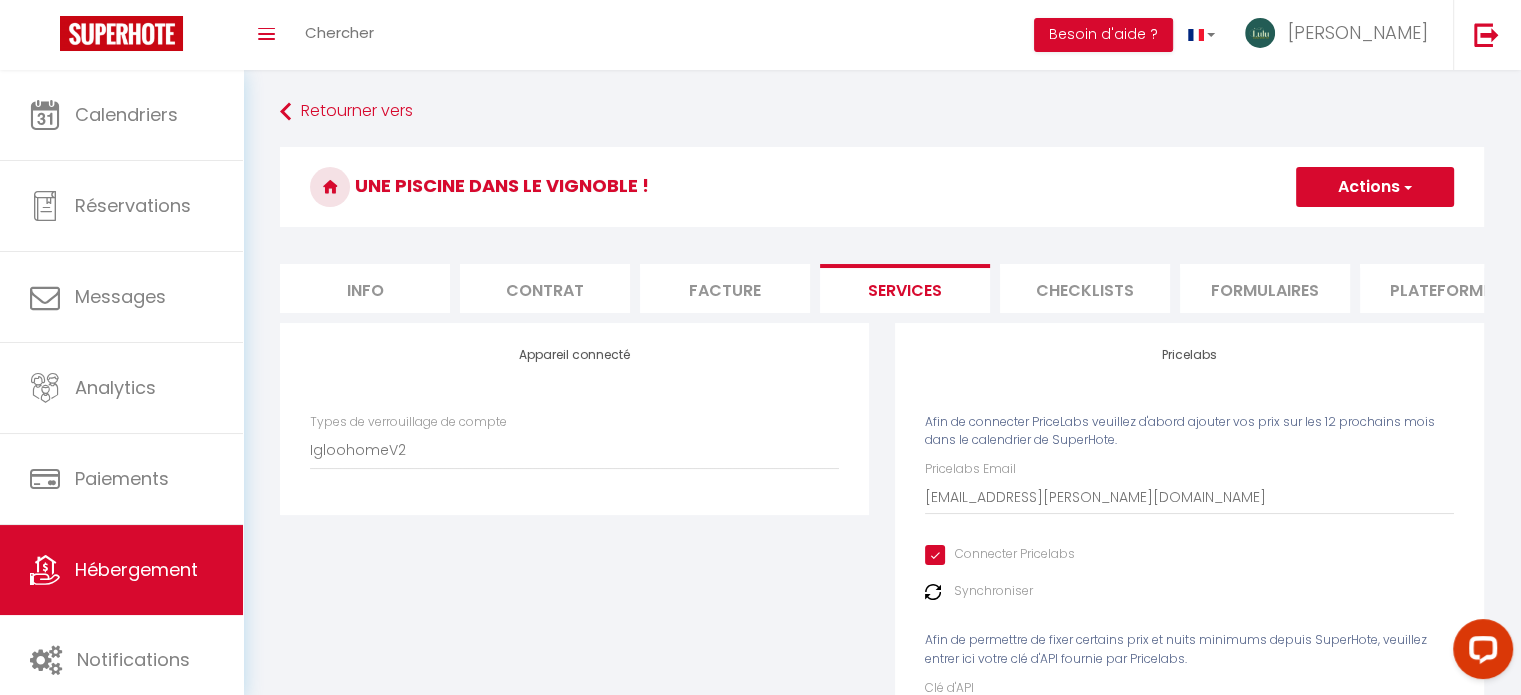 click on "Appareil connecté
Types de verrouillage de compte
SuperCheckin
Igloohome
IgloohomeV2
Nuki" at bounding box center (574, 569) 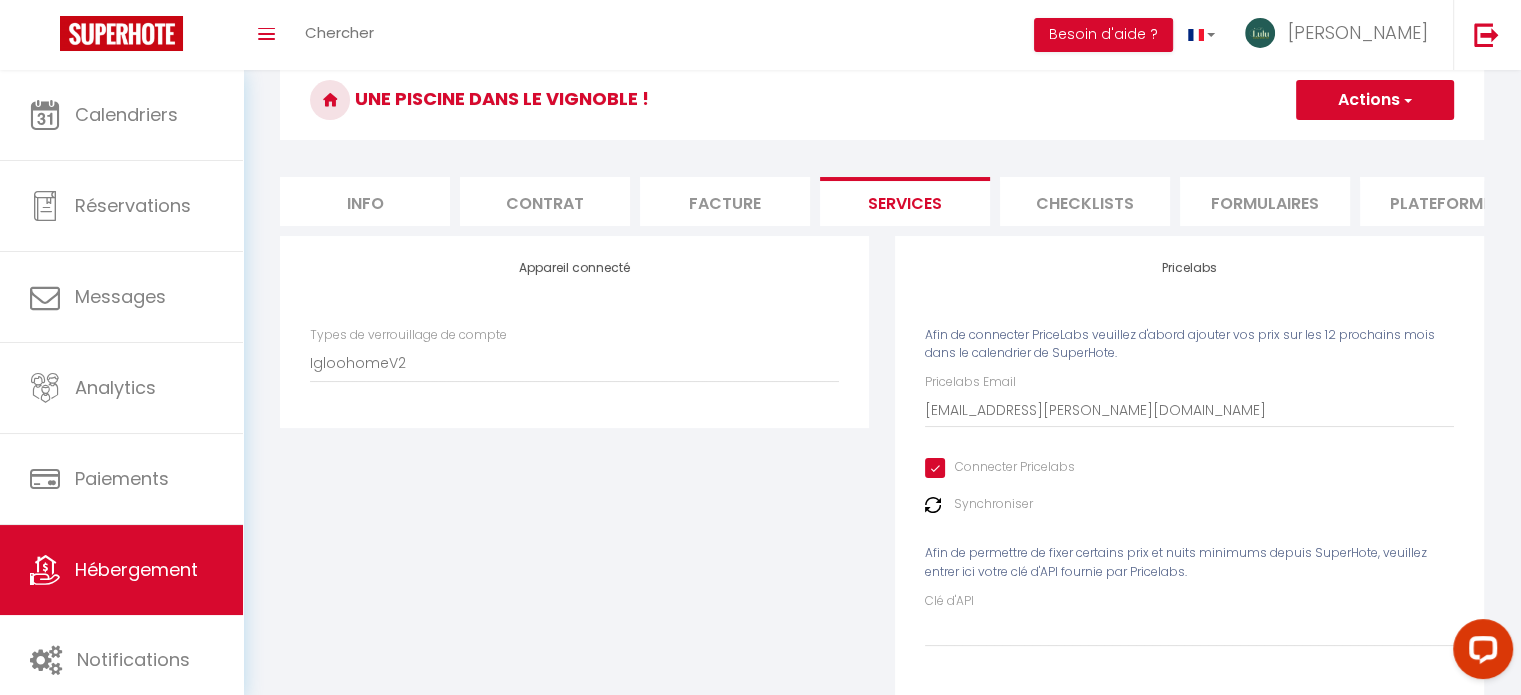 scroll, scrollTop: 0, scrollLeft: 0, axis: both 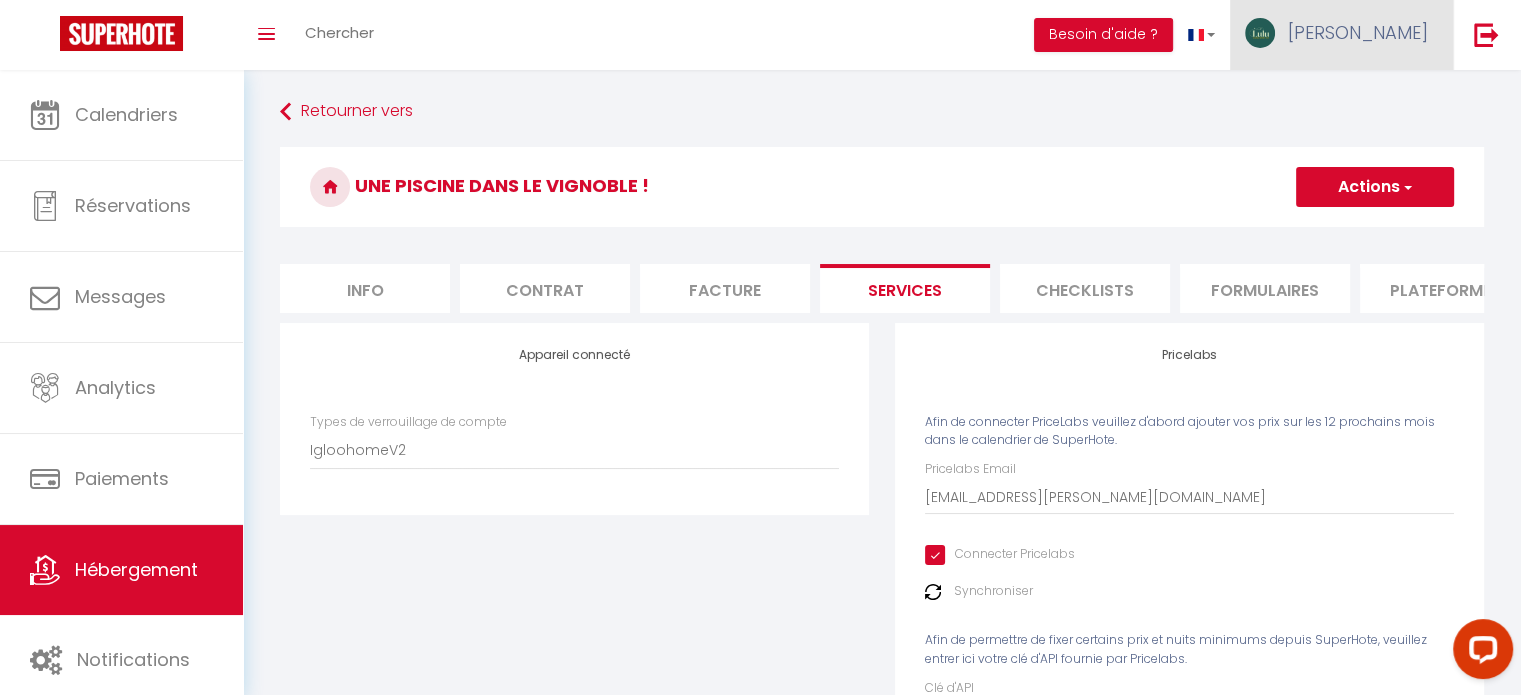 click on "[PERSON_NAME]" at bounding box center (1341, 35) 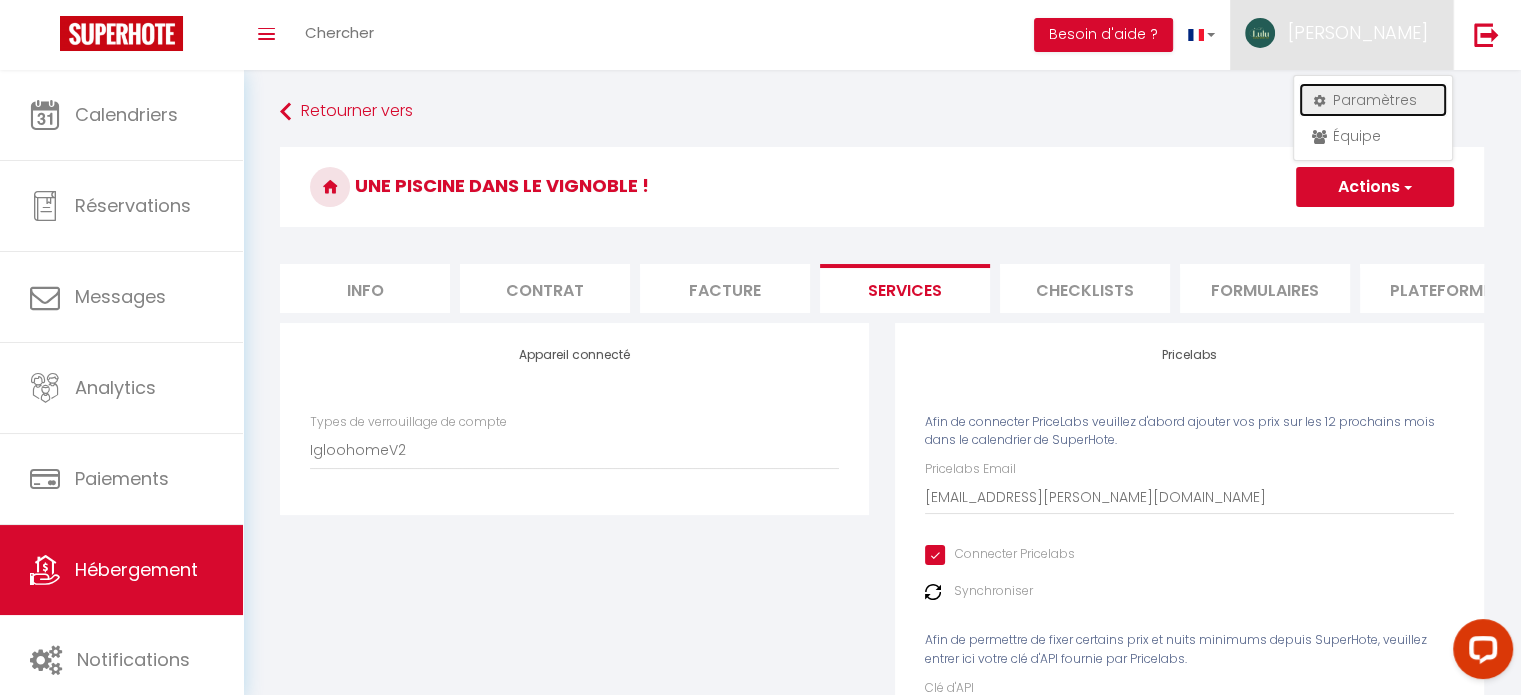 click on "Paramètres" at bounding box center [1373, 100] 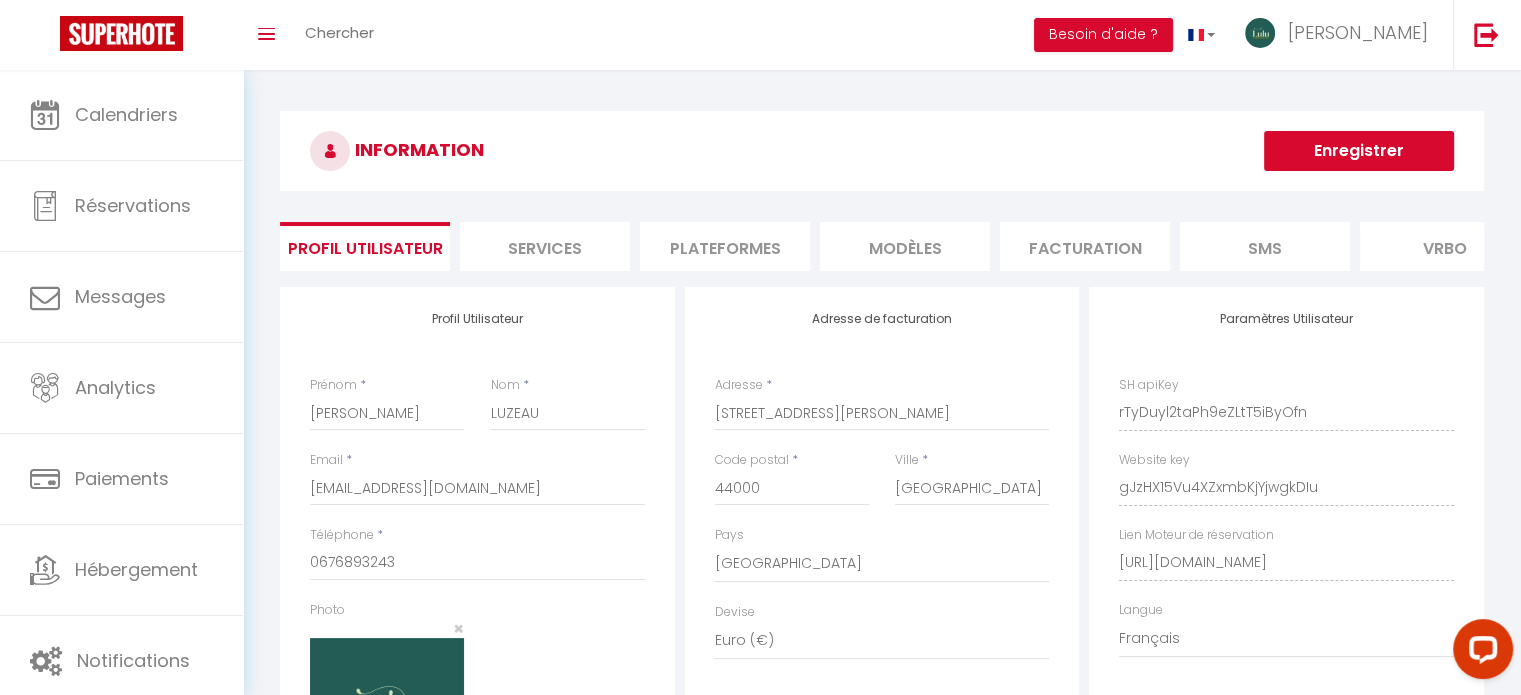 click on "Services" at bounding box center [545, 246] 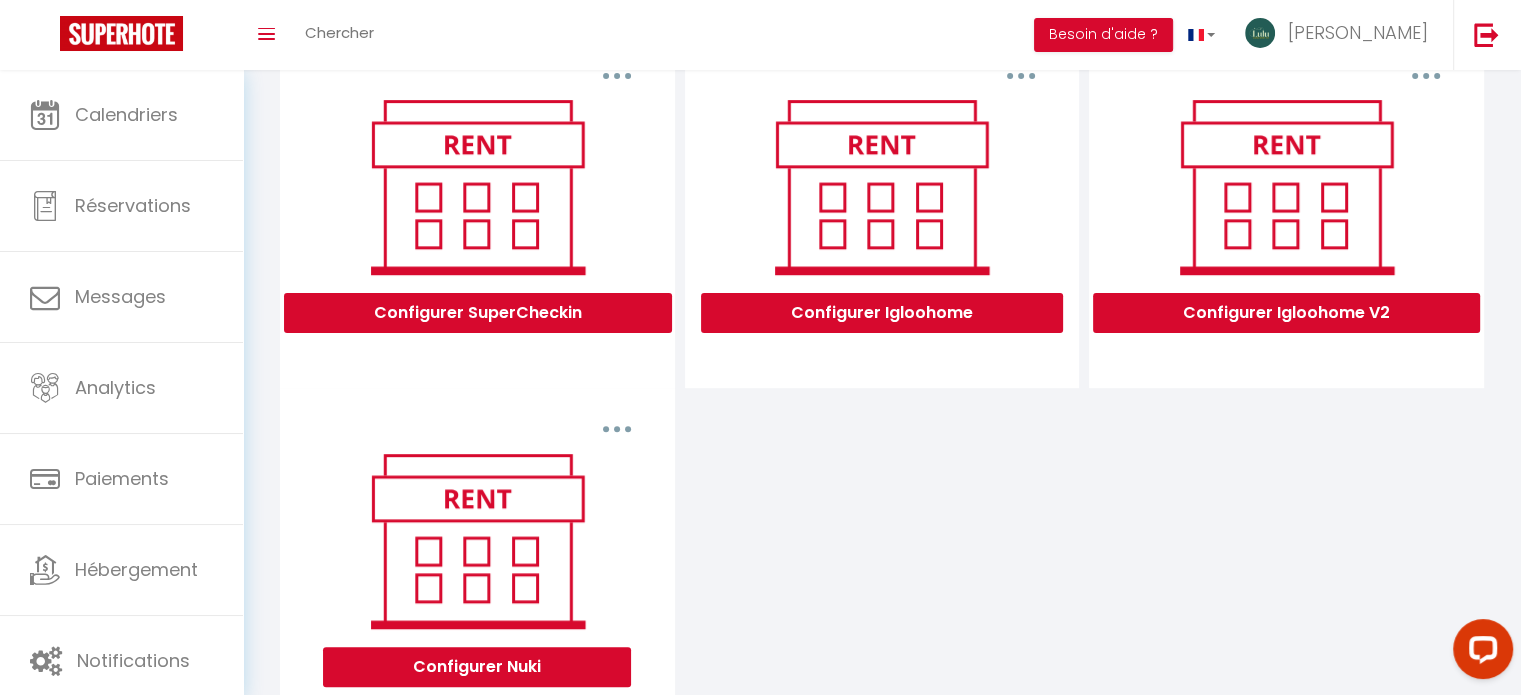 scroll, scrollTop: 733, scrollLeft: 0, axis: vertical 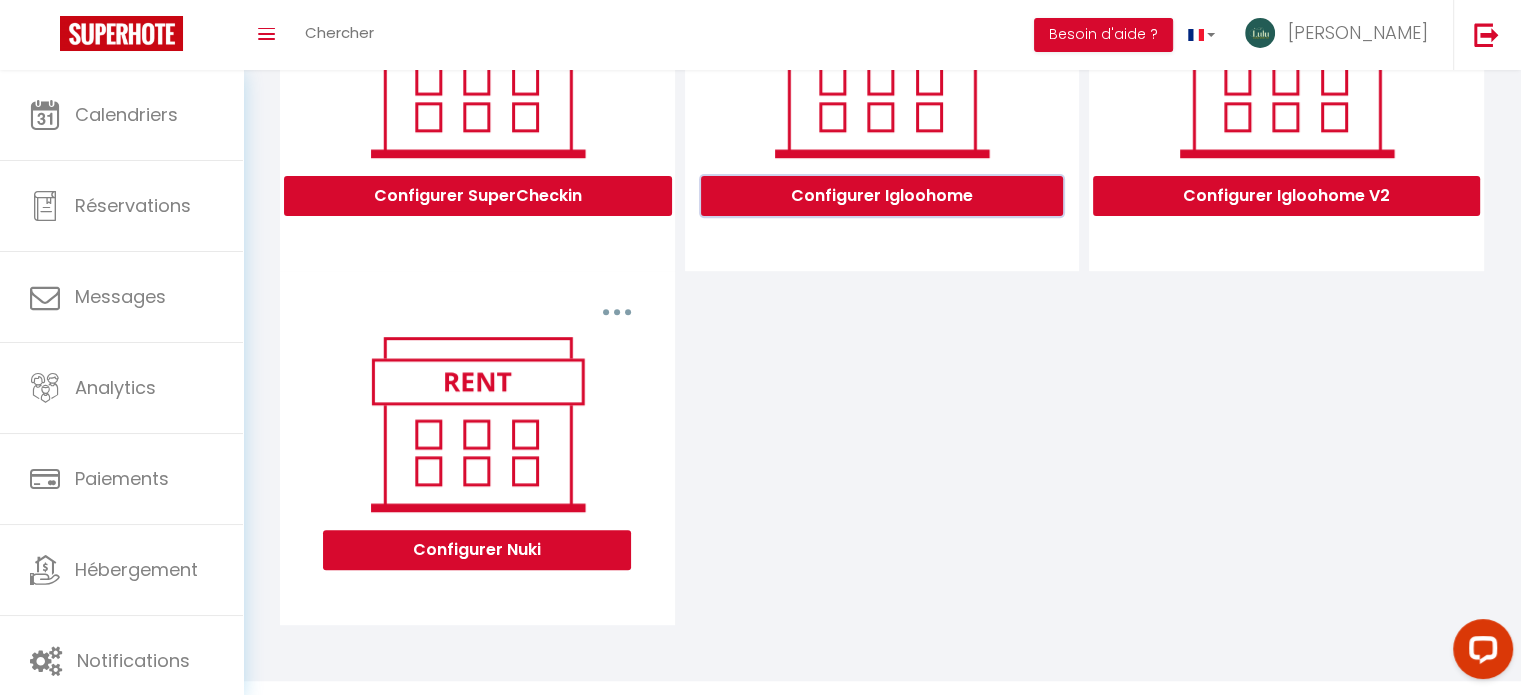 click on "Configurer Igloohome" at bounding box center [882, 196] 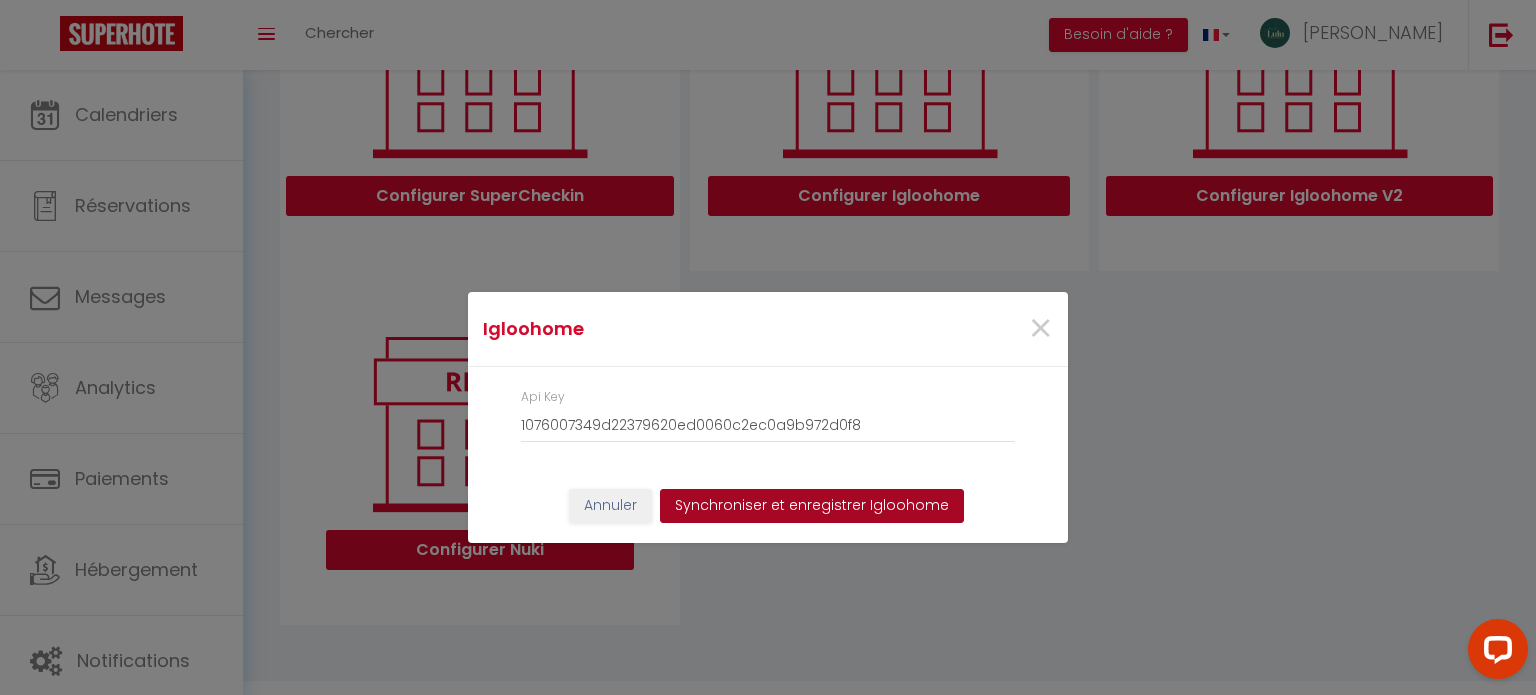 click on "Synchroniser et enregistrer Igloohome" at bounding box center [812, 506] 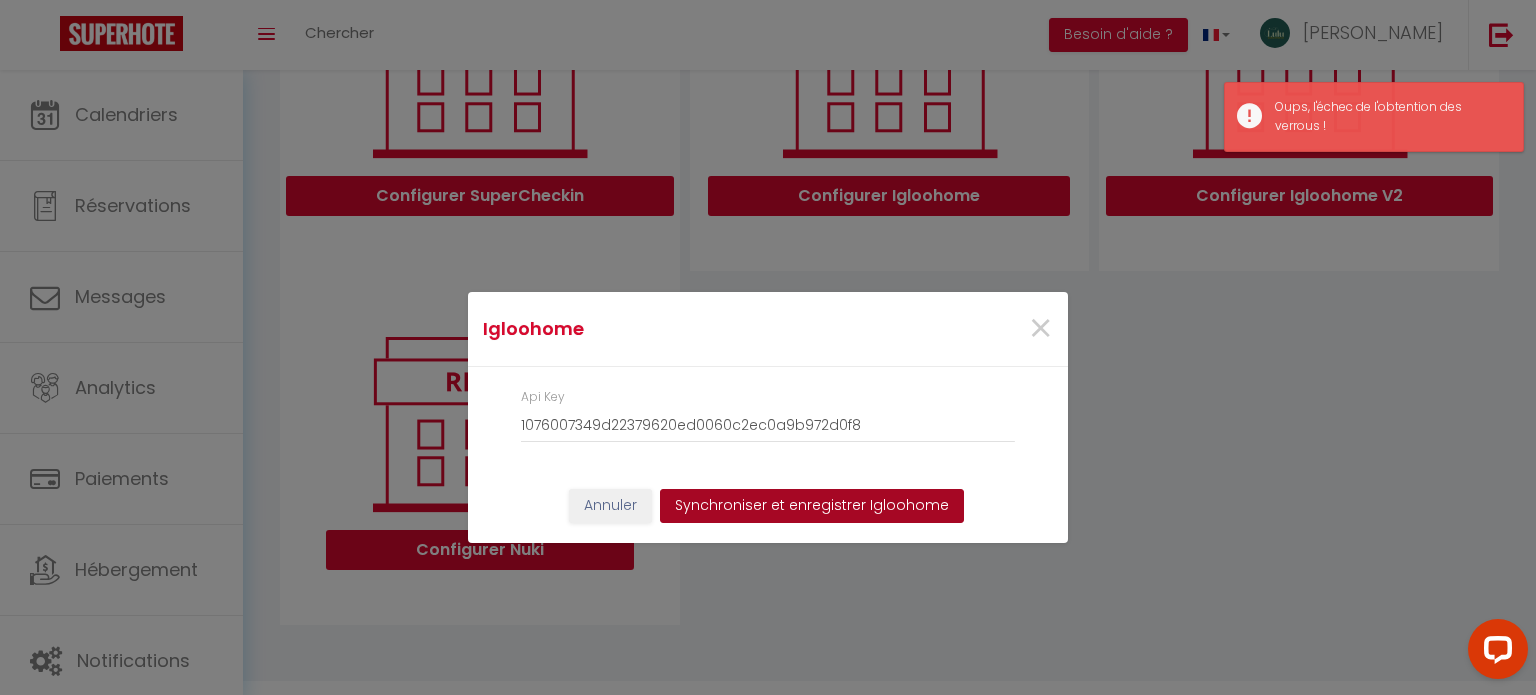 click on "Synchroniser et enregistrer Igloohome" at bounding box center (812, 506) 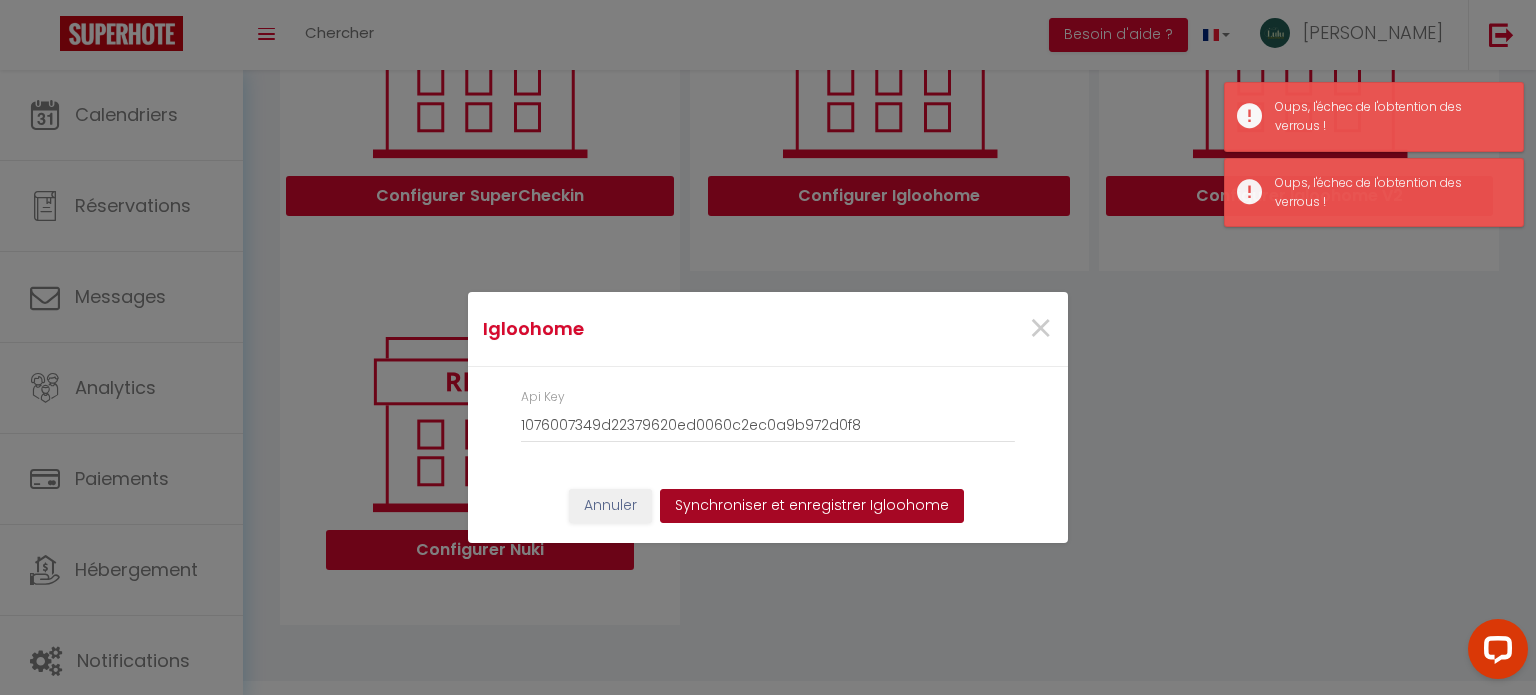 click on "Synchroniser et enregistrer Igloohome" at bounding box center (812, 506) 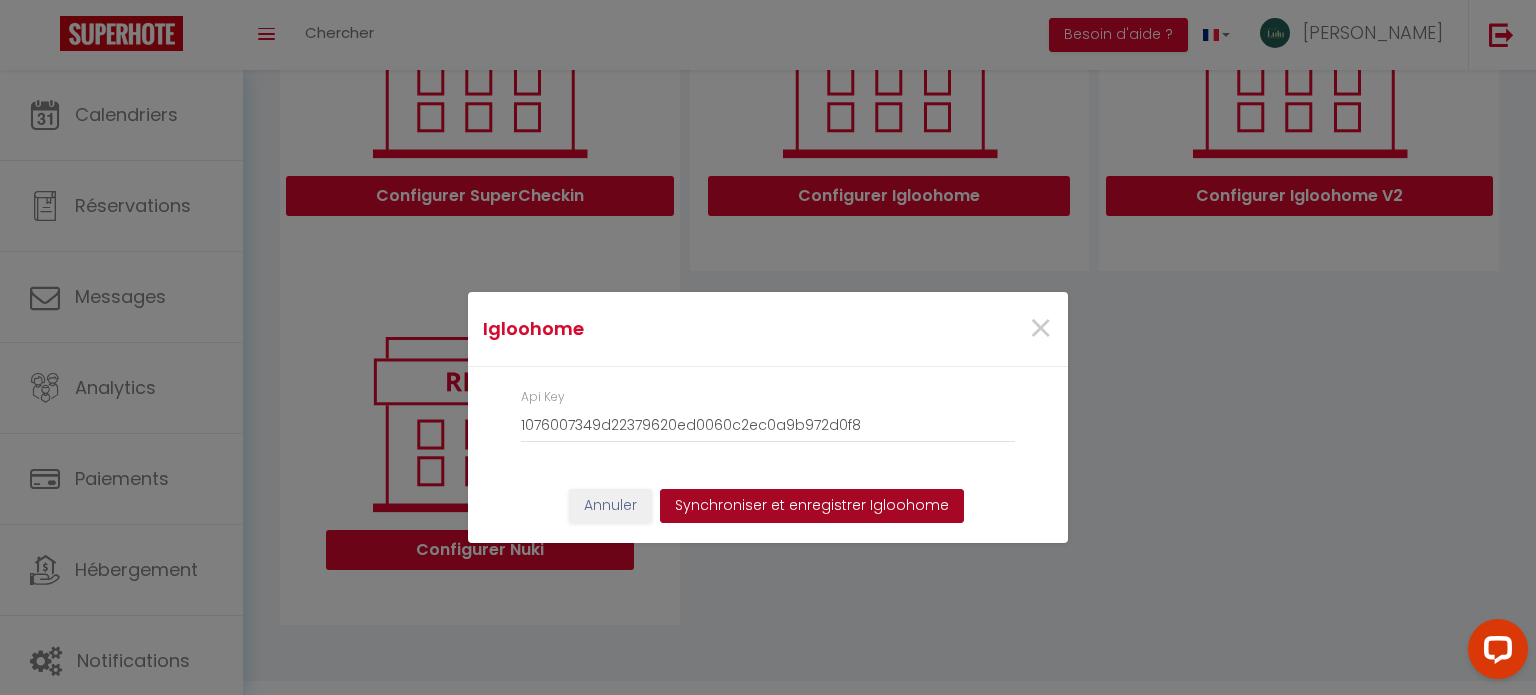 click on "Synchroniser et enregistrer Igloohome" at bounding box center [812, 506] 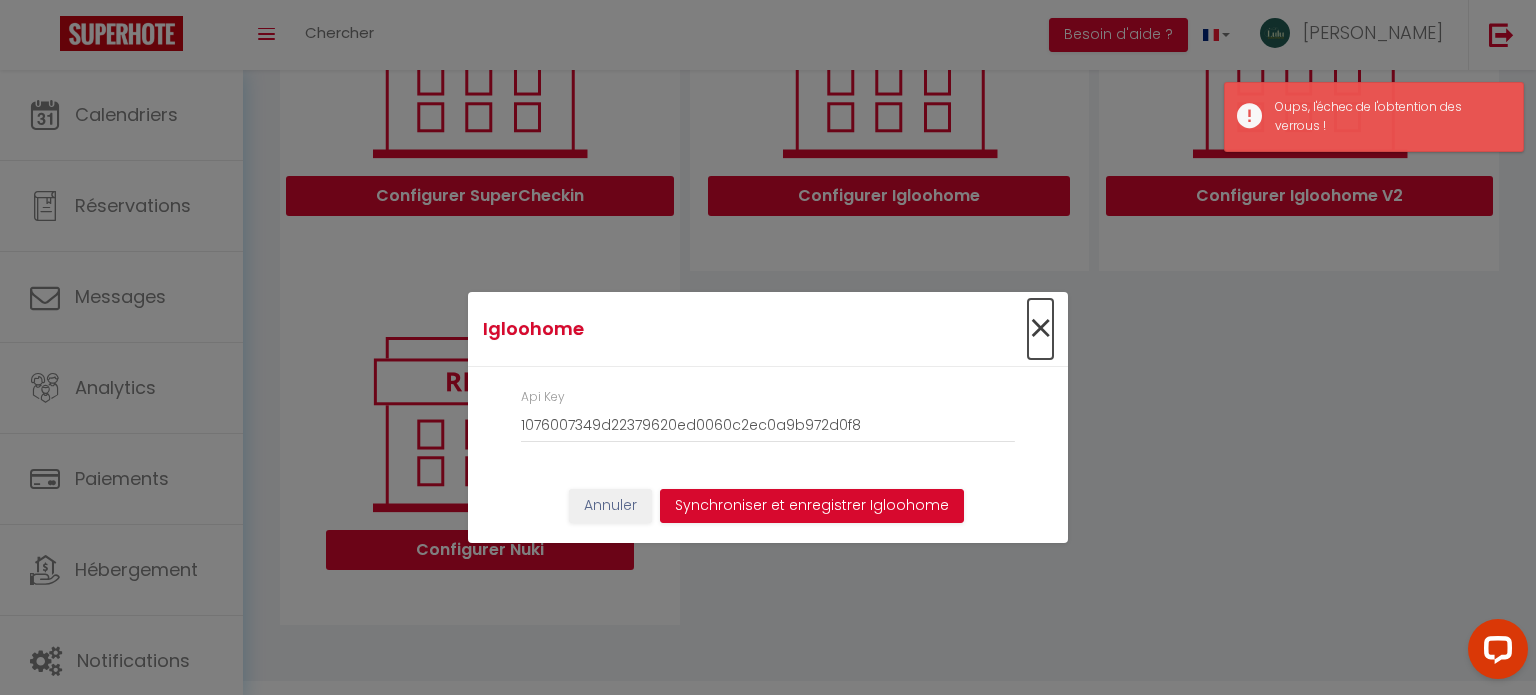 click on "×" at bounding box center (1040, 329) 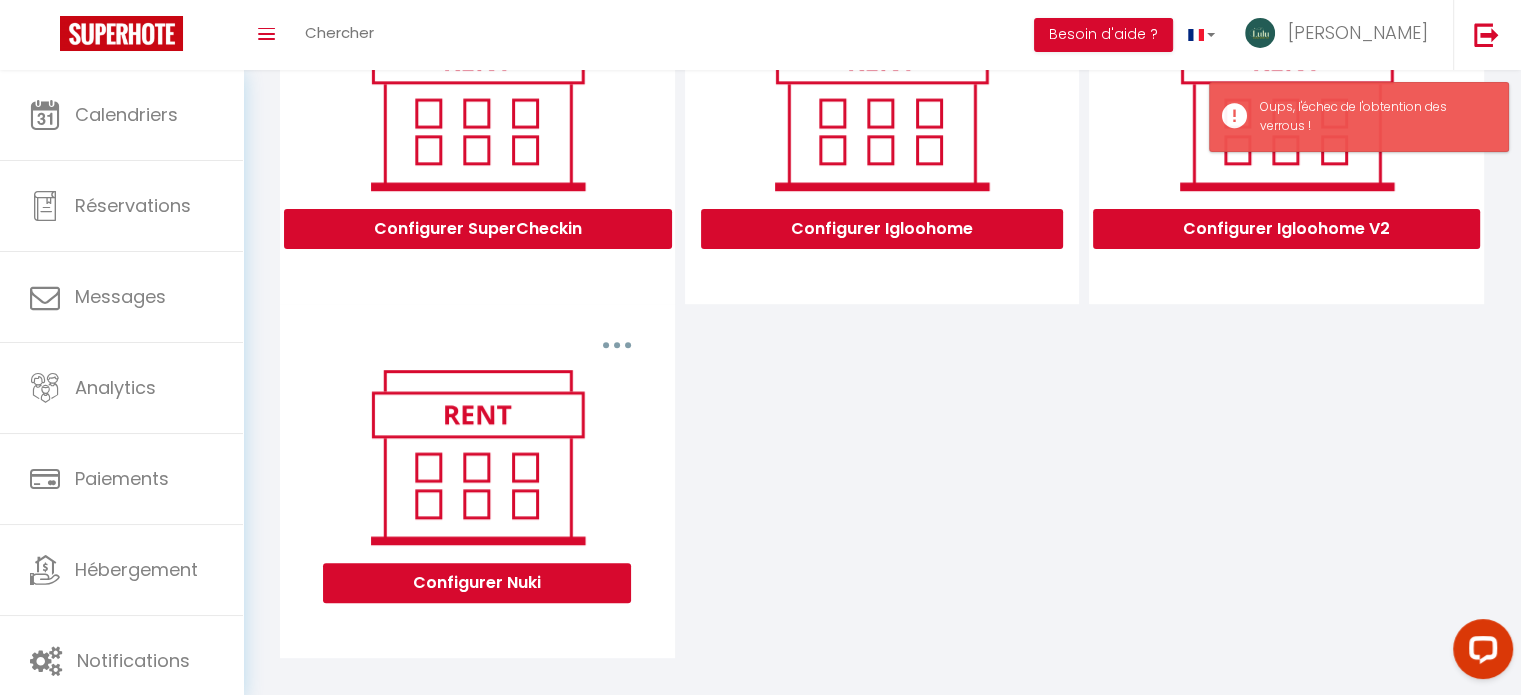 scroll, scrollTop: 674, scrollLeft: 0, axis: vertical 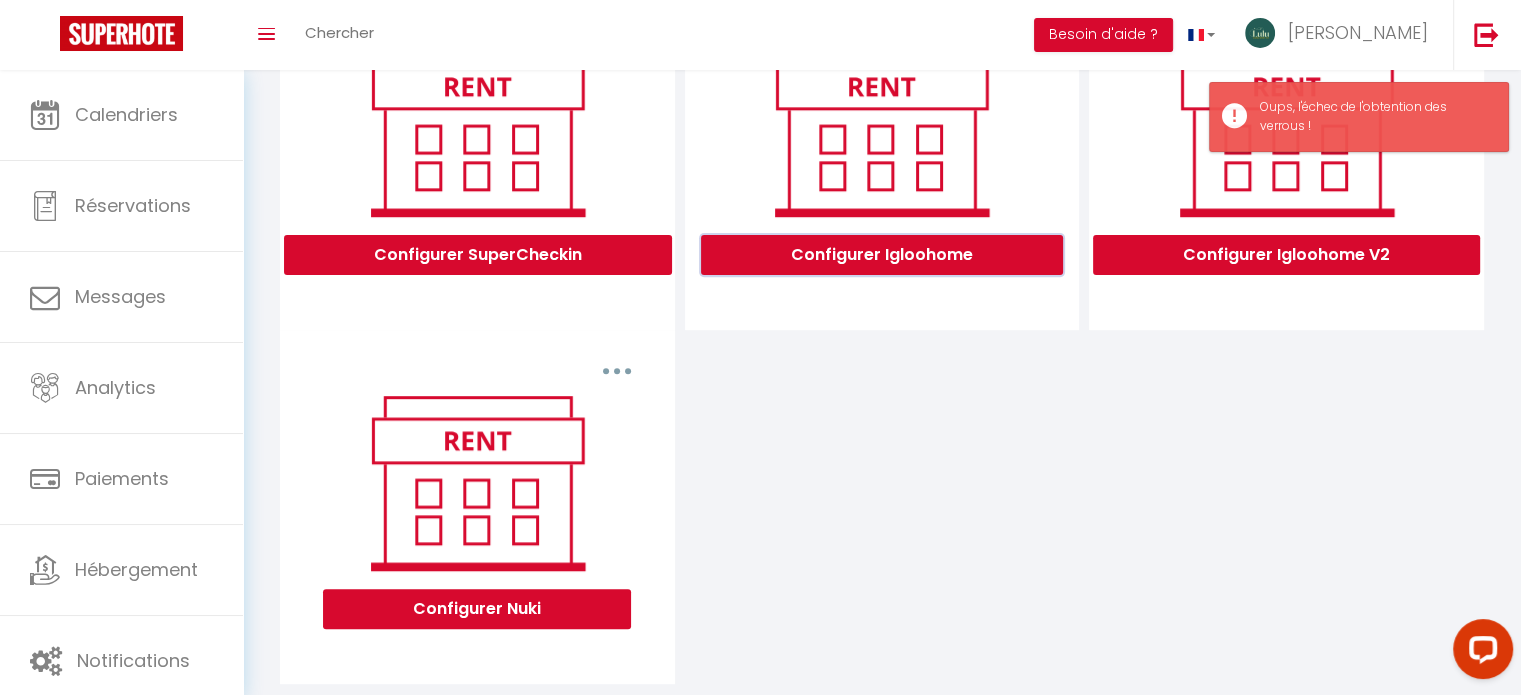 click on "Configurer Igloohome" at bounding box center (882, 255) 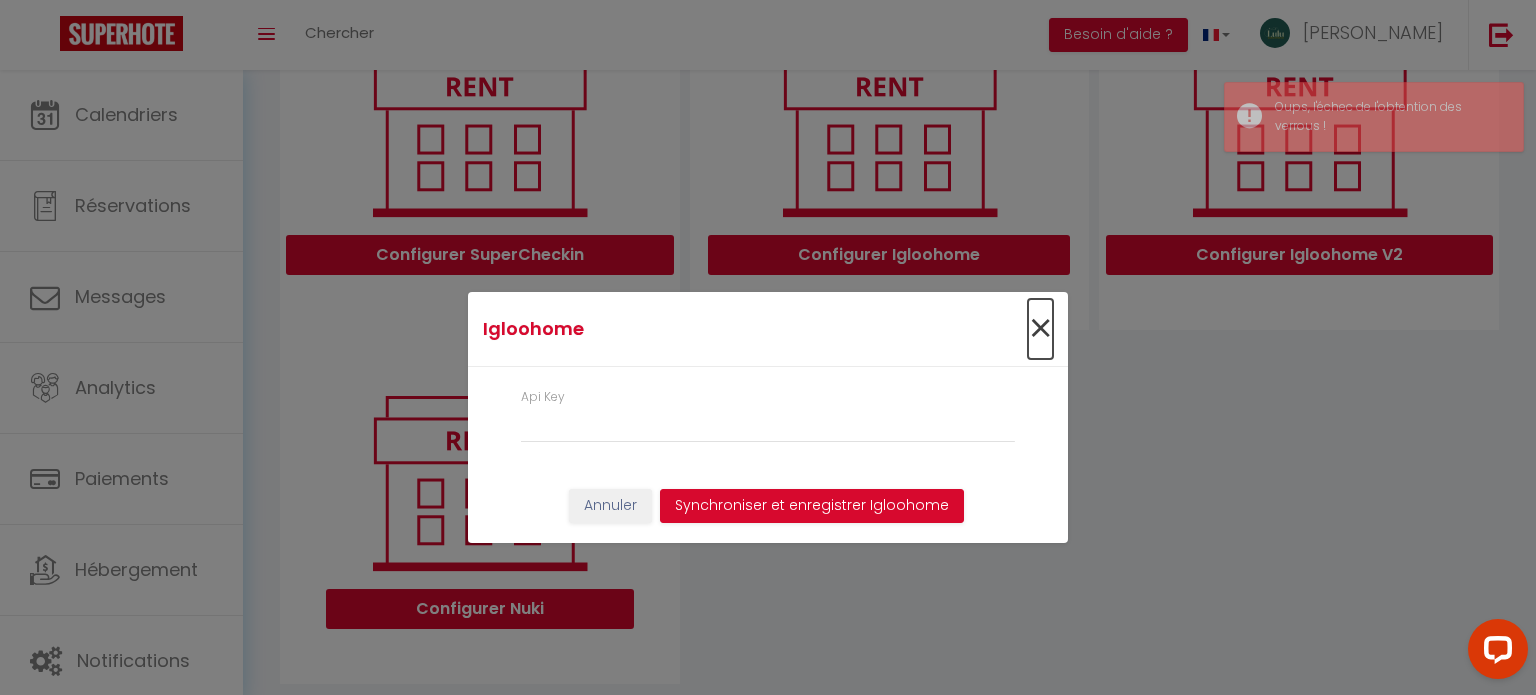 click on "×" at bounding box center [1040, 329] 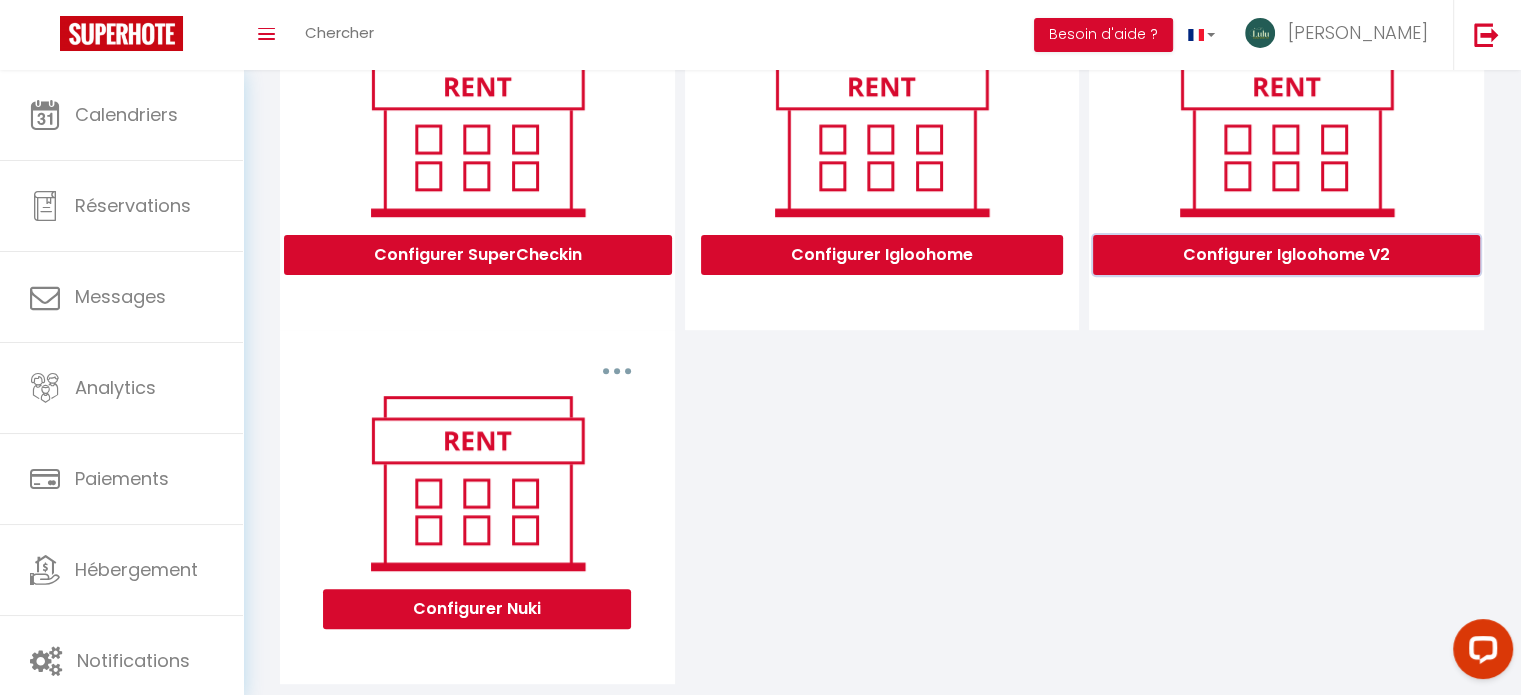 click on "Configurer Igloohome V2" at bounding box center (1286, 255) 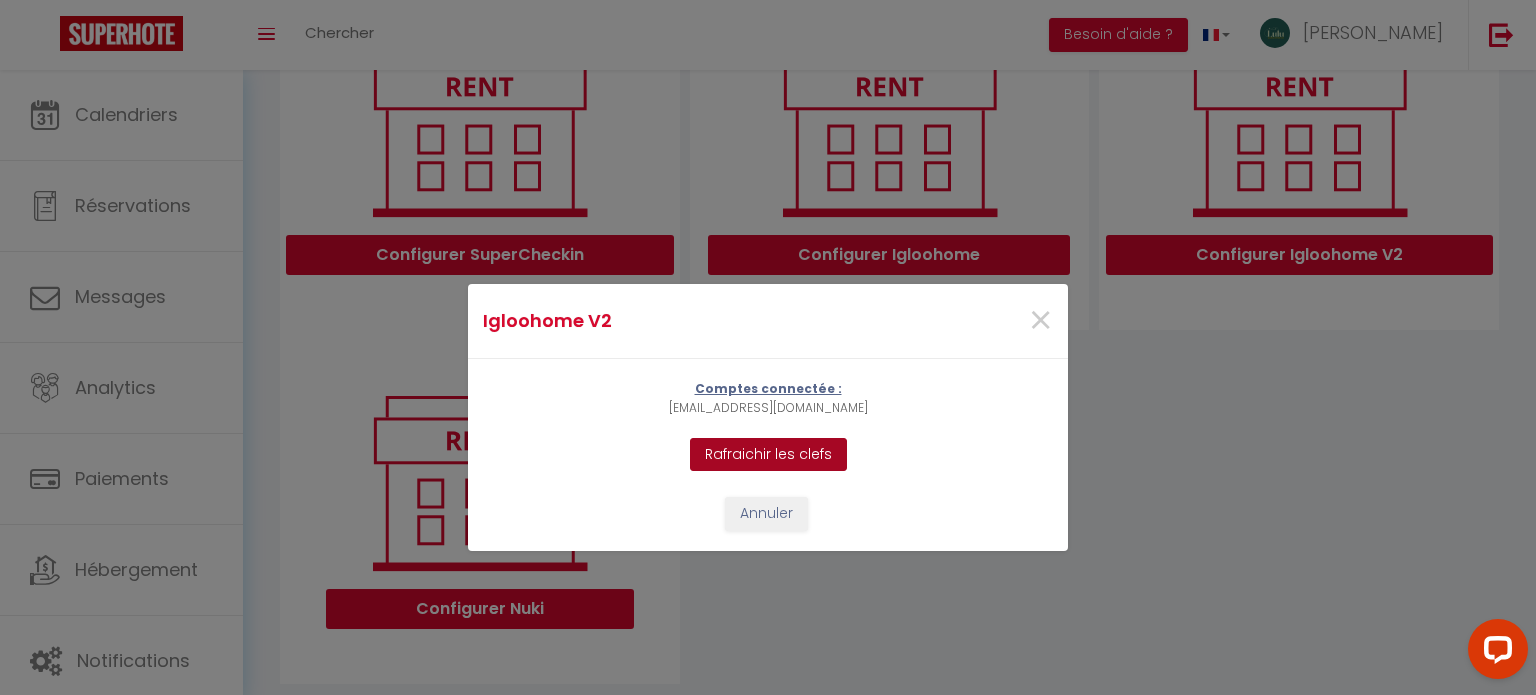 click on "Rafraichir les clefs" at bounding box center (768, 455) 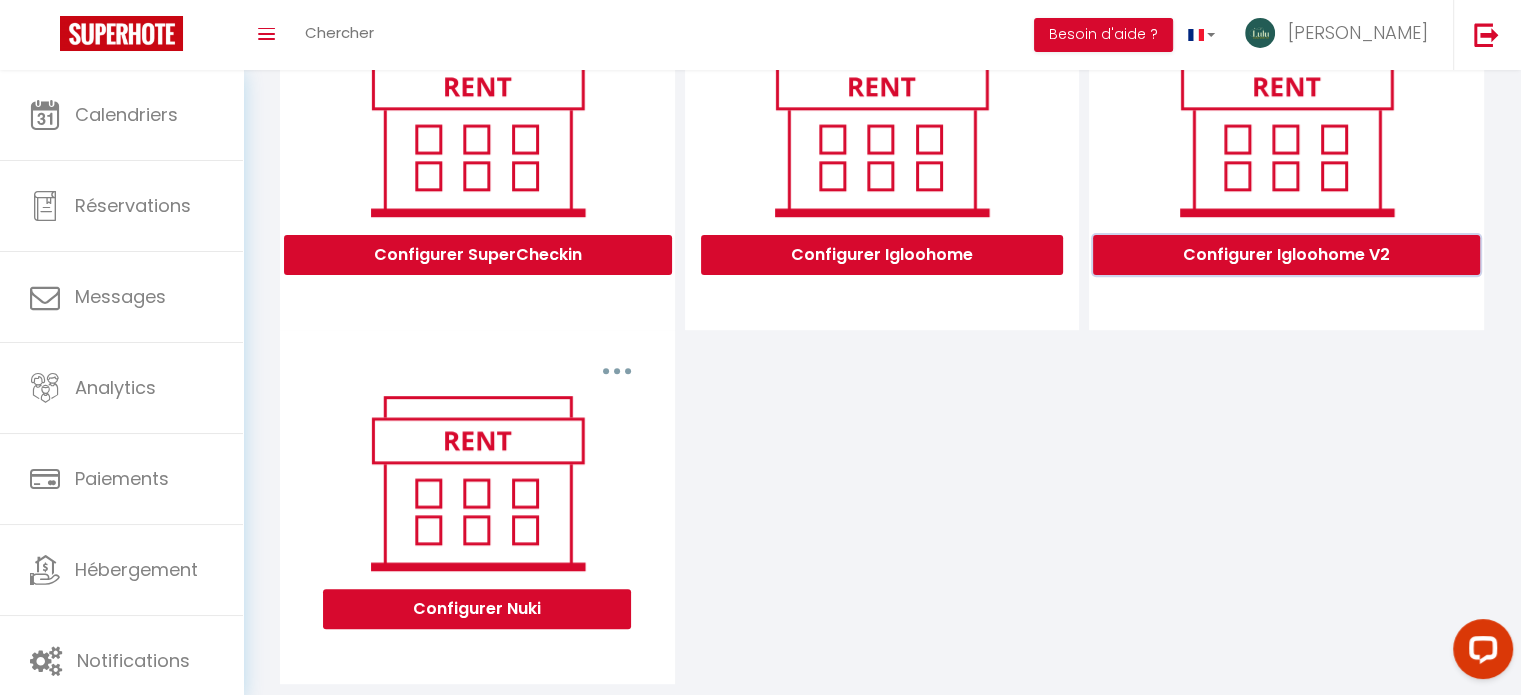 click on "Configurer Igloohome V2" at bounding box center (1286, 255) 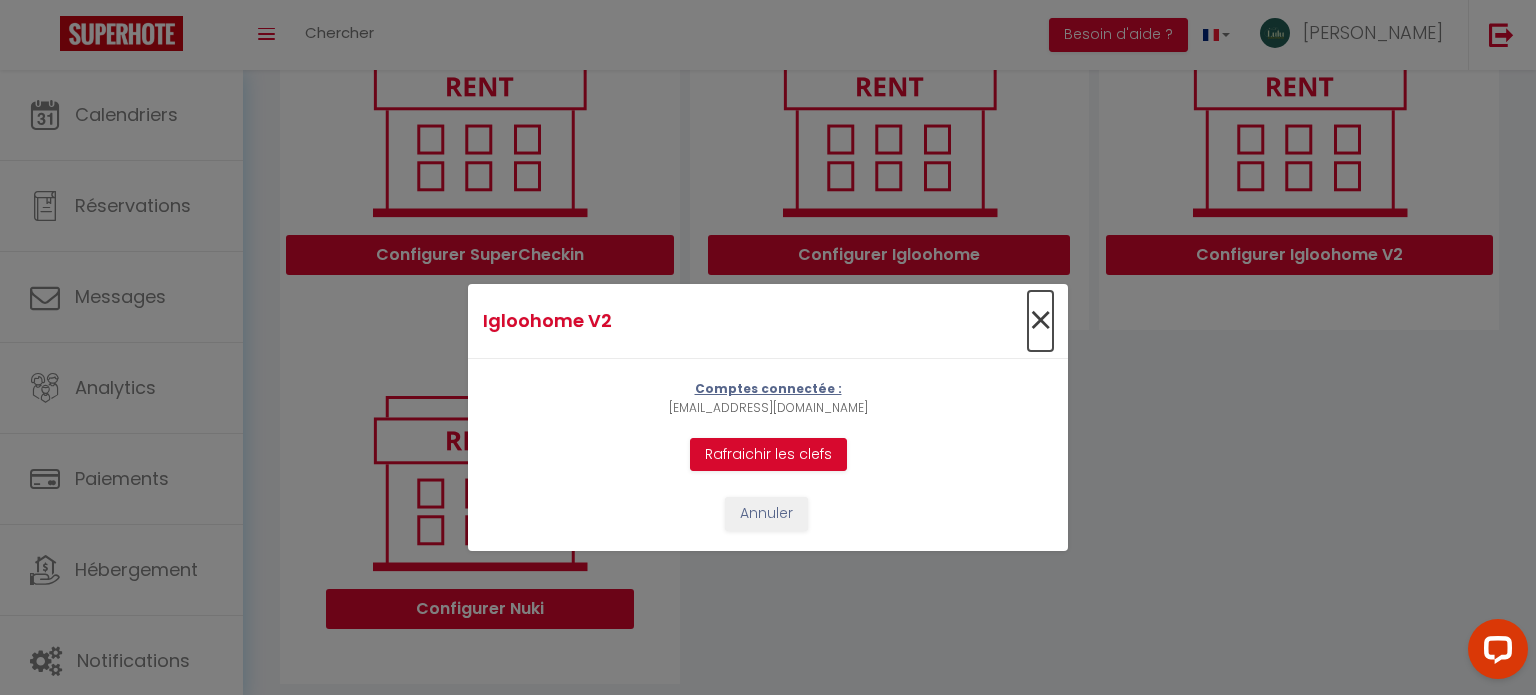 click on "×" at bounding box center [1040, 321] 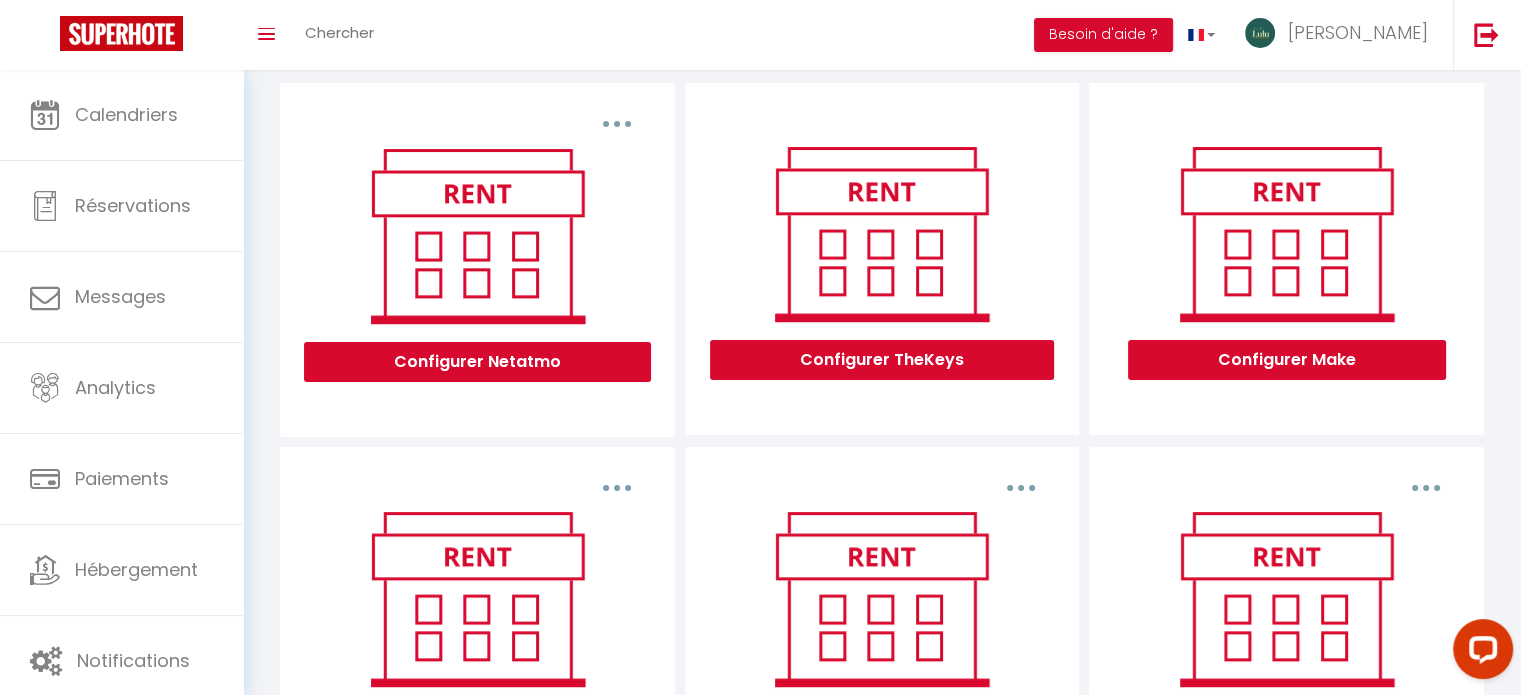 scroll, scrollTop: 174, scrollLeft: 0, axis: vertical 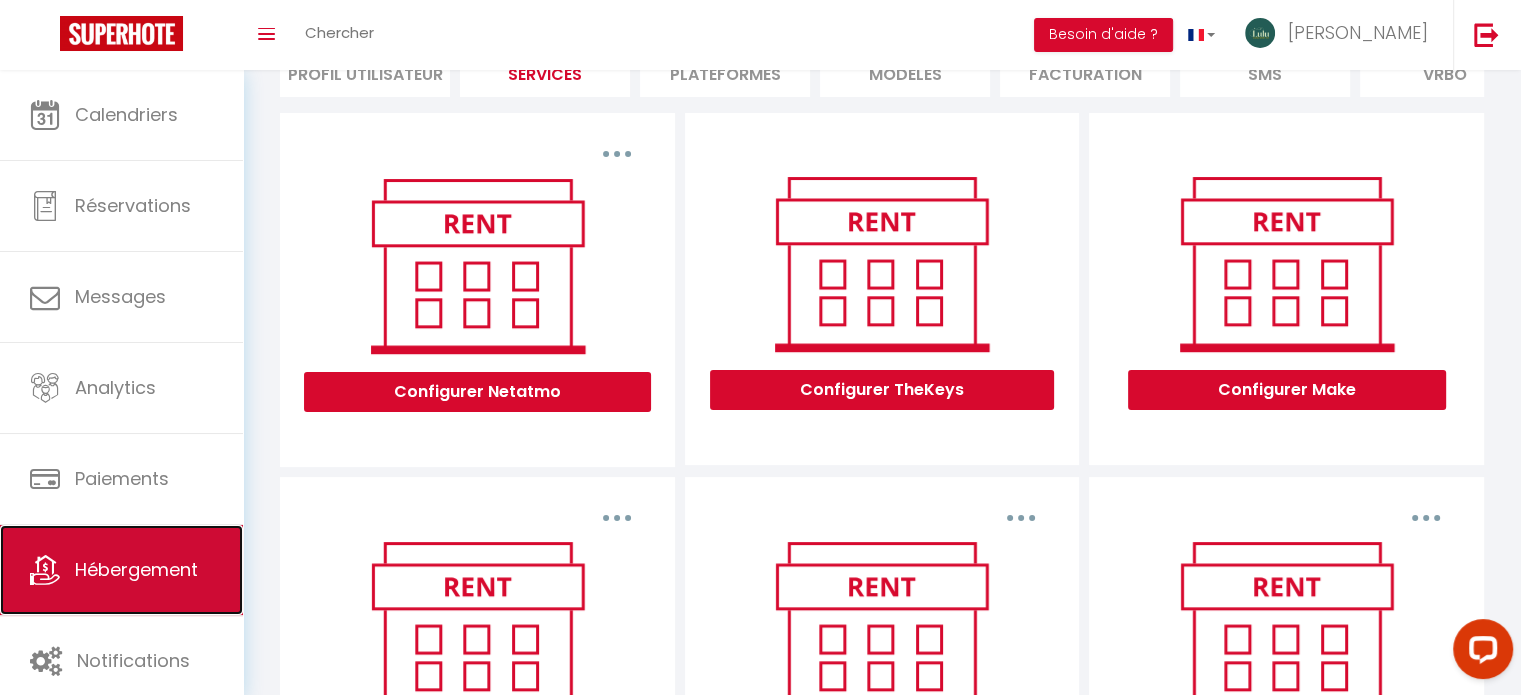 click on "Hébergement" at bounding box center (136, 569) 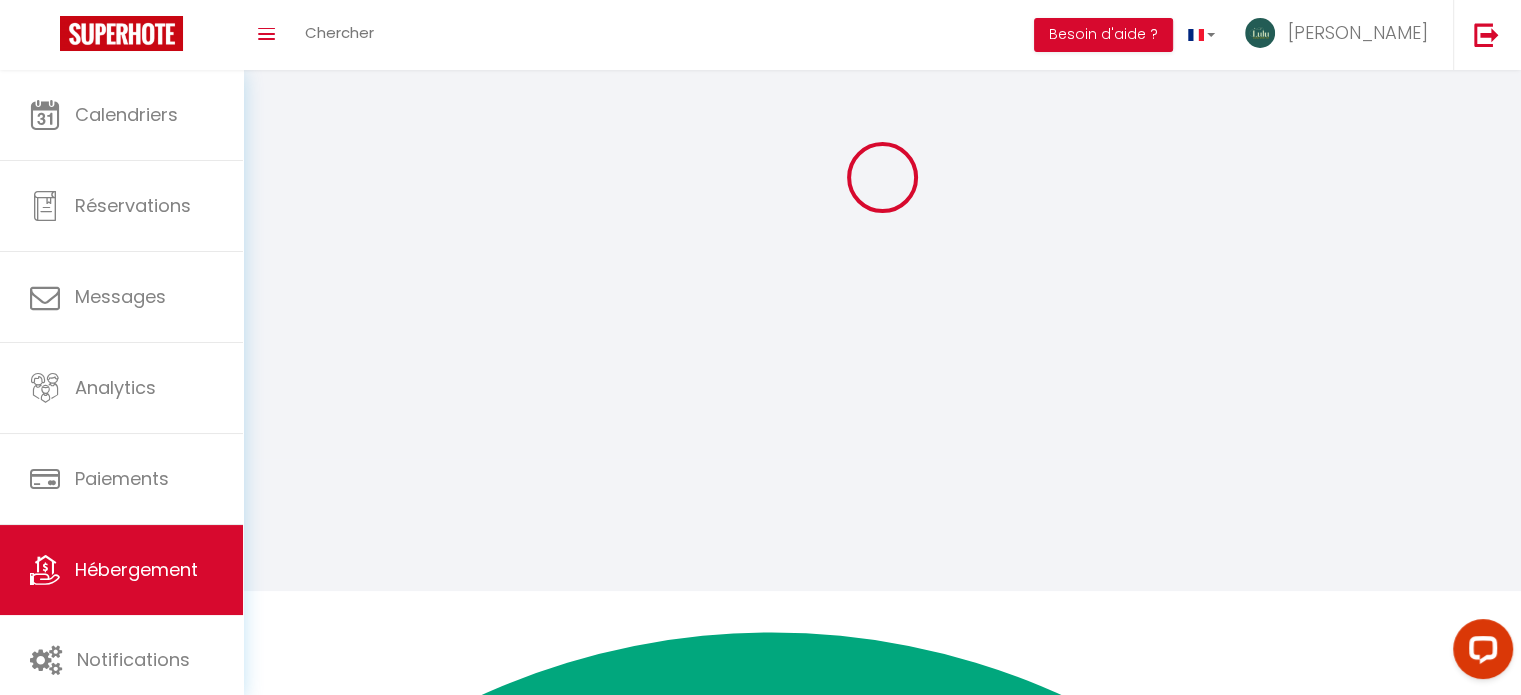 scroll, scrollTop: 0, scrollLeft: 0, axis: both 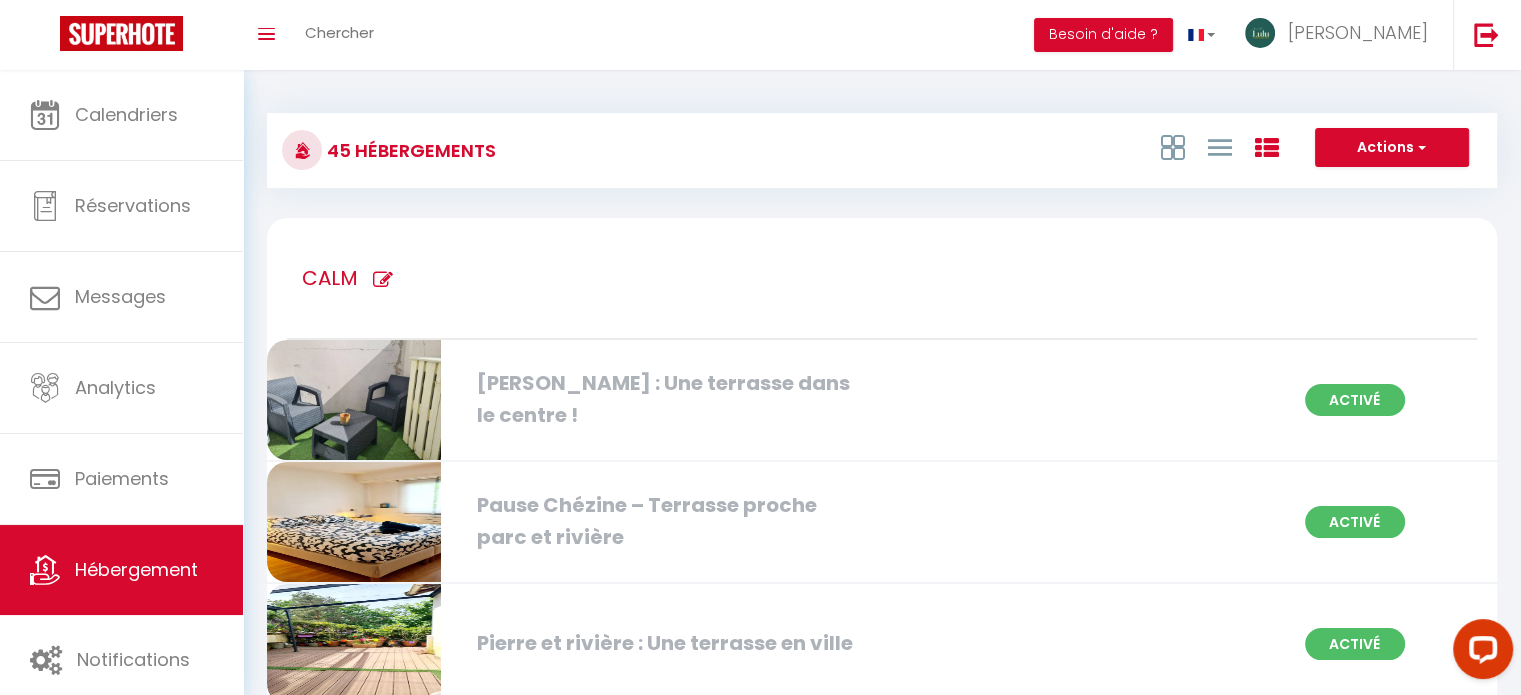 click on "[PERSON_NAME] : Une terrasse dans le centre !" at bounding box center (663, 399) 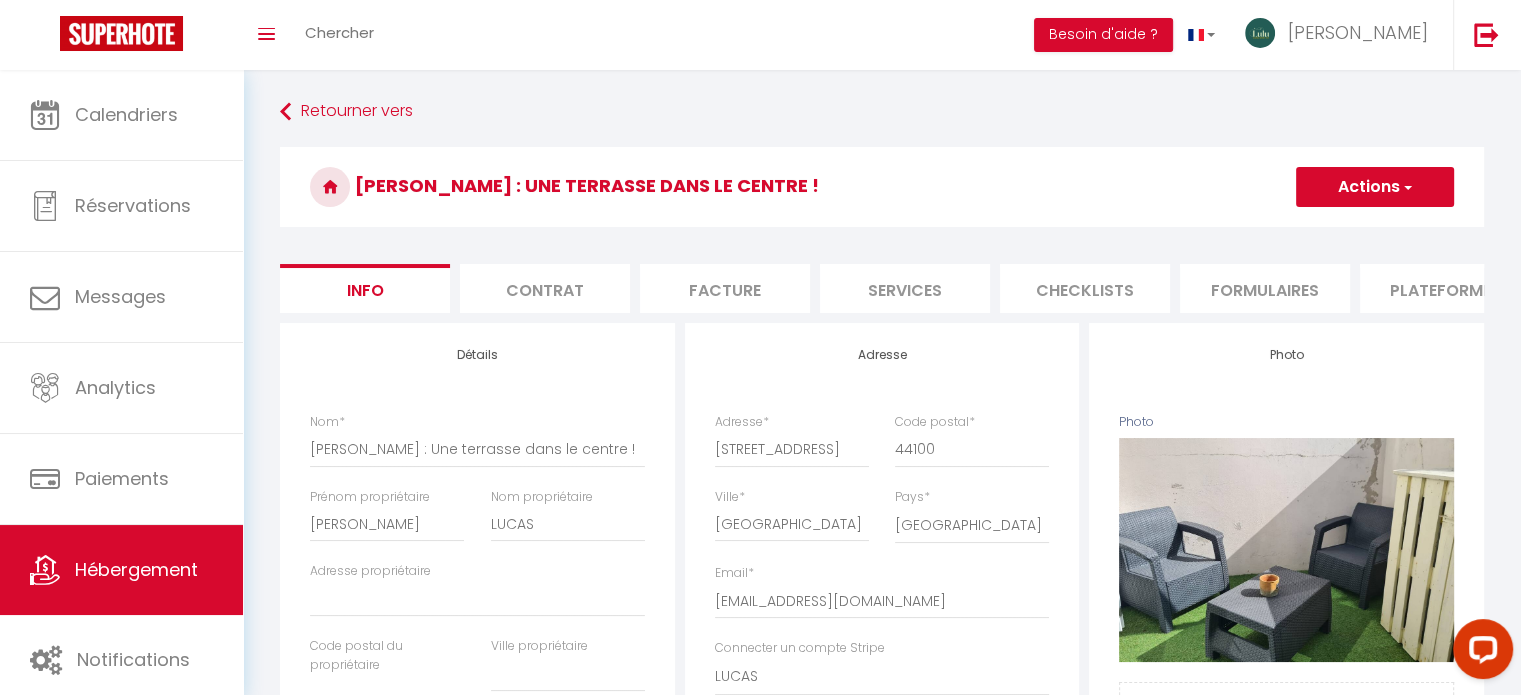 click on "Services" at bounding box center (905, 288) 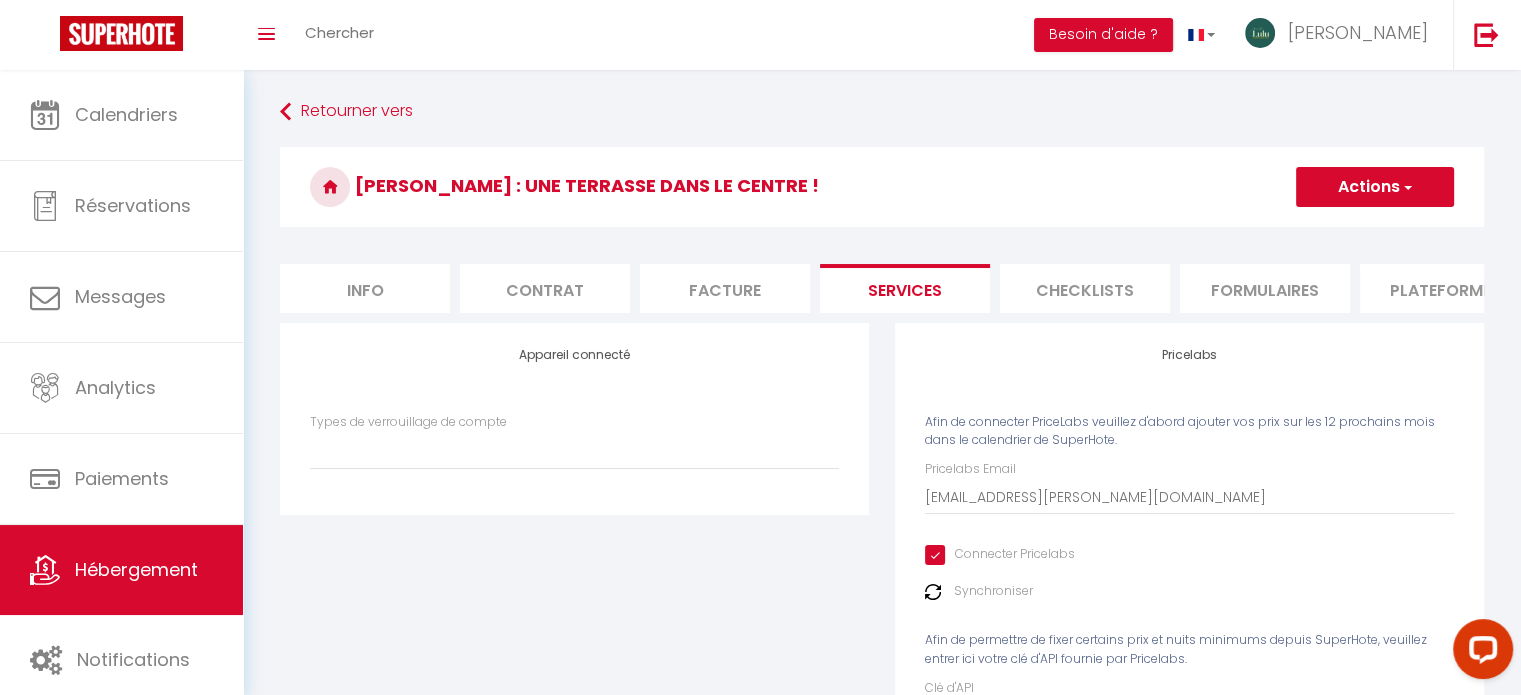 scroll, scrollTop: 0, scrollLeft: 0, axis: both 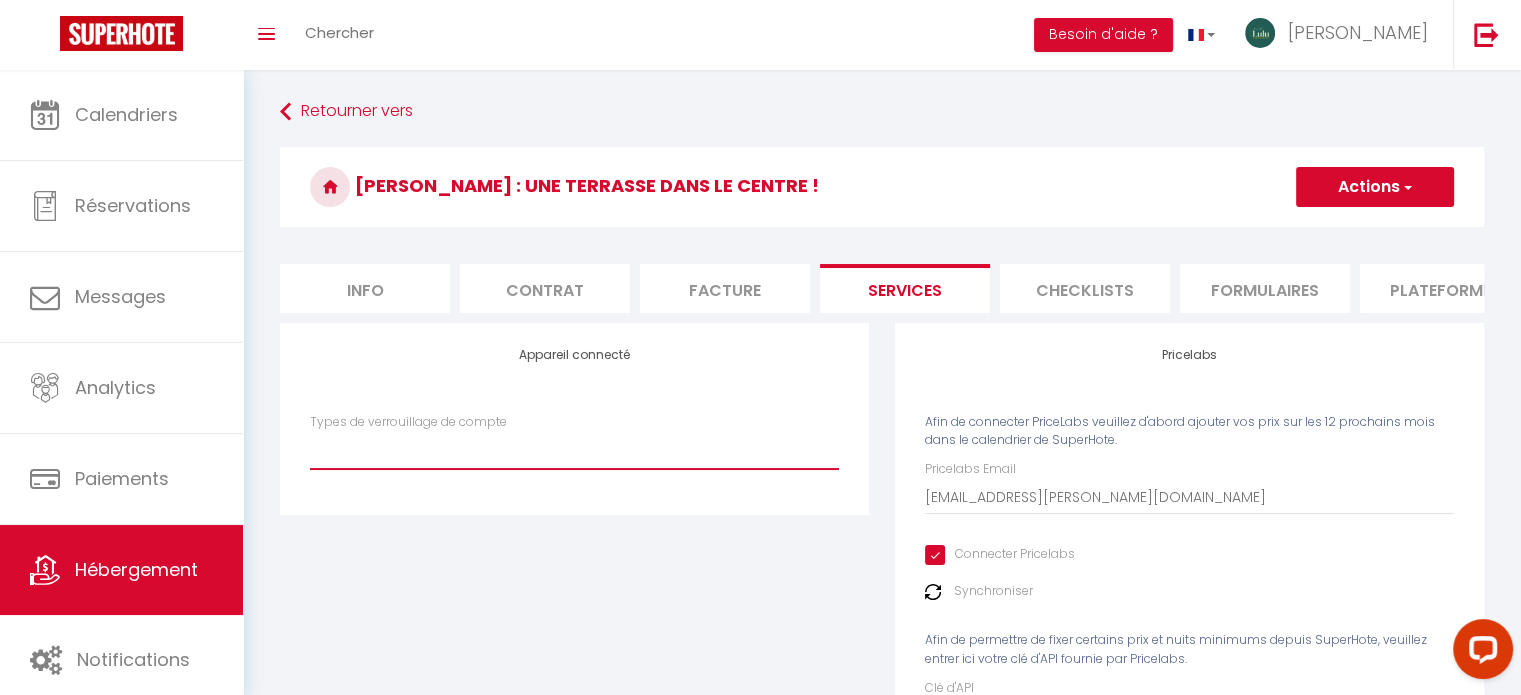 click on "SuperCheckin
Igloohome
IgloohomeV2
Nuki" at bounding box center (574, 450) 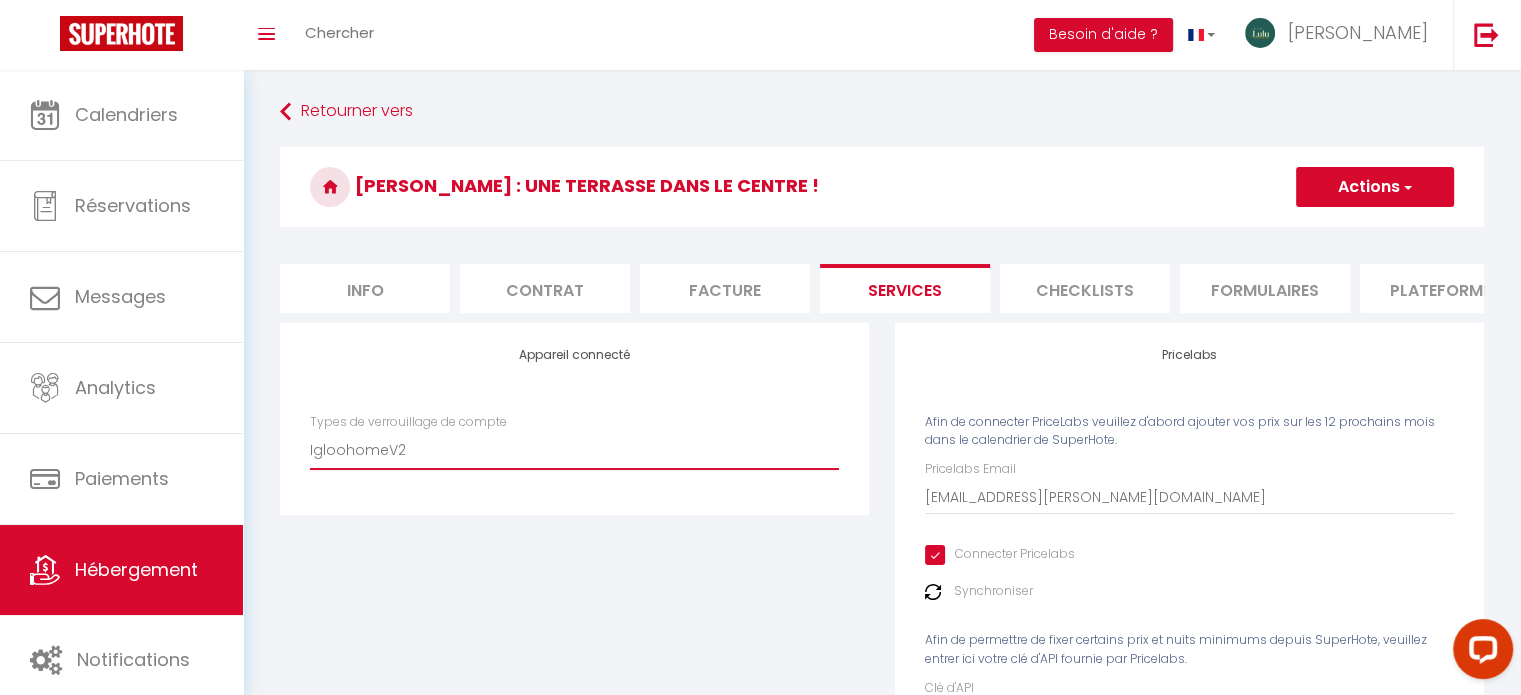 click on "SuperCheckin
Igloohome
IgloohomeV2
Nuki" at bounding box center [574, 450] 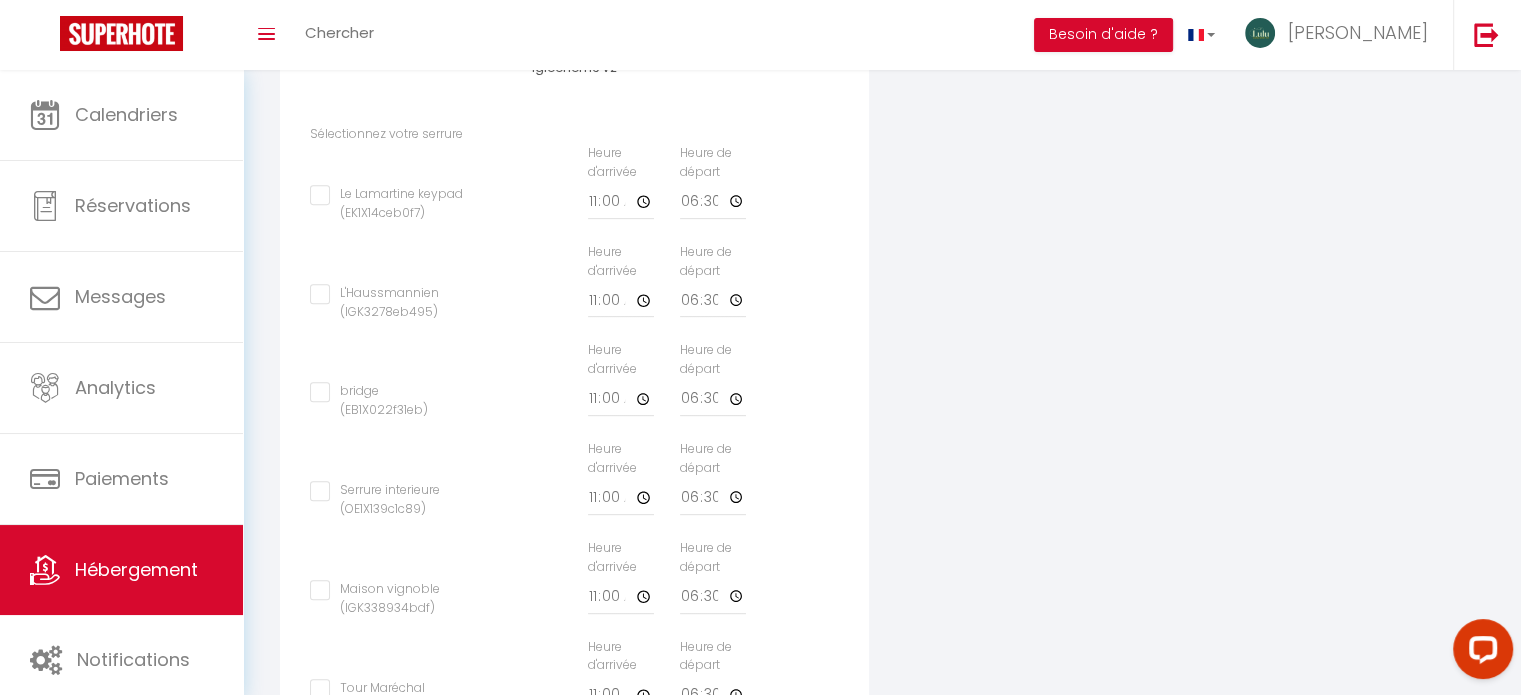 scroll, scrollTop: 784, scrollLeft: 0, axis: vertical 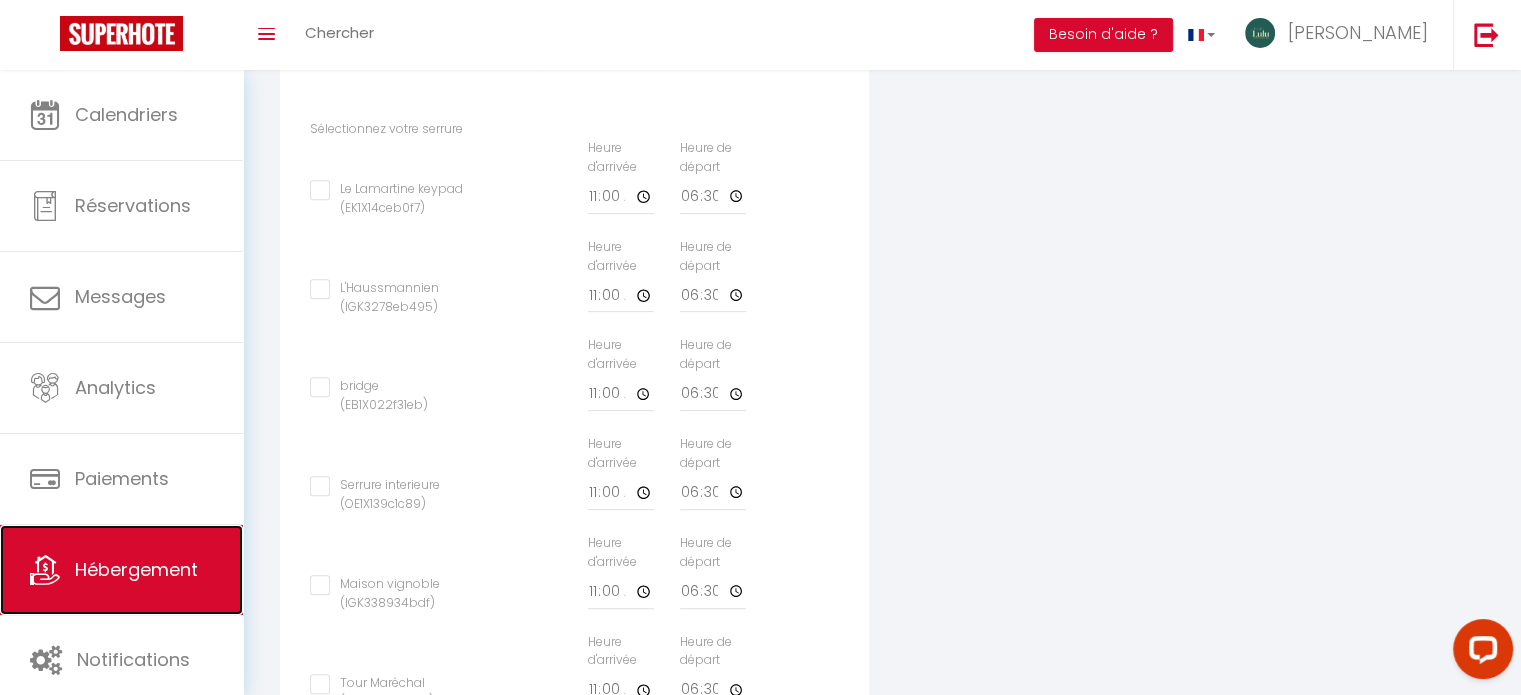 click on "Hébergement" at bounding box center [121, 570] 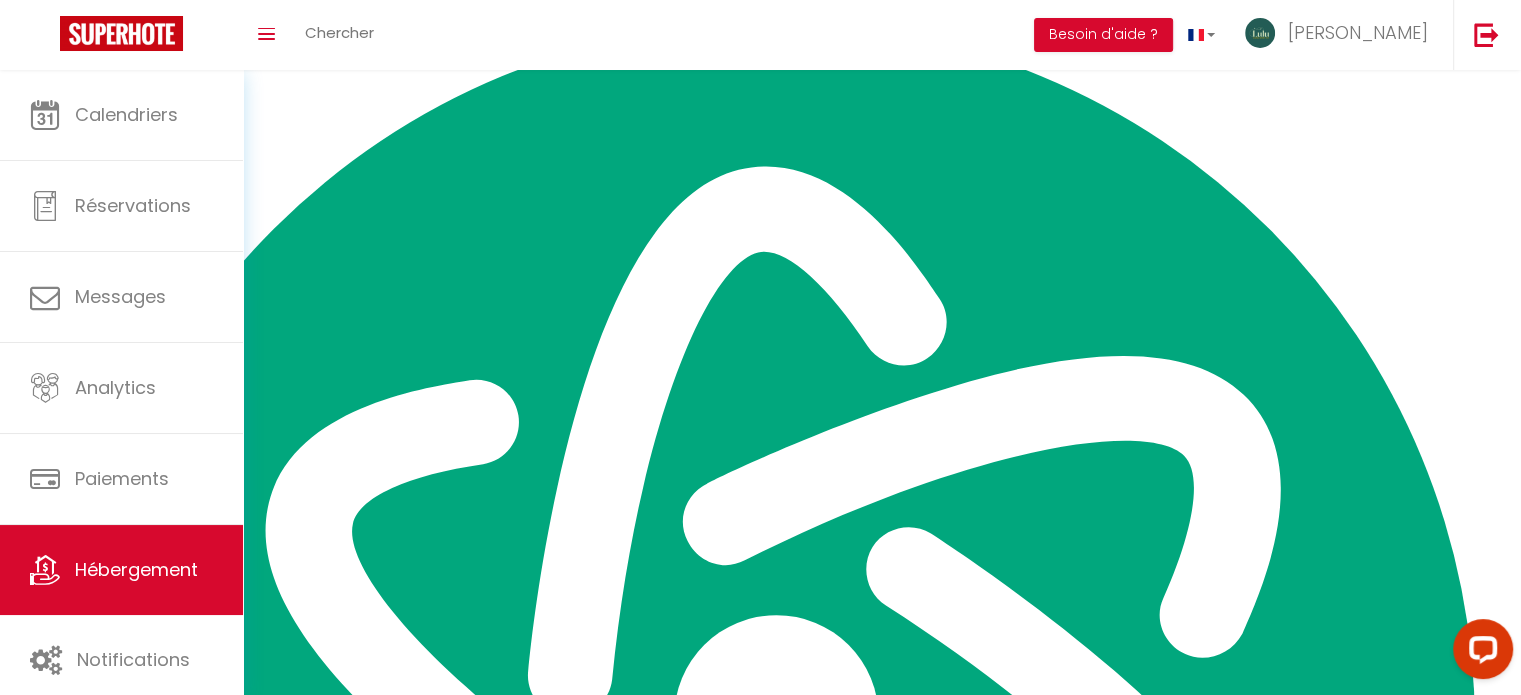 scroll, scrollTop: 0, scrollLeft: 0, axis: both 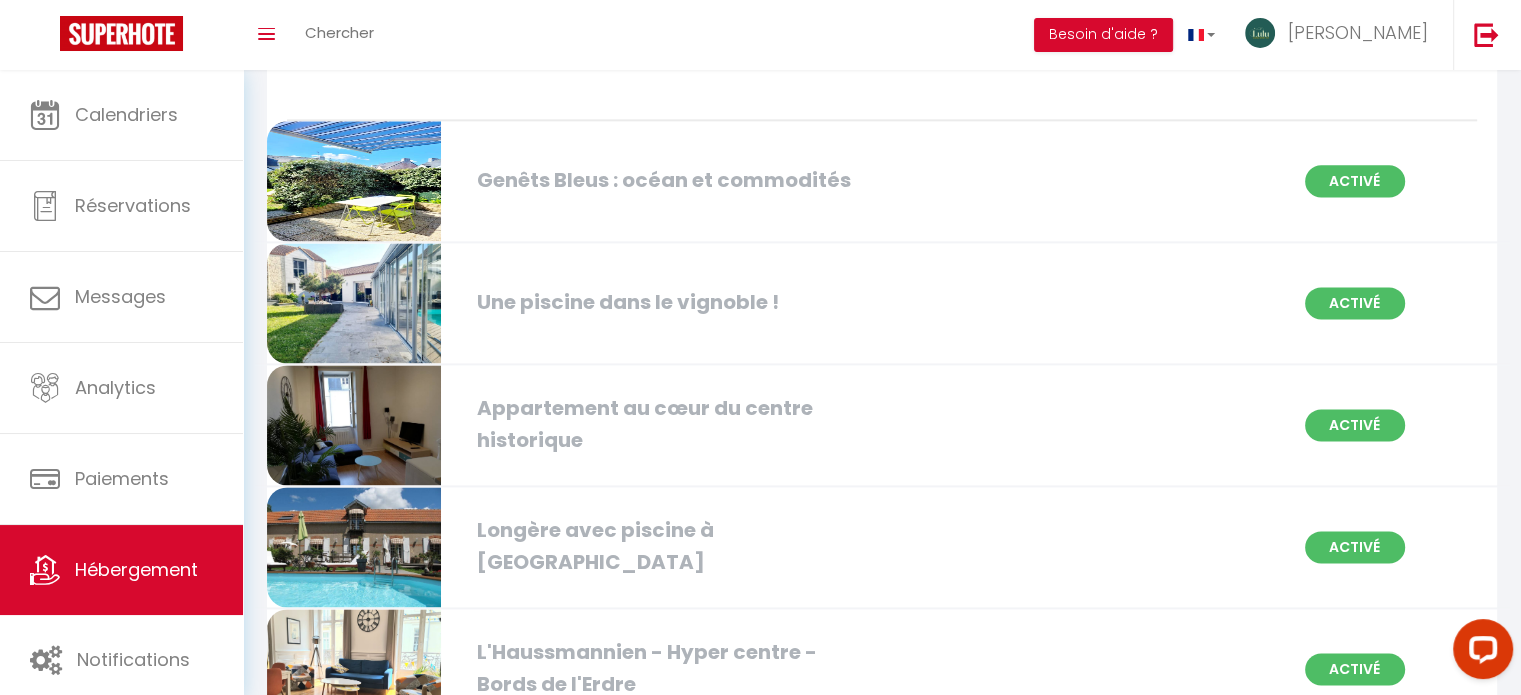 click at bounding box center [354, 303] 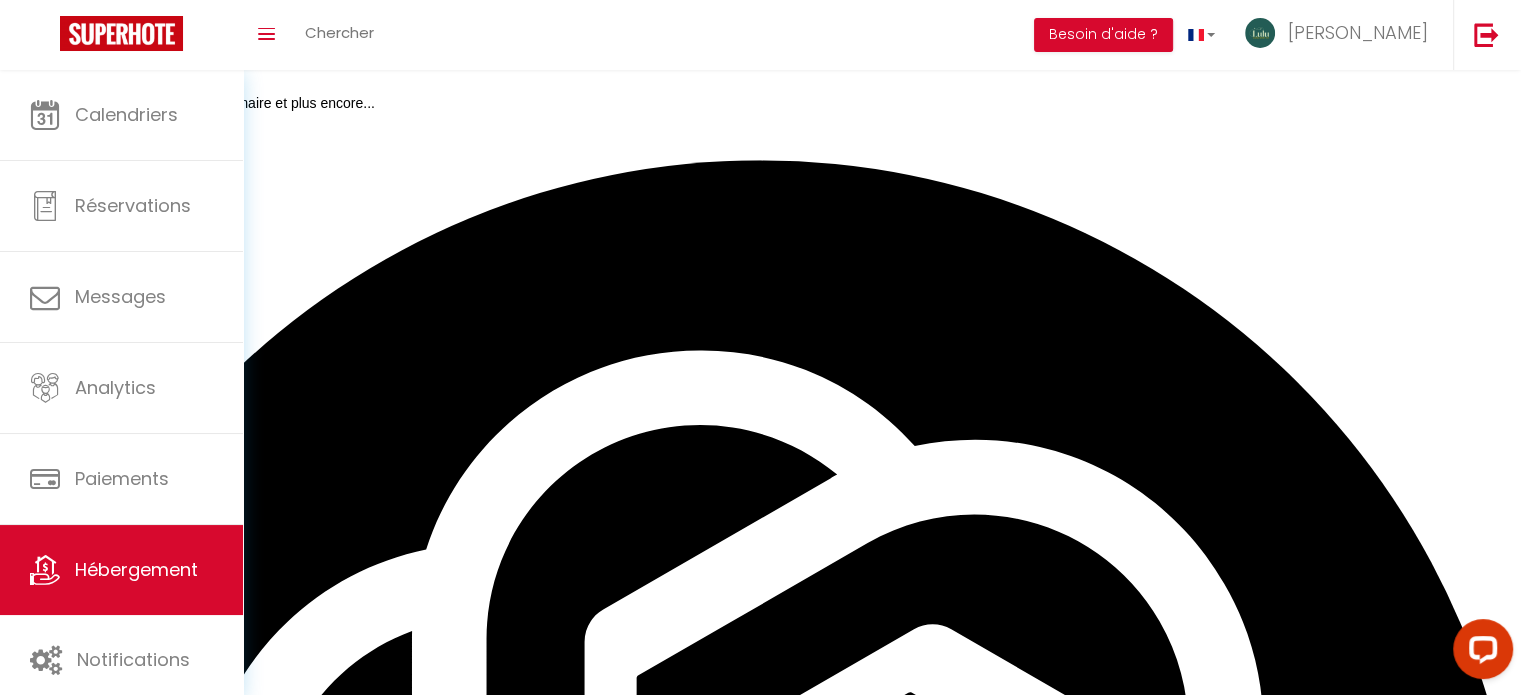 scroll, scrollTop: 0, scrollLeft: 0, axis: both 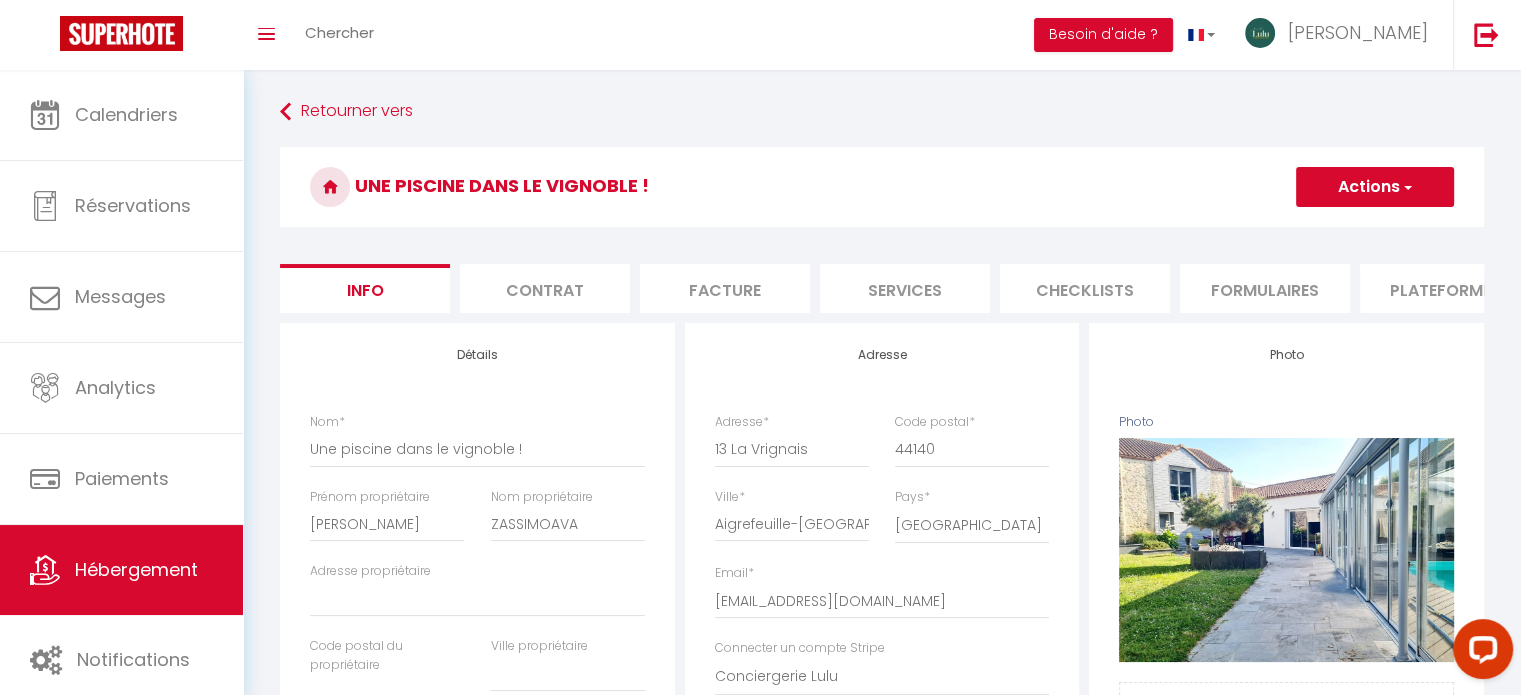 click on "Services" at bounding box center [905, 288] 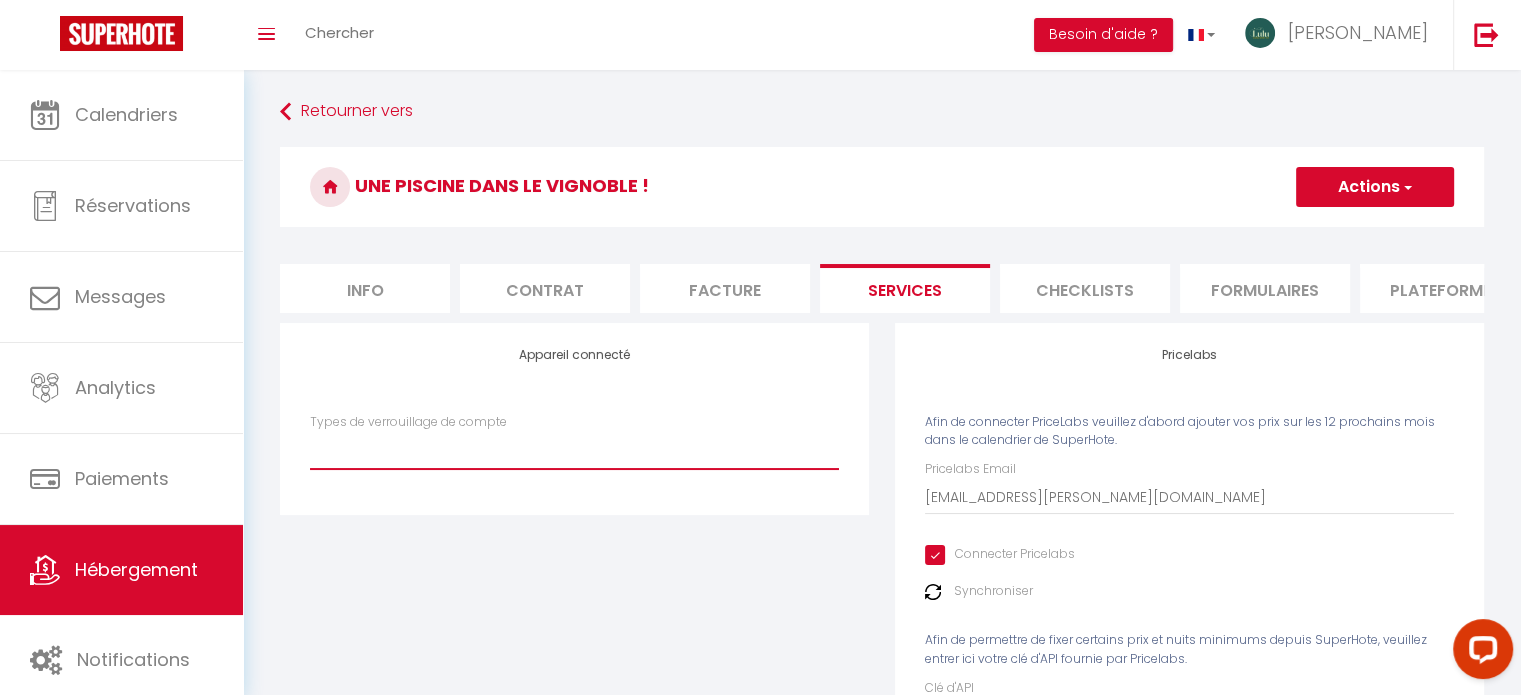click on "SuperCheckin
Igloohome
IgloohomeV2
Nuki" at bounding box center [574, 450] 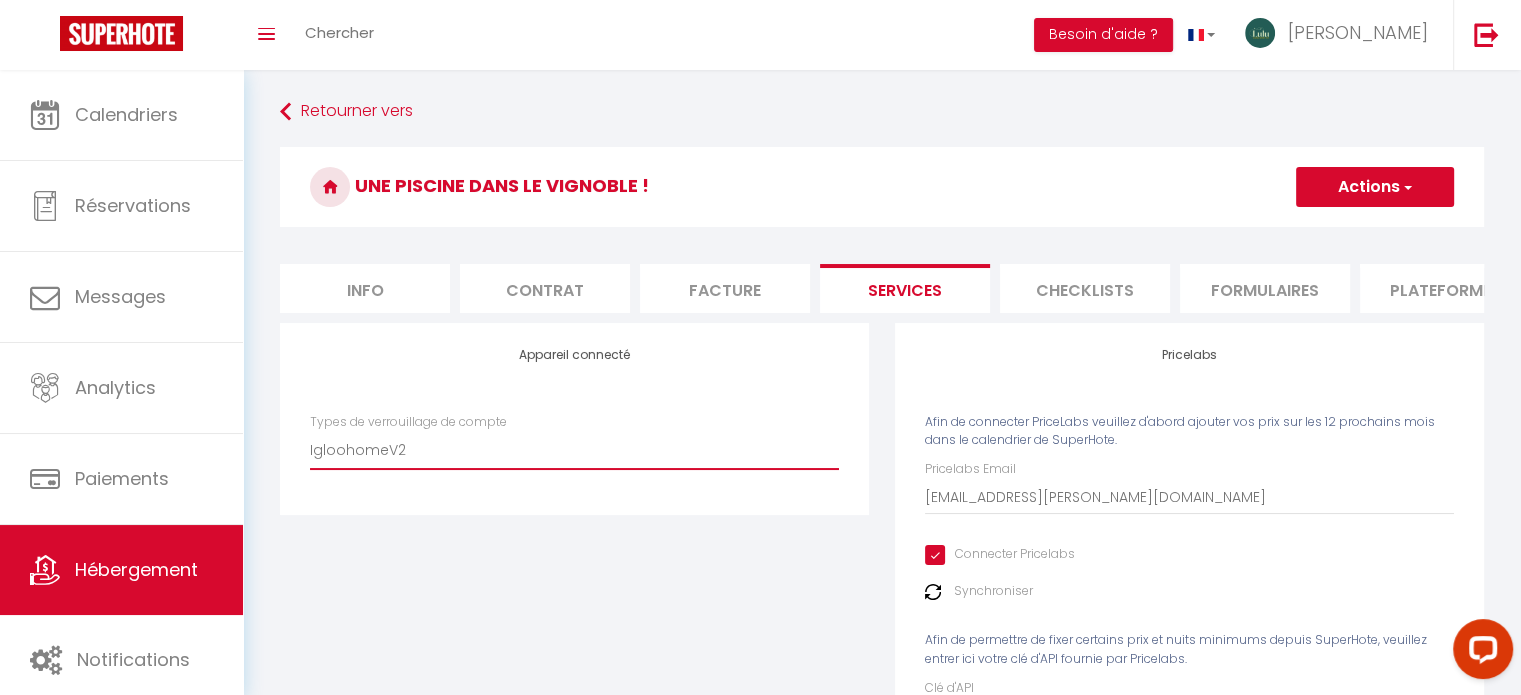 click on "SuperCheckin
Igloohome
IgloohomeV2
Nuki" at bounding box center (574, 450) 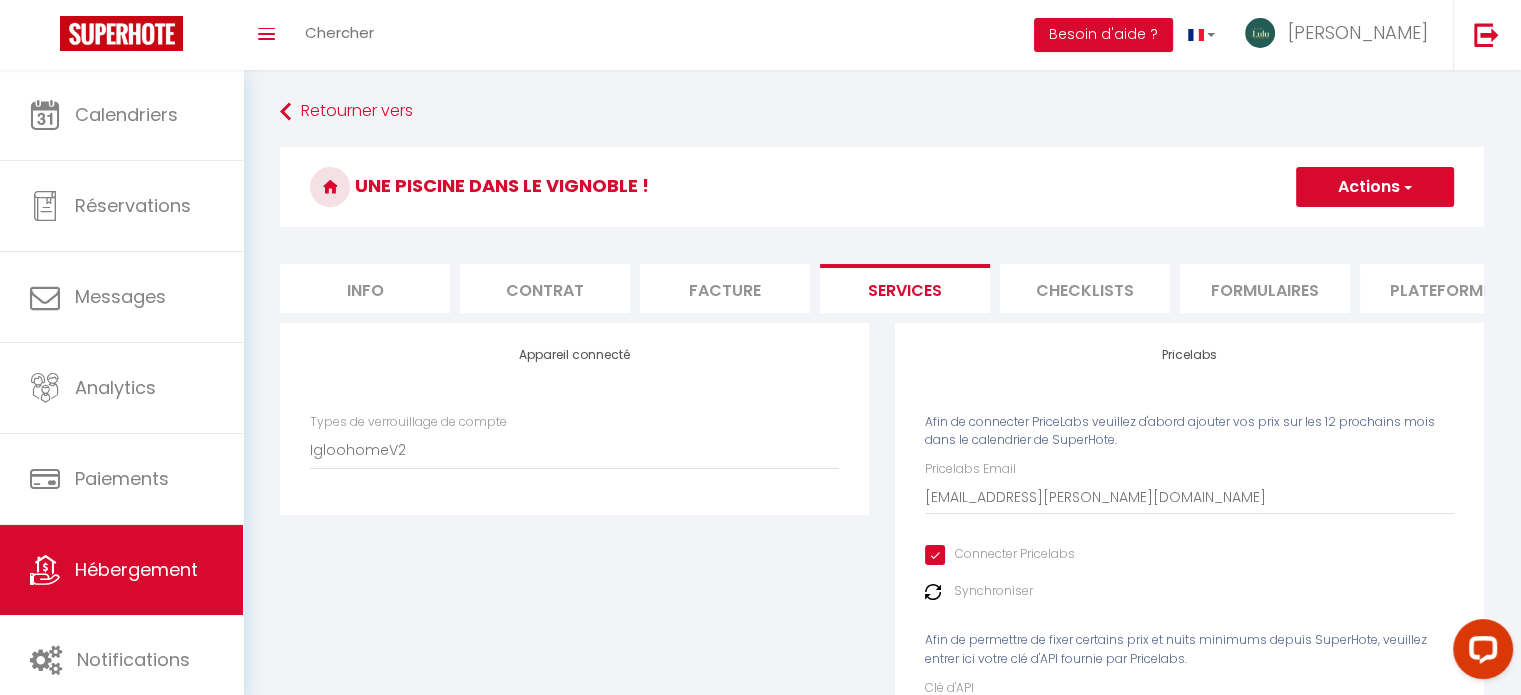 click on "Appareil connecté
Types de verrouillage de compte
SuperCheckin
Igloohome
IgloohomeV2
Nuki" at bounding box center [574, 569] 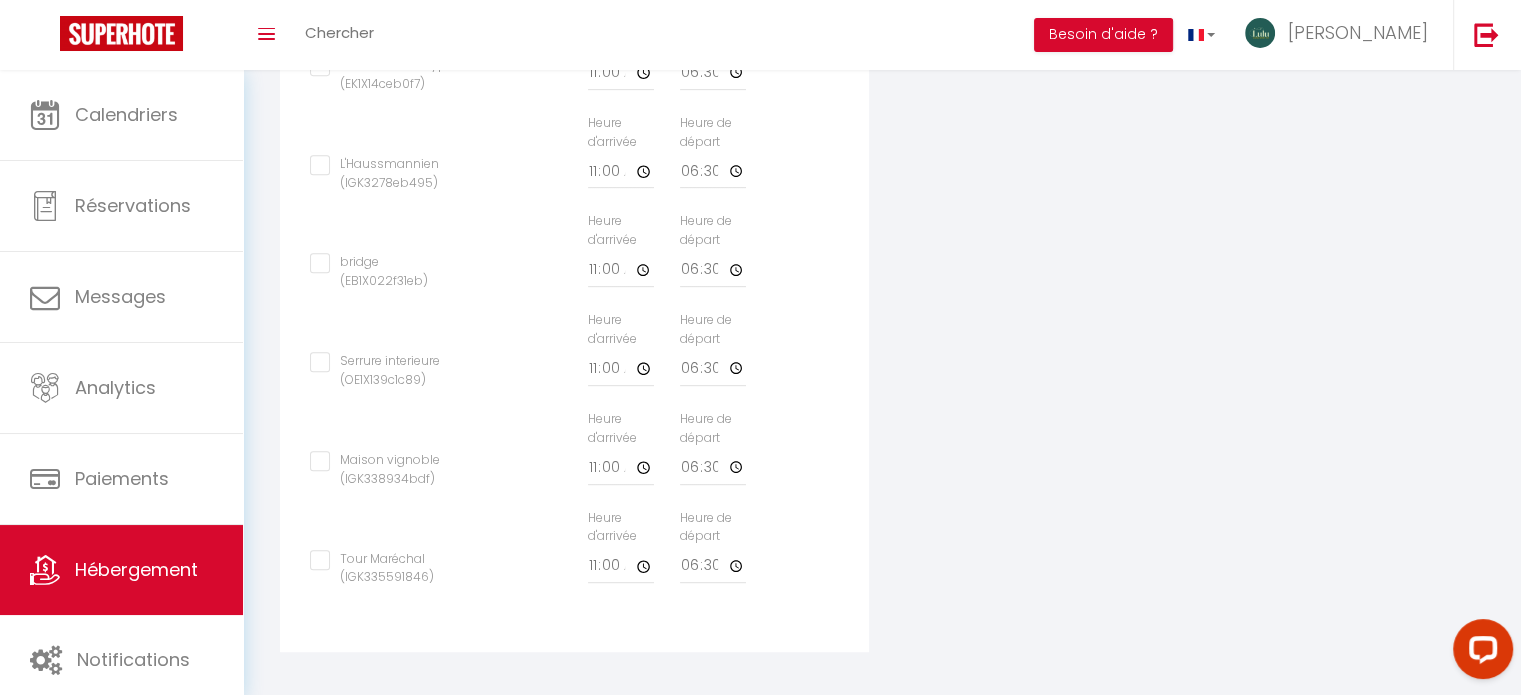 scroll, scrollTop: 927, scrollLeft: 0, axis: vertical 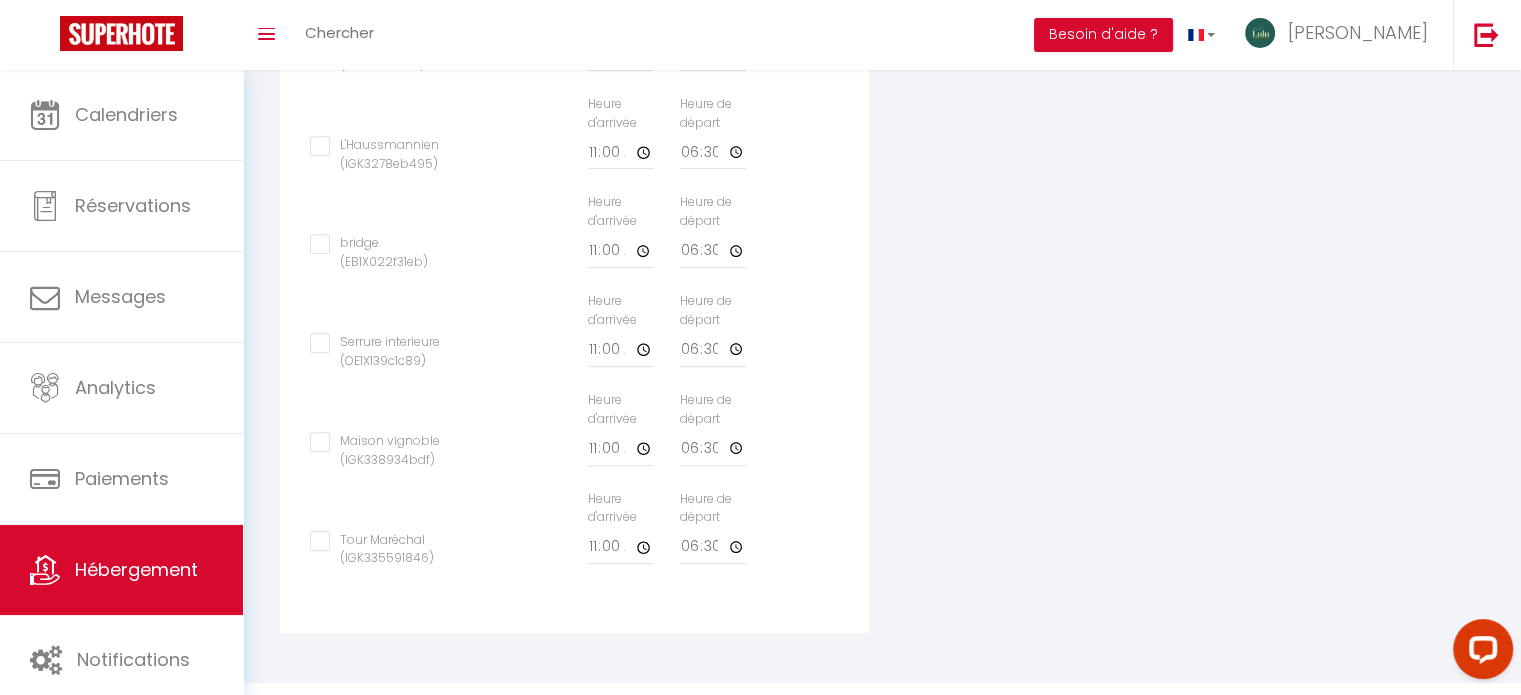 click on "Maison vignoble (IGK338934bdf)" at bounding box center [389, 442] 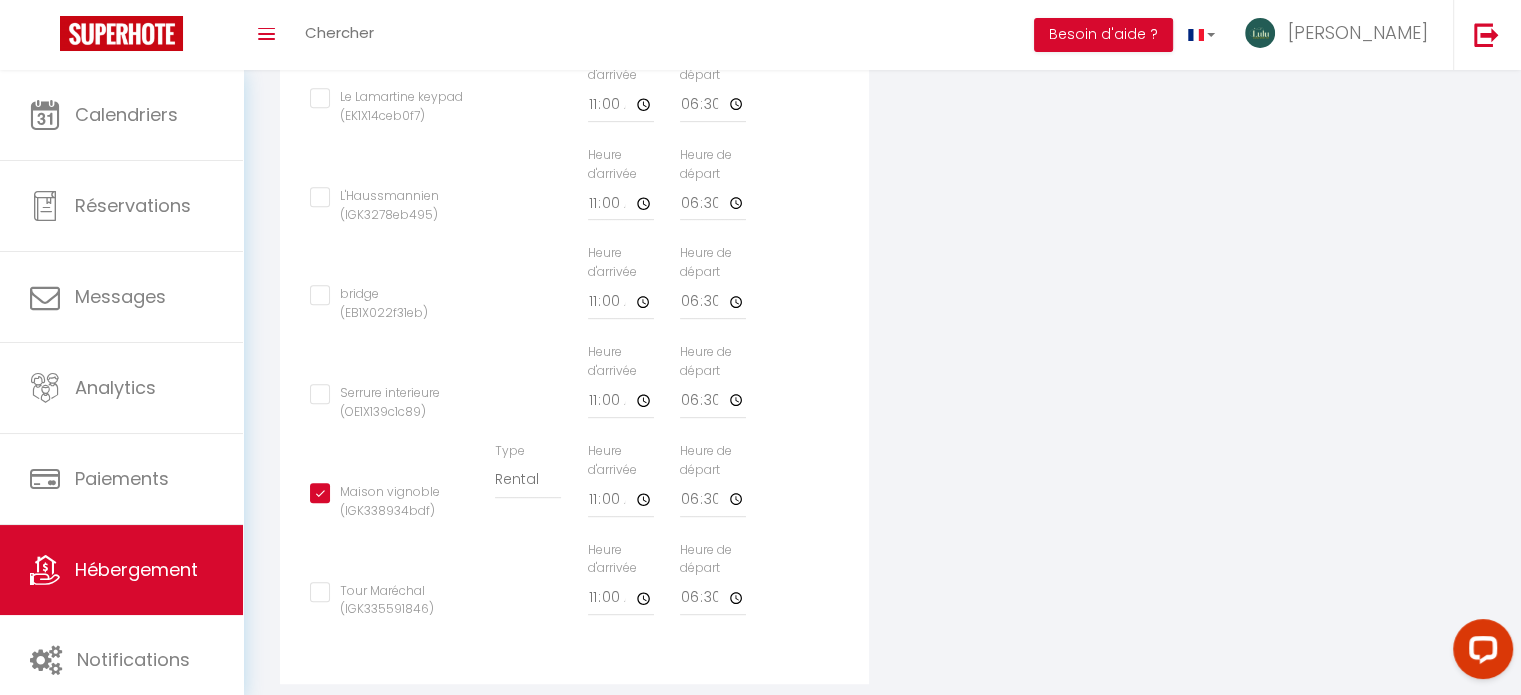 scroll, scrollTop: 868, scrollLeft: 0, axis: vertical 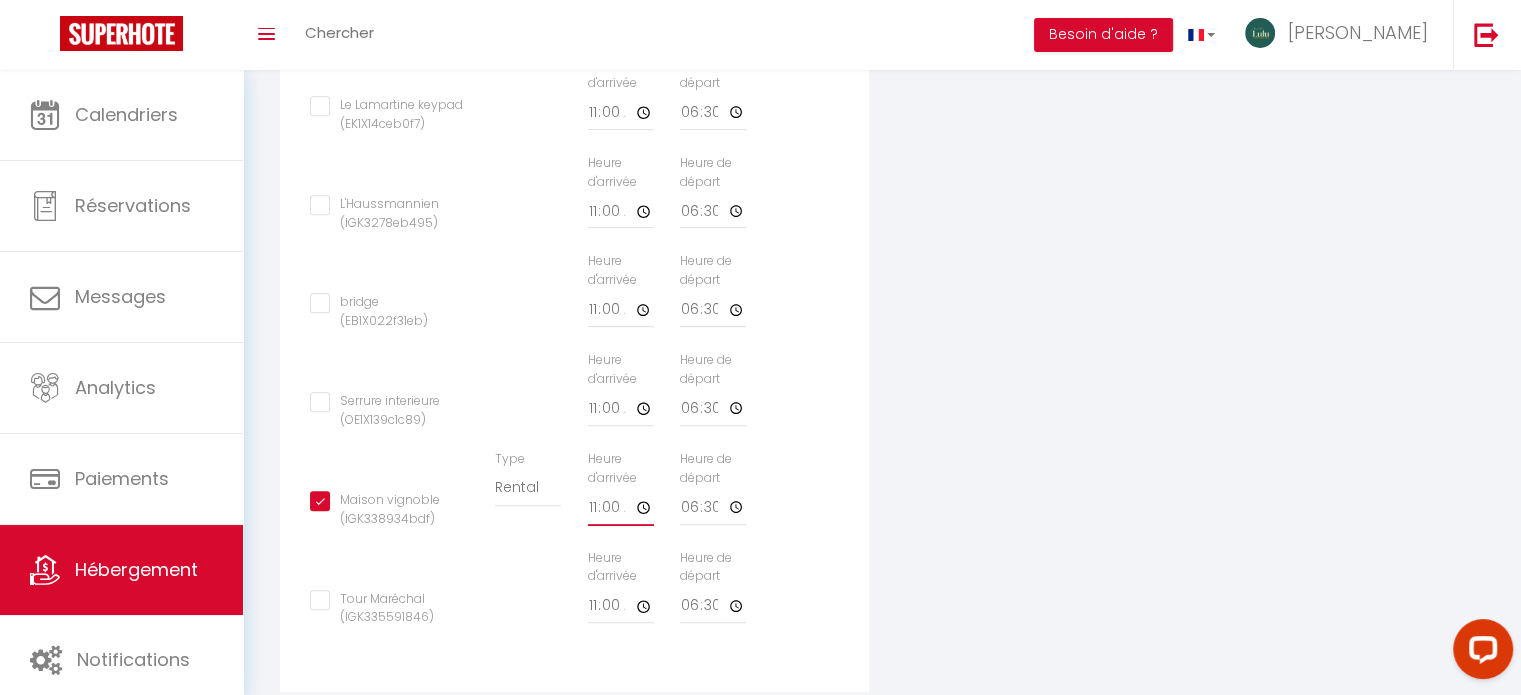 click on "11:00" at bounding box center (0, 0) 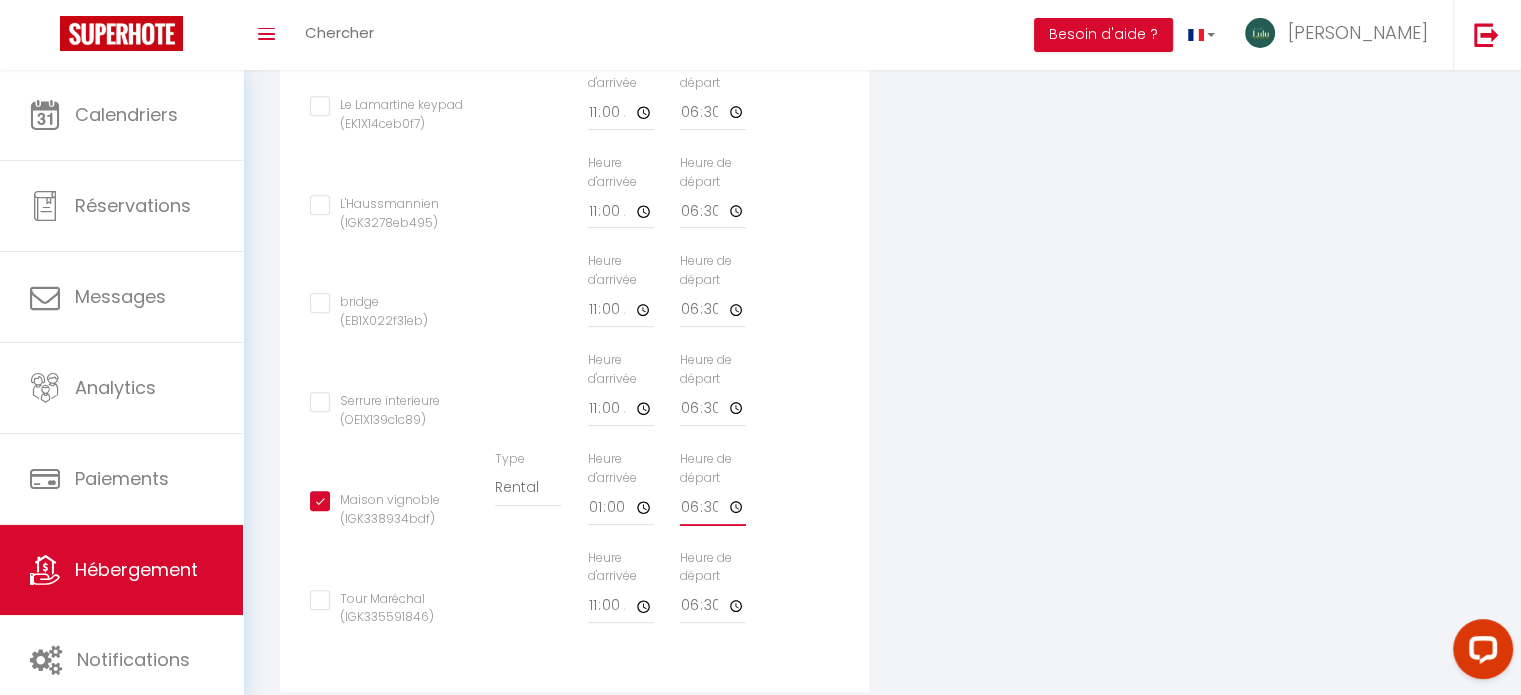 click on "18:30" at bounding box center (0, 0) 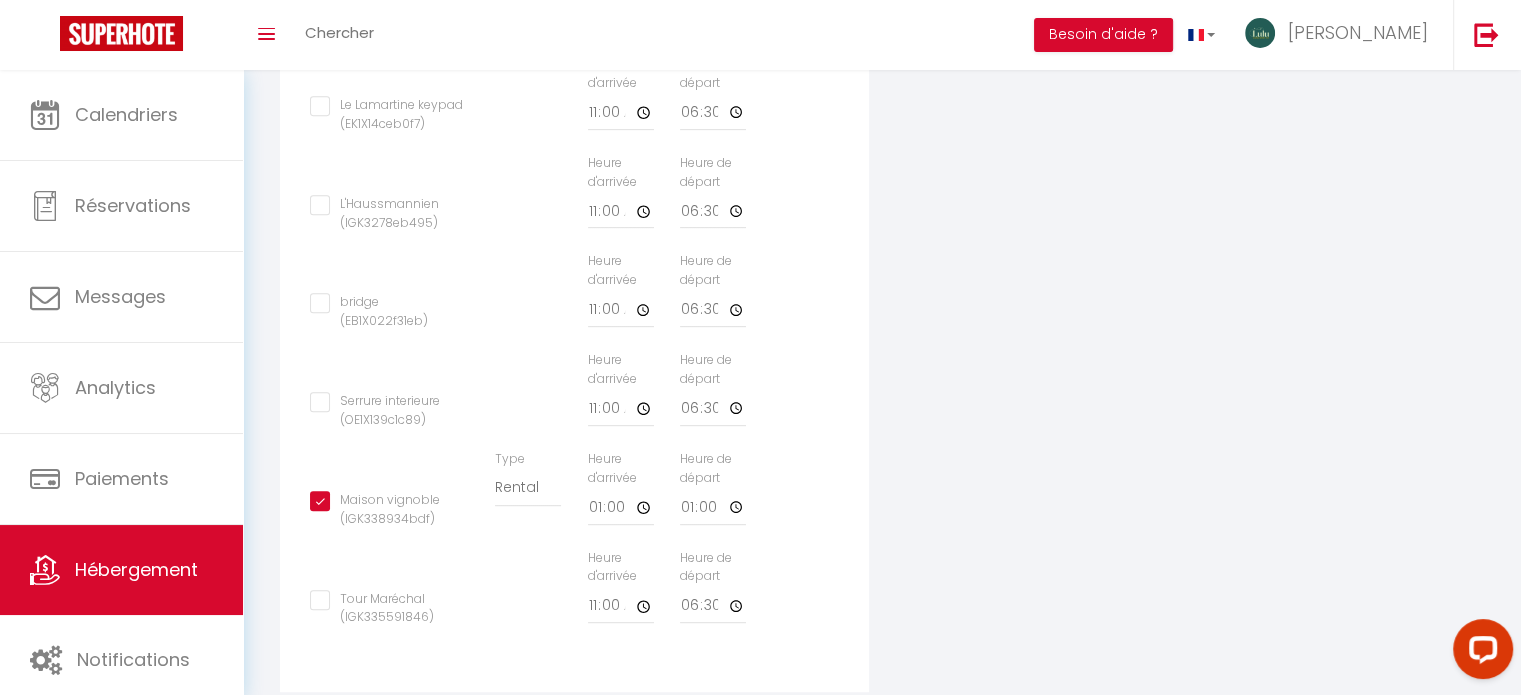 click on "Appareil connecté
Types de verrouillage de compte
SuperCheckin
Igloohome
IgloohomeV2
Nuki
Pricelabs
Afin de connecter PriceLabs veuillez d'abord ajouter vos prix sur les 12 prochains mois dans le calendrier de SuperHote.
Pricelabs Email
[EMAIL_ADDRESS][PERSON_NAME][DOMAIN_NAME]
Connecter Pricelabs     Synchroniser
Afin de permettre de fixer certains prix et nuits minimums depuis SuperHote, veuillez entrer ici votre clé d'API fournie par Pricelabs.
Clé d'API
K3BLE_7eead7 (14833986)   Type" at bounding box center [882, 86] 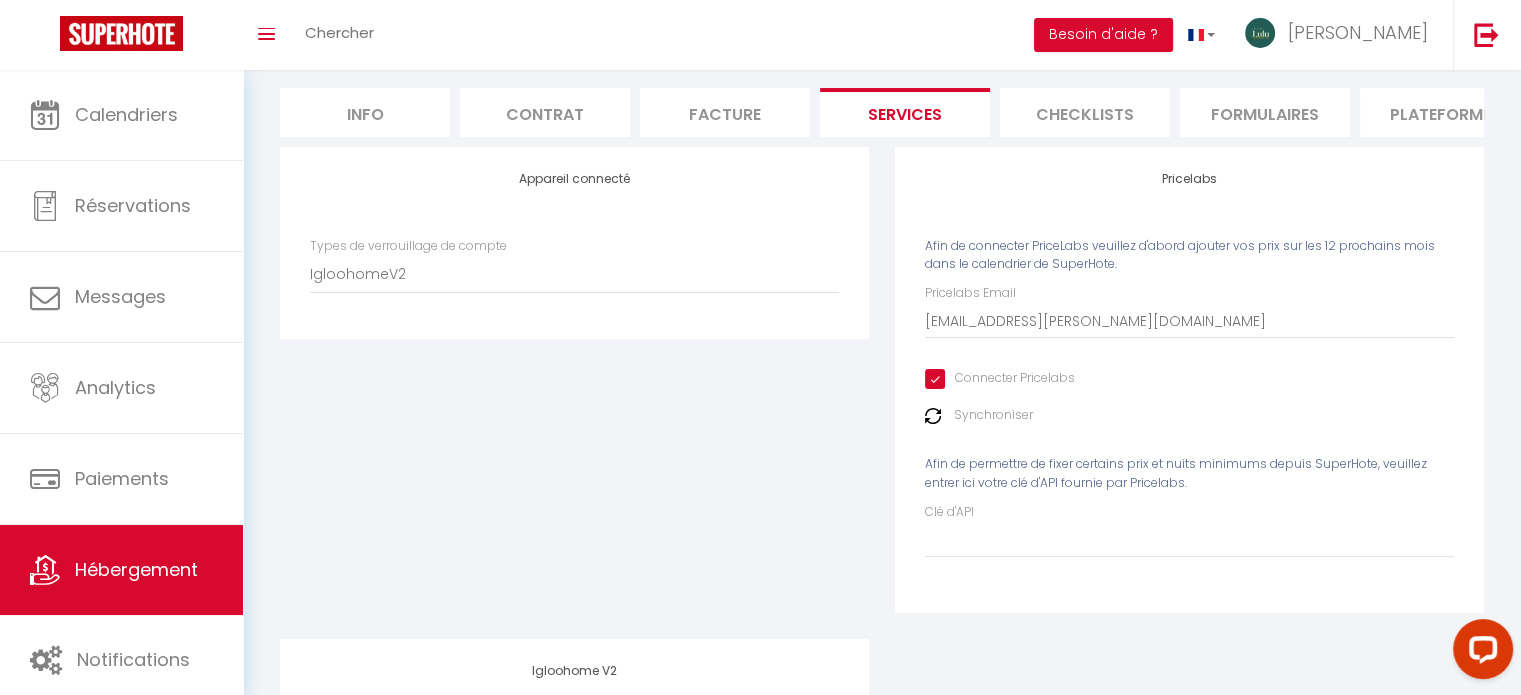 scroll, scrollTop: 0, scrollLeft: 0, axis: both 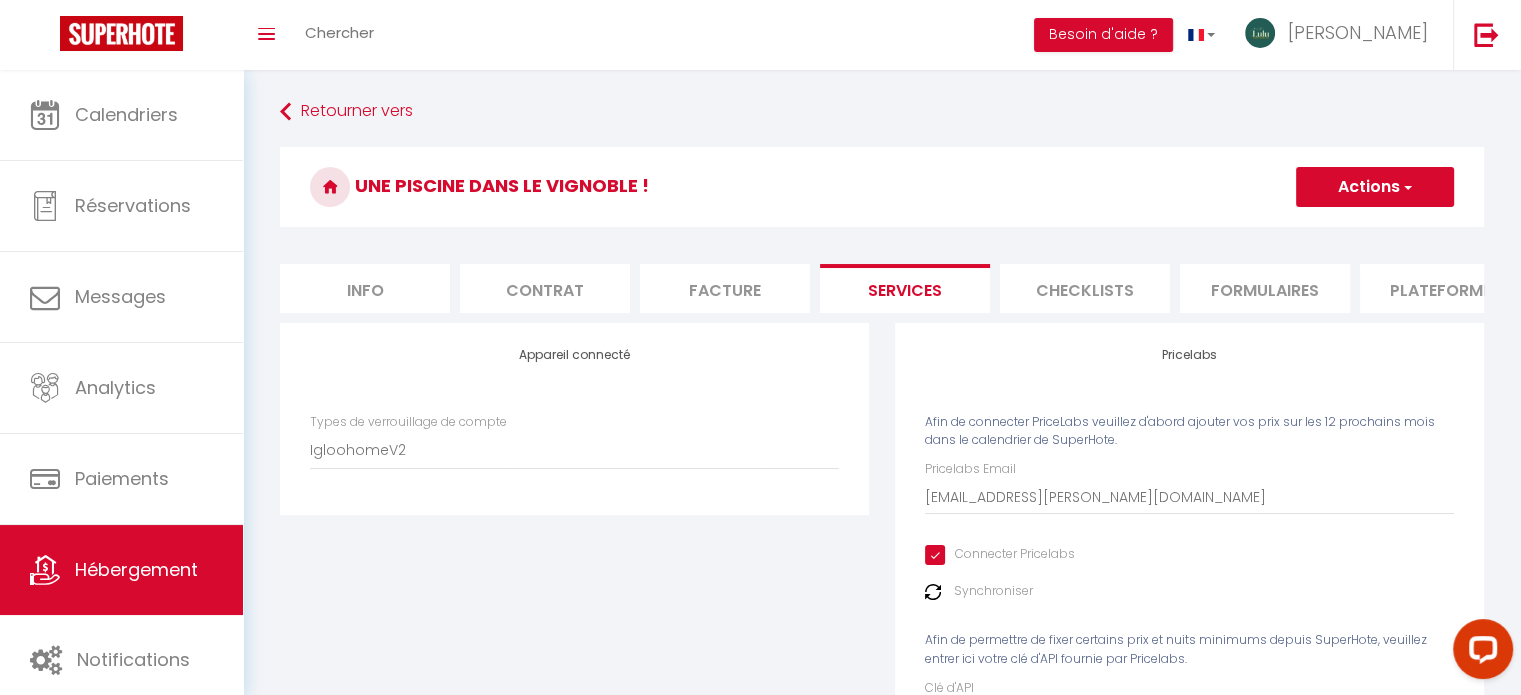 click on "Actions" at bounding box center (1375, 187) 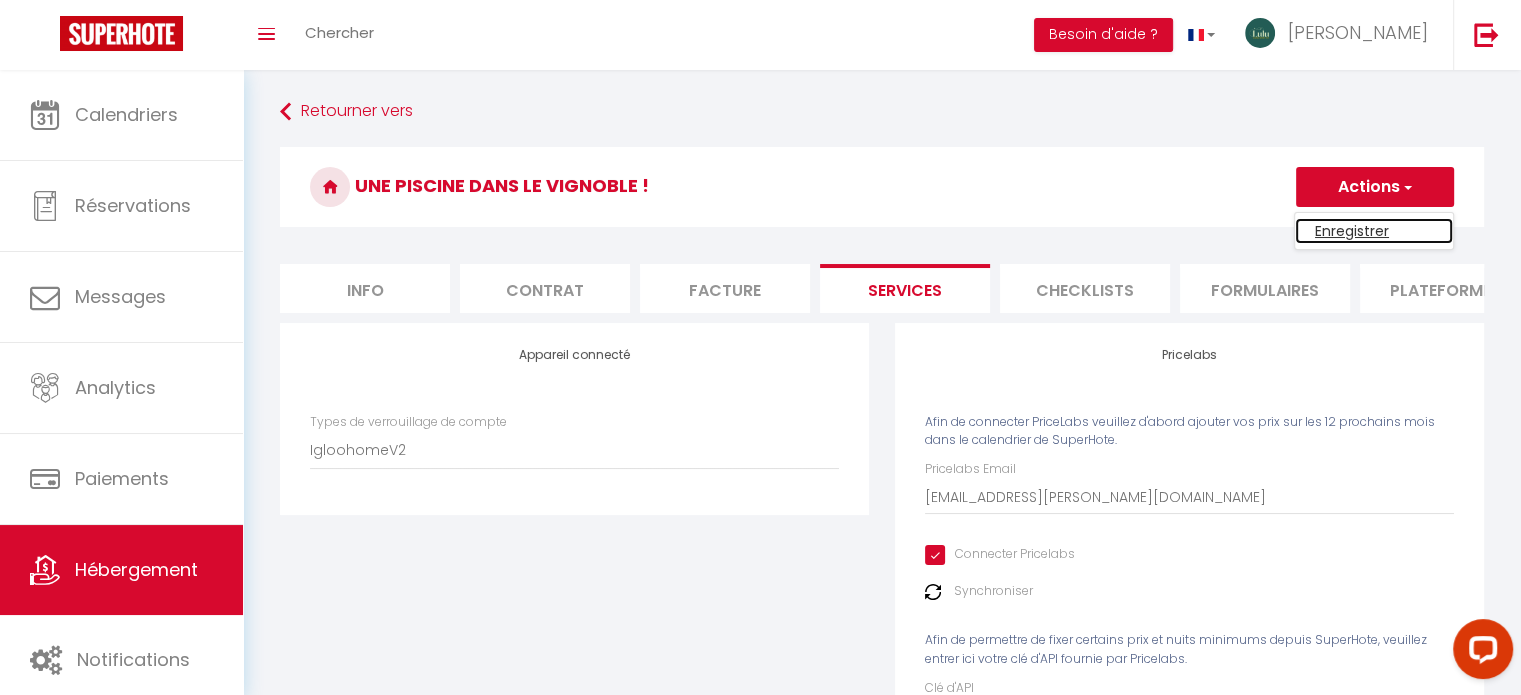 click on "Enregistrer" at bounding box center (1374, 231) 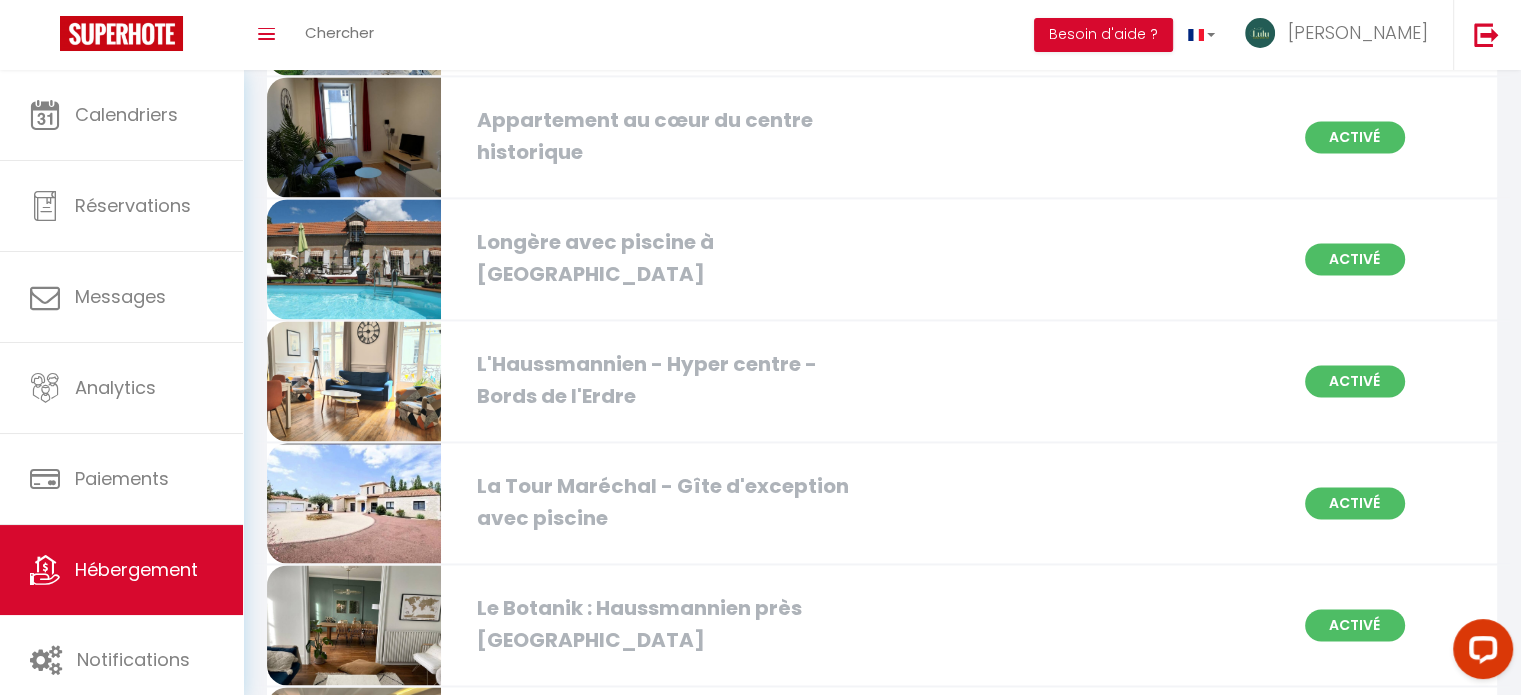 scroll, scrollTop: 2996, scrollLeft: 0, axis: vertical 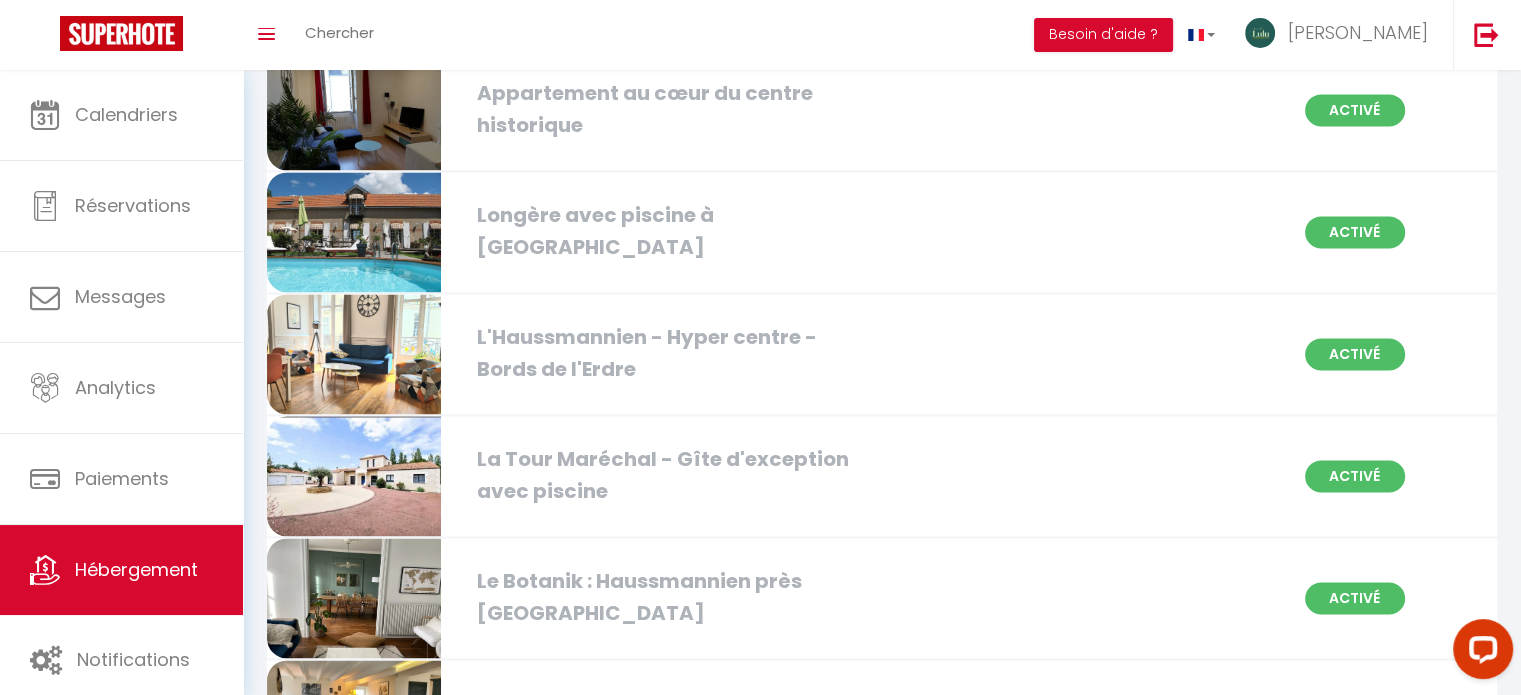 click at bounding box center (354, 476) 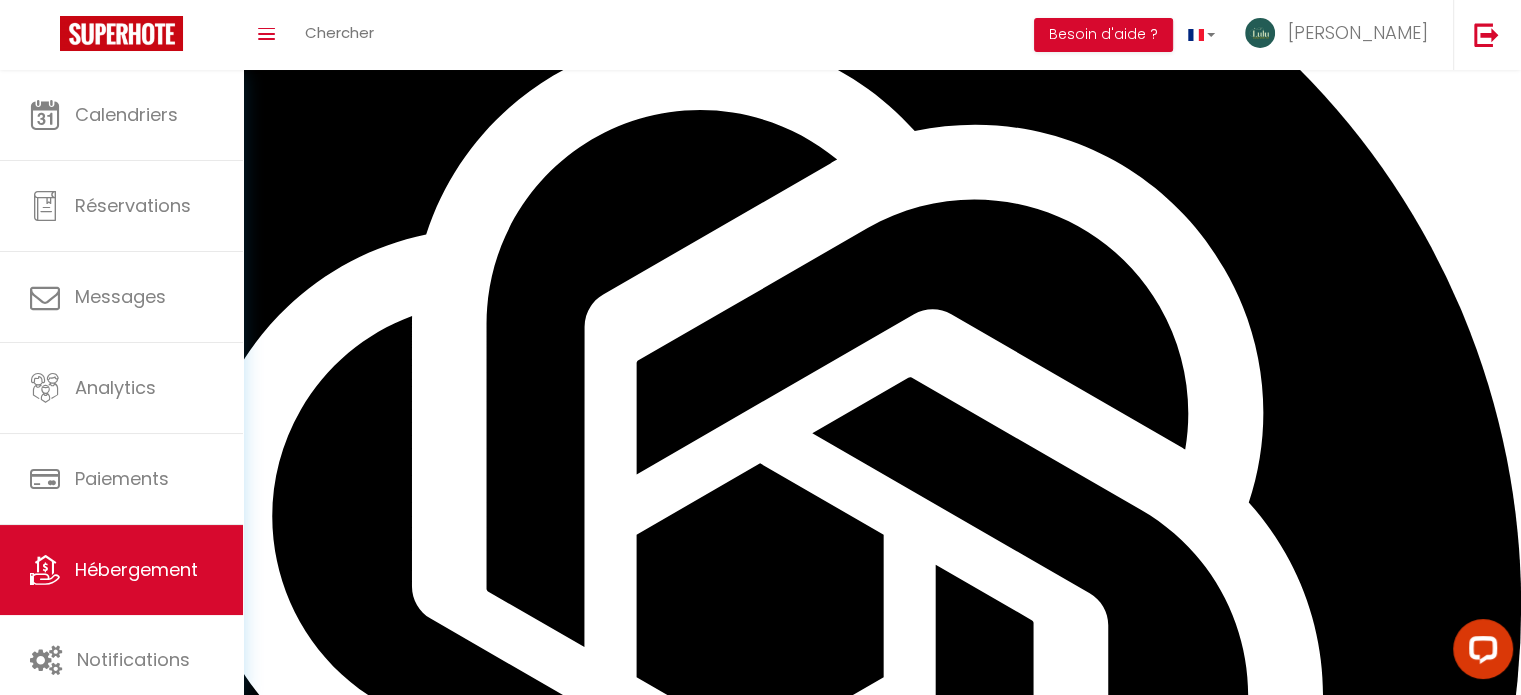 scroll, scrollTop: 0, scrollLeft: 0, axis: both 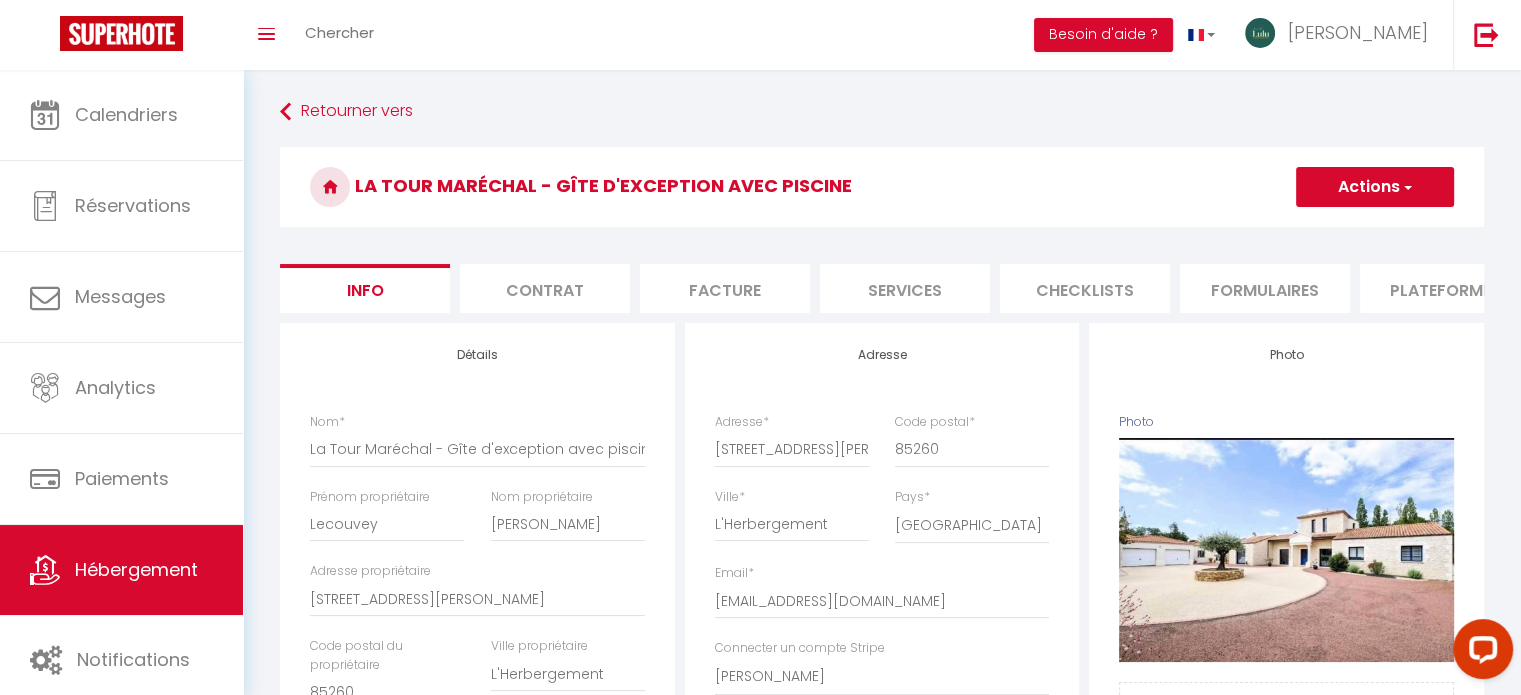 click on "Services" at bounding box center [905, 288] 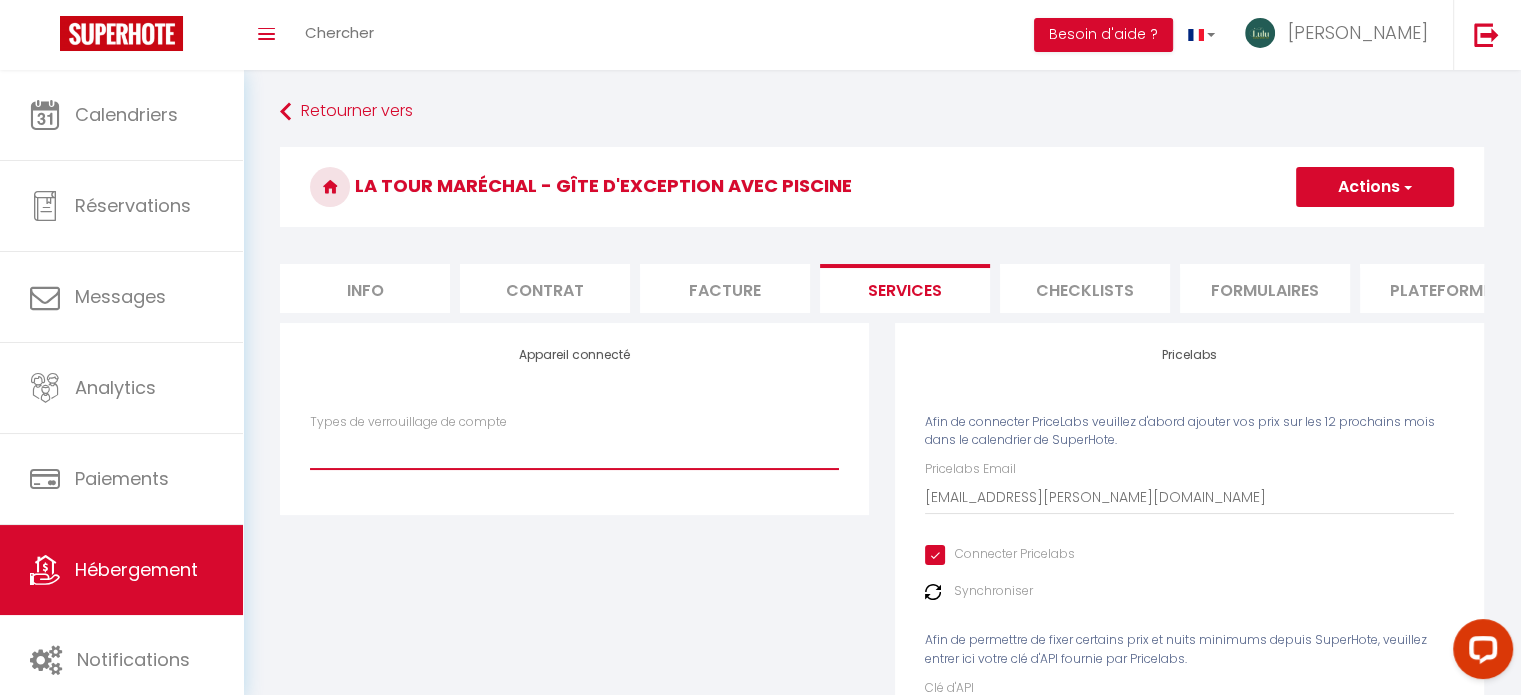 click on "SuperCheckin
Igloohome
IgloohomeV2
Nuki" at bounding box center [574, 450] 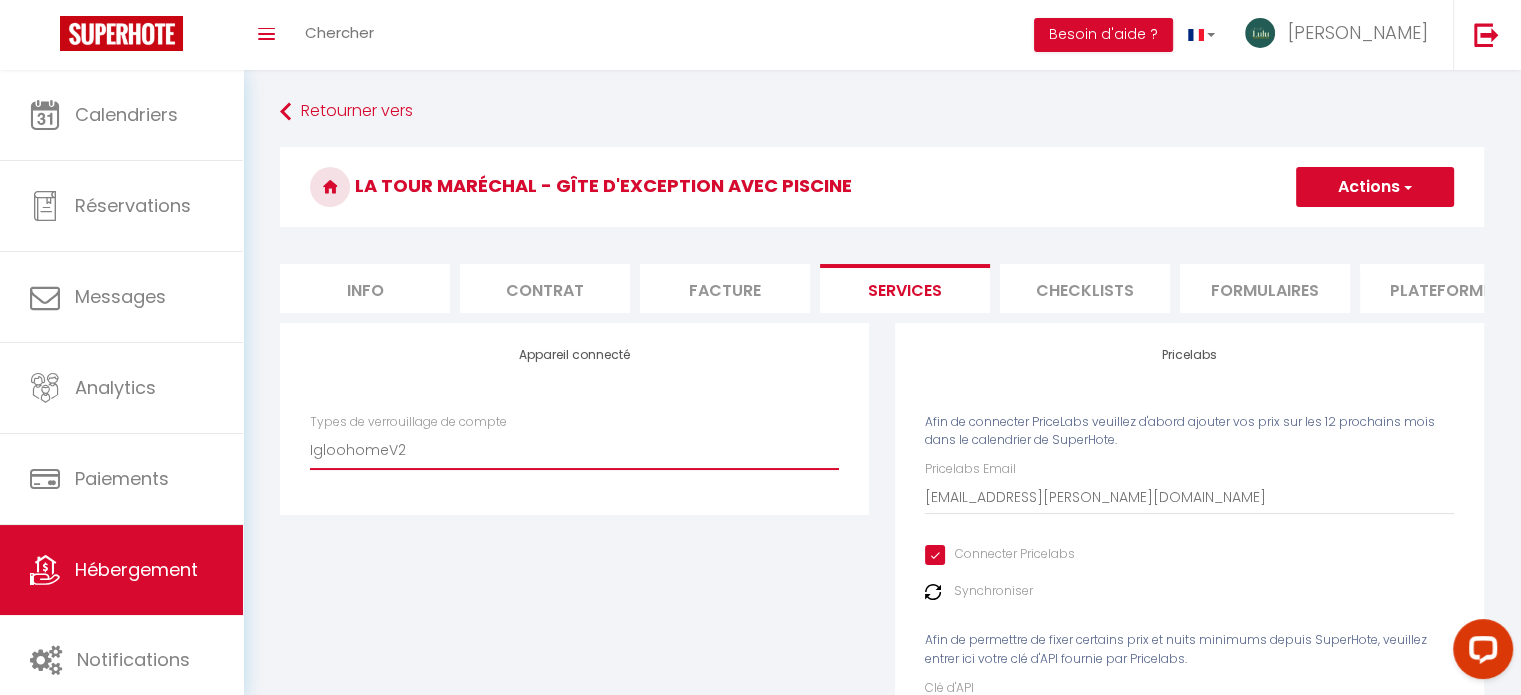 click on "SuperCheckin
Igloohome
IgloohomeV2
Nuki" at bounding box center [574, 450] 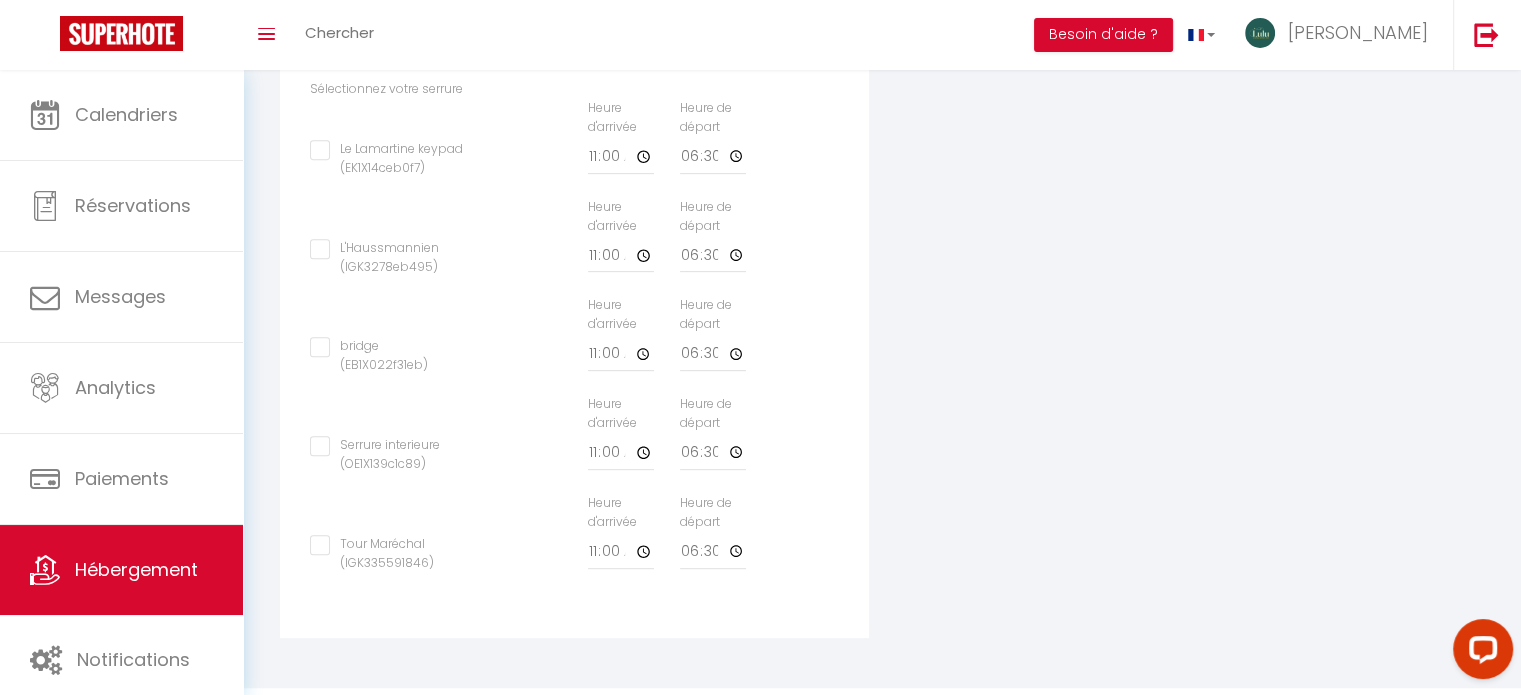scroll, scrollTop: 828, scrollLeft: 0, axis: vertical 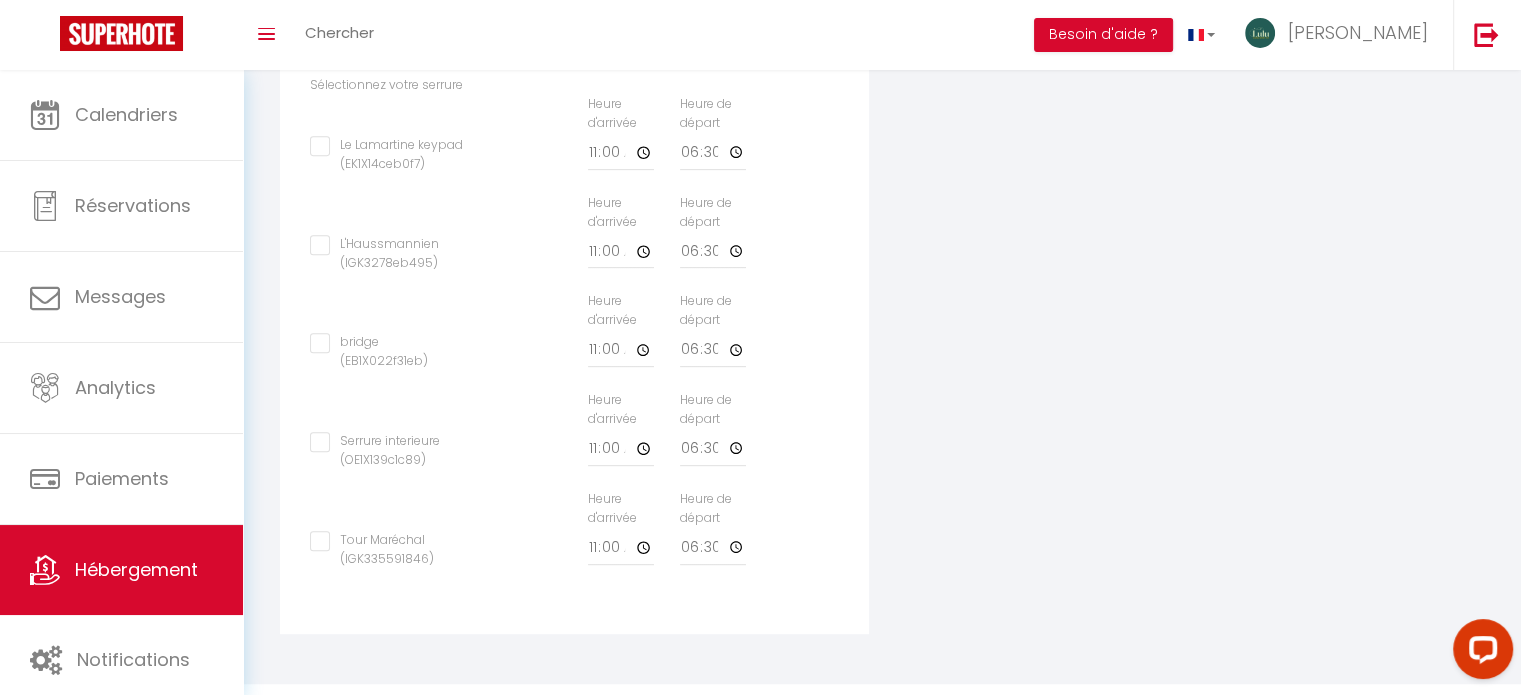 click on "Tour Maréchal  (IGK335591846)" at bounding box center [389, 541] 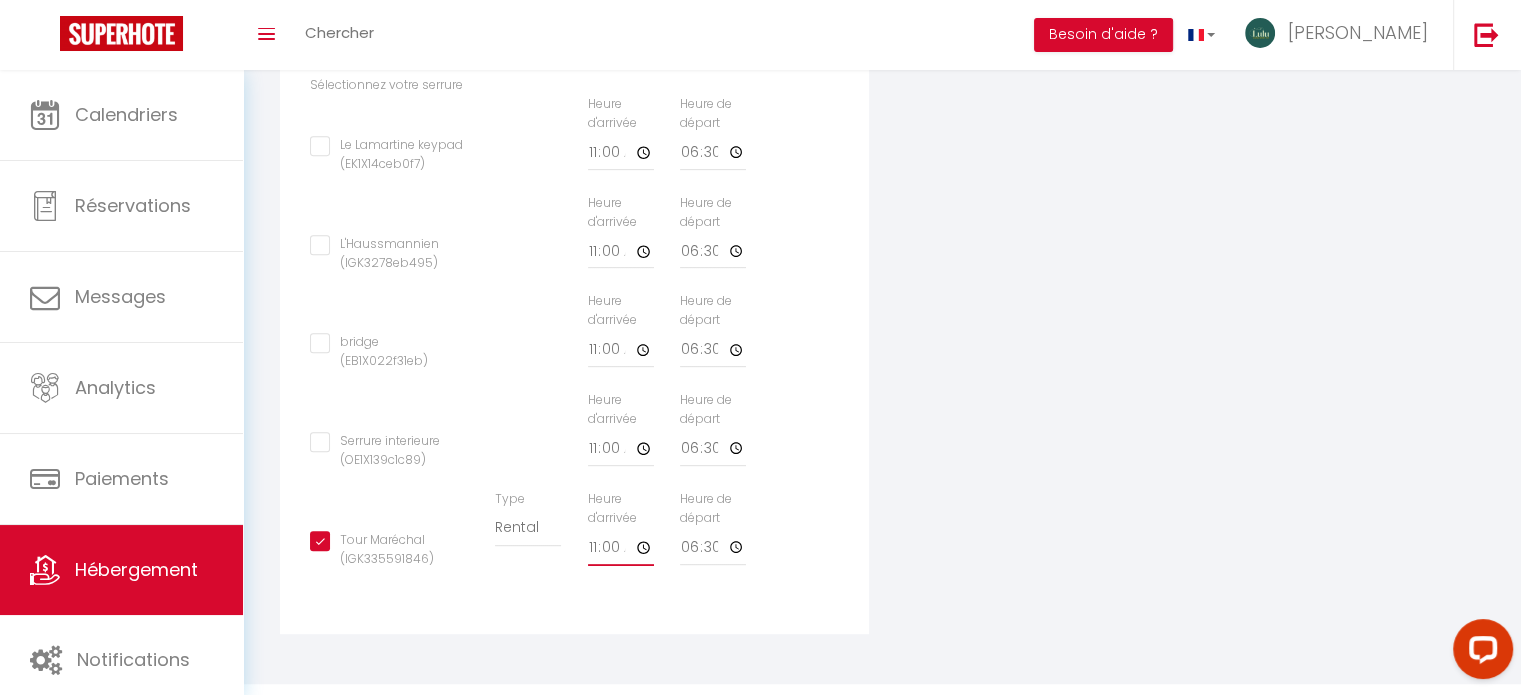 click on "11:00" at bounding box center (0, 0) 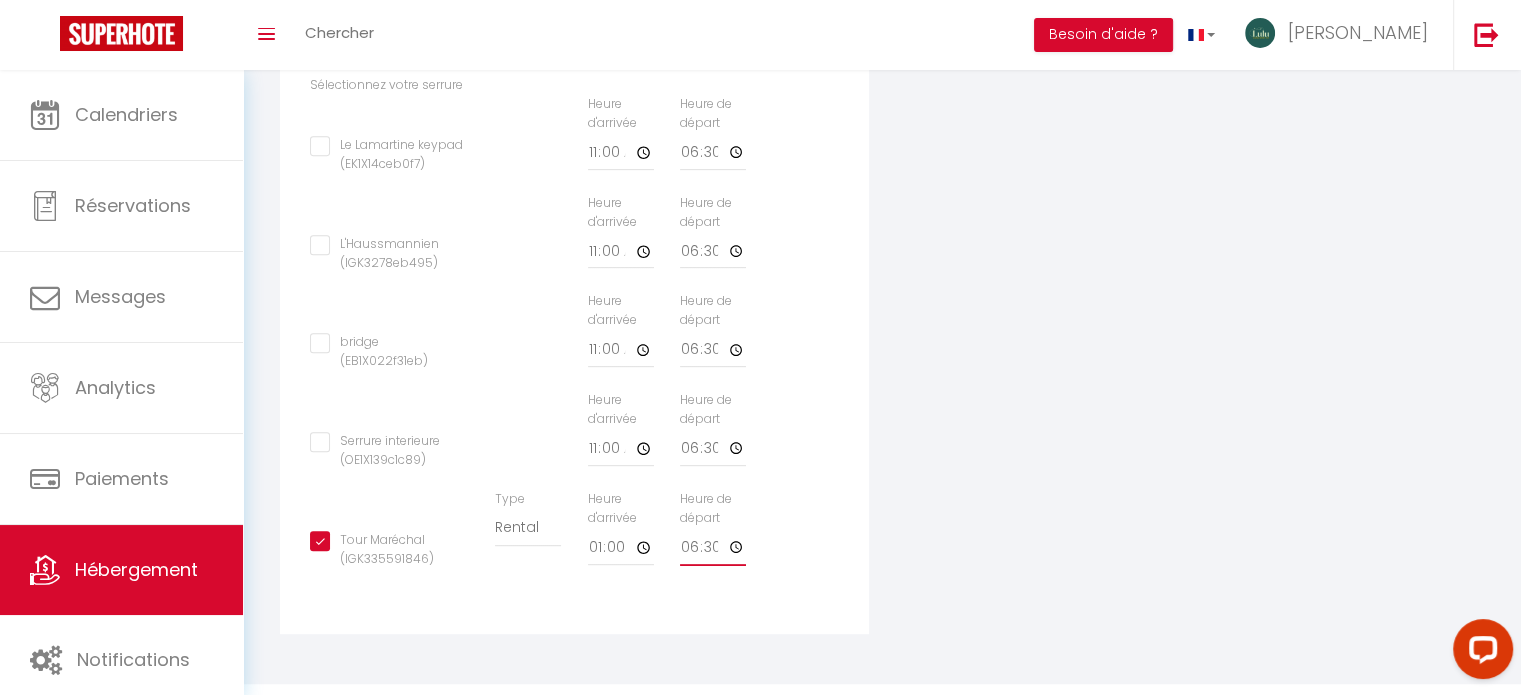 click on "18:30" at bounding box center [0, 0] 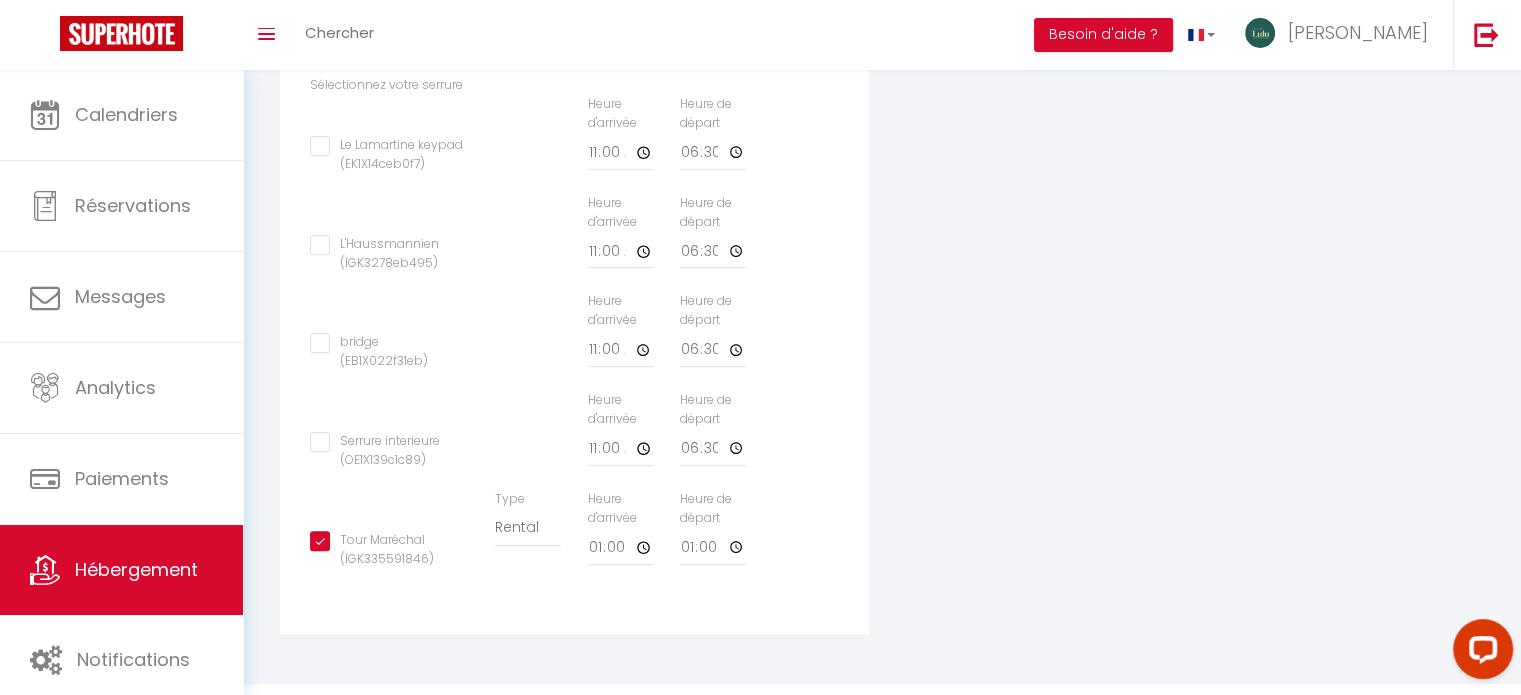 click on "Appareil connecté
Types de verrouillage de compte
SuperCheckin
Igloohome
IgloohomeV2
Nuki
Pricelabs
Afin de connecter PriceLabs veuillez d'abord ajouter vos prix sur les 12 prochains mois dans le calendrier de SuperHote.
Pricelabs Email
[EMAIL_ADDRESS][PERSON_NAME][DOMAIN_NAME]
Connecter Pricelabs     Synchroniser
Afin de permettre de fixer certains prix et nuits minimums depuis SuperHote, veuillez entrer ici votre clé d'API fournie par Pricelabs.
Clé d'API
K3BLE_7eead7 (14833986)   Type" at bounding box center [882, 77] 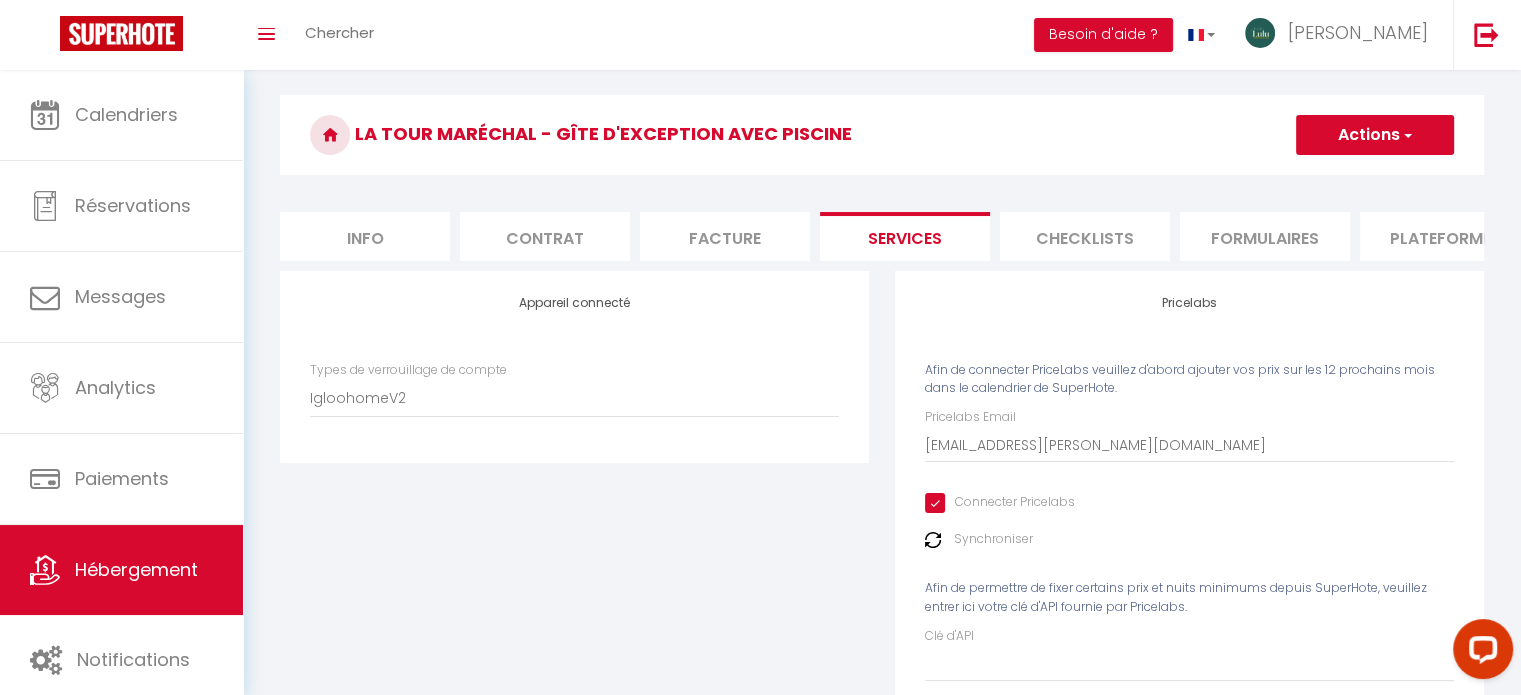 scroll, scrollTop: 43, scrollLeft: 0, axis: vertical 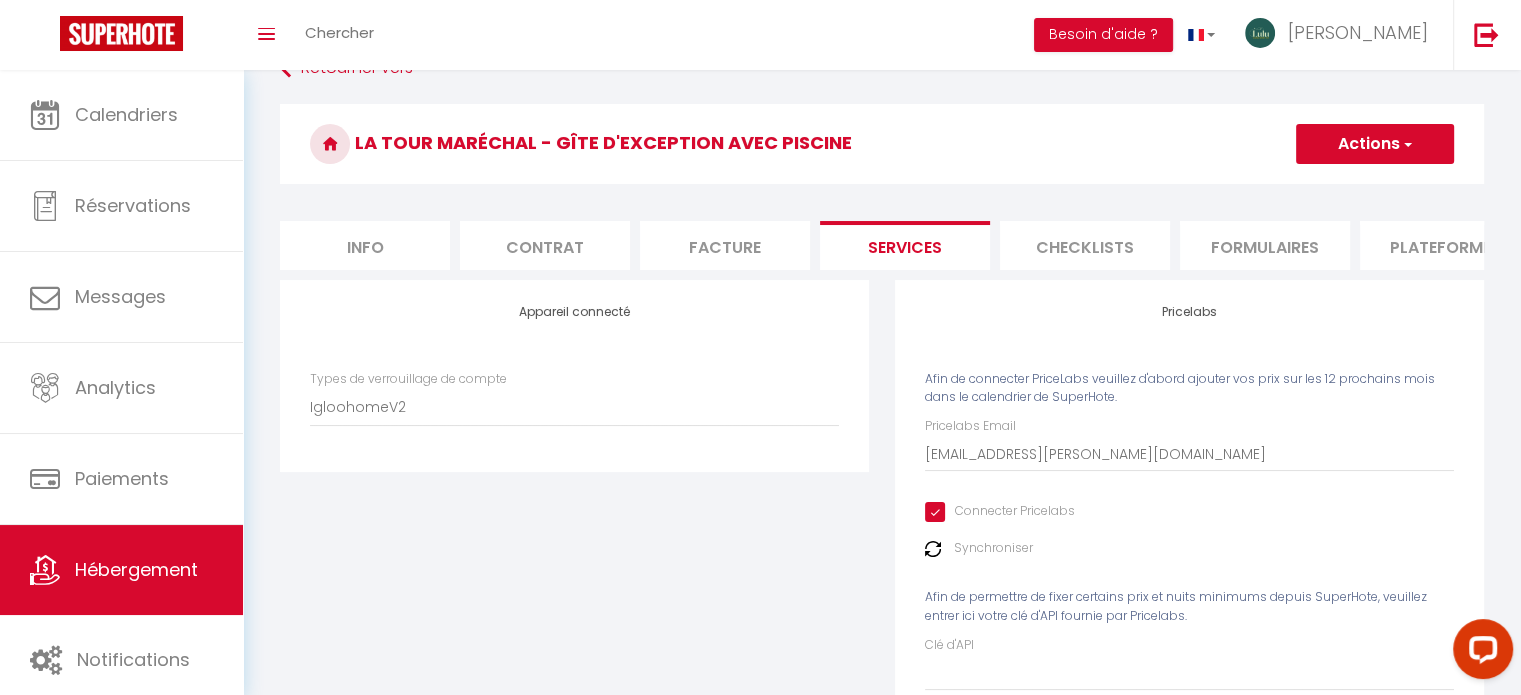 click on "Actions" at bounding box center [1375, 144] 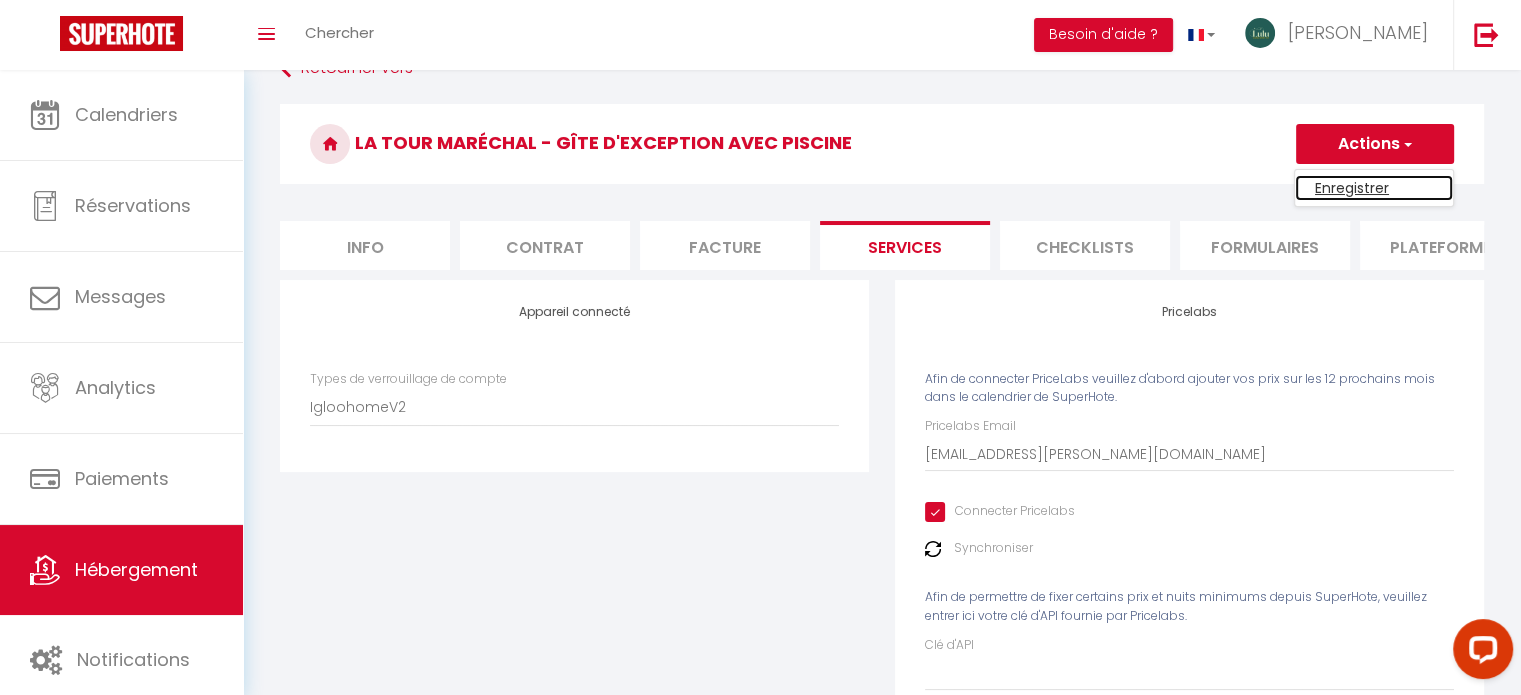 click on "Enregistrer" at bounding box center (1374, 188) 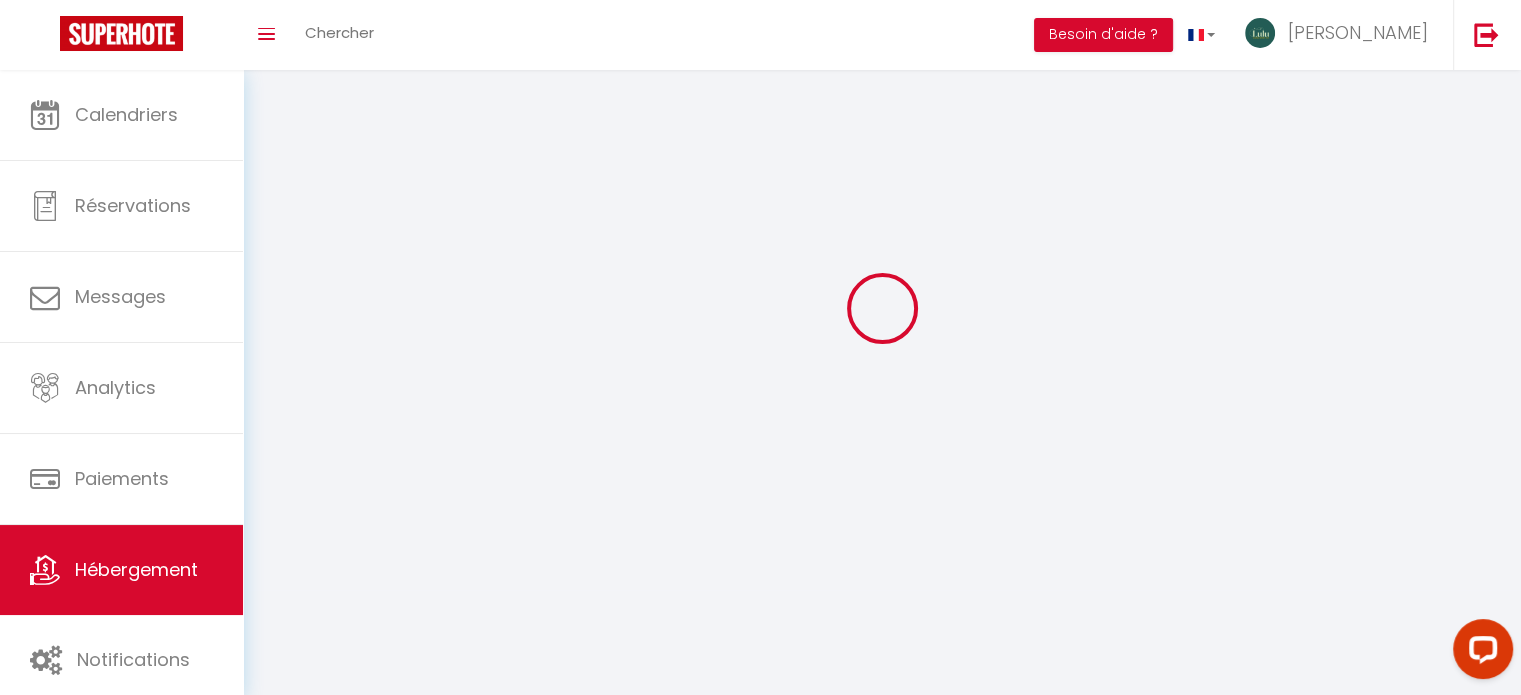 scroll, scrollTop: 0, scrollLeft: 0, axis: both 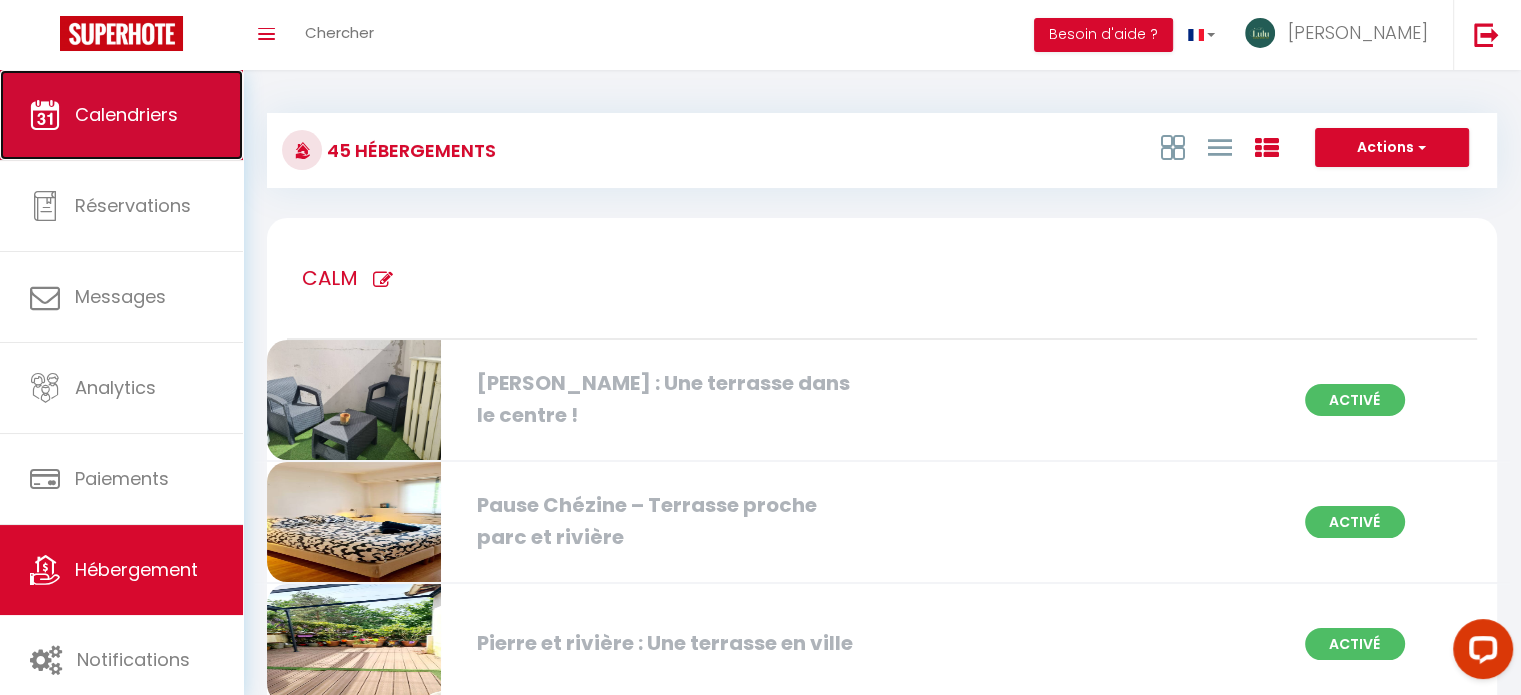click on "Calendriers" at bounding box center [121, 115] 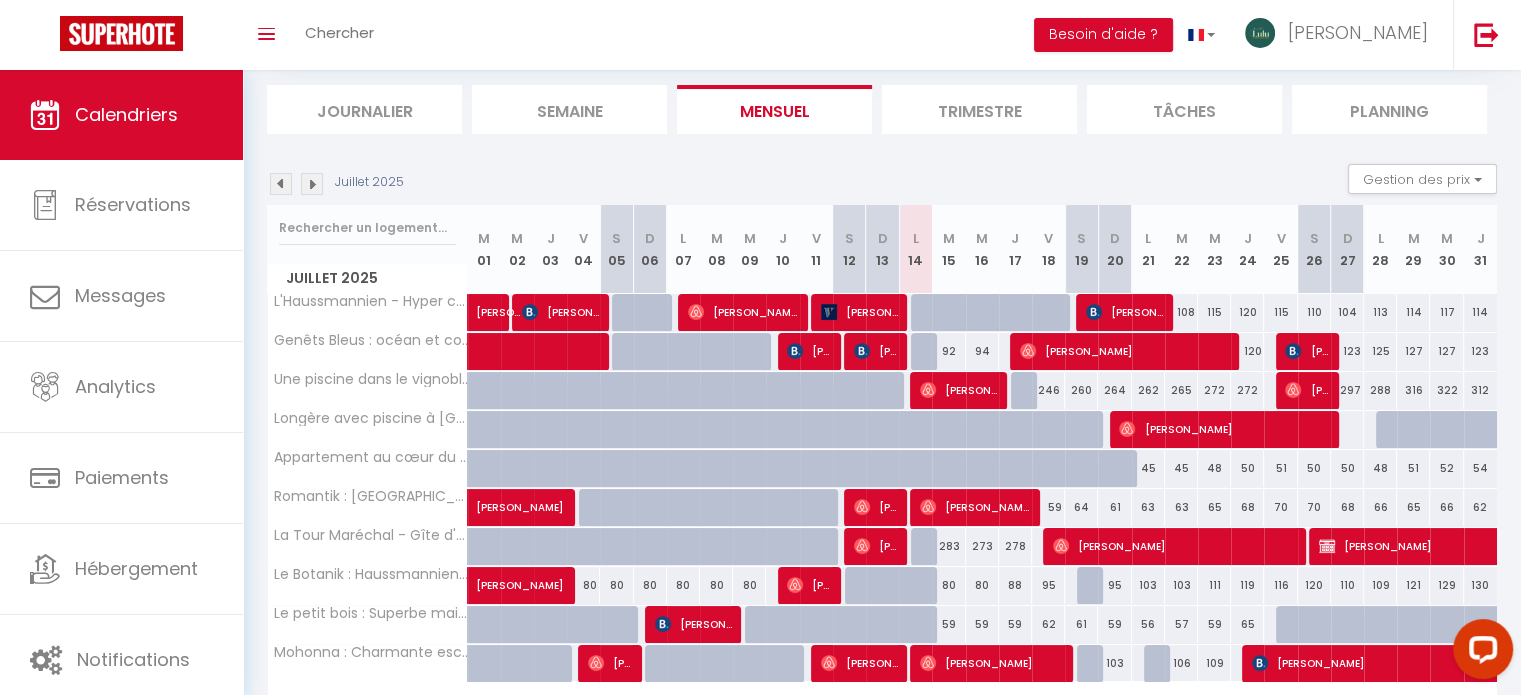 scroll, scrollTop: 122, scrollLeft: 0, axis: vertical 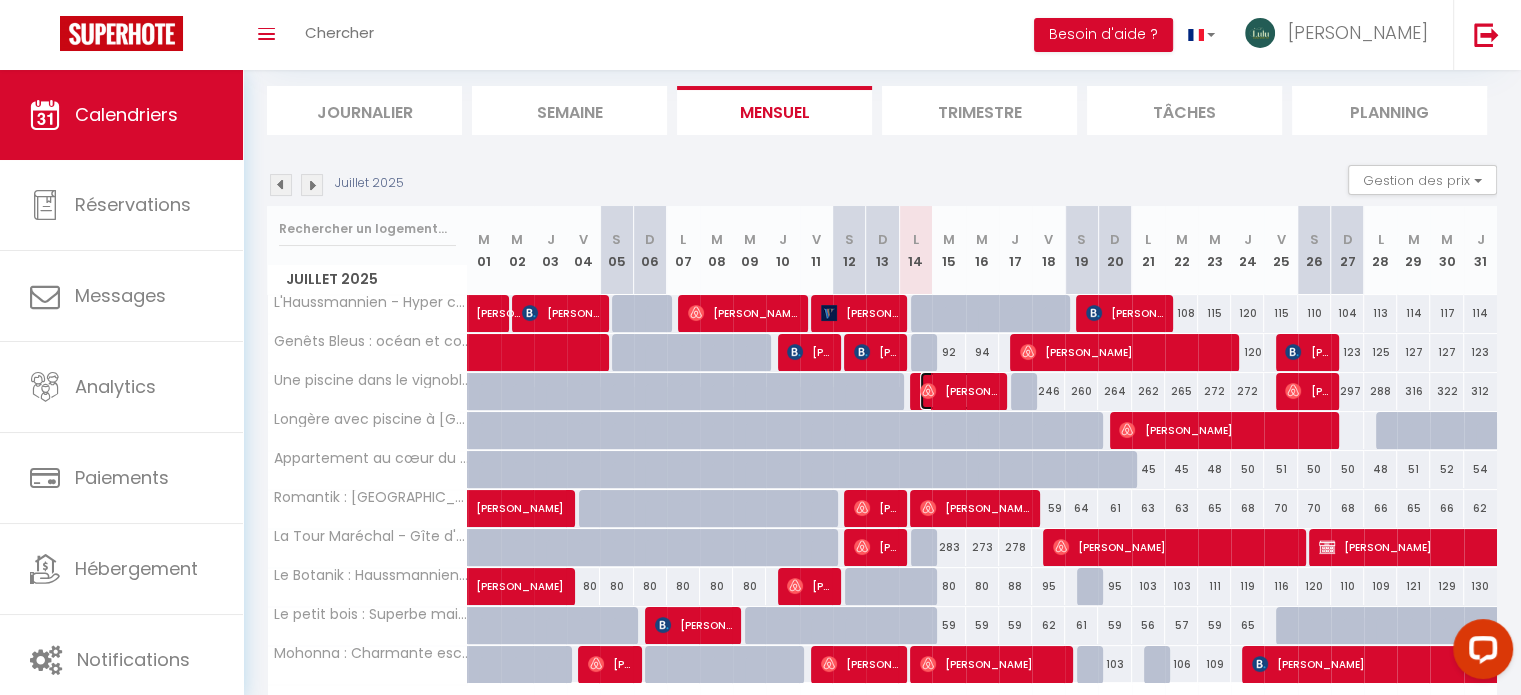 click on "[PERSON_NAME]" at bounding box center [958, 391] 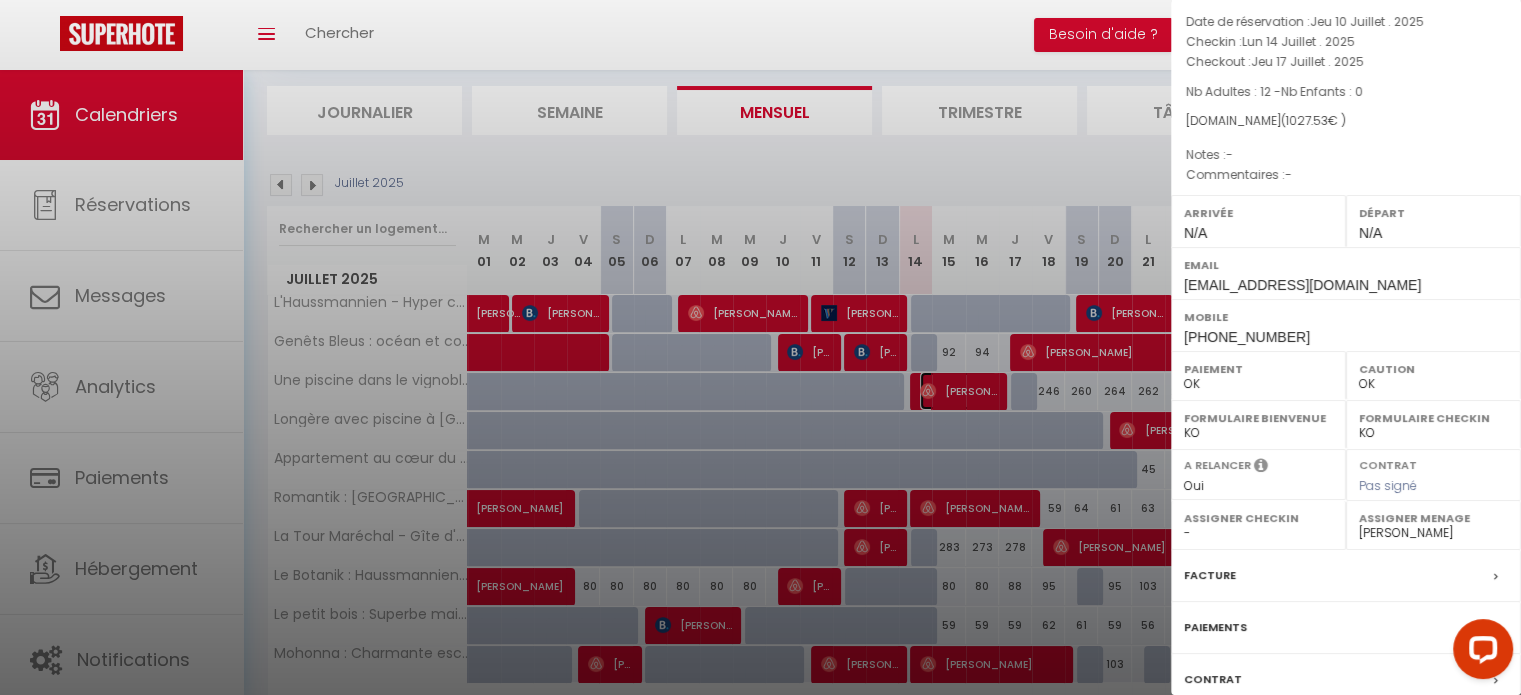 scroll, scrollTop: 233, scrollLeft: 0, axis: vertical 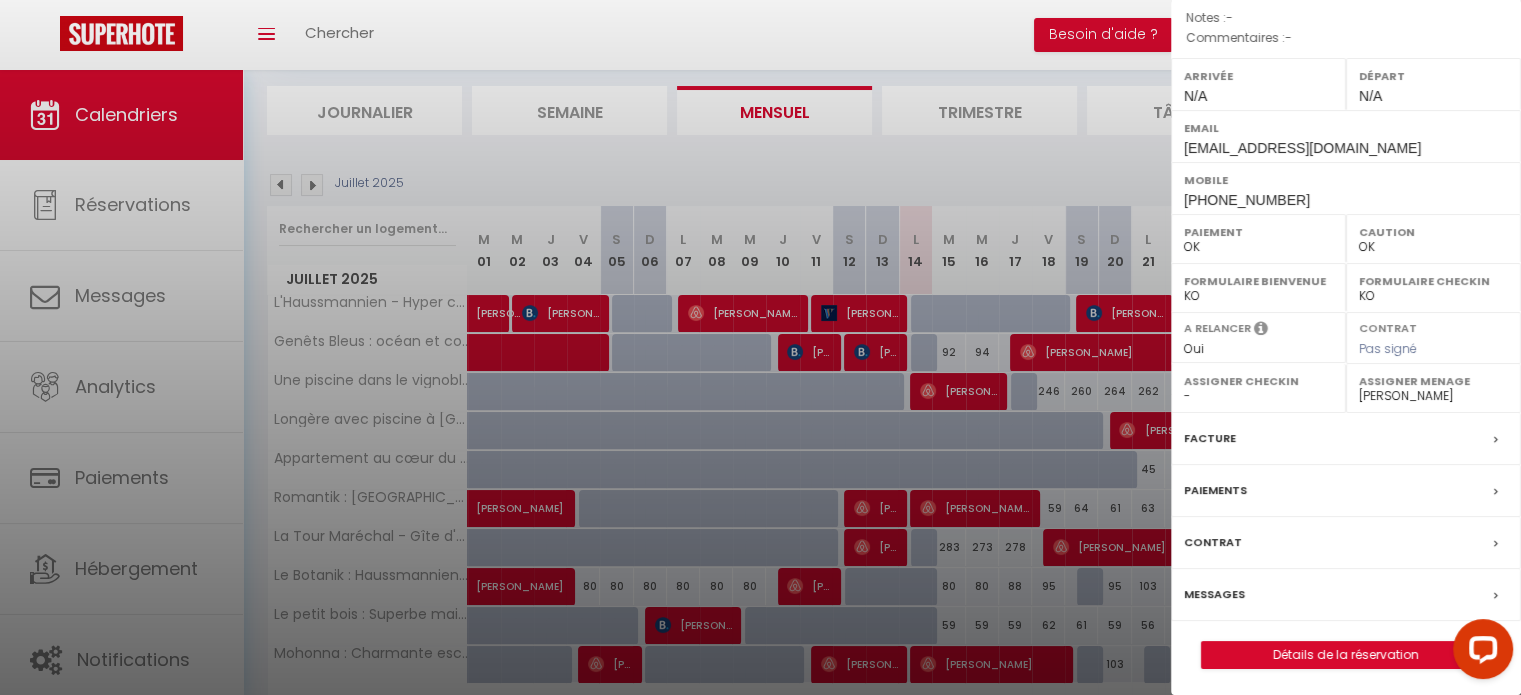 click on "Messages" at bounding box center (1214, 594) 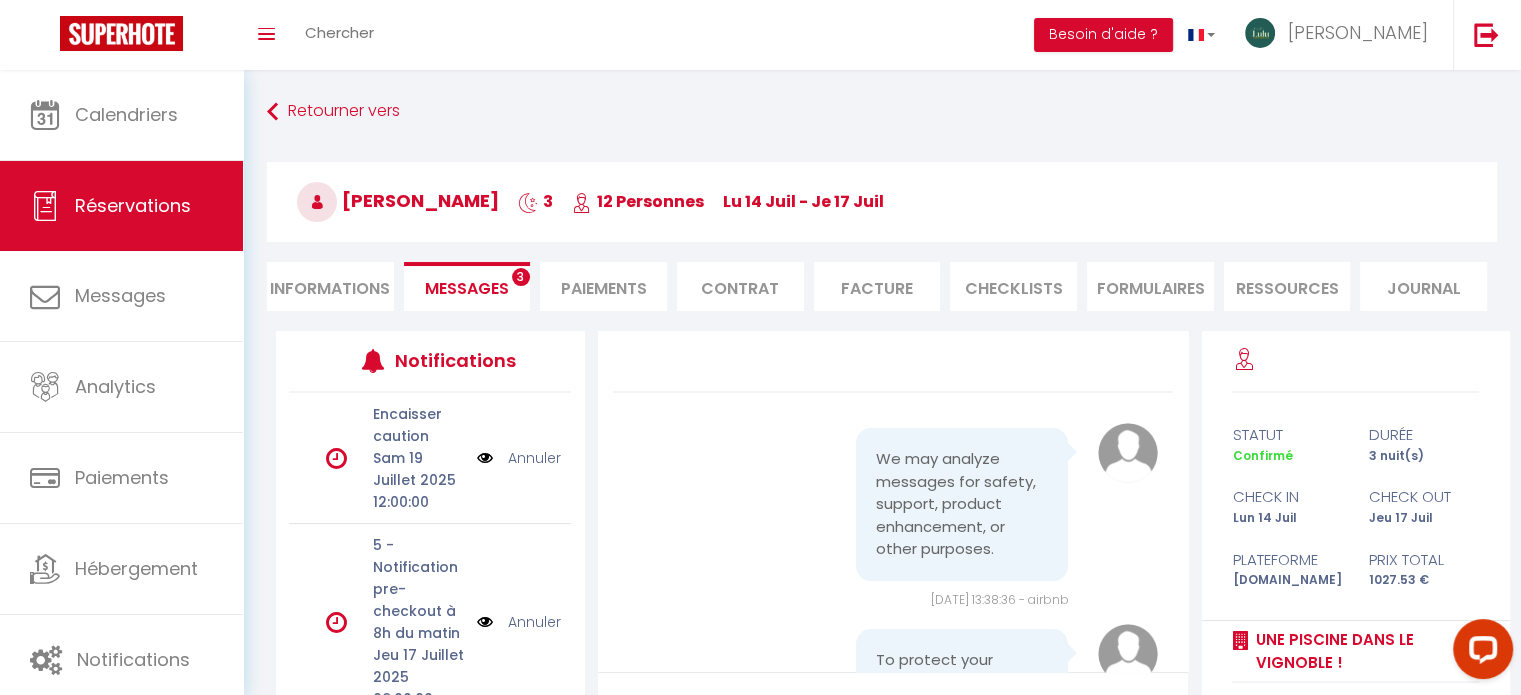scroll, scrollTop: 11060, scrollLeft: 0, axis: vertical 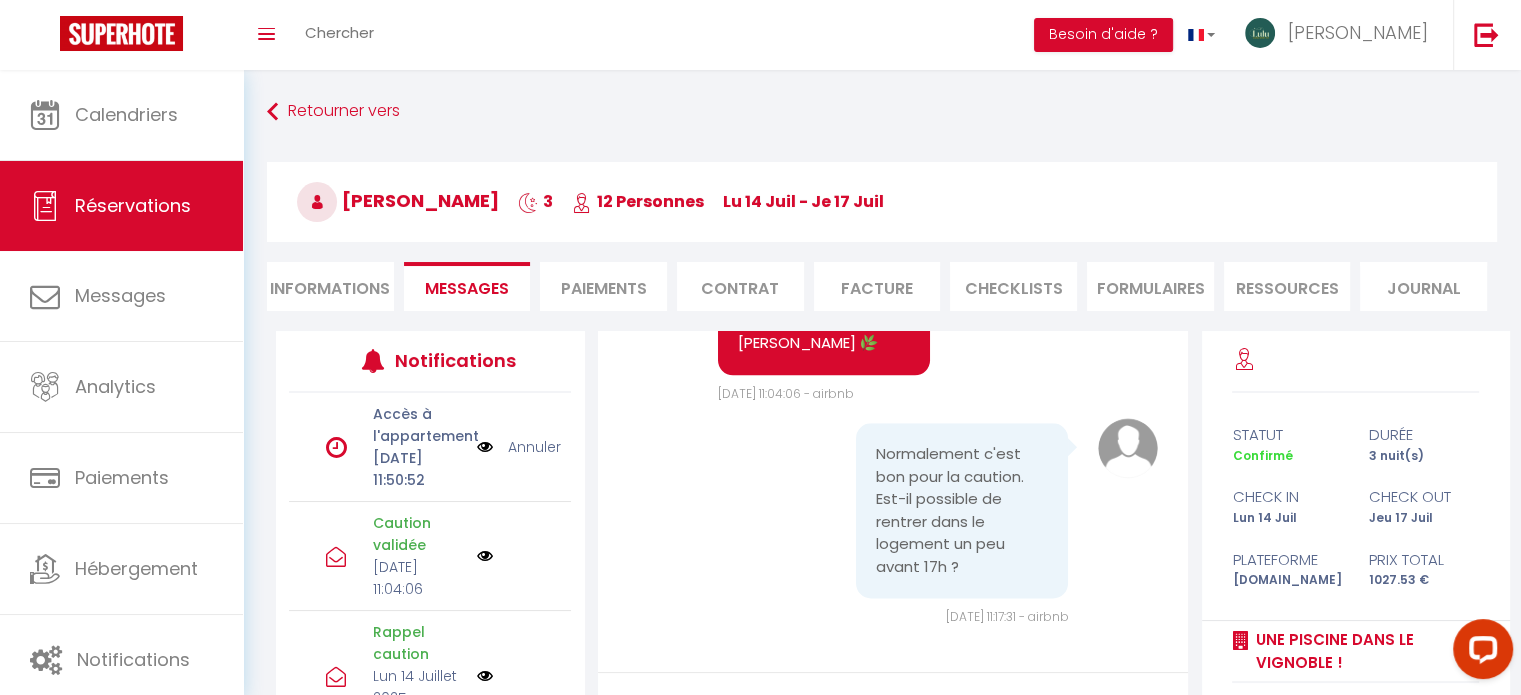 click at bounding box center [485, 447] 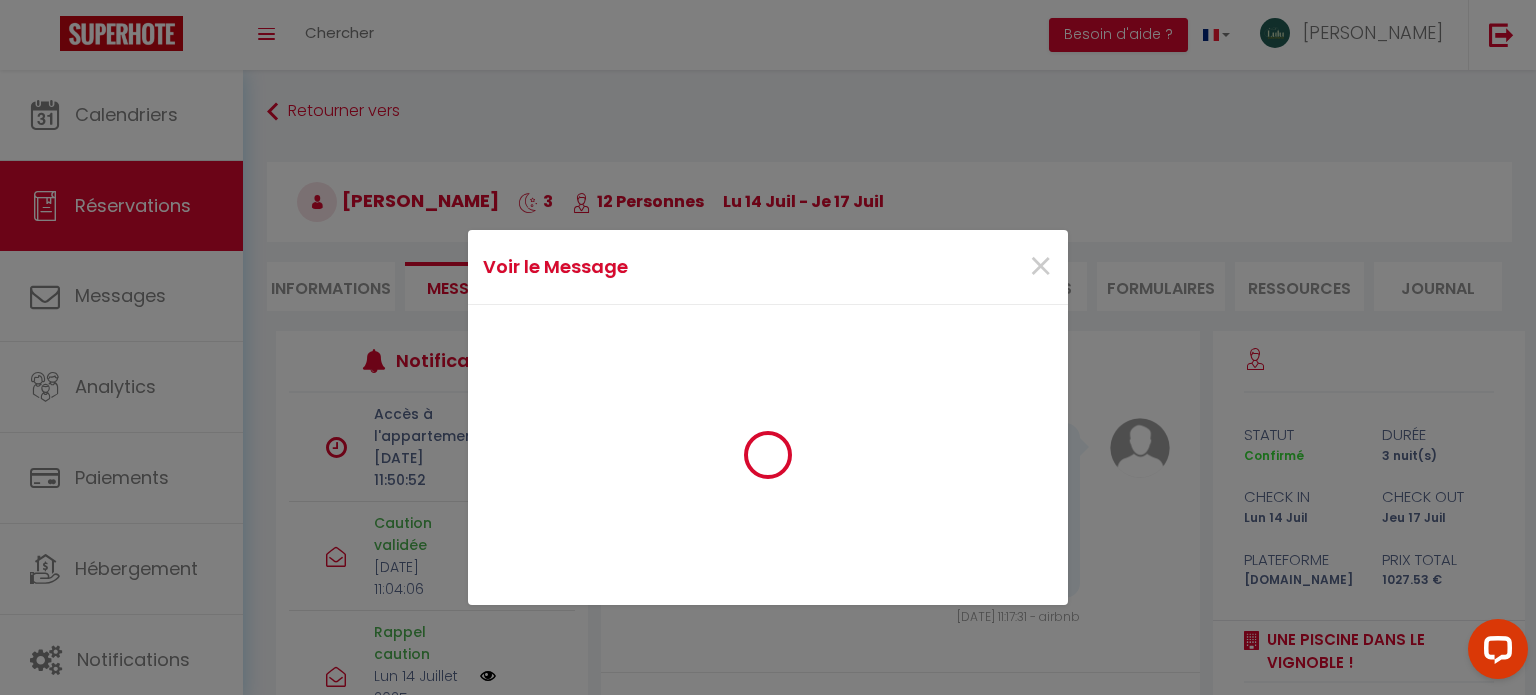scroll, scrollTop: 10924, scrollLeft: 0, axis: vertical 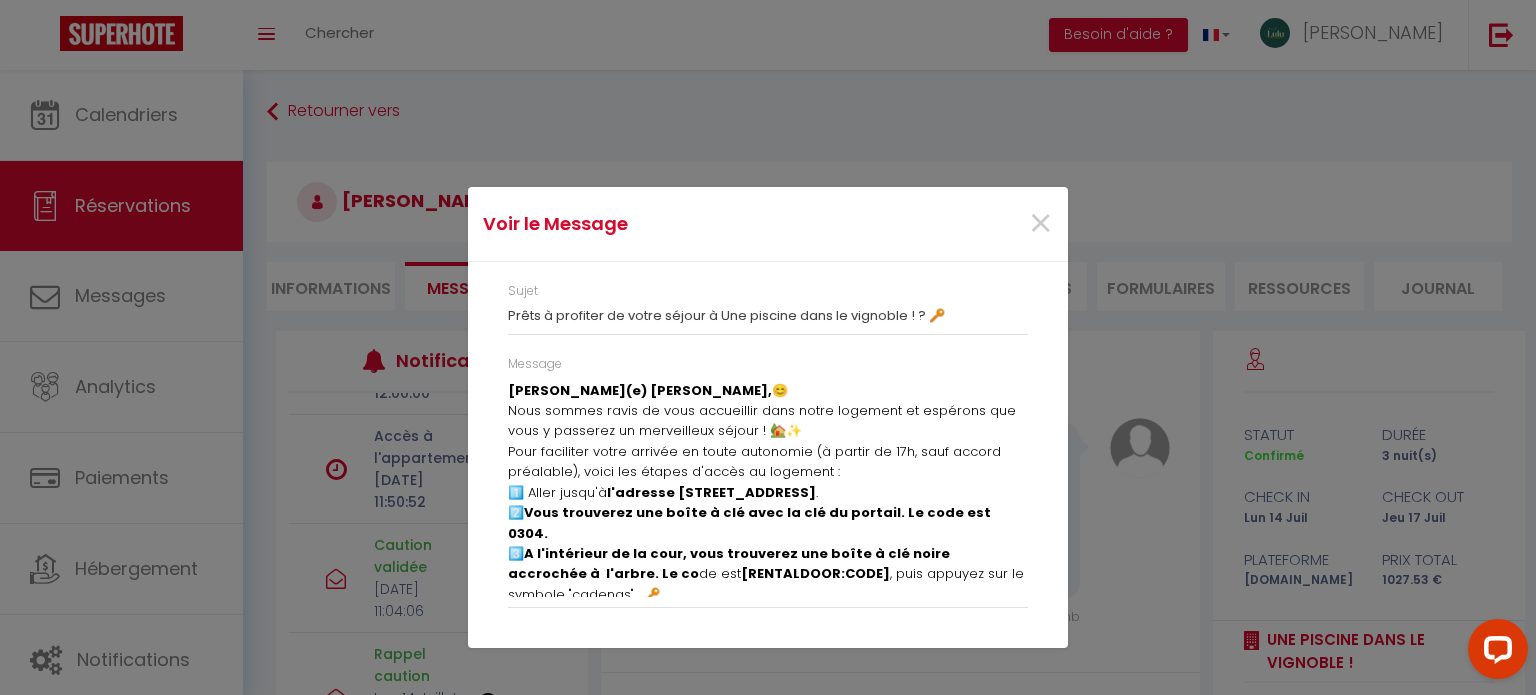click on "Pour faciliter votre arrivée en toute autonomie (à partir de 17h, sauf accord préalable), voici les étapes d'accès au logement :" at bounding box center (768, 462) 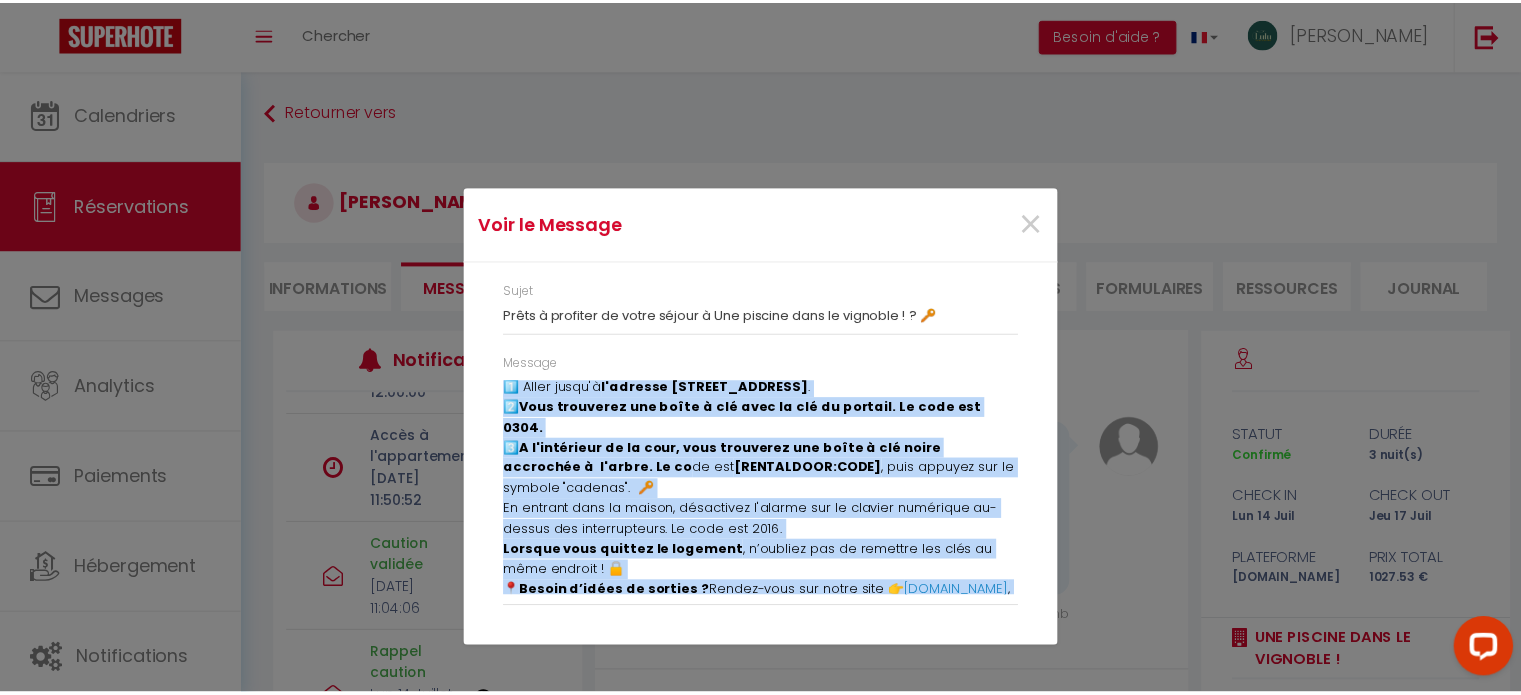 scroll, scrollTop: 294, scrollLeft: 0, axis: vertical 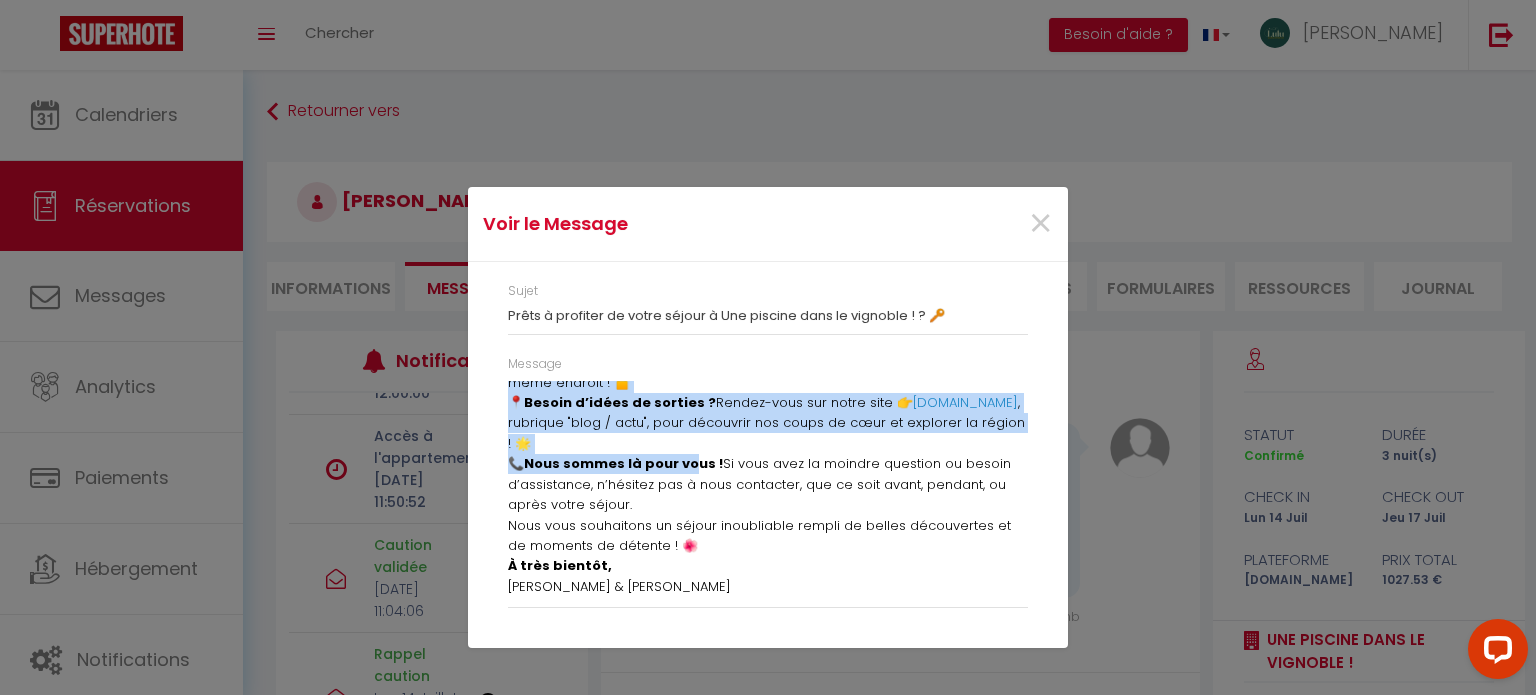 drag, startPoint x: 508, startPoint y: 393, endPoint x: 737, endPoint y: 583, distance: 297.5584 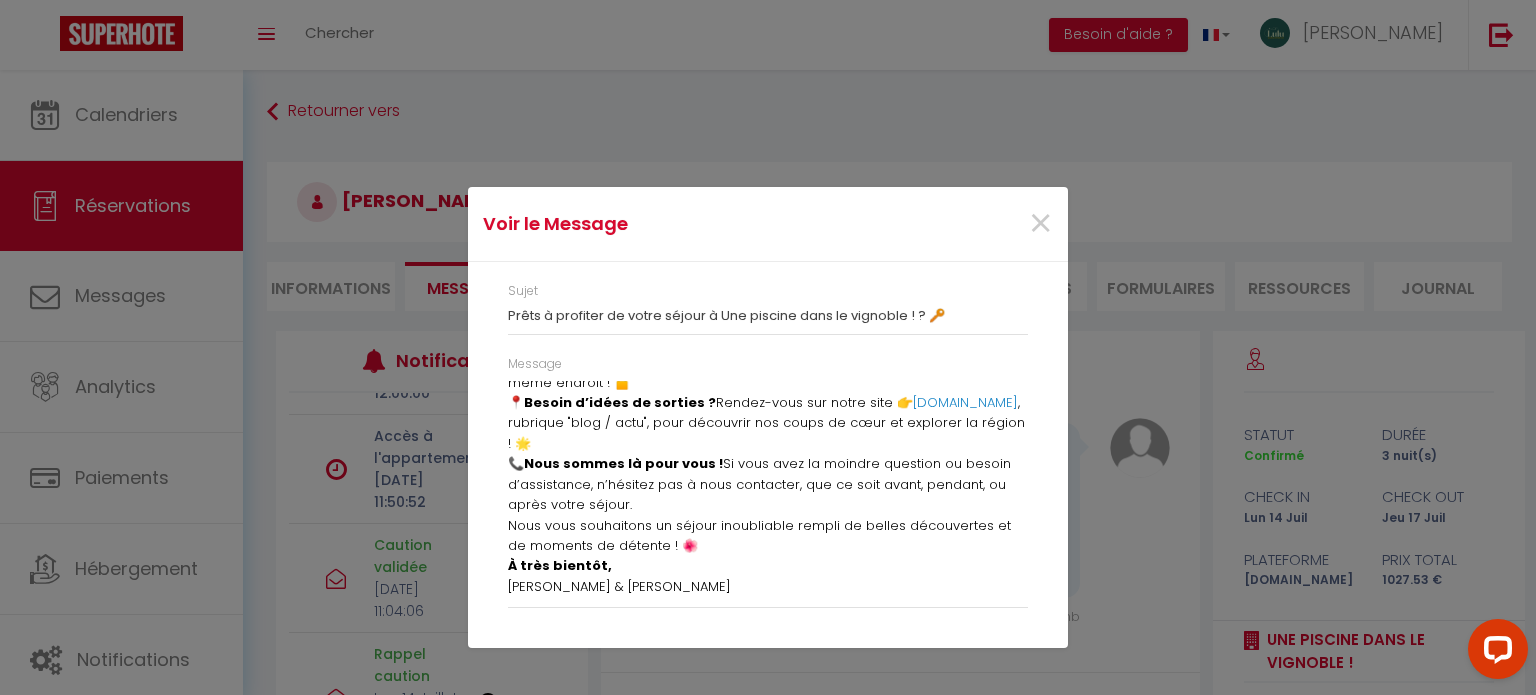 click on "Voir le Message
×
Sujet
Prêts à profiter de votre séjour à Une piscine dans le vignoble ! ? 🔑
Message
[PERSON_NAME](e) [PERSON_NAME],  😊
Nous sommes ravis de vous accueillir dans notre logement et espérons que vous y passerez un merveilleux séjour ! 🏡✨
Pour faciliter votre arrivée en toute autonomie (à partir de 17h, sauf accord préalable), voici les étapes d'accès au logement :
1️⃣ Aller jusqu'à  l'adresse [STREET_ADDRESS] .
2️⃣  Vous trouverez une boîte à clé avec la clé du portail. Le code est 0304. 3️⃣A l'intérieur de la cour, vous trouverez une boîte à clé noire accrochée à  l'arbre. Le co de est  [RENTALDOOR:CODE] , puis appuyez sur le symbole "cadenas".  🔑 En entrant dans la maison, désactivez l'alarme sur le clavier numérique au-dessus des interrupteurs. Le code est 2016.
Lorsque vous quittez le logement
📍
📞" at bounding box center (768, 347) 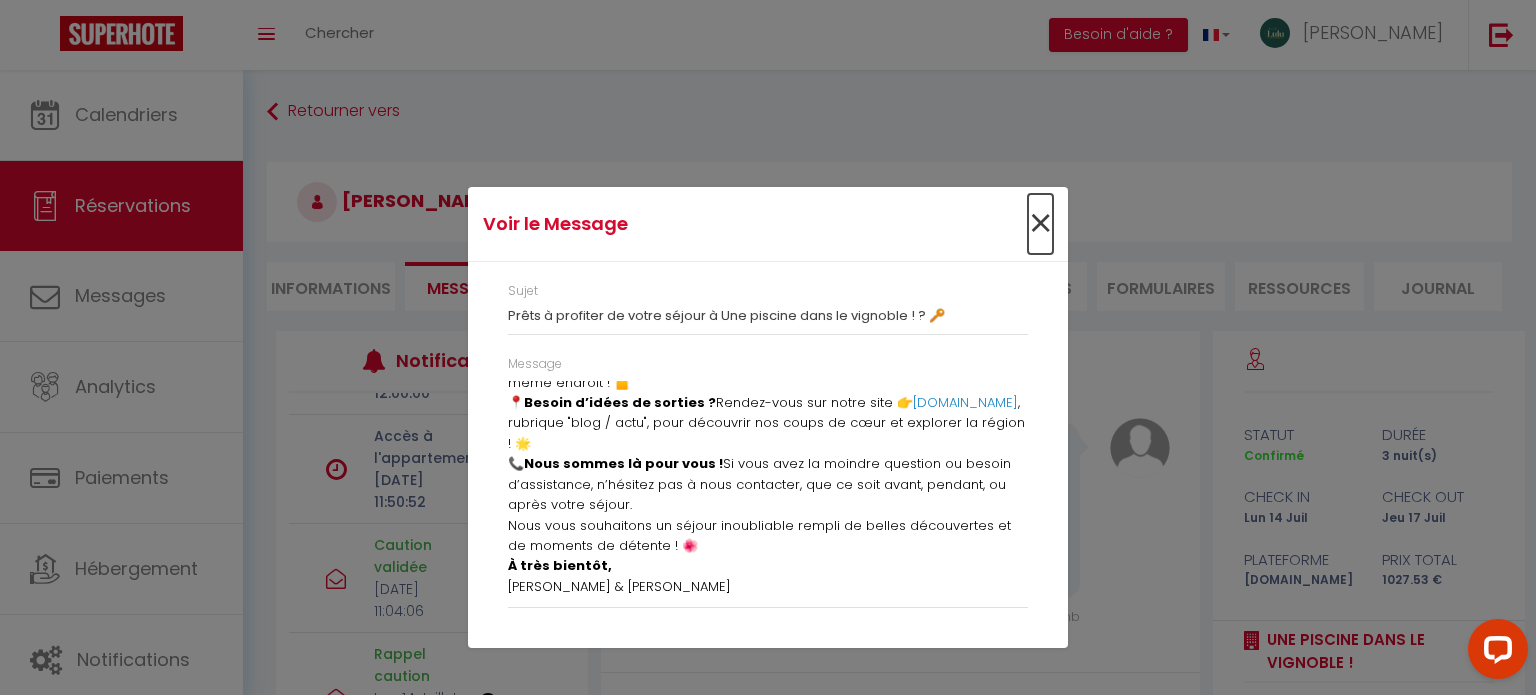 click on "×" at bounding box center [1040, 224] 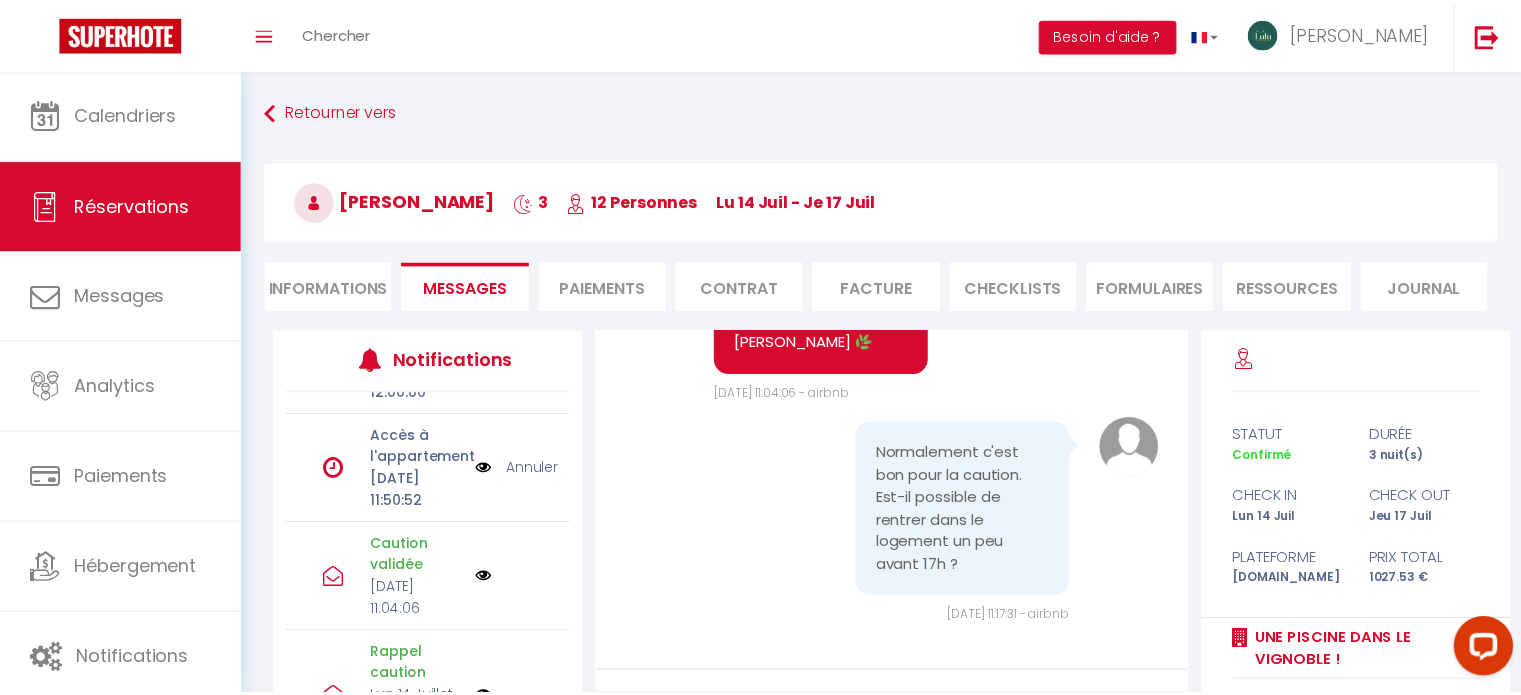 scroll, scrollTop: 546, scrollLeft: 0, axis: vertical 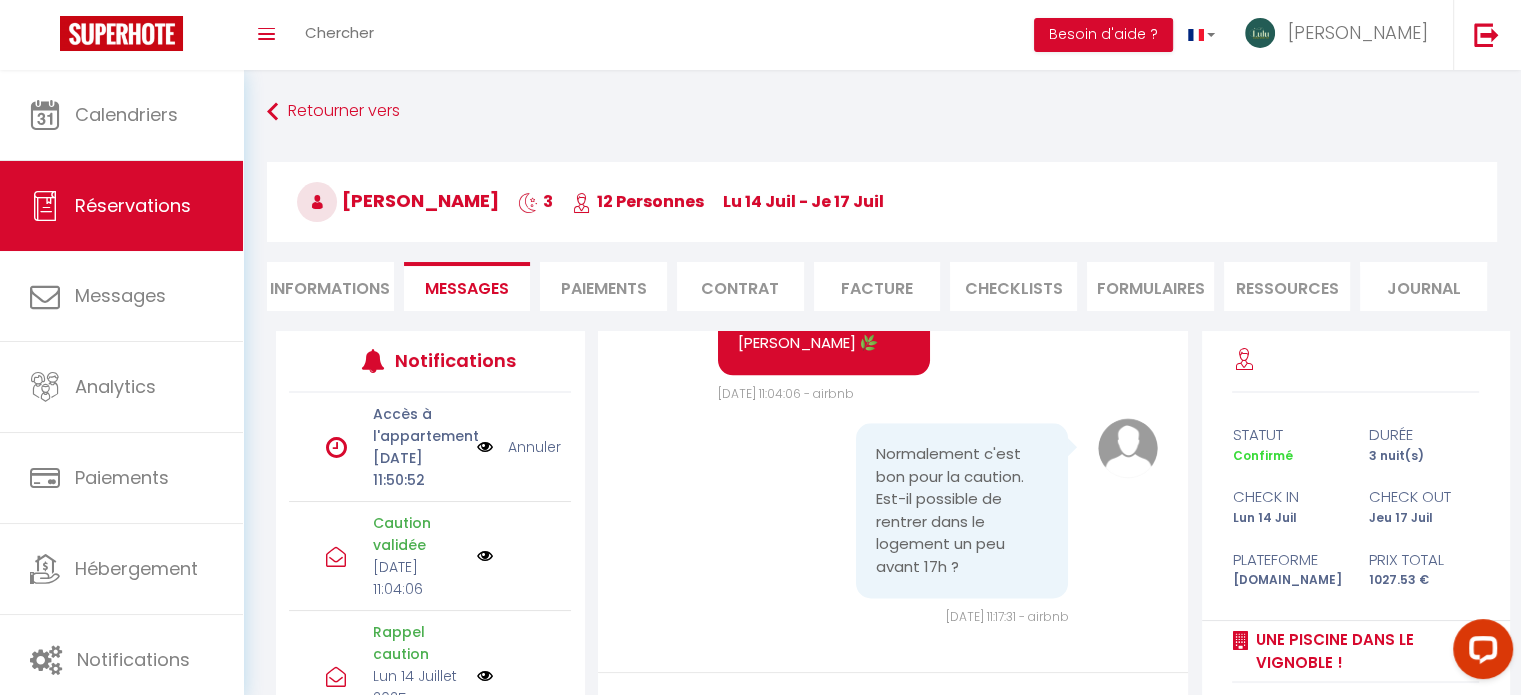 click on "Informations" at bounding box center (330, 286) 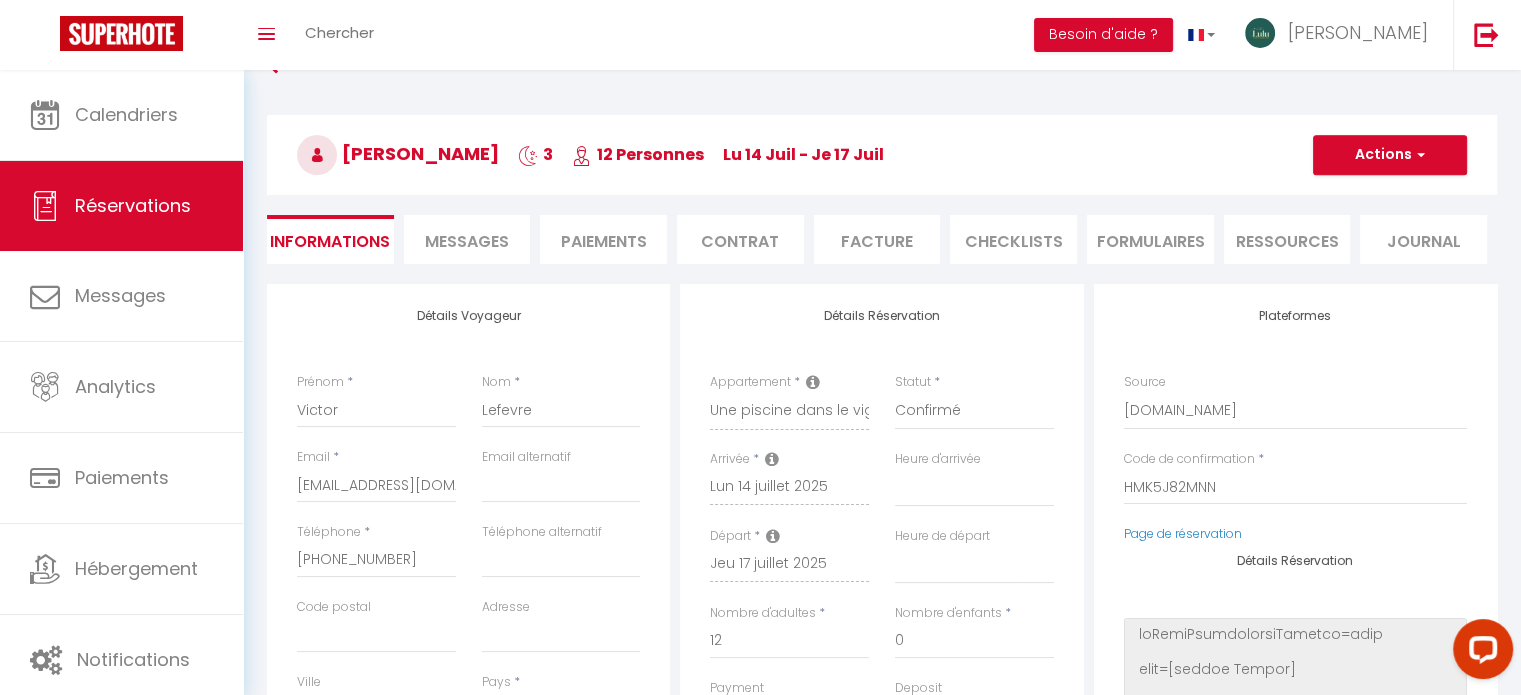 scroll, scrollTop: 0, scrollLeft: 0, axis: both 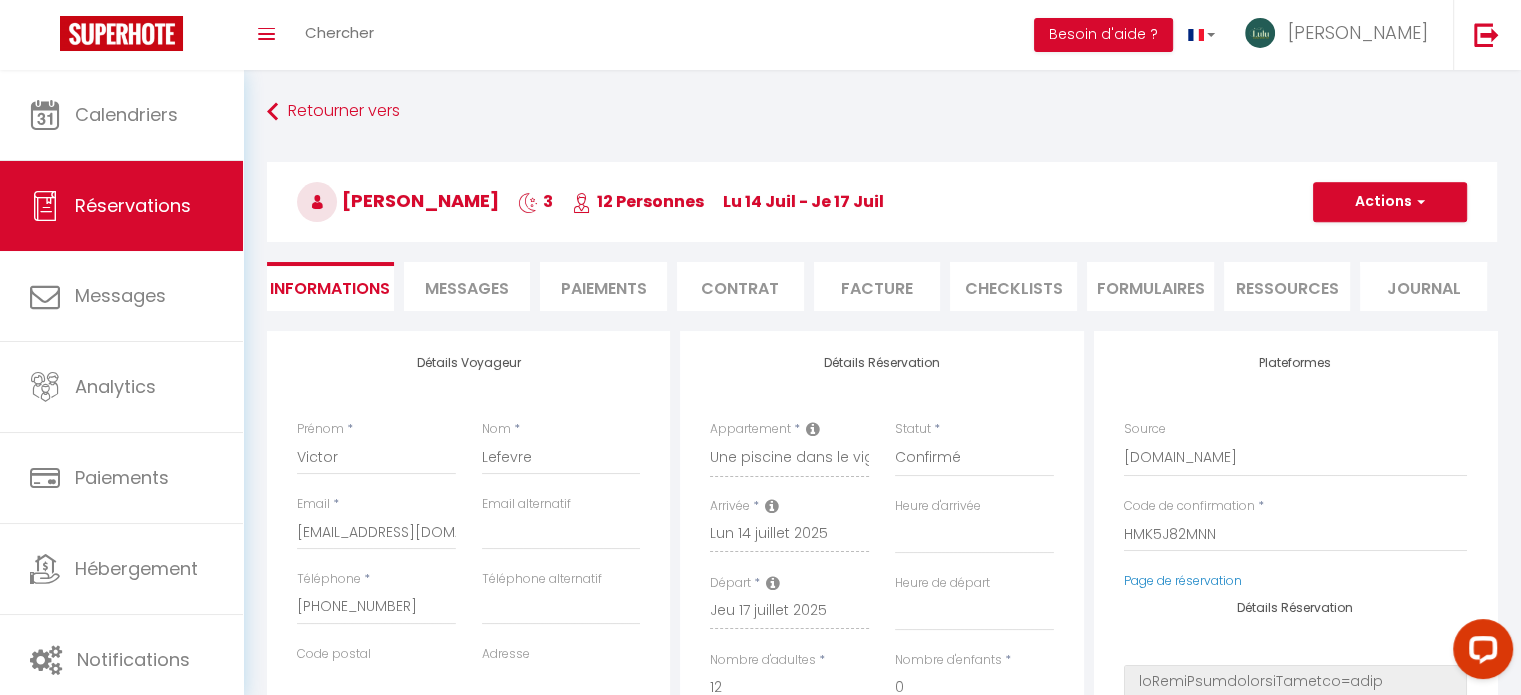 click on "Paiements" at bounding box center (603, 286) 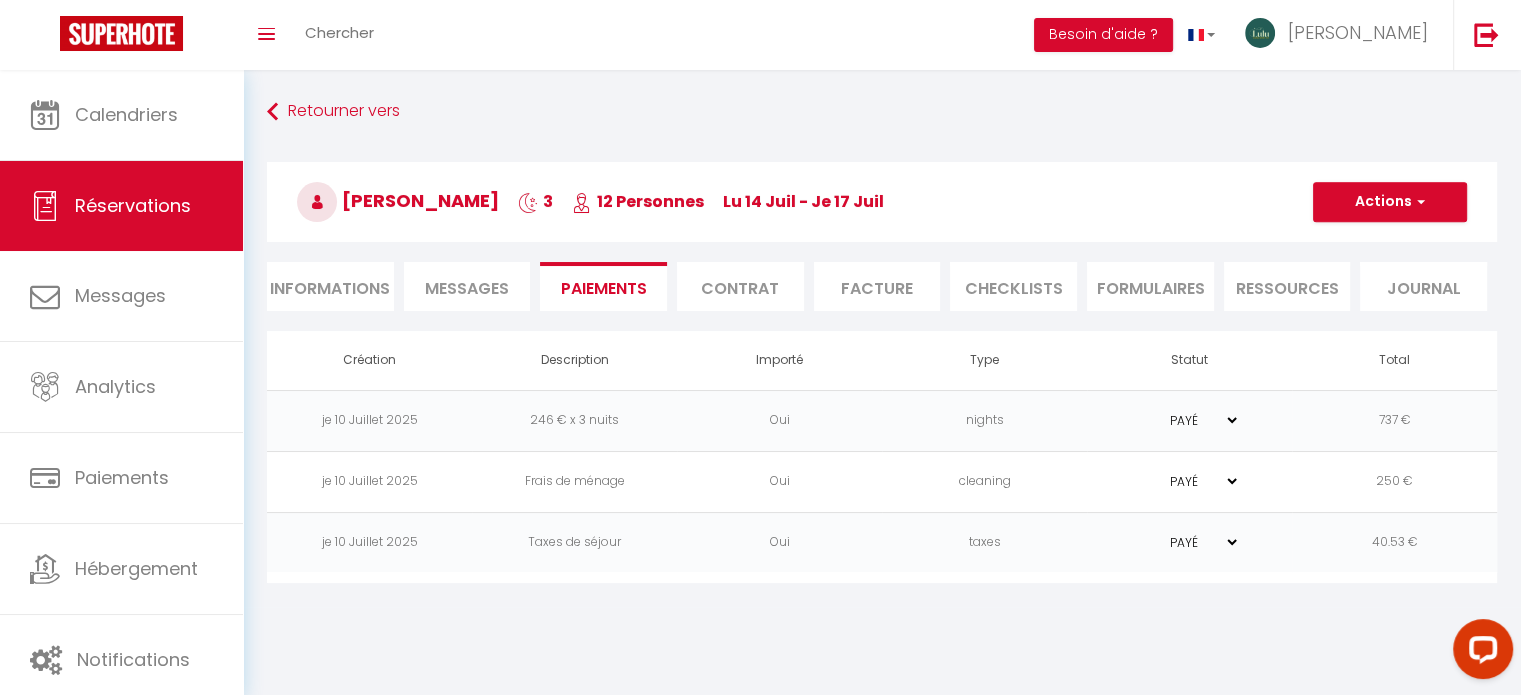 click on "Contrat" at bounding box center (740, 286) 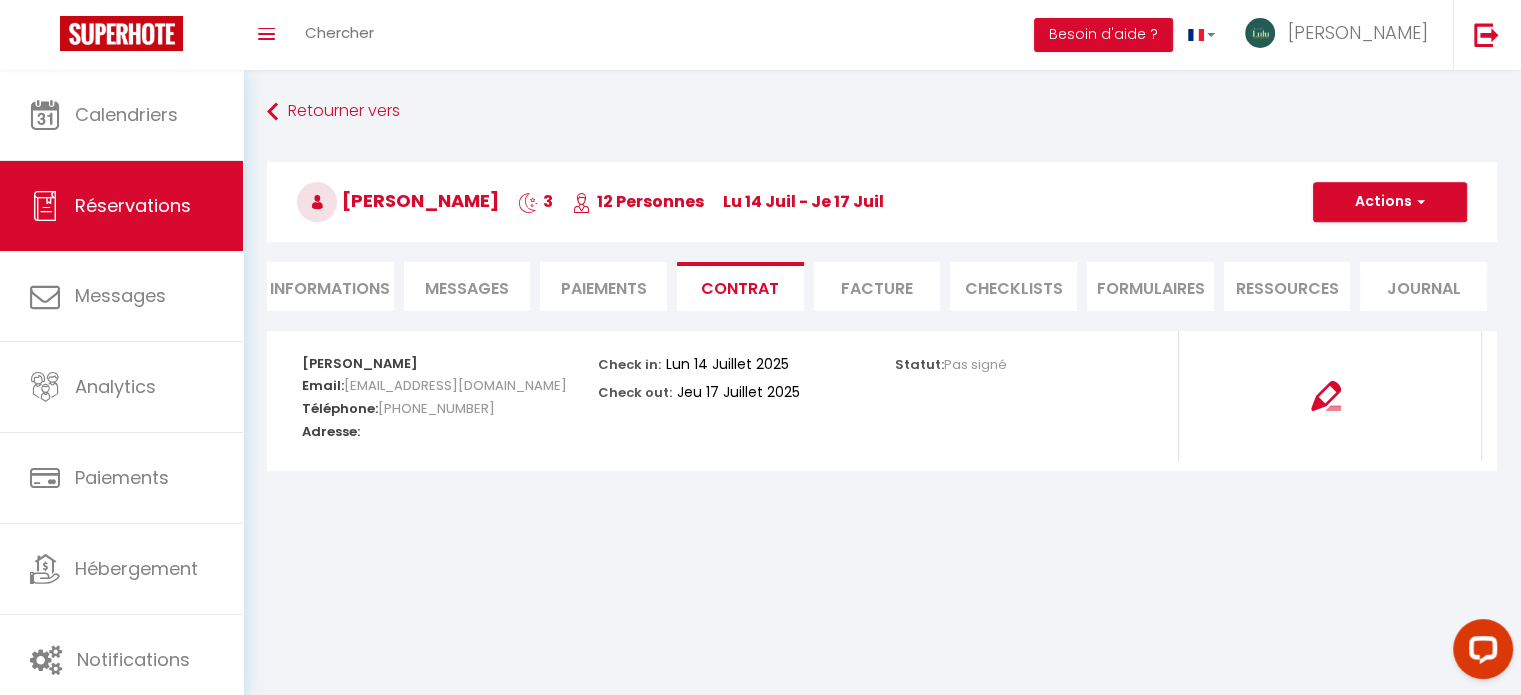 click on "Facture" at bounding box center (877, 286) 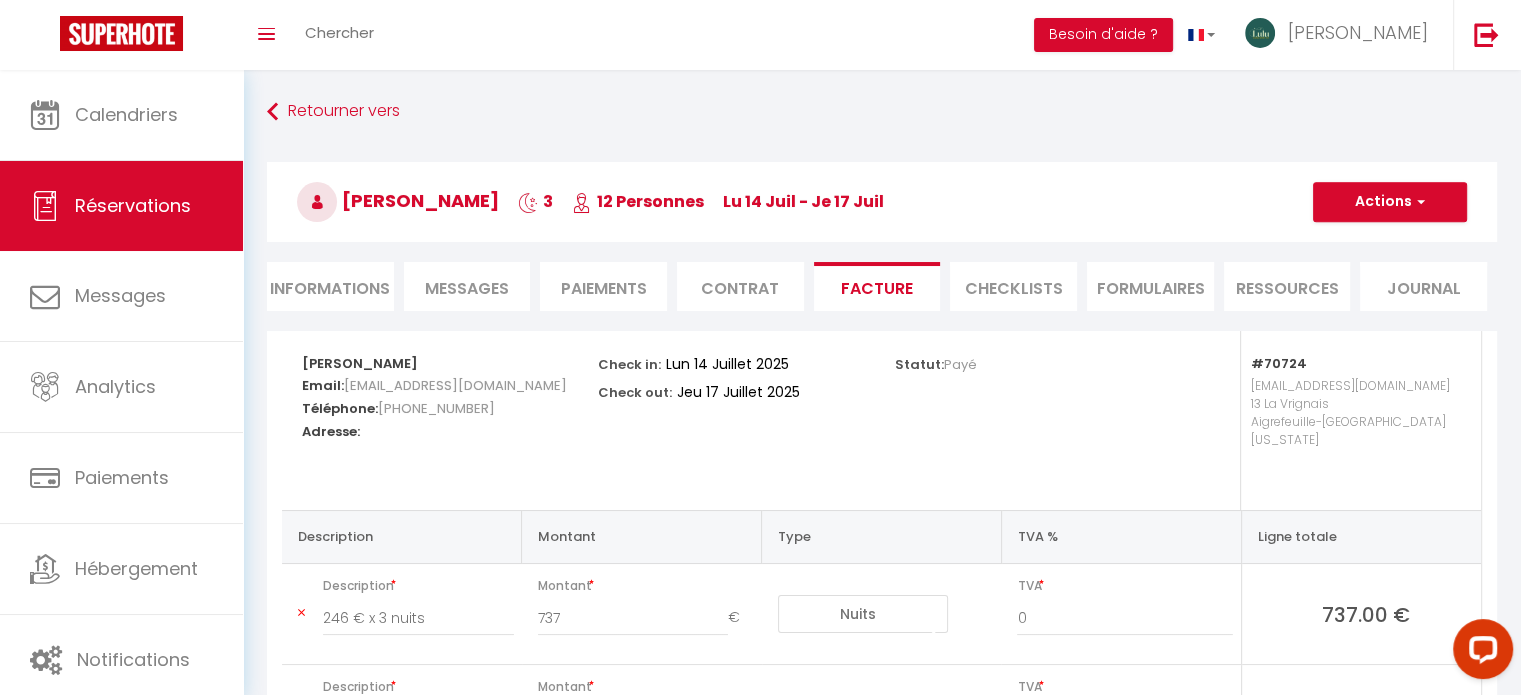 click on "CHECKLISTS" at bounding box center [1013, 286] 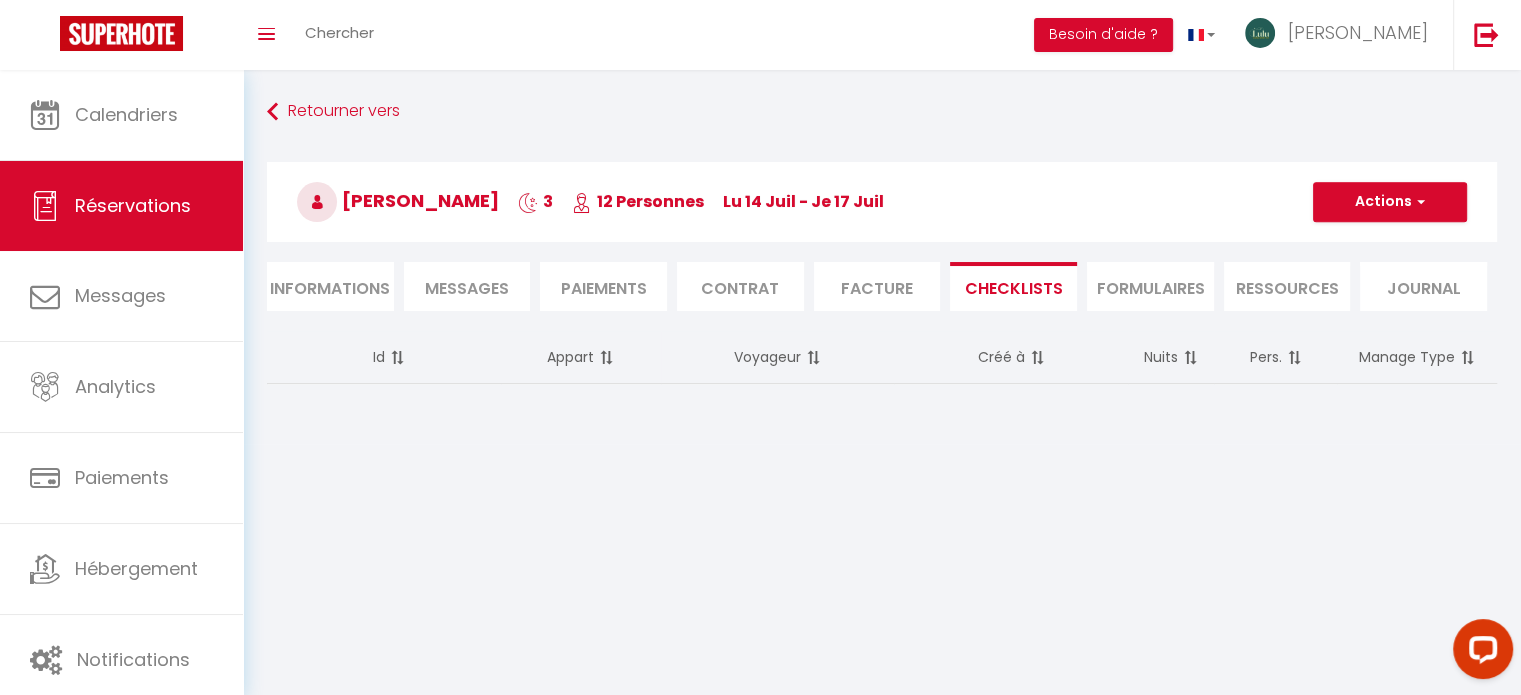 click on "FORMULAIRES" at bounding box center [1150, 286] 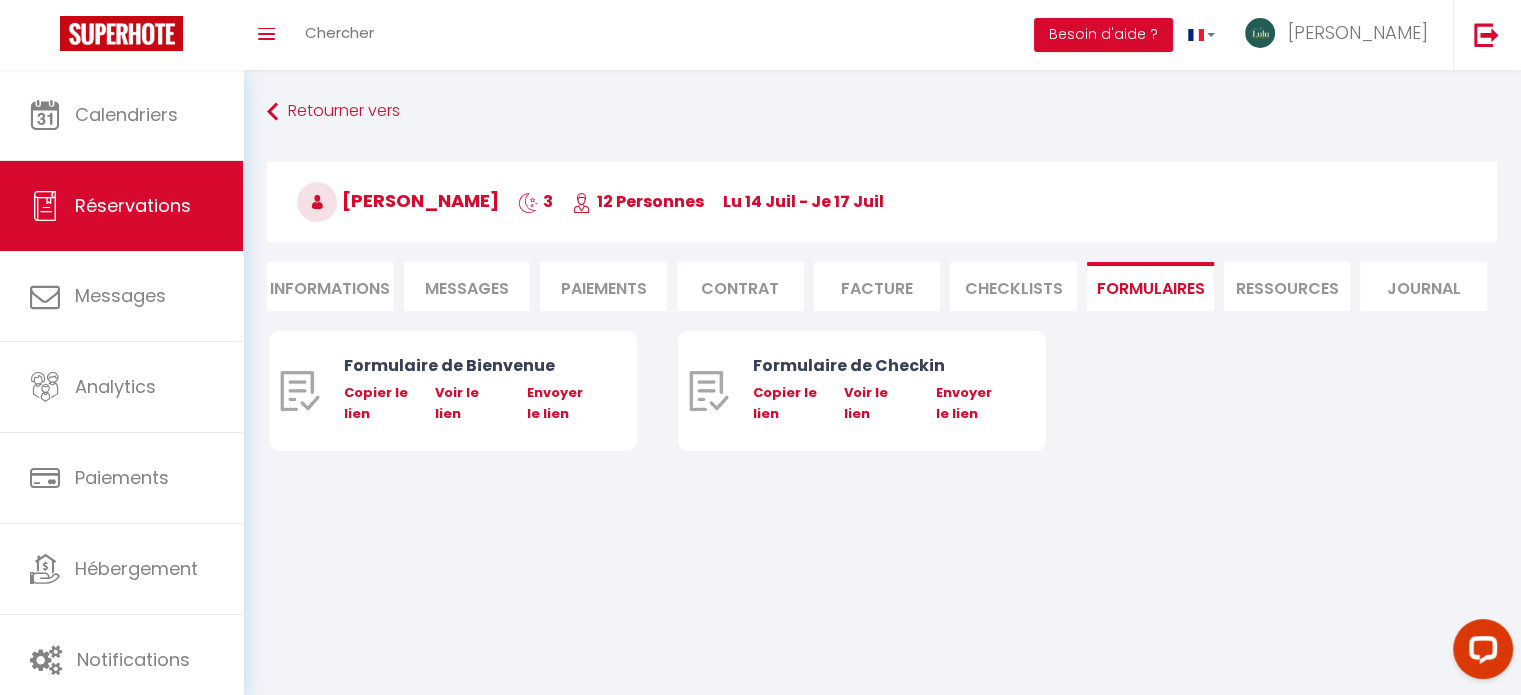 click on "Ressources" at bounding box center (1287, 286) 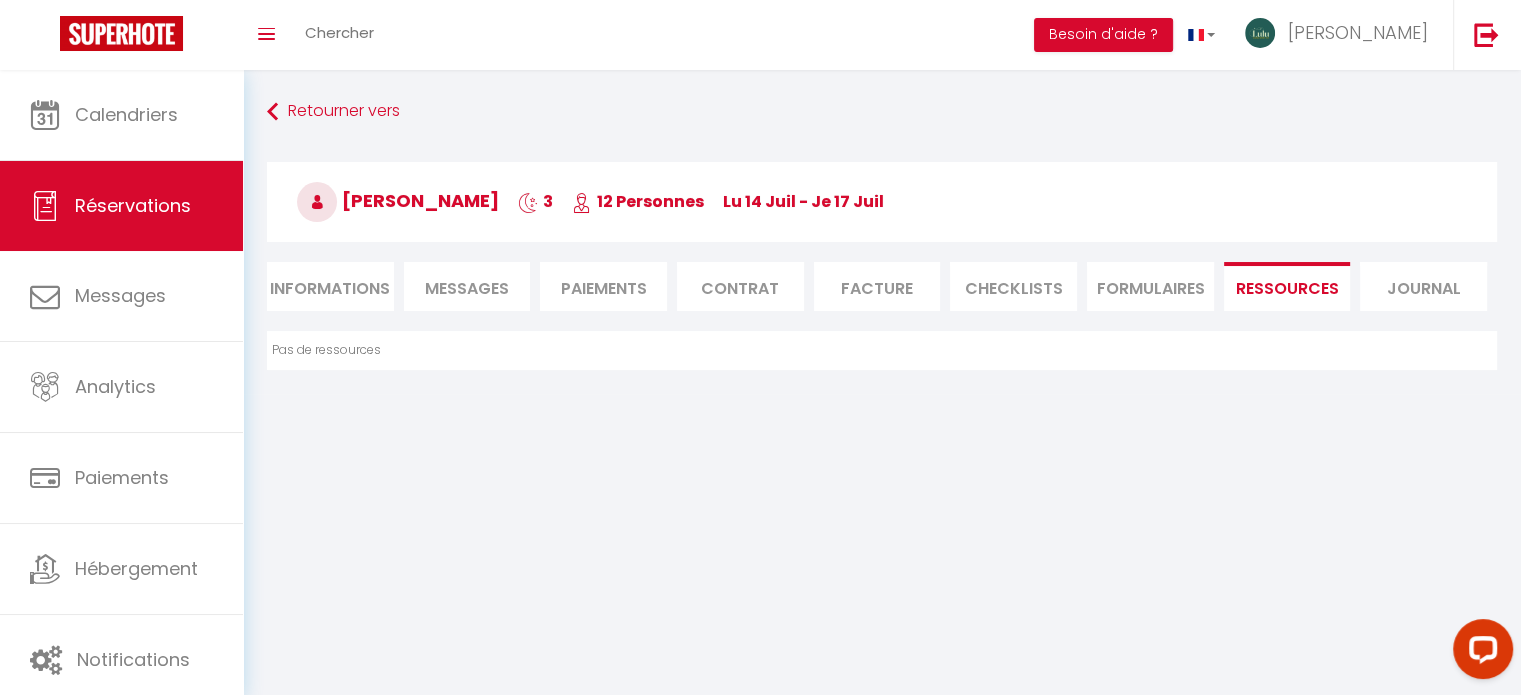 click on "Journal" at bounding box center [1423, 286] 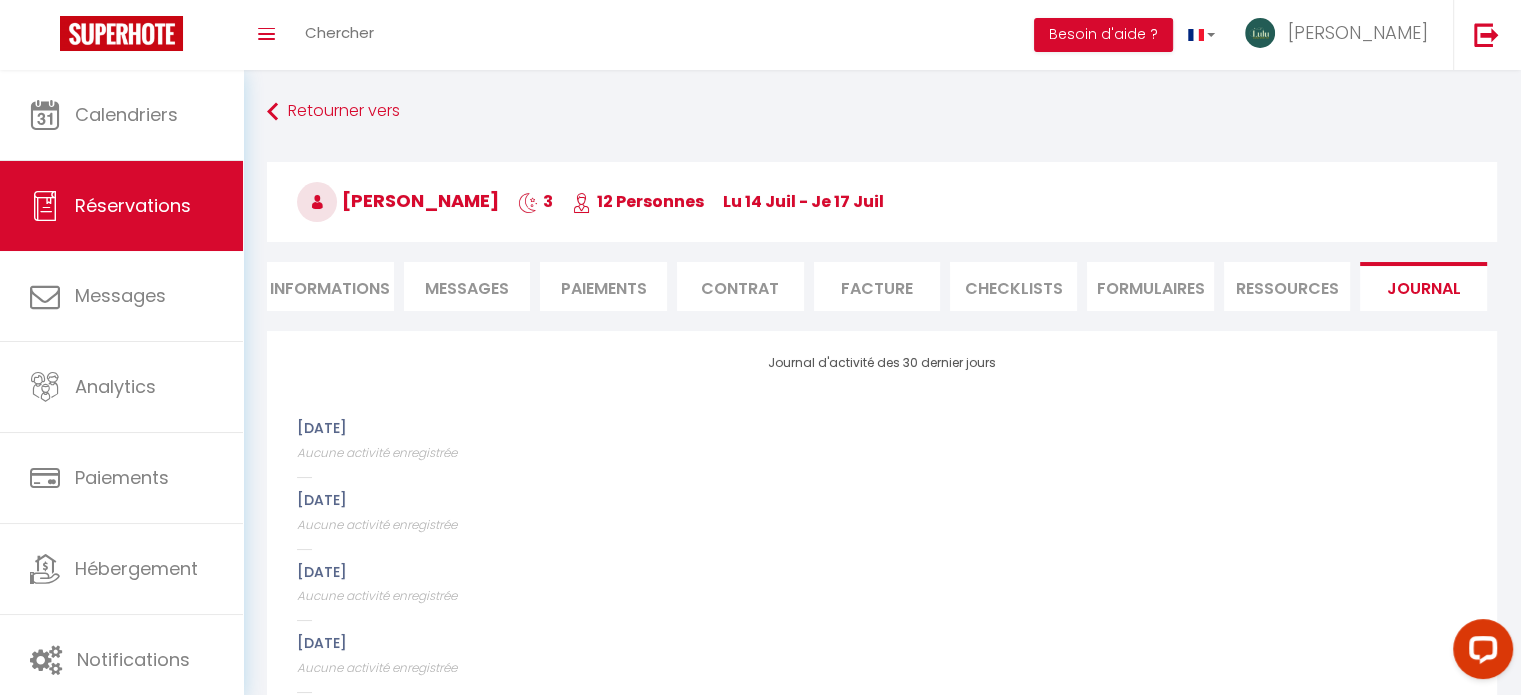 click on "Messages" at bounding box center [467, 286] 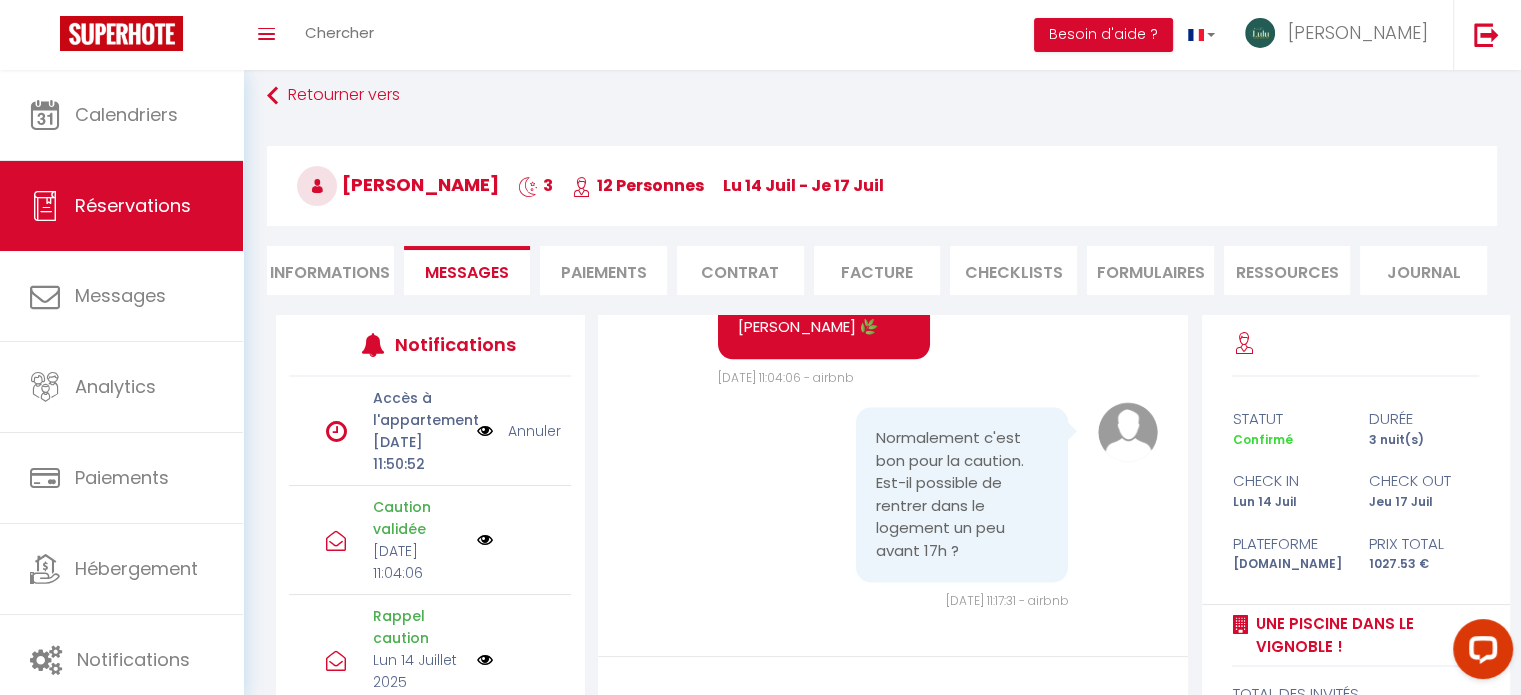 scroll, scrollTop: 0, scrollLeft: 0, axis: both 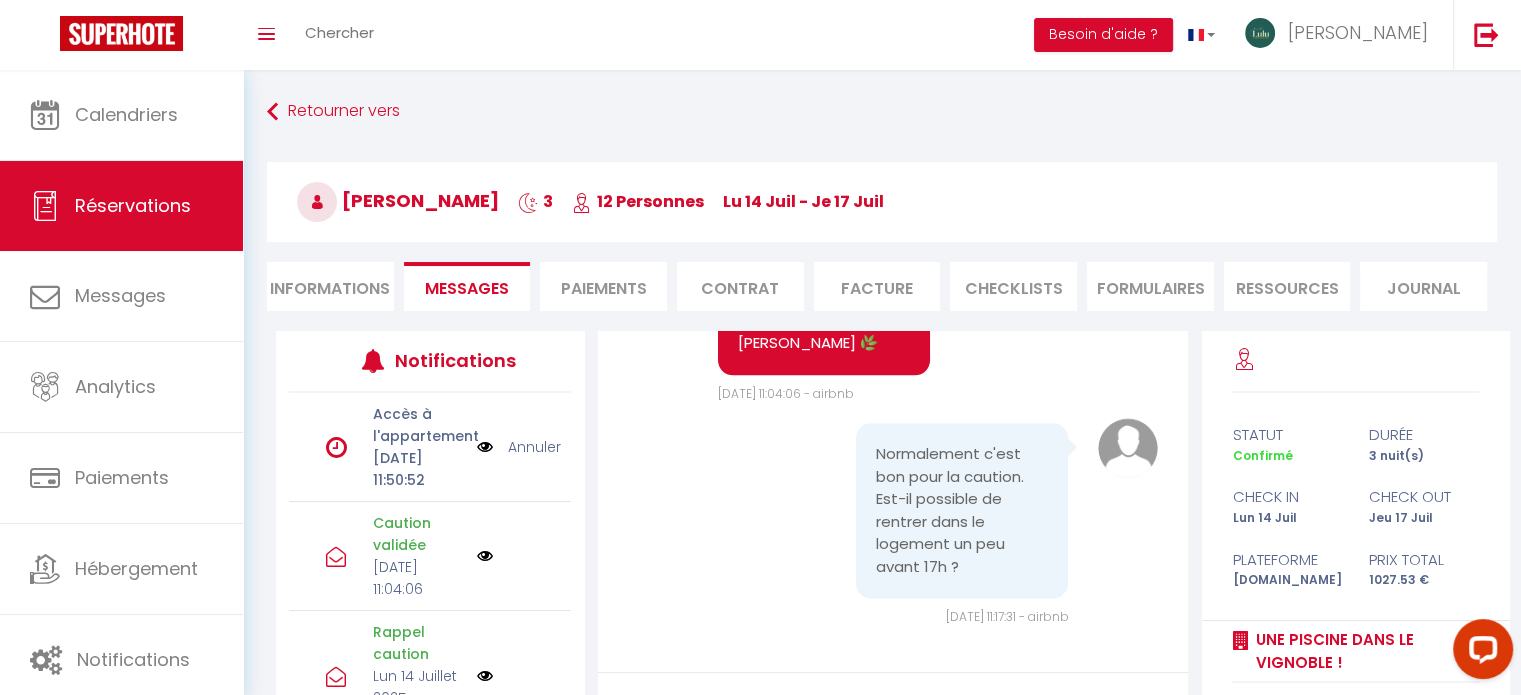 click on "Informations" at bounding box center (330, 286) 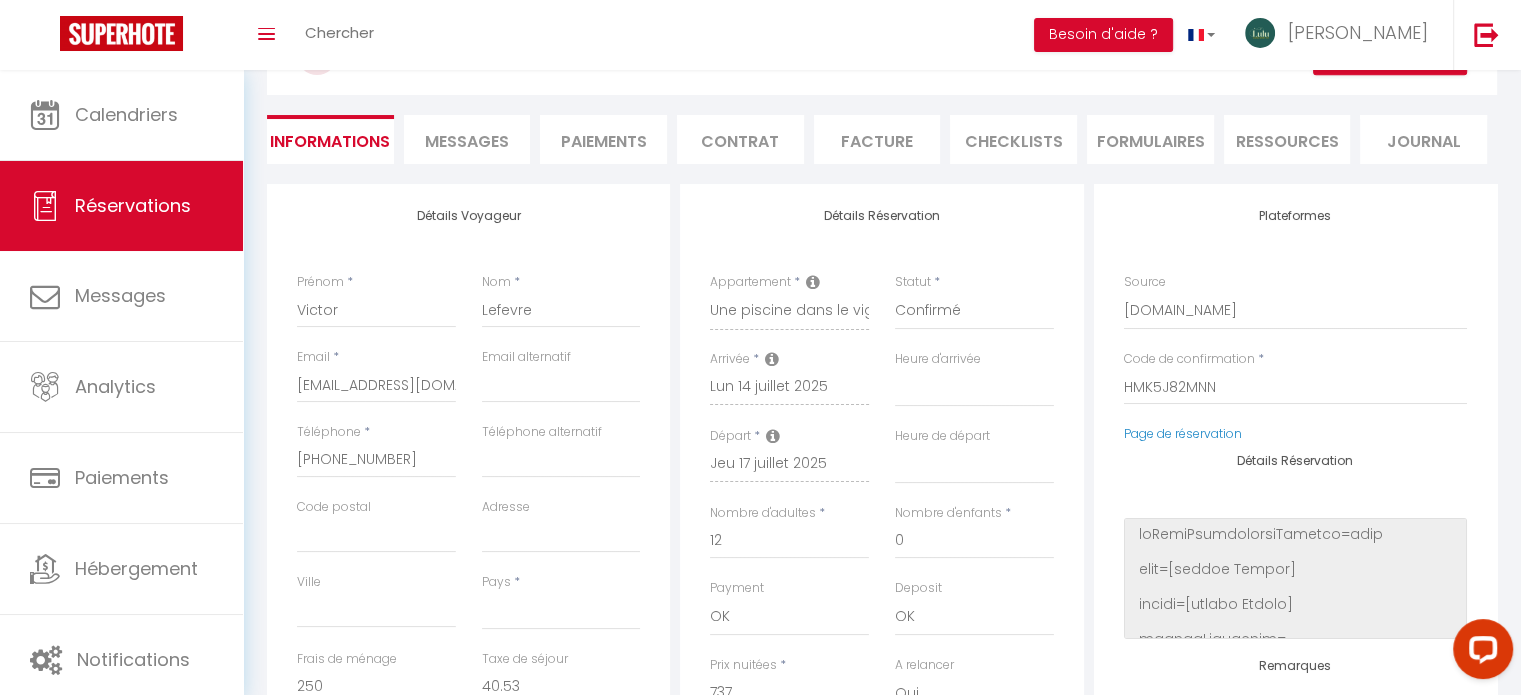 scroll, scrollTop: 0, scrollLeft: 0, axis: both 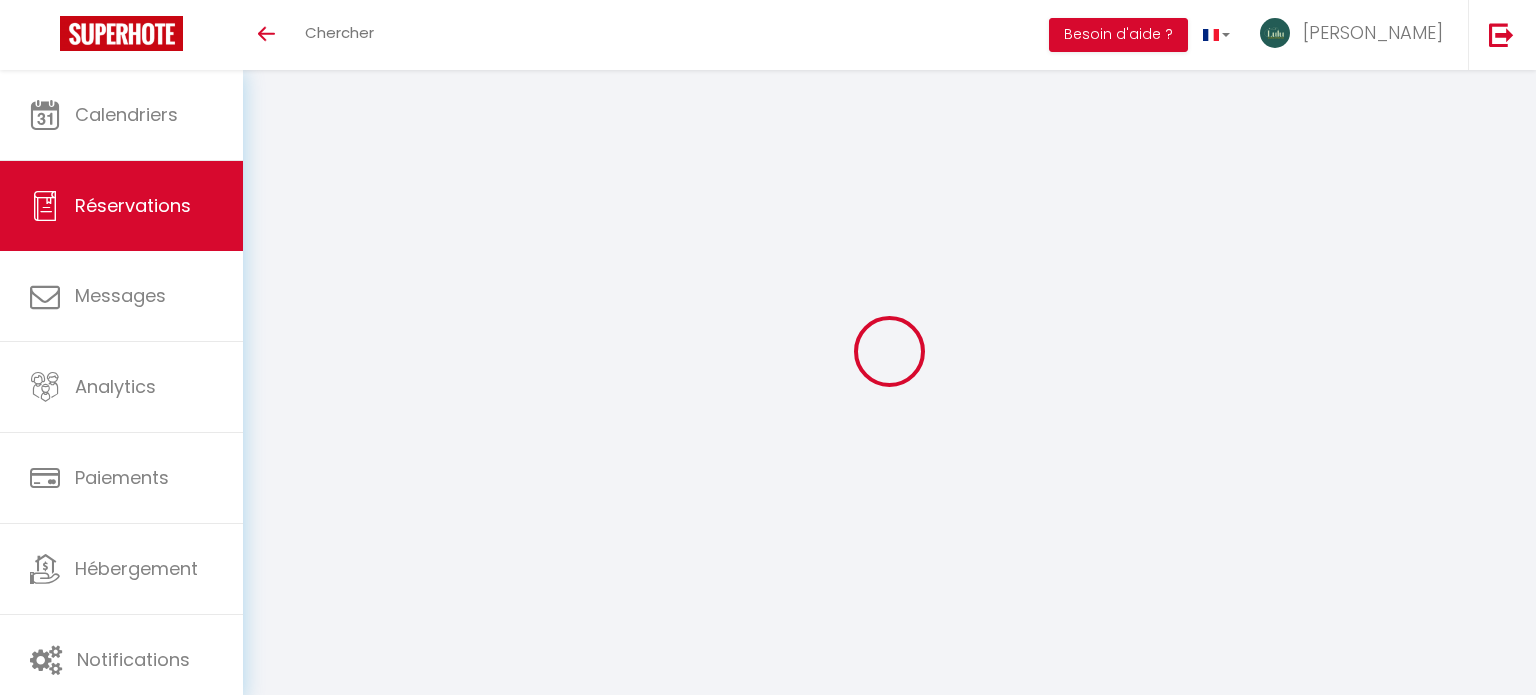 select 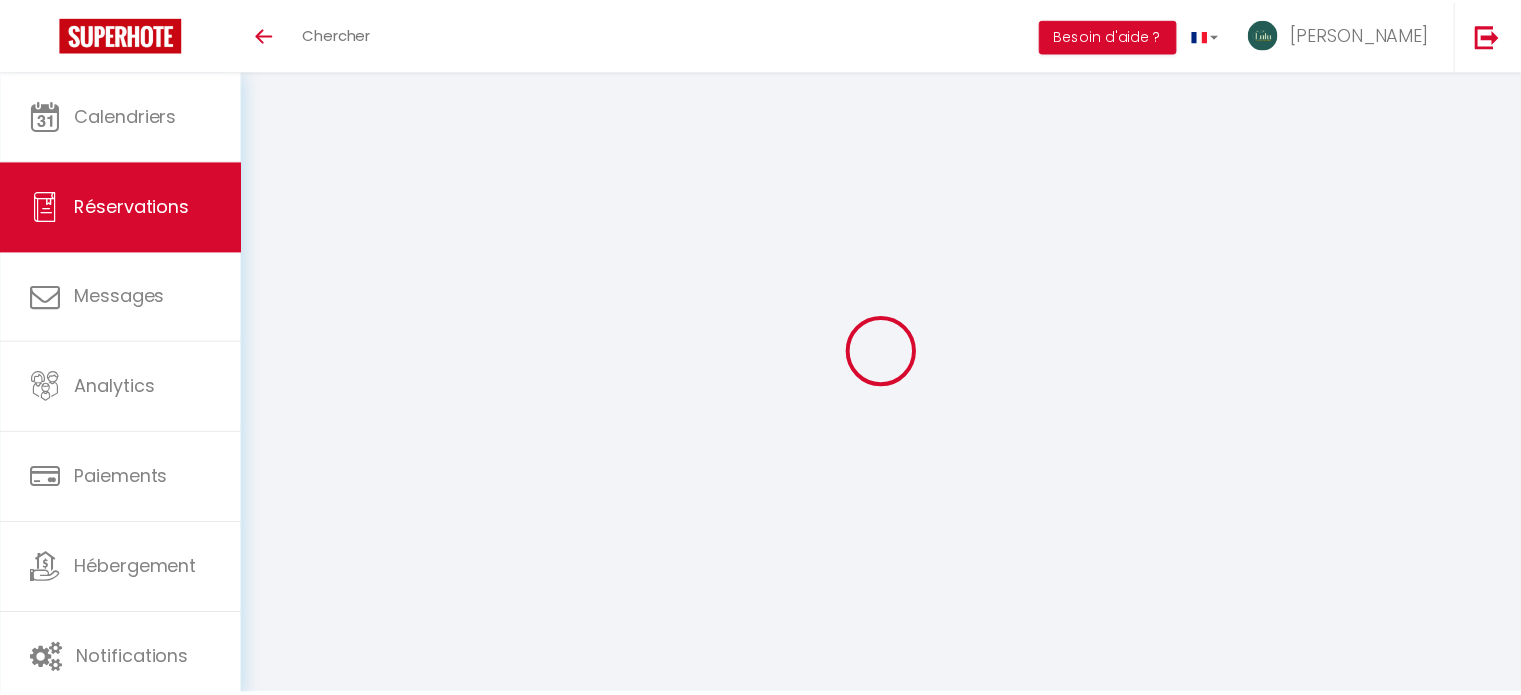 scroll, scrollTop: 0, scrollLeft: 0, axis: both 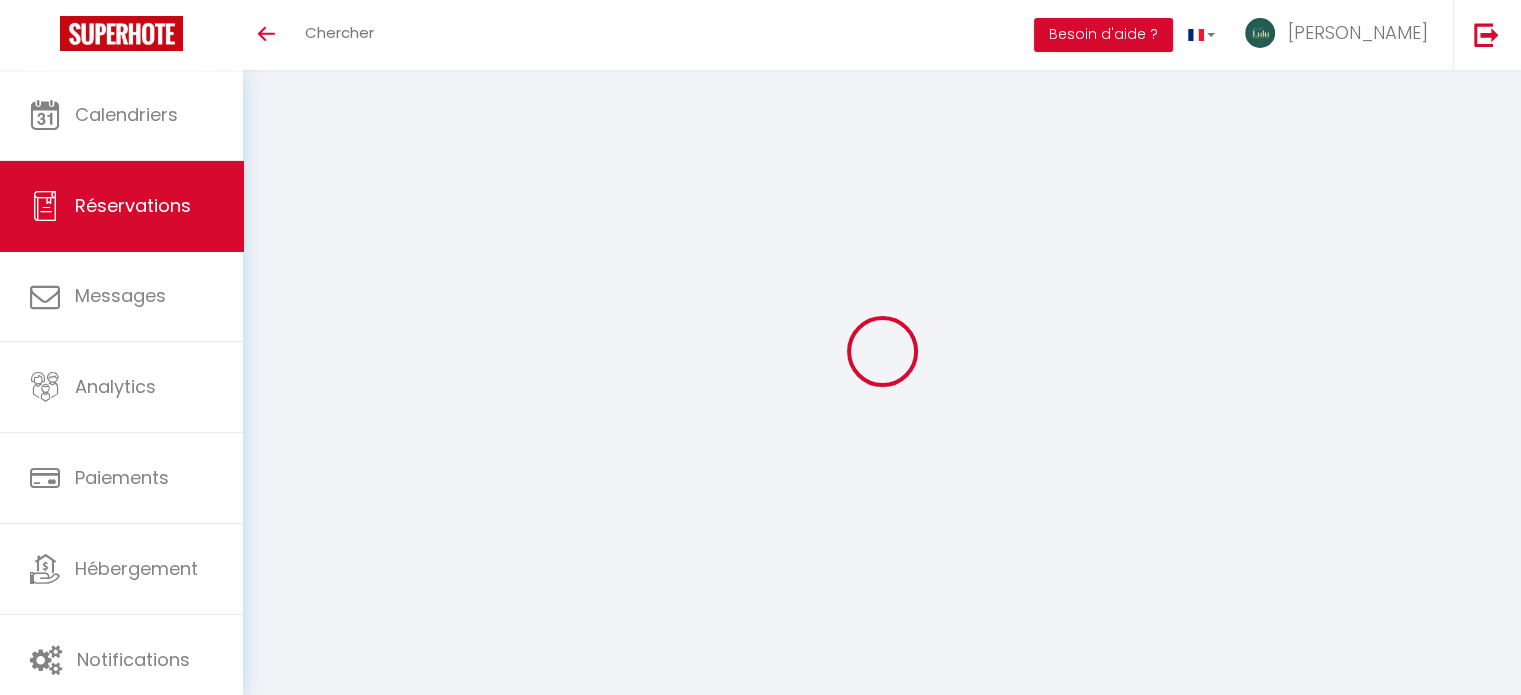 select 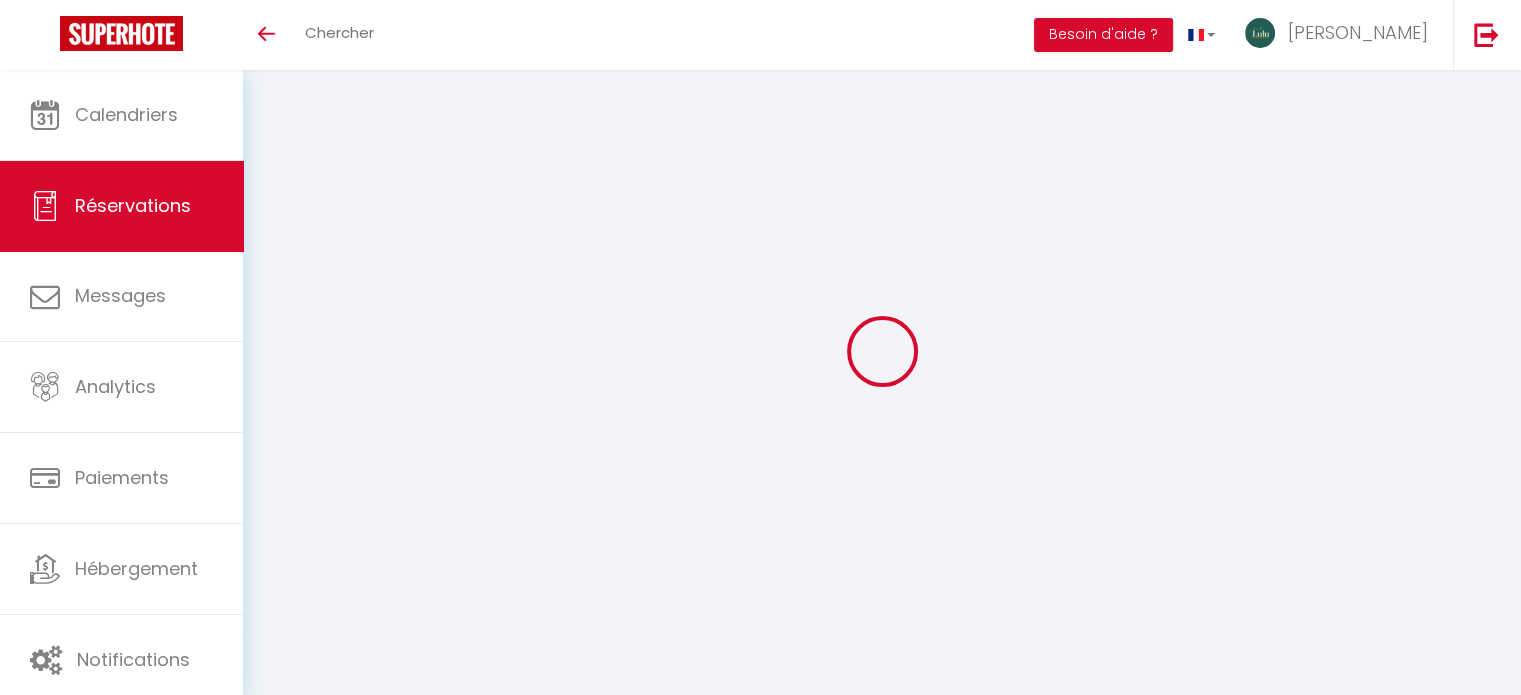 select 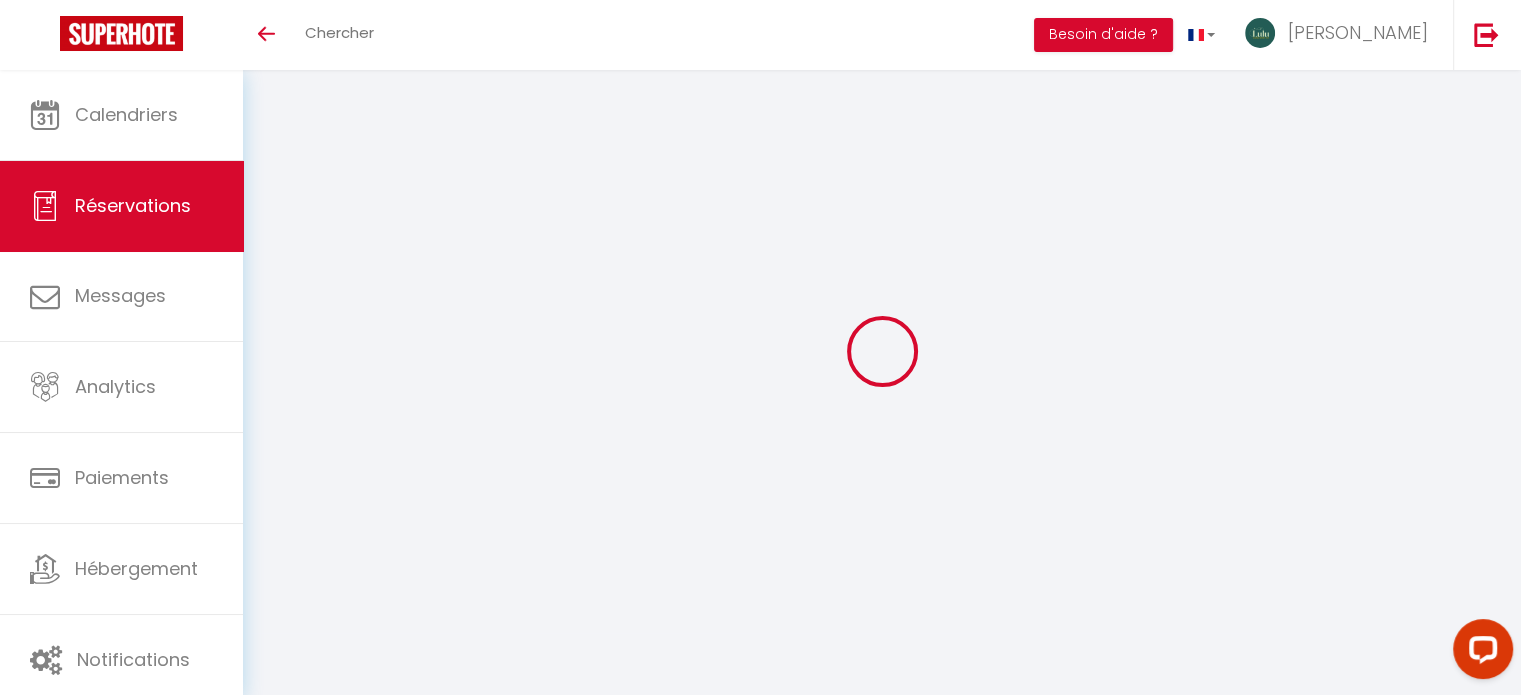 scroll, scrollTop: 0, scrollLeft: 0, axis: both 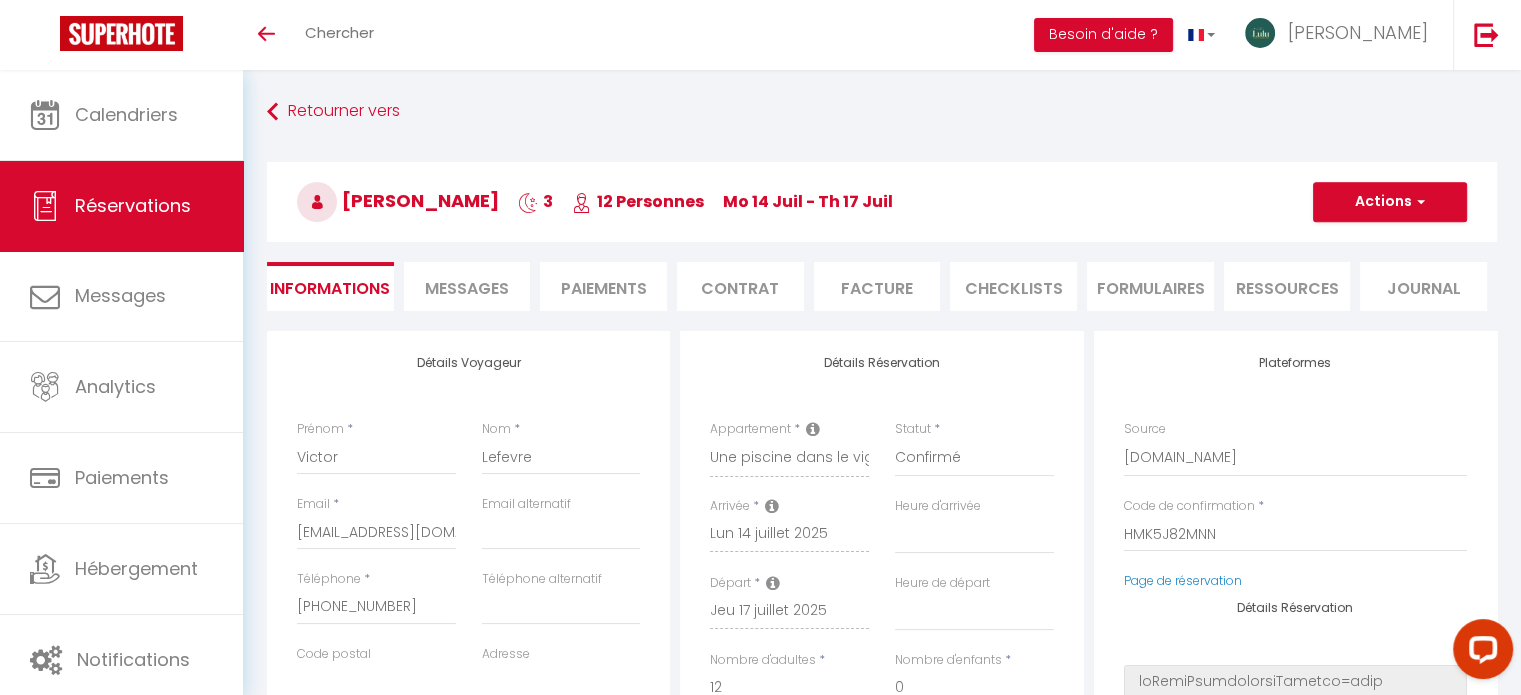 select 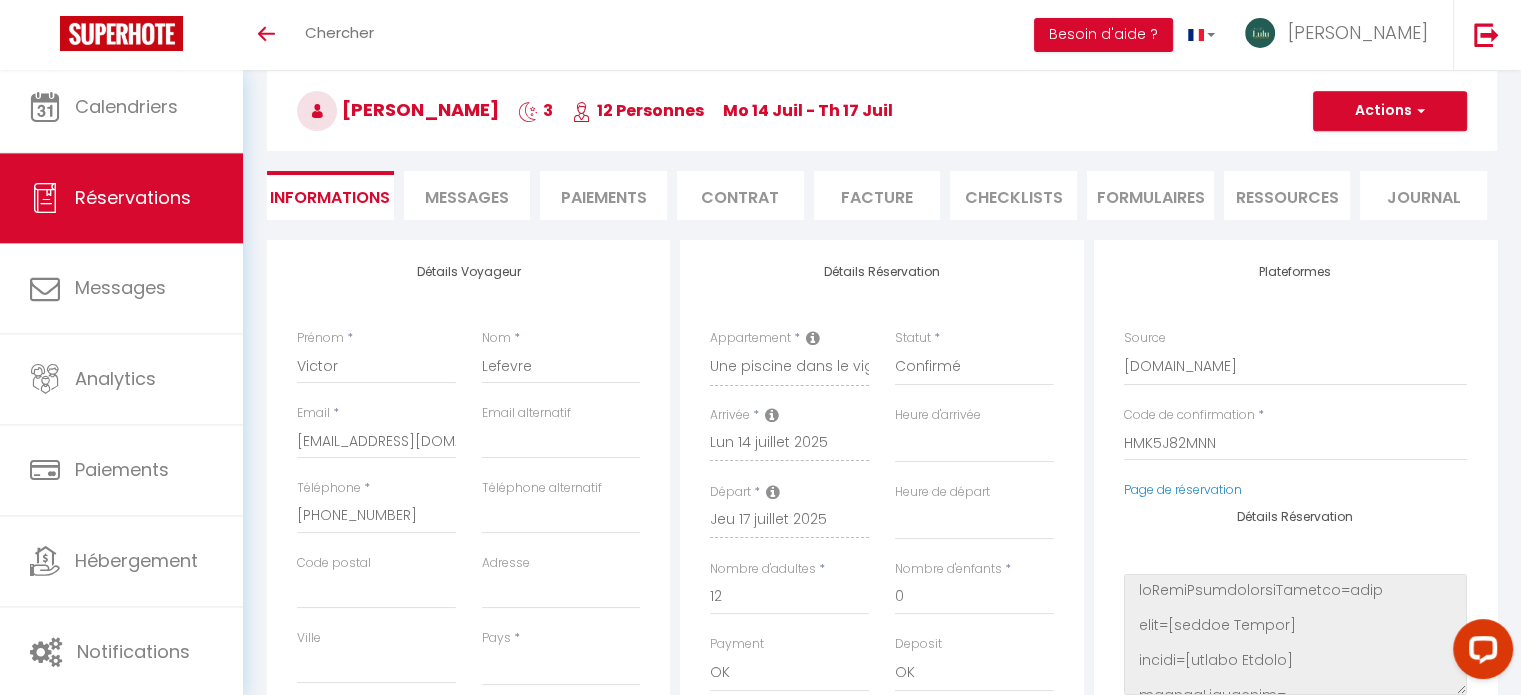 scroll, scrollTop: 3, scrollLeft: 0, axis: vertical 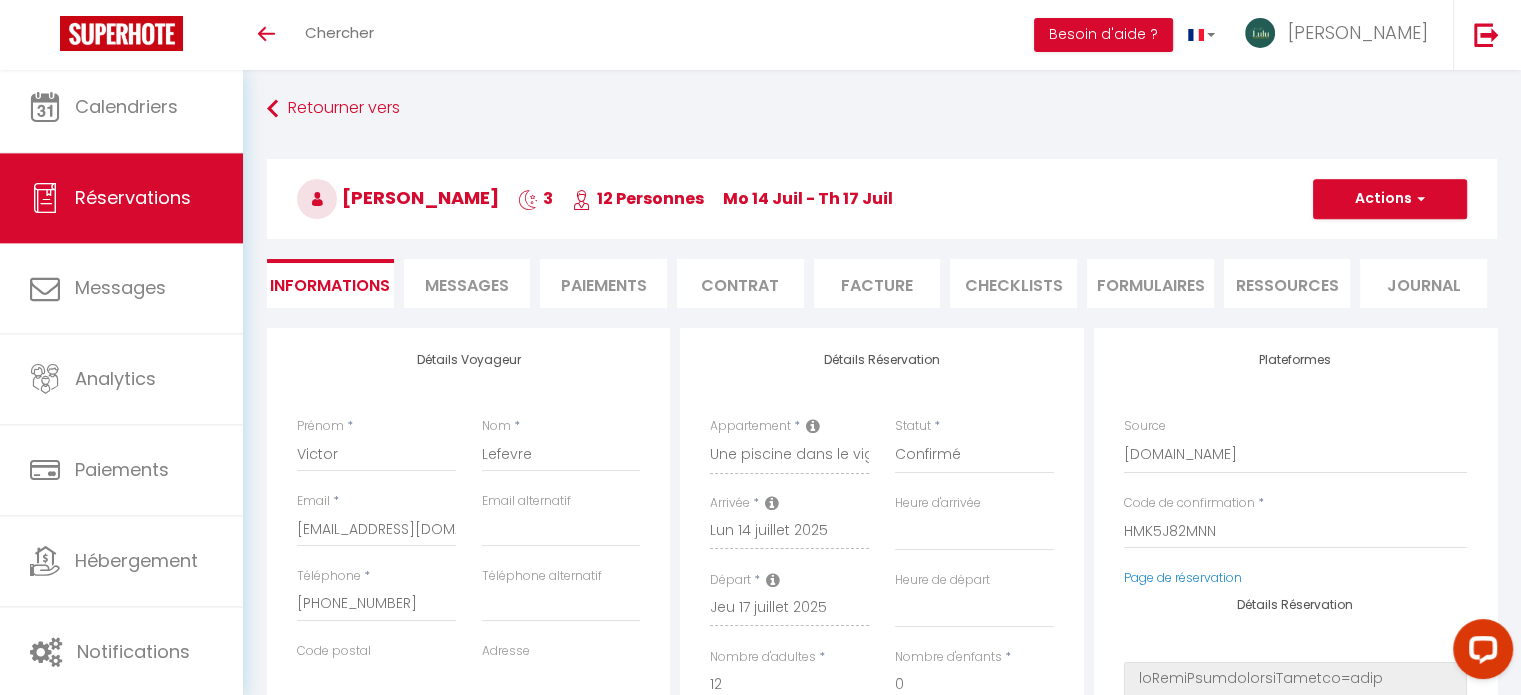 click on "Ressources" at bounding box center (1287, 283) 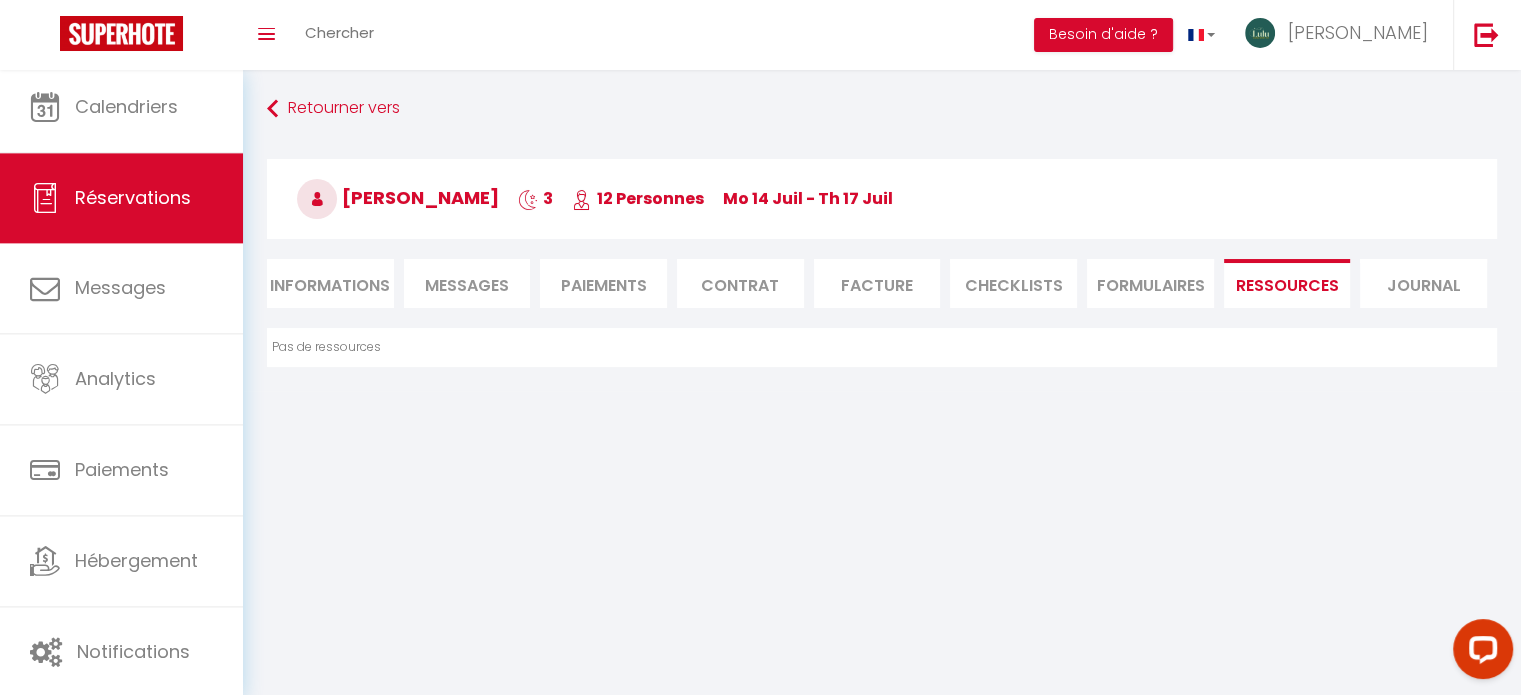 click on "FORMULAIRES" at bounding box center (1150, 283) 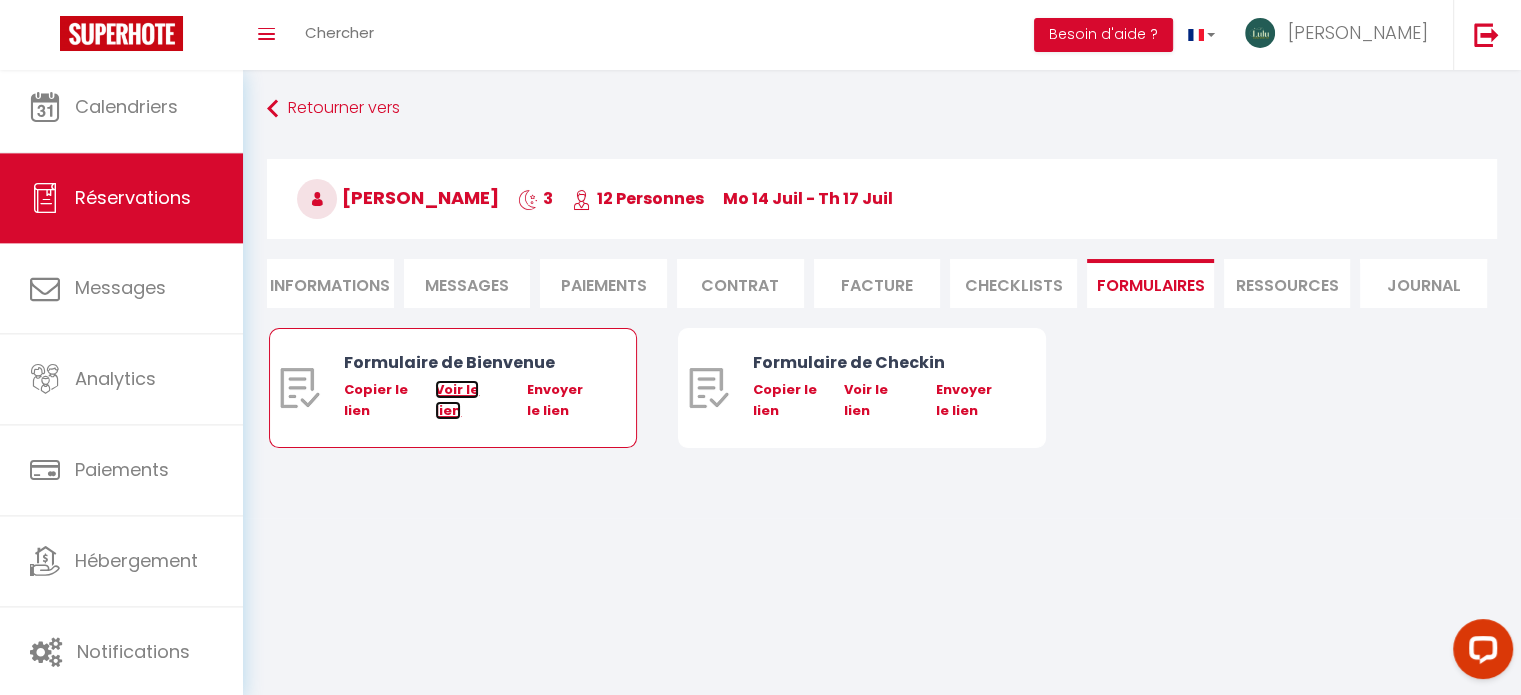 click on "Voir le lien" at bounding box center [457, 399] 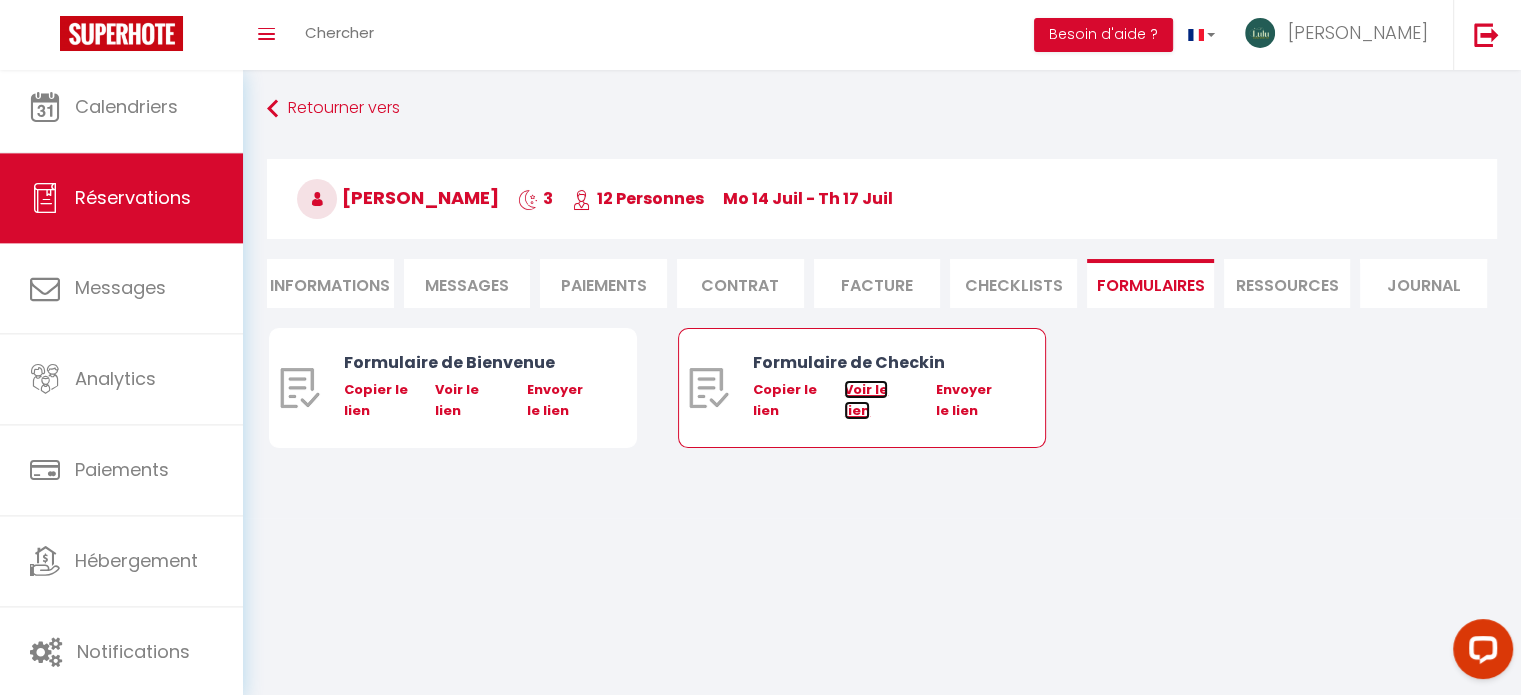 click on "Voir le lien" at bounding box center [866, 399] 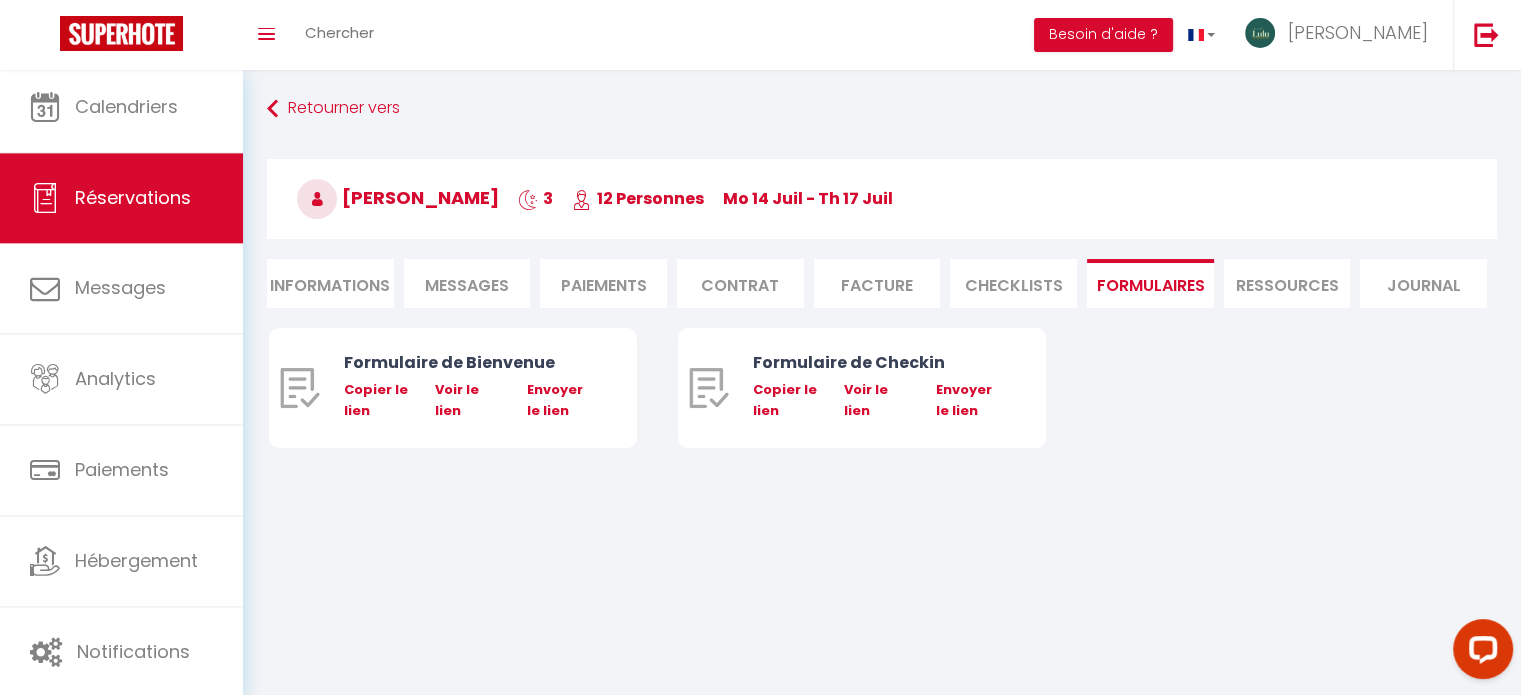 click on "Messages" at bounding box center [467, 285] 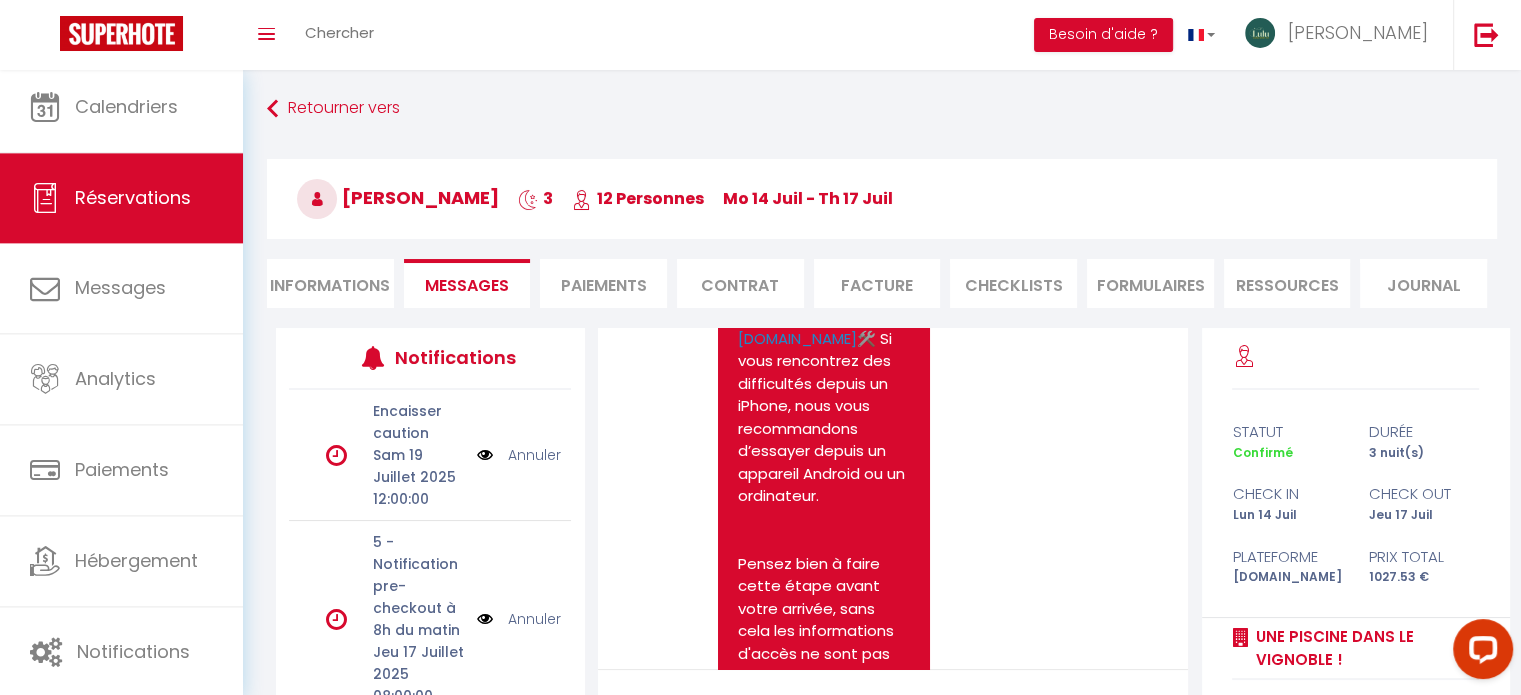 scroll, scrollTop: 6394, scrollLeft: 0, axis: vertical 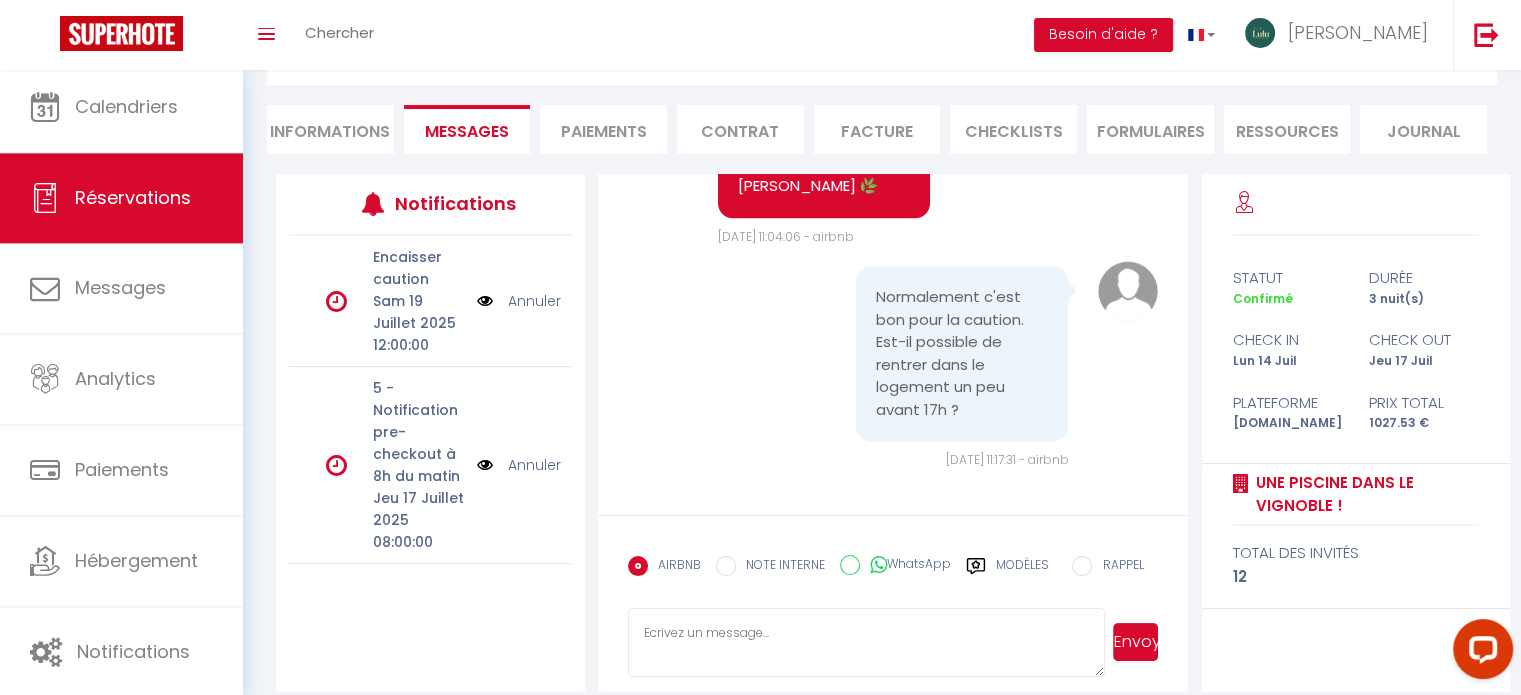 click at bounding box center (867, 643) 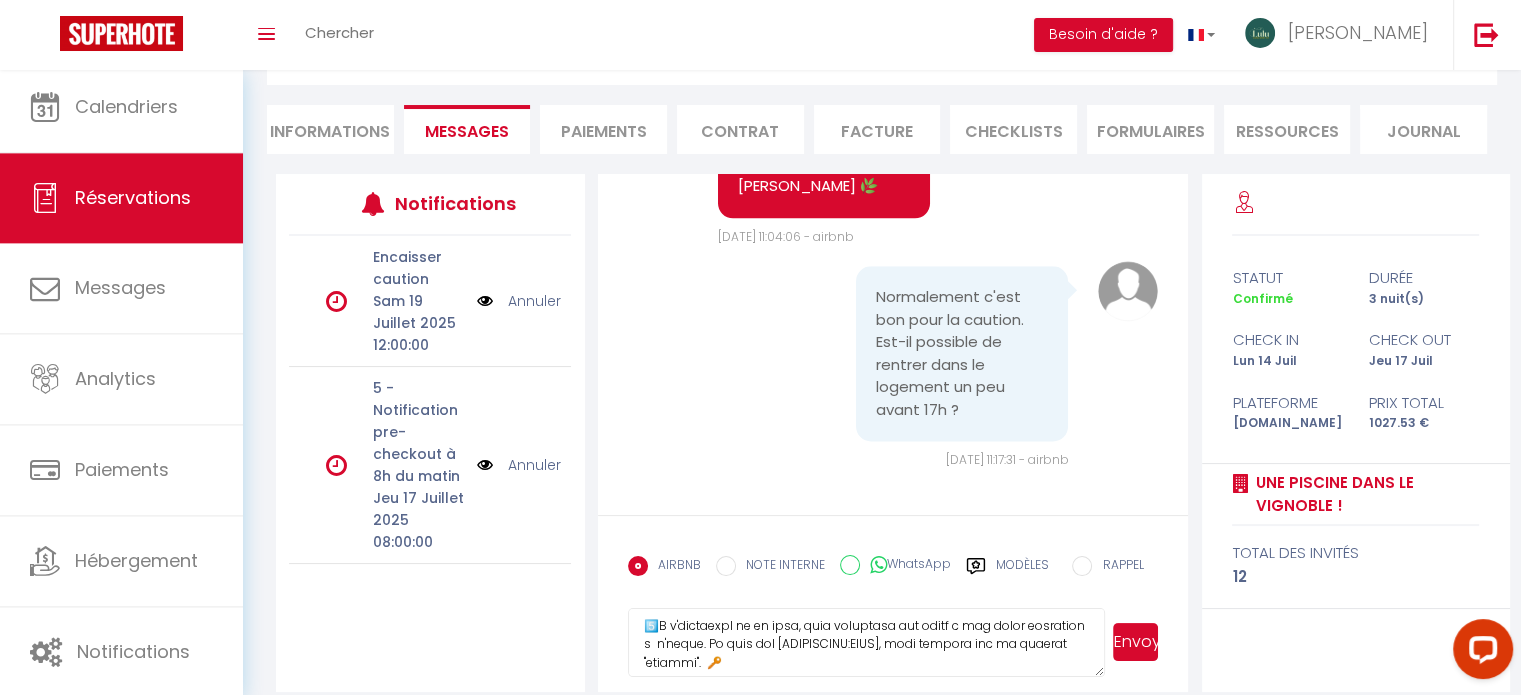 scroll, scrollTop: 242, scrollLeft: 0, axis: vertical 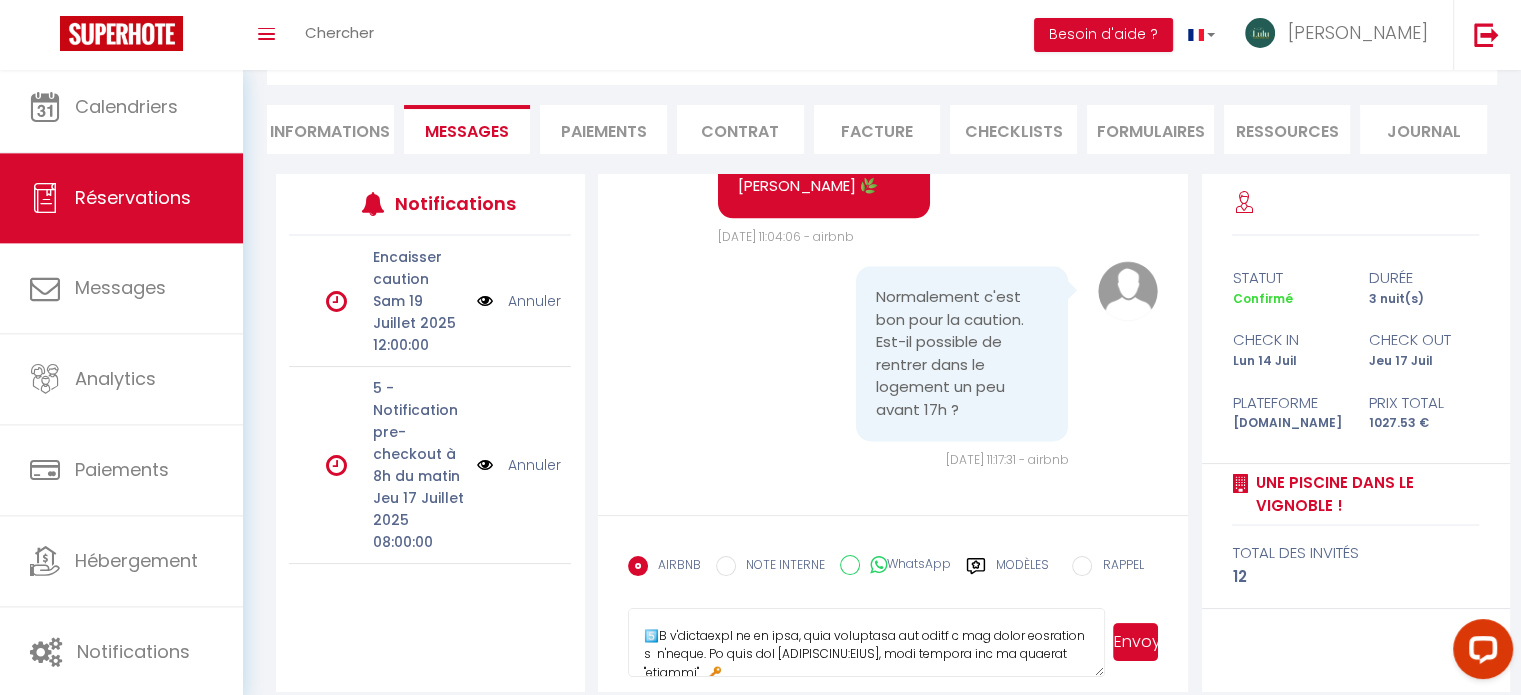 type on "Cher(e) Victor, 😊
Nous sommes ravis de vous accueillir dans notre logement et espérons que vous y passerez un merveilleux séjour ! 🏡✨
Pour faciliter votre arrivée en toute autonomie (à partir de 17h, sauf accord préalable), voici les étapes d'accès au logement :
1️⃣ Aller jusqu'à l'adresse 13 La Vrignais.
2️⃣ Vous trouverez une boîte à clé avec la clé du portail. Le code est 0304.
3️⃣A l'intérieur de la cour, vous trouverez une boîte à clé noire accrochée à  l'arbre. Le code est [RENTALDOOR:CODE], puis appuyez sur le symbole "cadenas".  🔑
En entrant dans la maison, désactivez l'alarme sur le clavier numérique au-dessus des interrupteurs. Le code est 2016.
Lorsque vous quittez le logement, n’oubliez pas de remettre les clés au même endroit ! 🔒
📍 Besoin d’idées de sorties ? Rendez-vous sur notre site 👉 www.conciergerielulu.com, rubrique "blog / actu", pour découvrir nos coups de cœur et explorer la région ! 🌟
📞 Nous sommes là pour vous ! Si vous avez la moindre question ou besoin d’assistance, n’hés..." 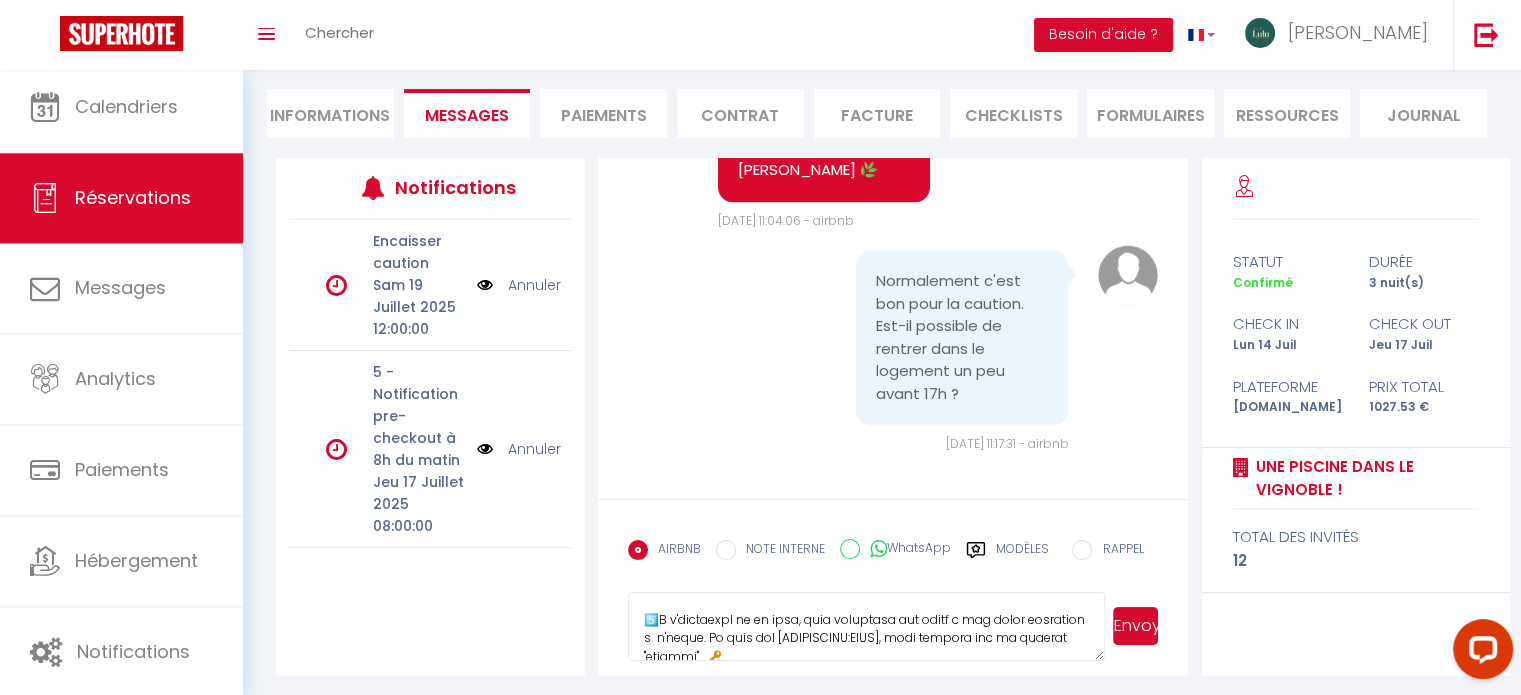 scroll, scrollTop: 177, scrollLeft: 0, axis: vertical 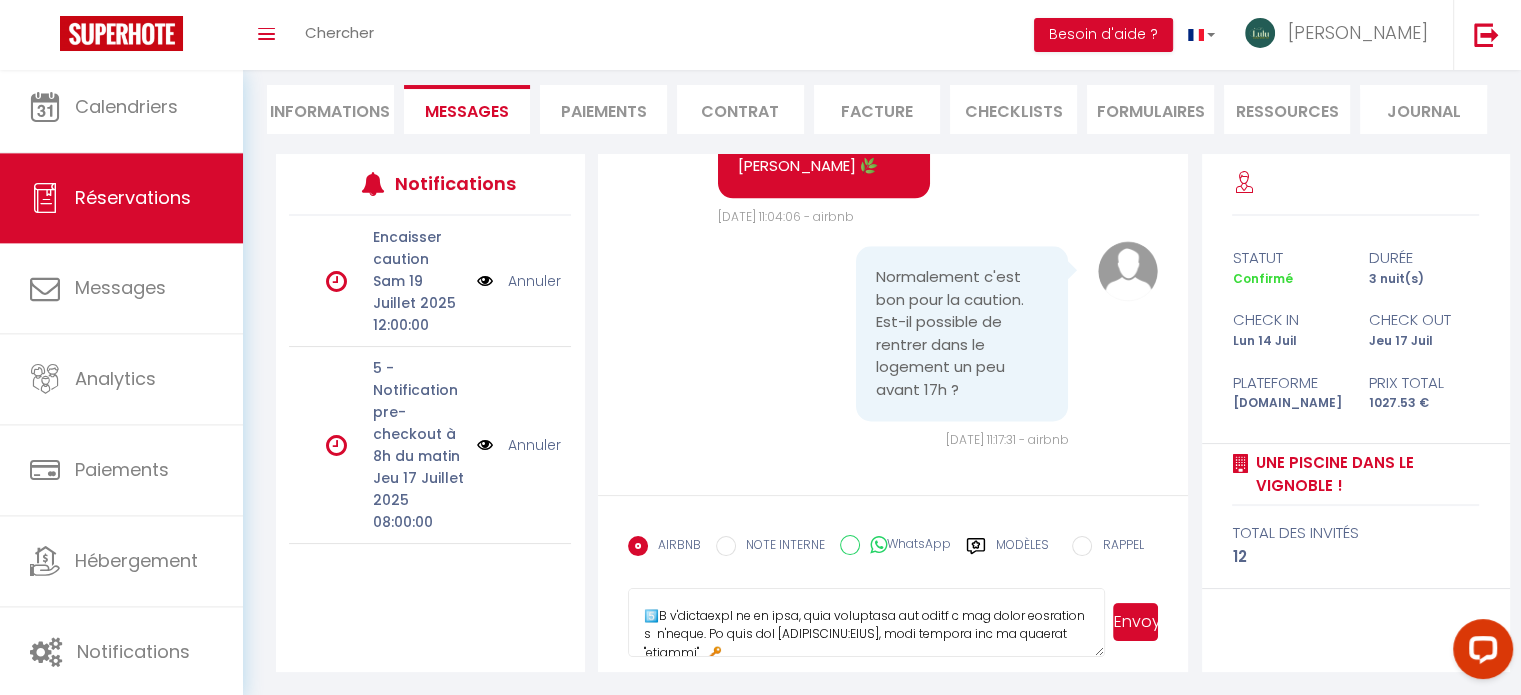 type on "[" 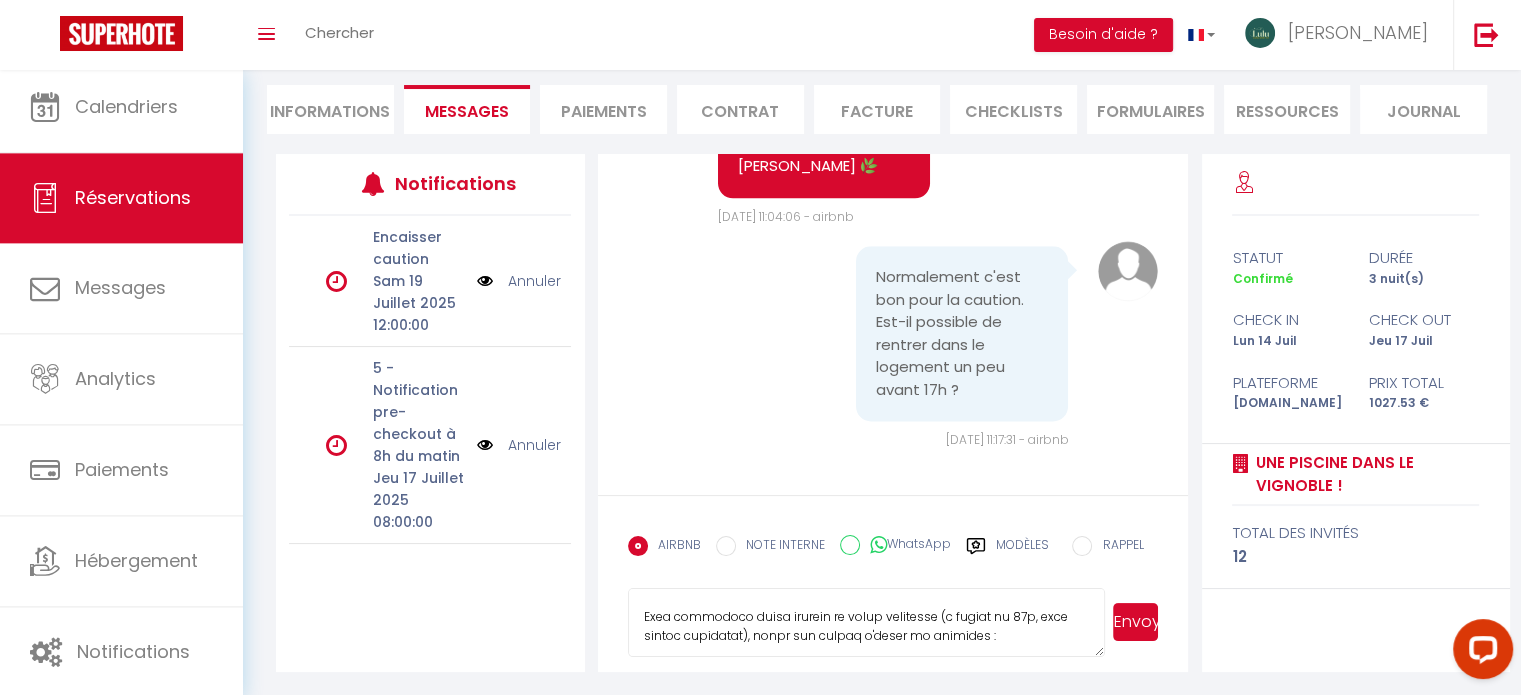 scroll, scrollTop: 94, scrollLeft: 0, axis: vertical 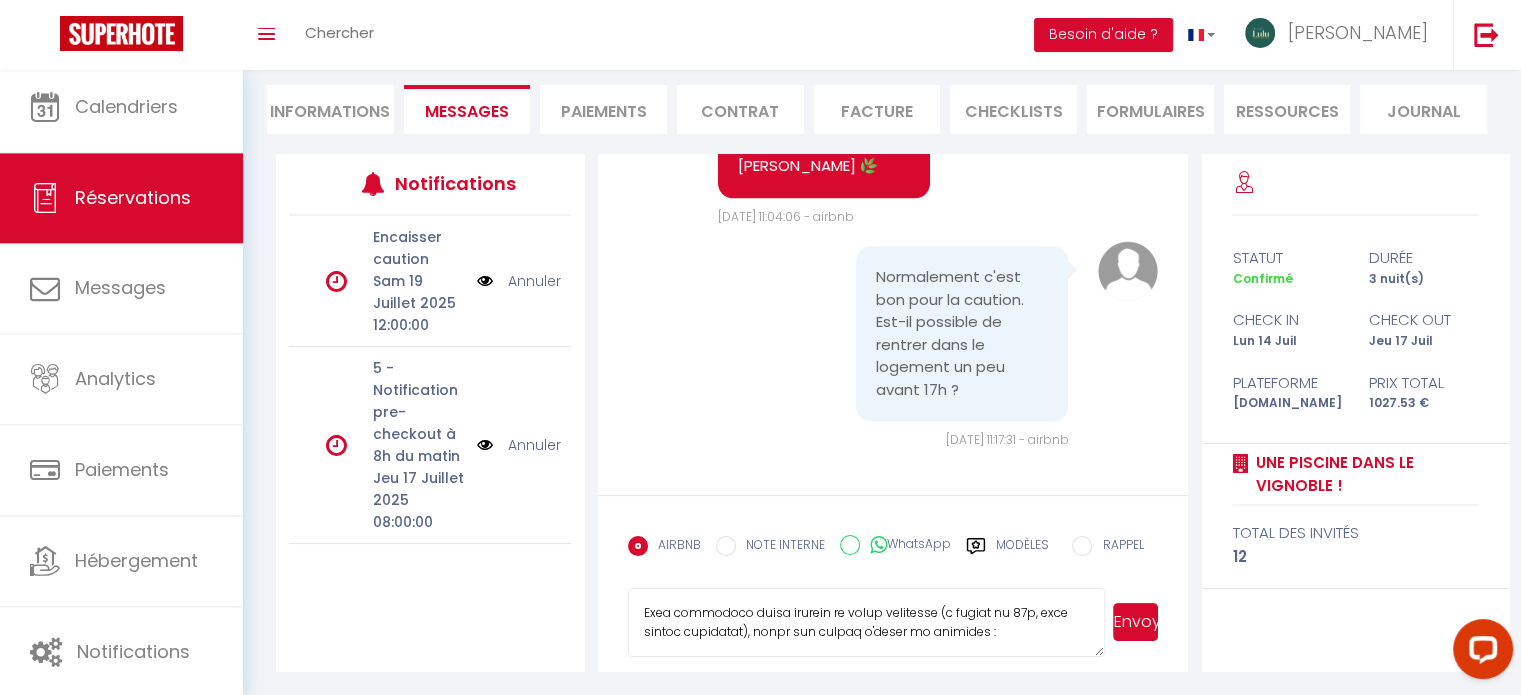 drag, startPoint x: 644, startPoint y: 615, endPoint x: 752, endPoint y: 627, distance: 108.66462 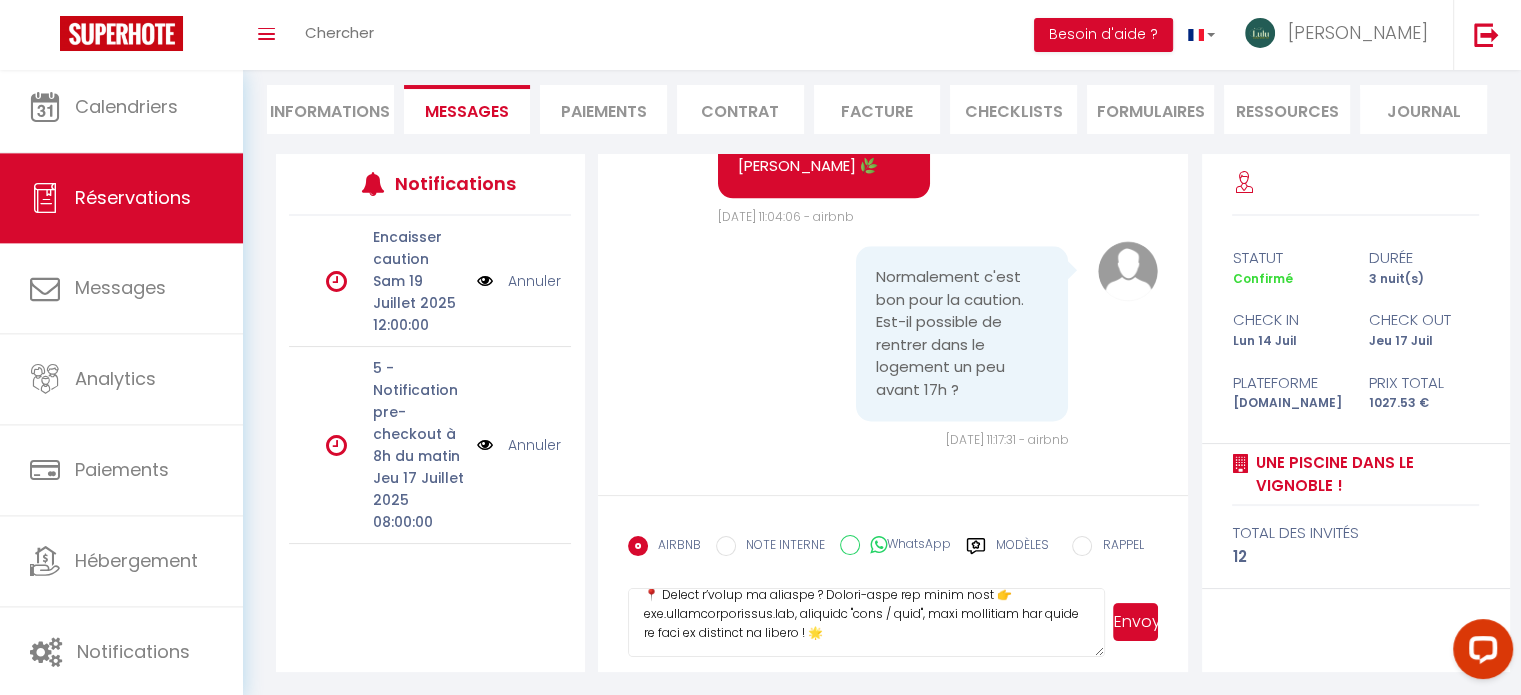 scroll, scrollTop: 516, scrollLeft: 0, axis: vertical 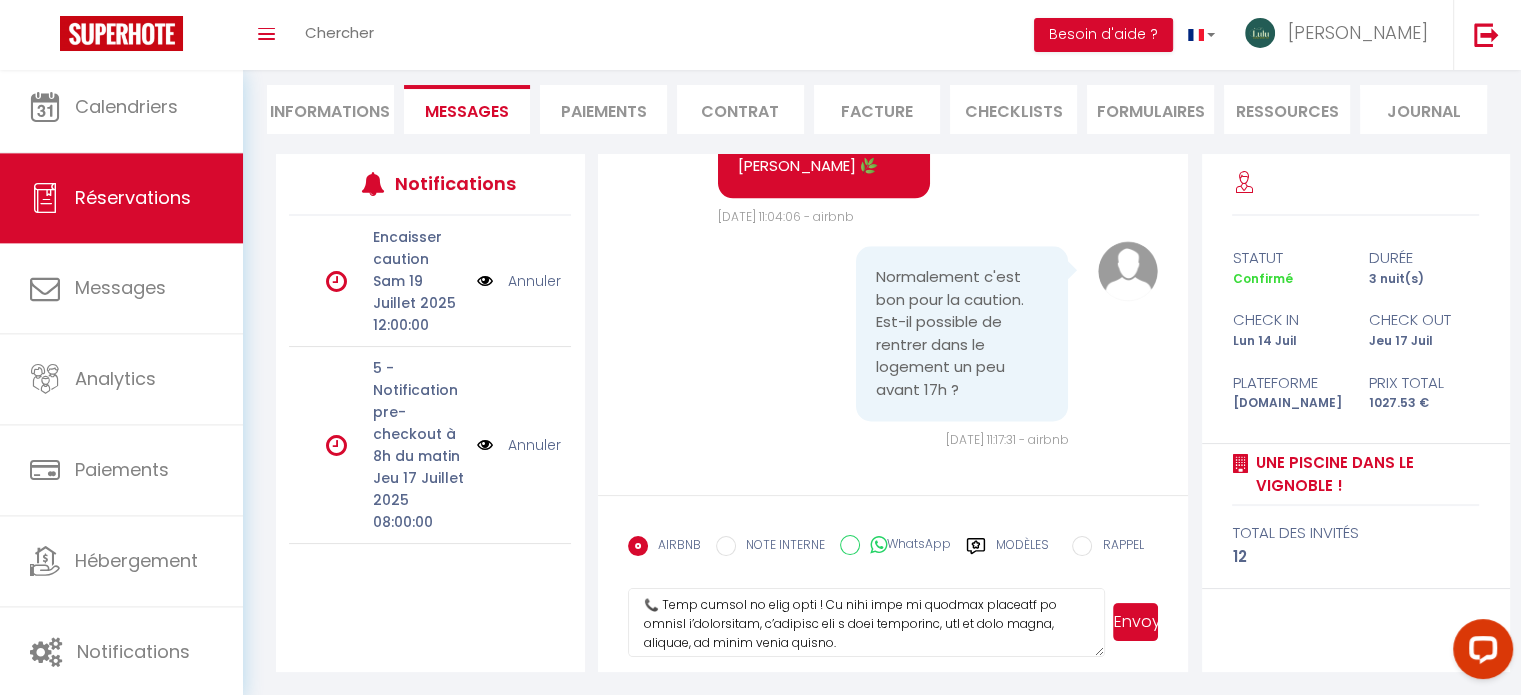 type on "Cher(e) Victor, 😊
Nous sommes ravis de vous accueillir dans notre logement et espérons que vous y passerez un merveilleux séjour ! 🏡✨
Vous pourrez accéder à la maison dès 15h. Voici les étapes d'accès au logement :
1️⃣ Aller jusqu'à l'adresse 13 La Vrignais.
2️⃣ Vous trouverez une boîte à clé avec la clé du portail. Le code est 0304.
3️⃣A l'intérieur de la cour, vous trouverez une boîte à clé noire accrochée à  l'arbre. Le code est 292 853 751, puis appuyez sur le symbole "cadenas".  🔑
En entrant dans la maison, désactivez l'alarme sur le clavier numérique au-dessus des interrupteurs. Le code est 2016.
Lorsque vous quittez le logement, n’oubliez pas de remettre les clés au même endroit ! 🔒
📍 Besoin d’idées de sorties ? Rendez-vous sur notre site 👉 www.conciergerielulu.com, rubrique "blog / actu", pour découvrir nos coups de cœur et explorer la région ! 🌟
📞 Nous sommes là pour vous ! Si vous avez la moindre question ou besoin d’assistance, n’hésitez pas à nous contacter, que ce soit avant, pendant,..." 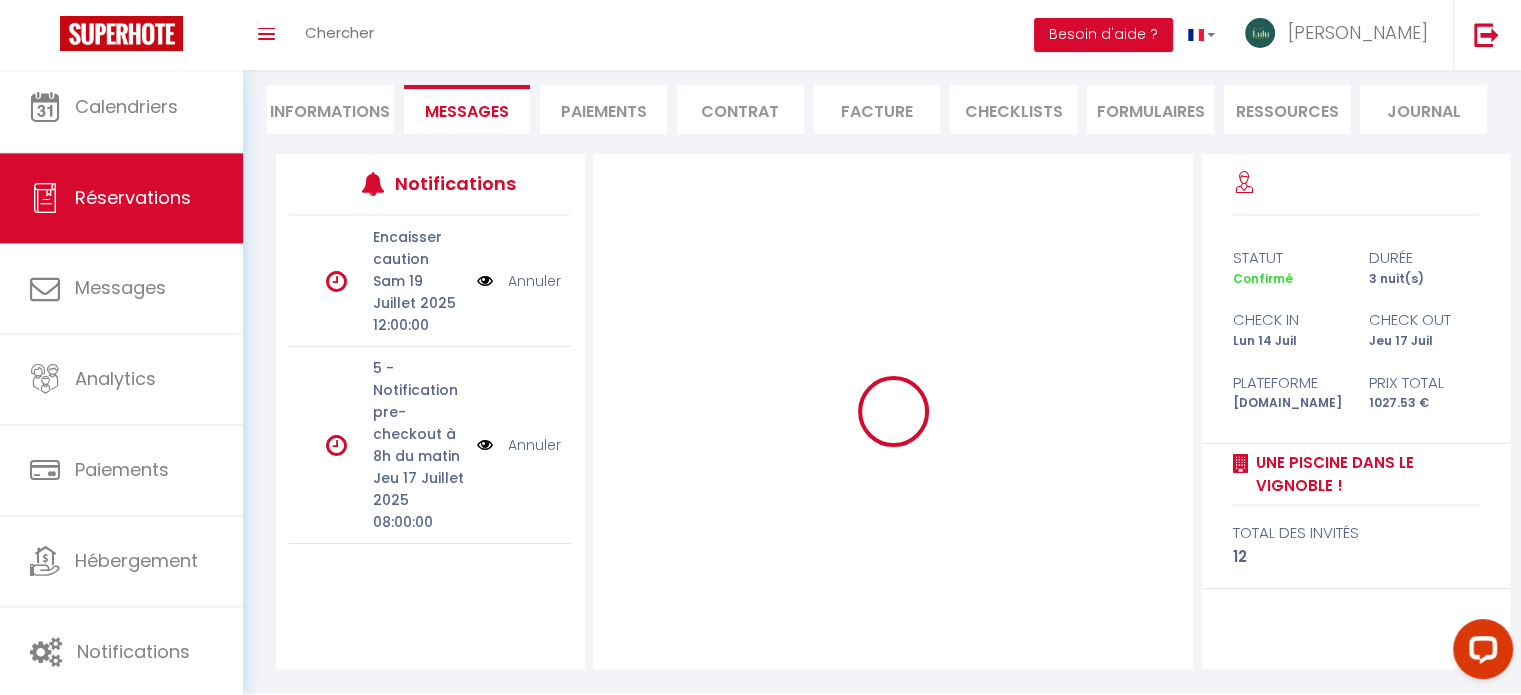scroll, scrollTop: 175, scrollLeft: 0, axis: vertical 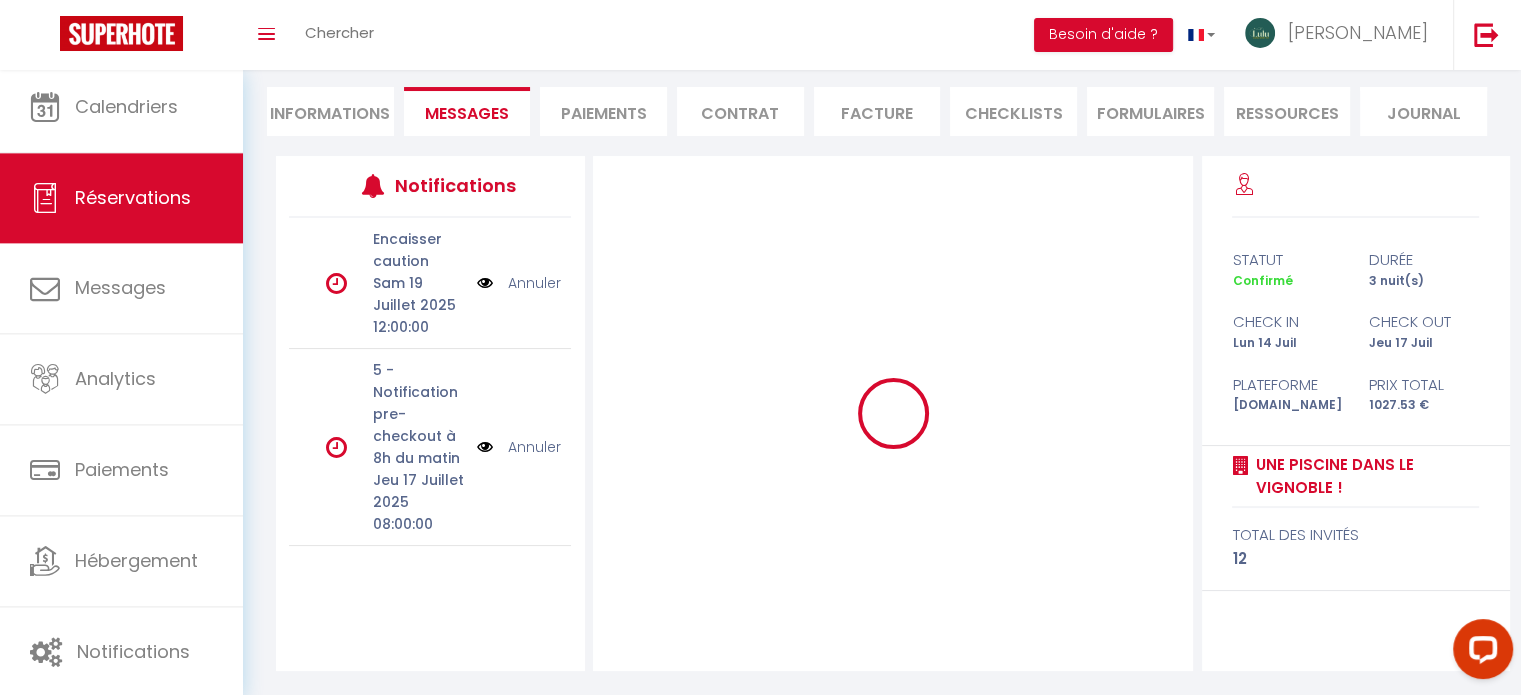 type 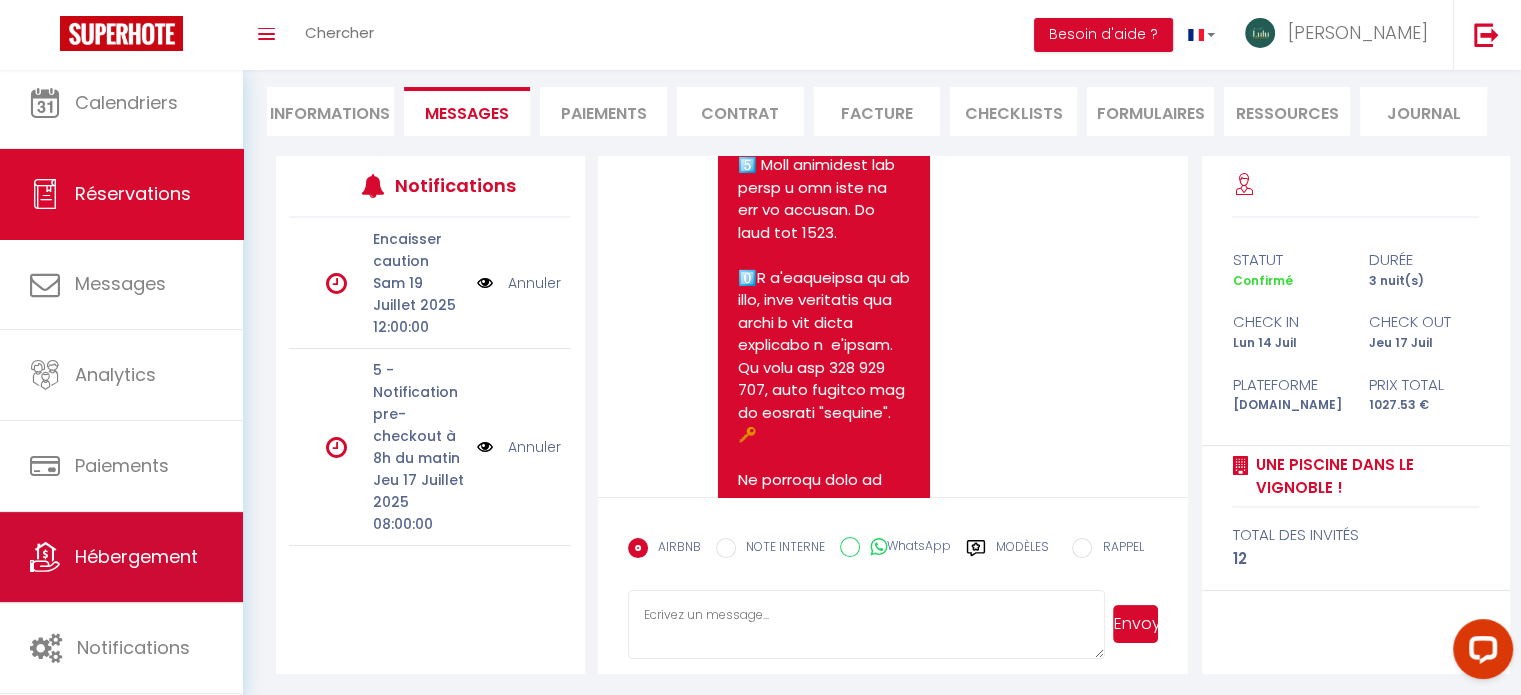 click on "Hébergement" at bounding box center [136, 556] 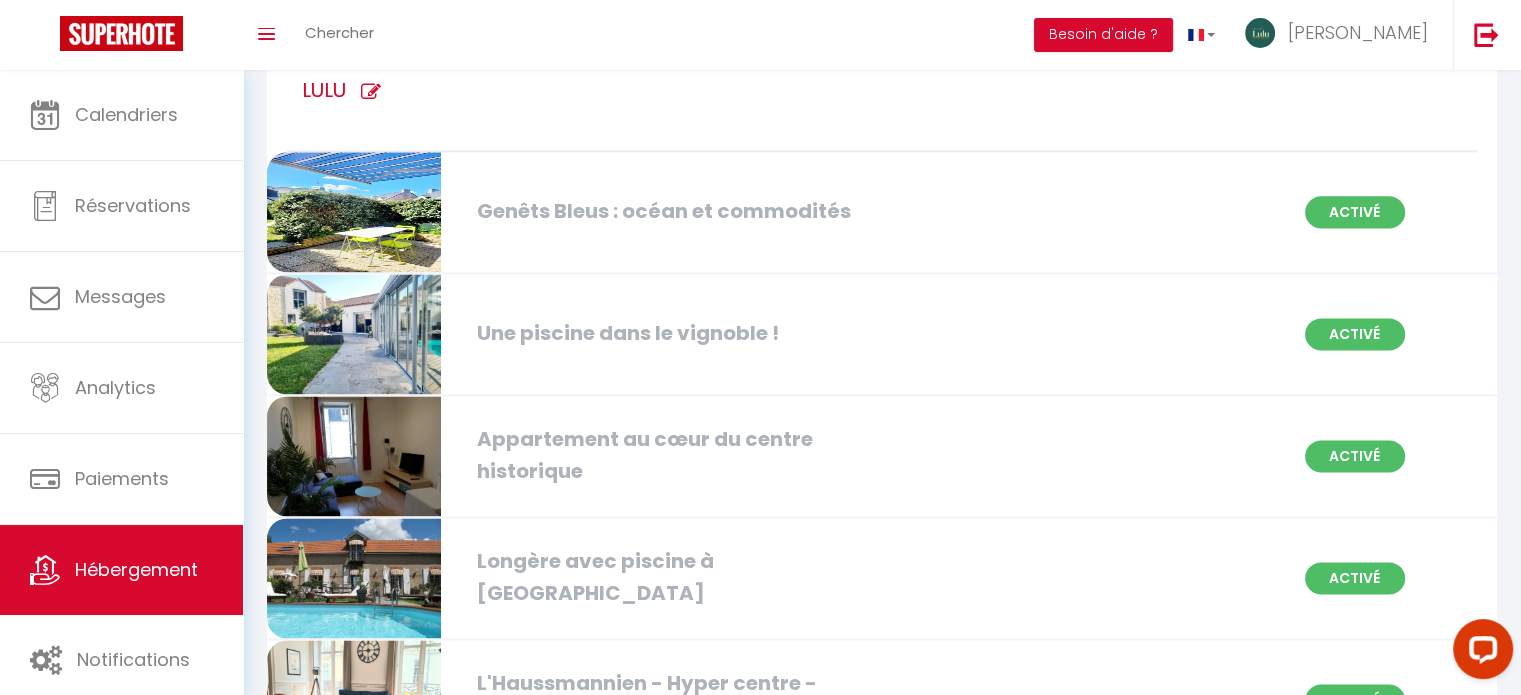 scroll, scrollTop: 2663, scrollLeft: 0, axis: vertical 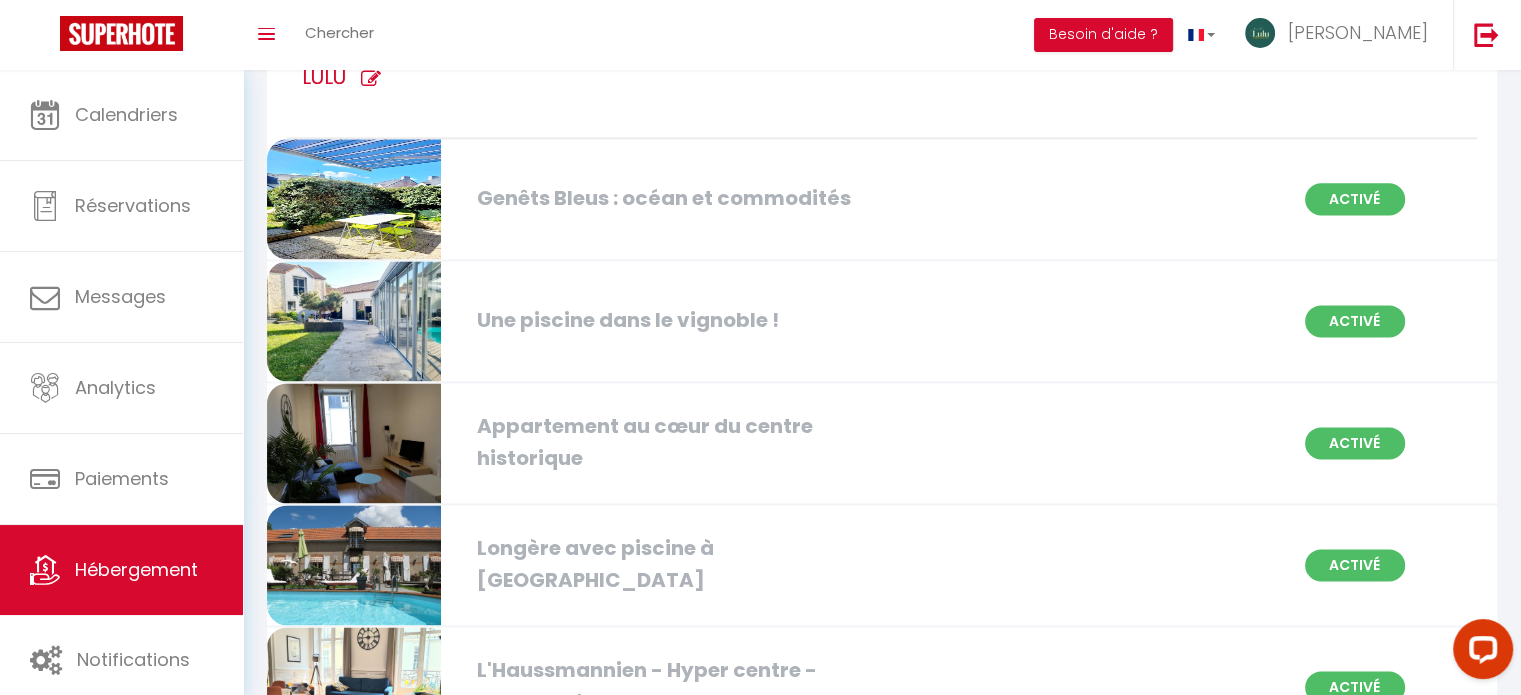 click at bounding box center (354, 321) 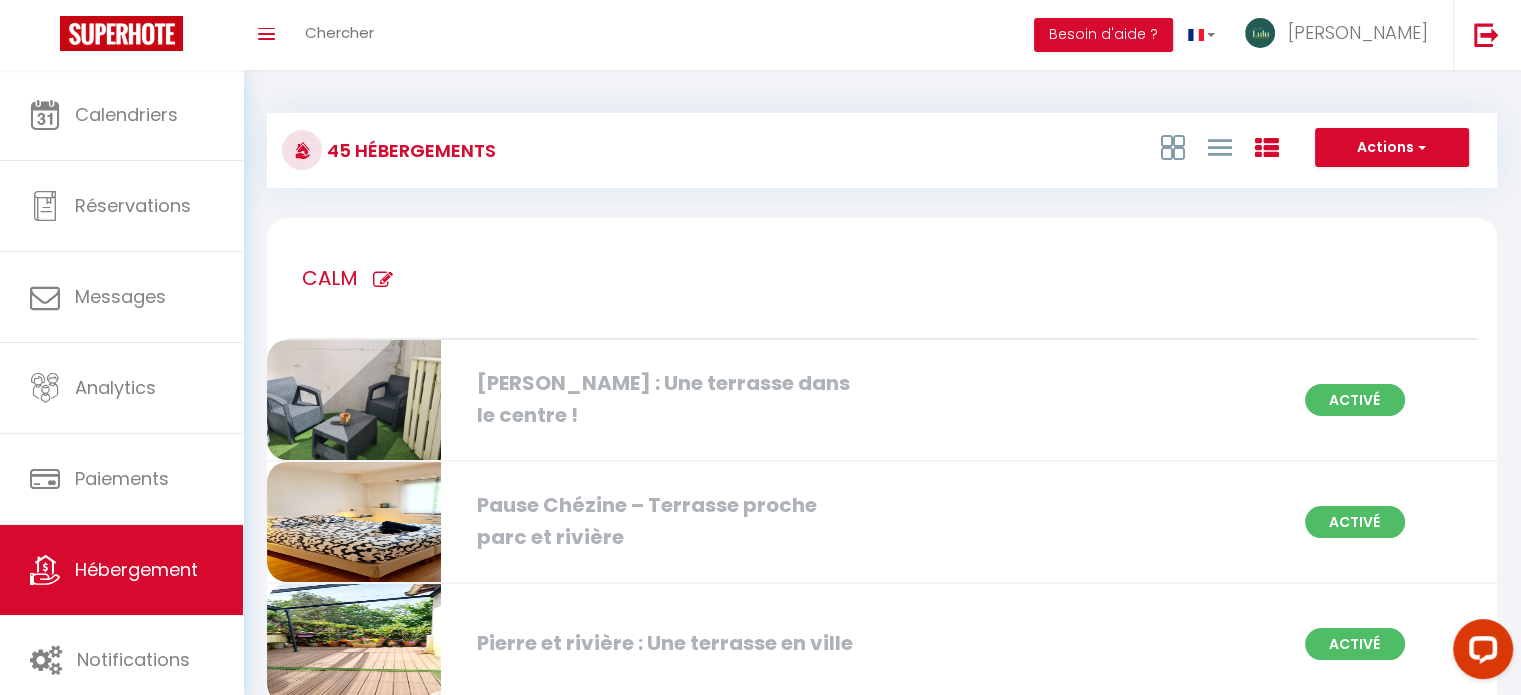 select on "3" 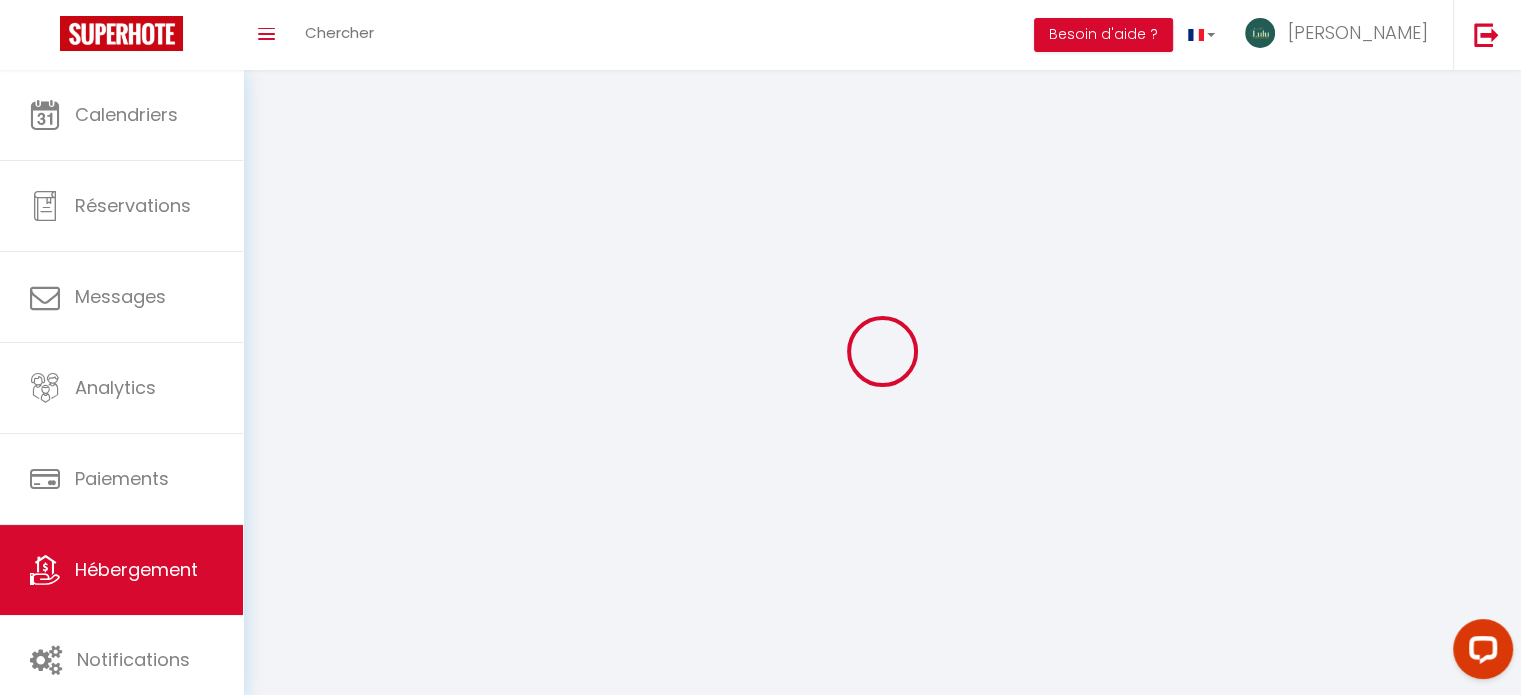 select 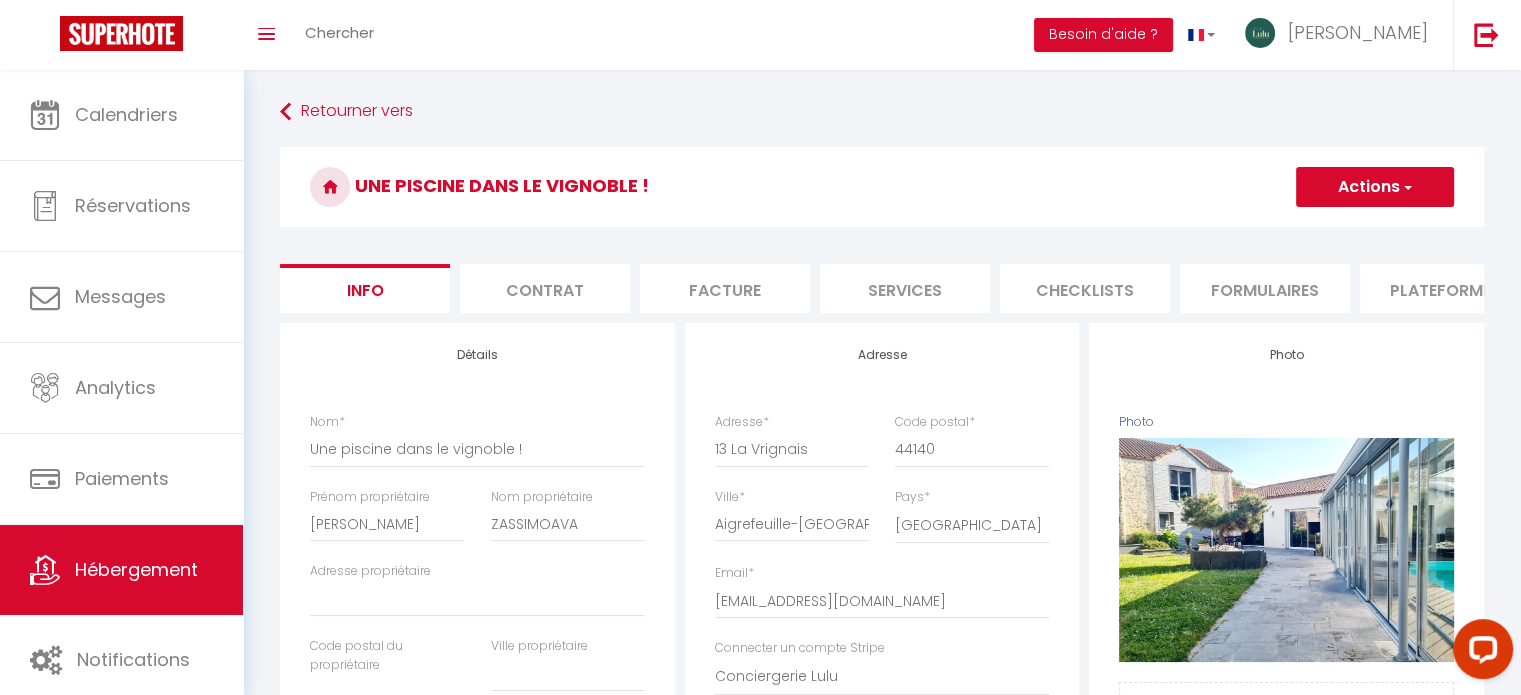 select 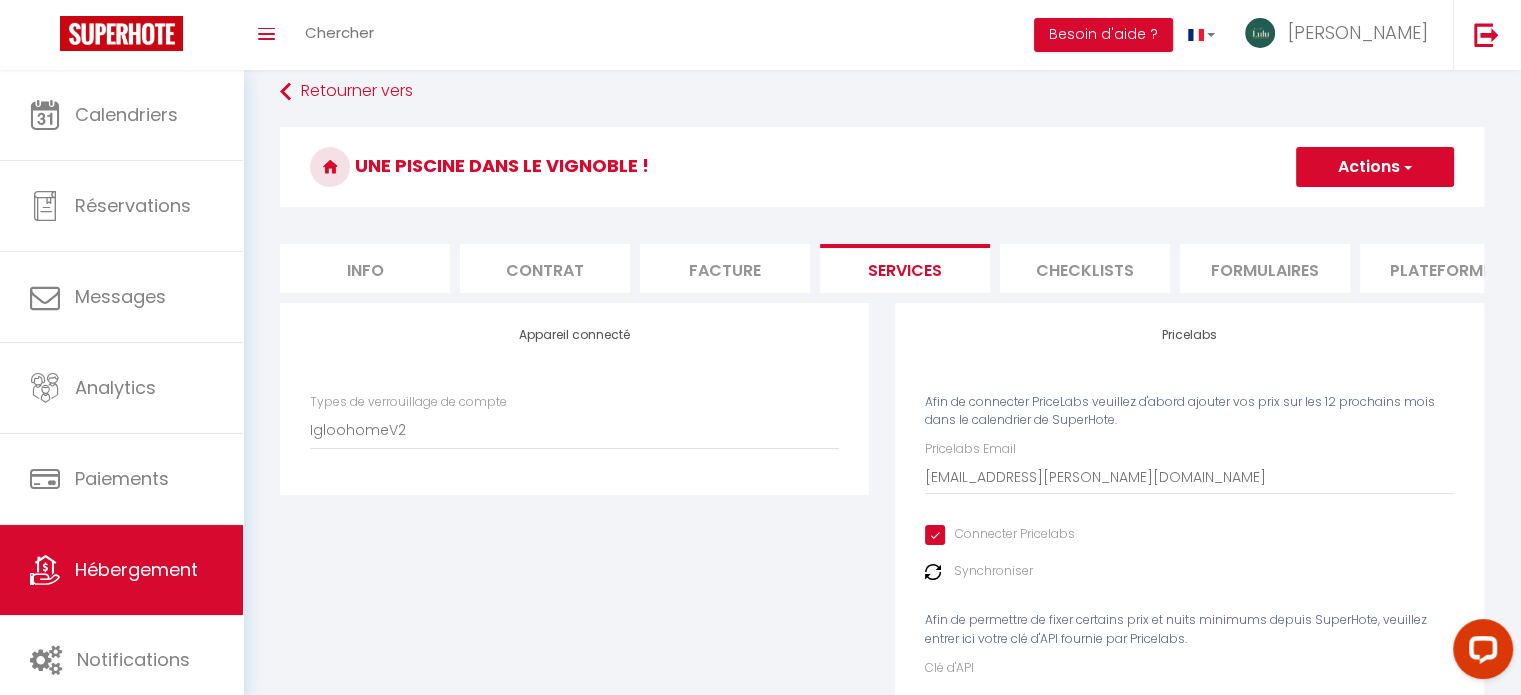 scroll, scrollTop: 0, scrollLeft: 0, axis: both 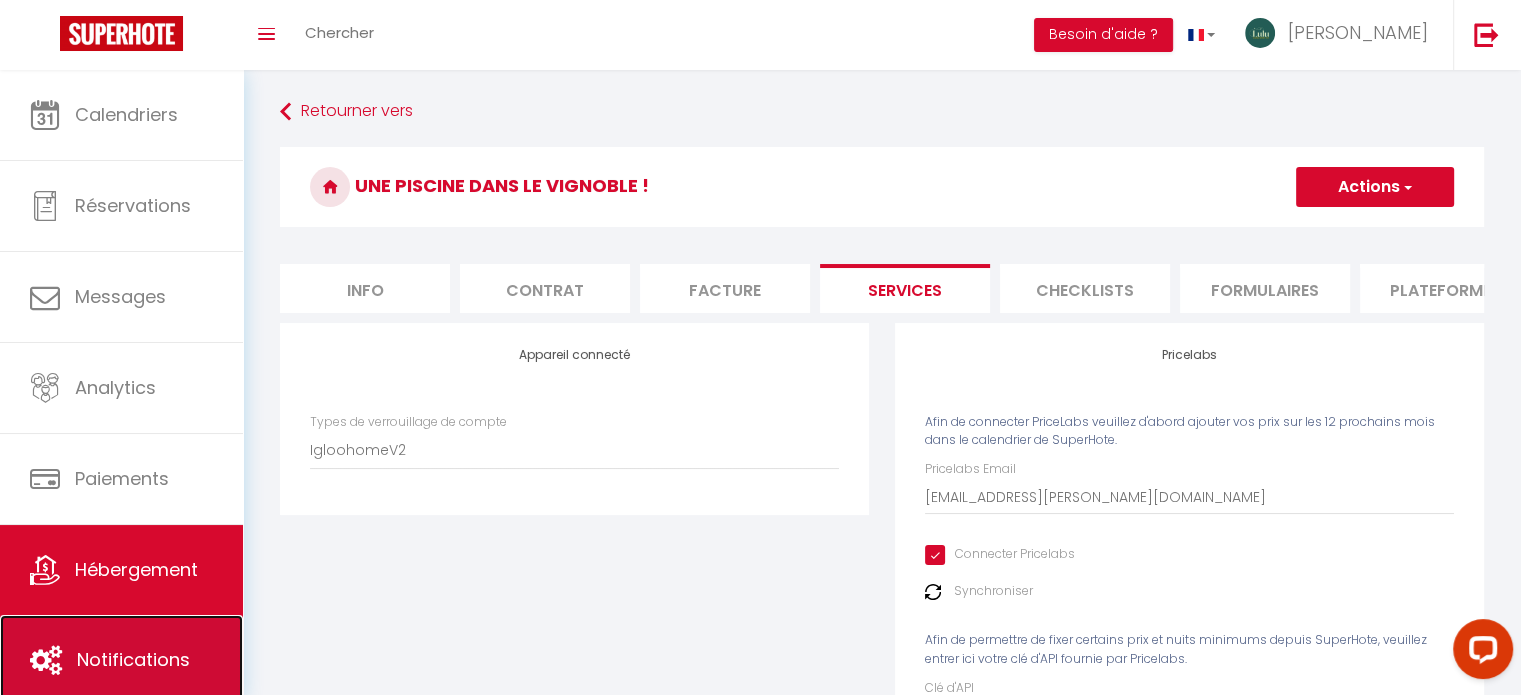click on "Notifications" at bounding box center [133, 659] 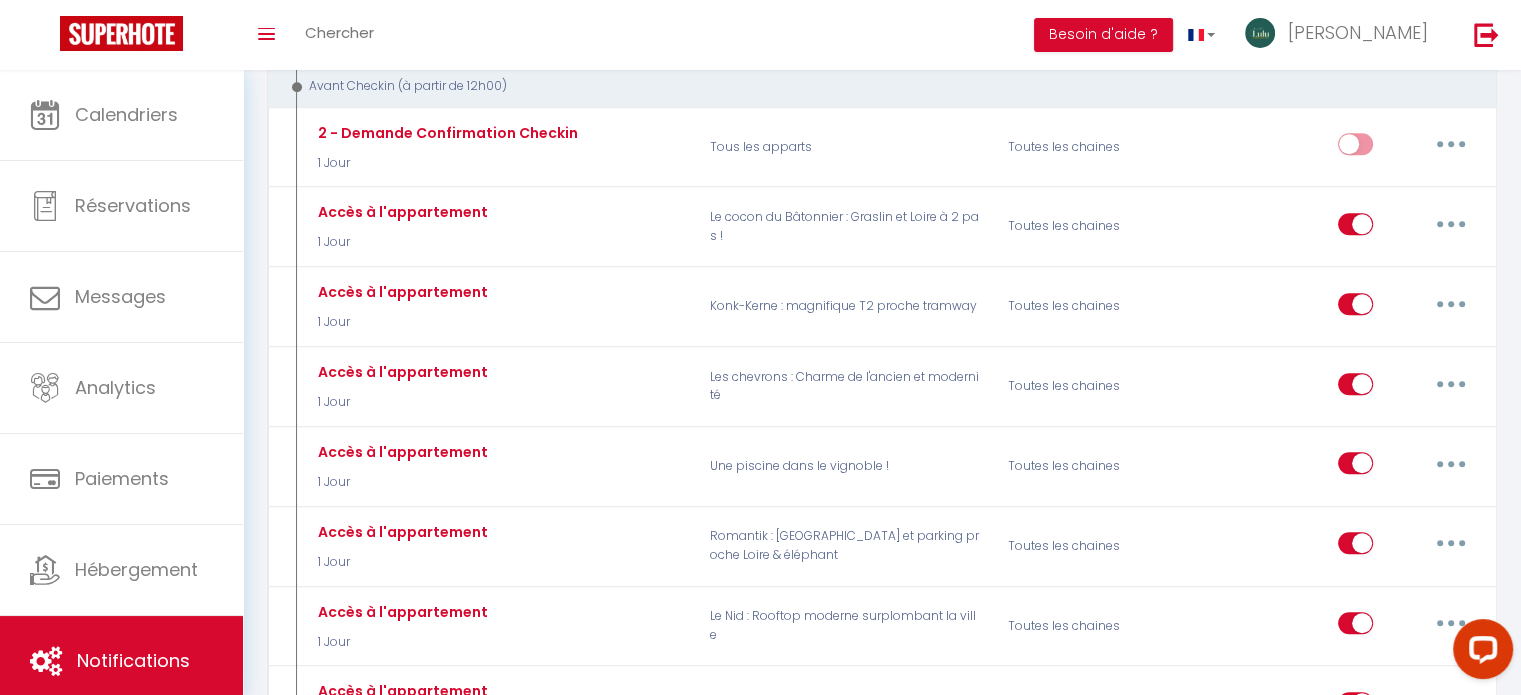 scroll, scrollTop: 1314, scrollLeft: 0, axis: vertical 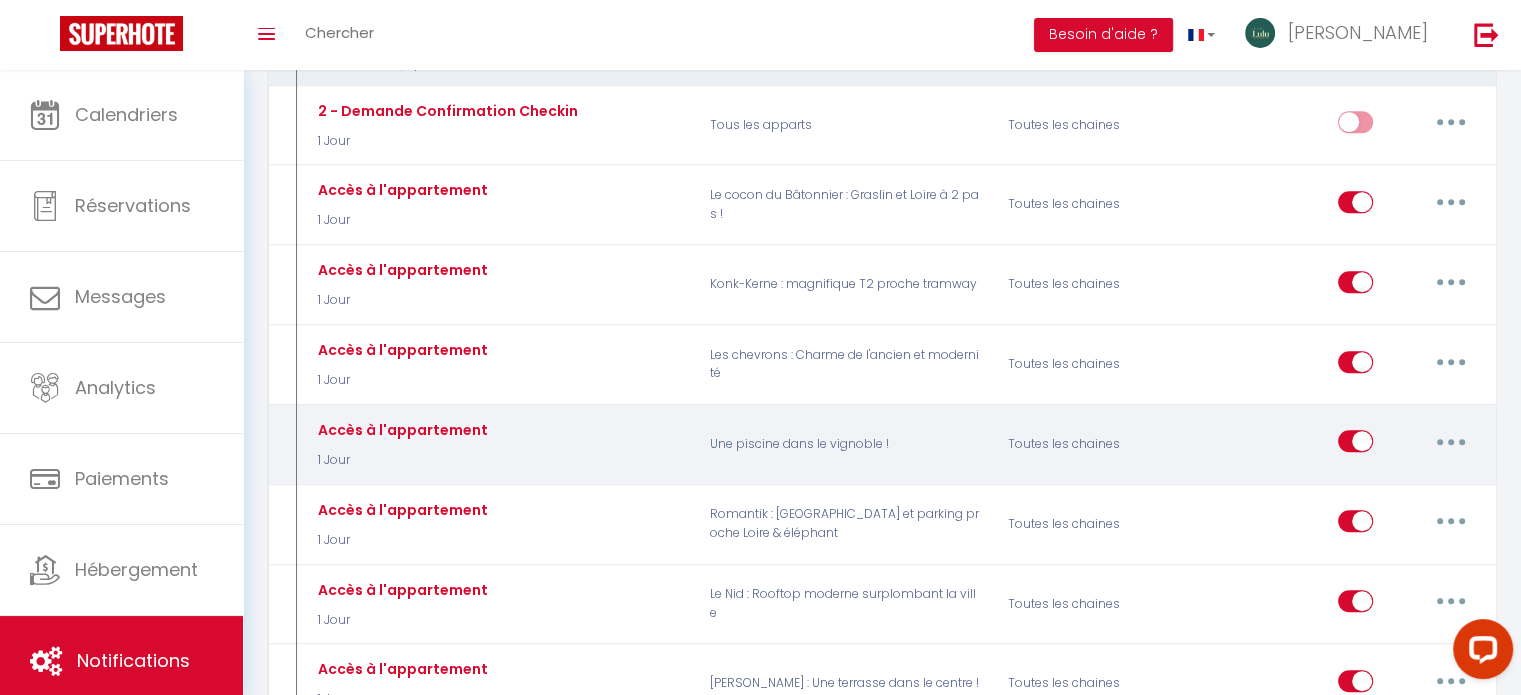 click at bounding box center (1451, 442) 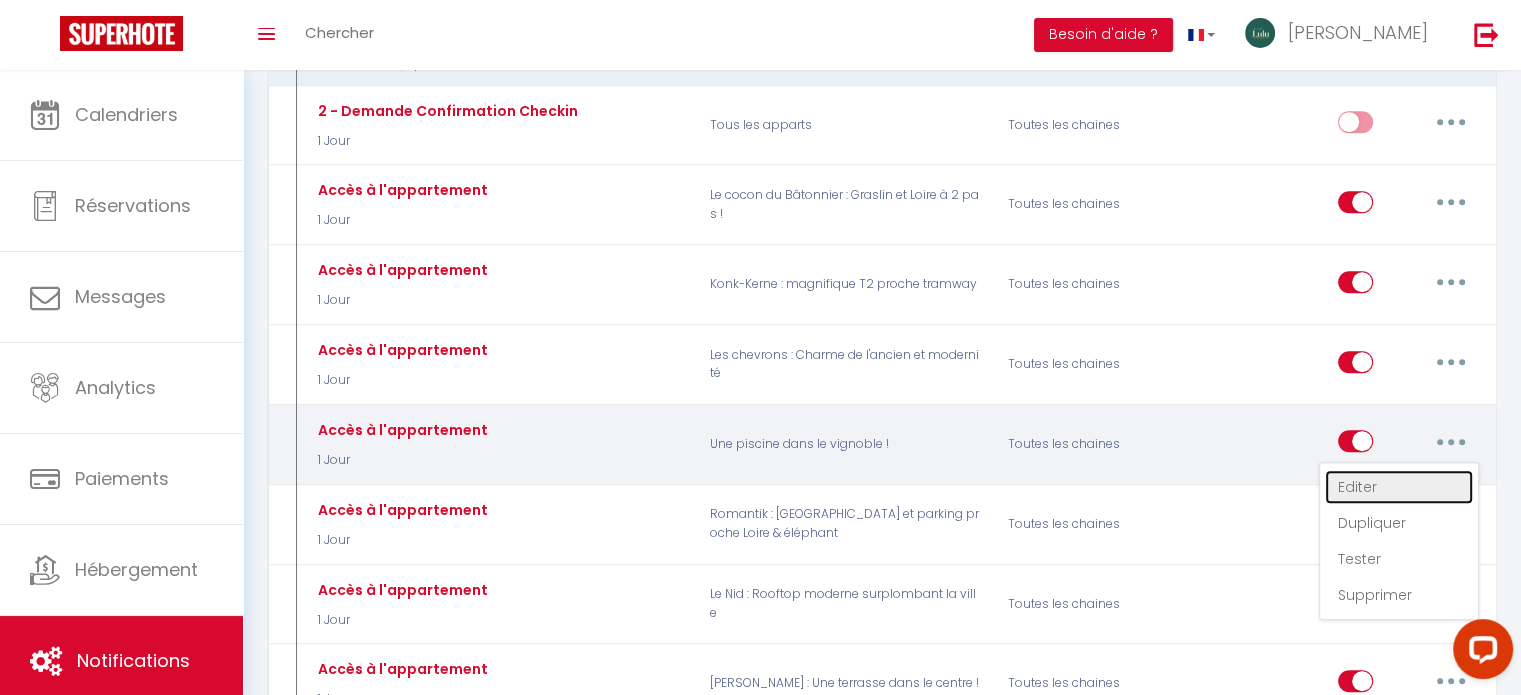 click on "Editer" at bounding box center [1399, 487] 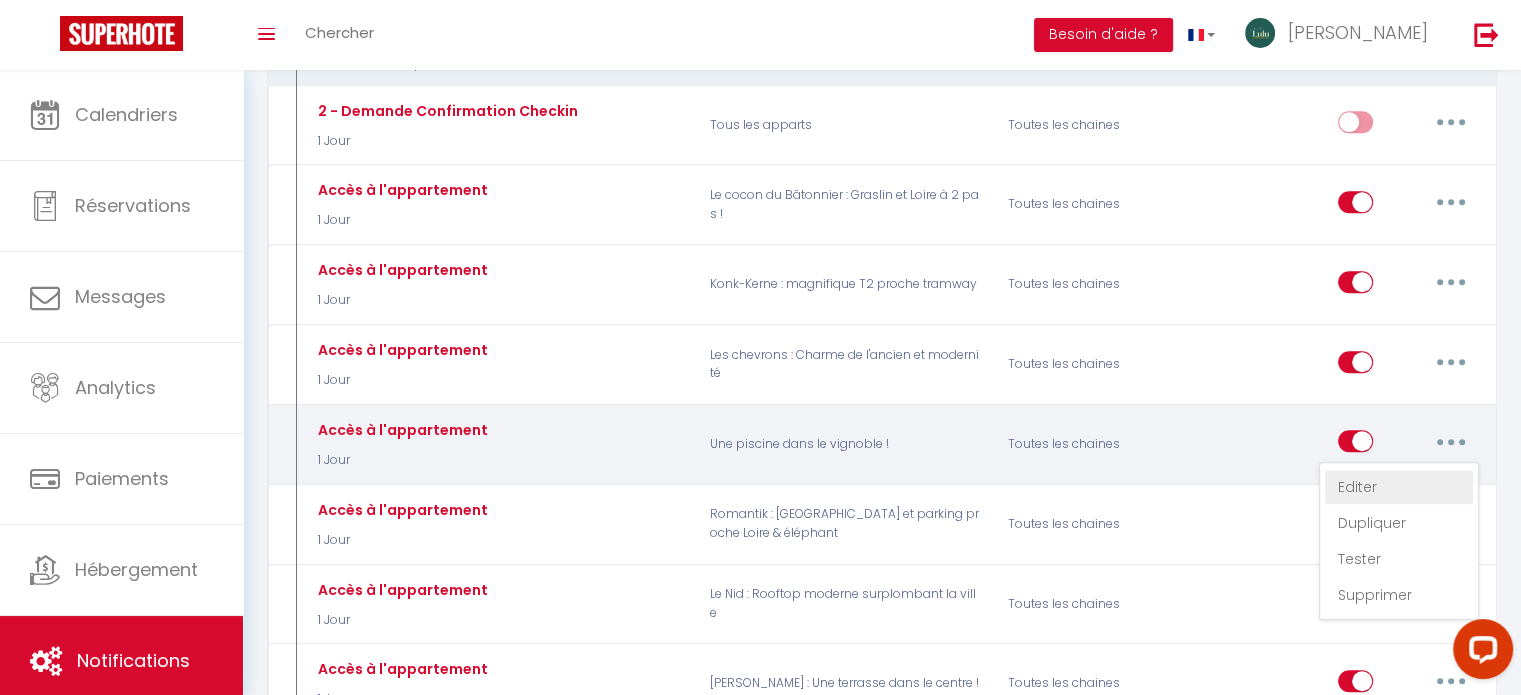 type on "Accès à l'appartement" 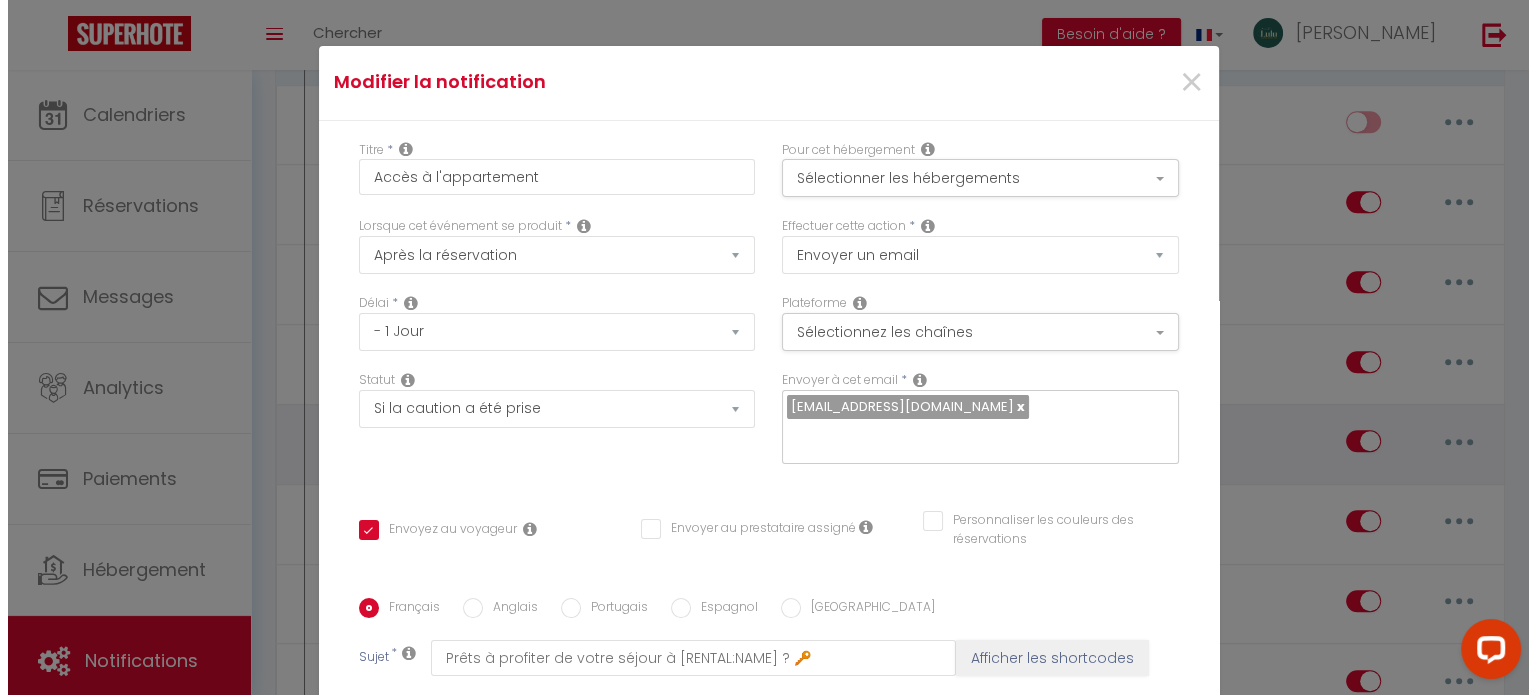 scroll, scrollTop: 1295, scrollLeft: 0, axis: vertical 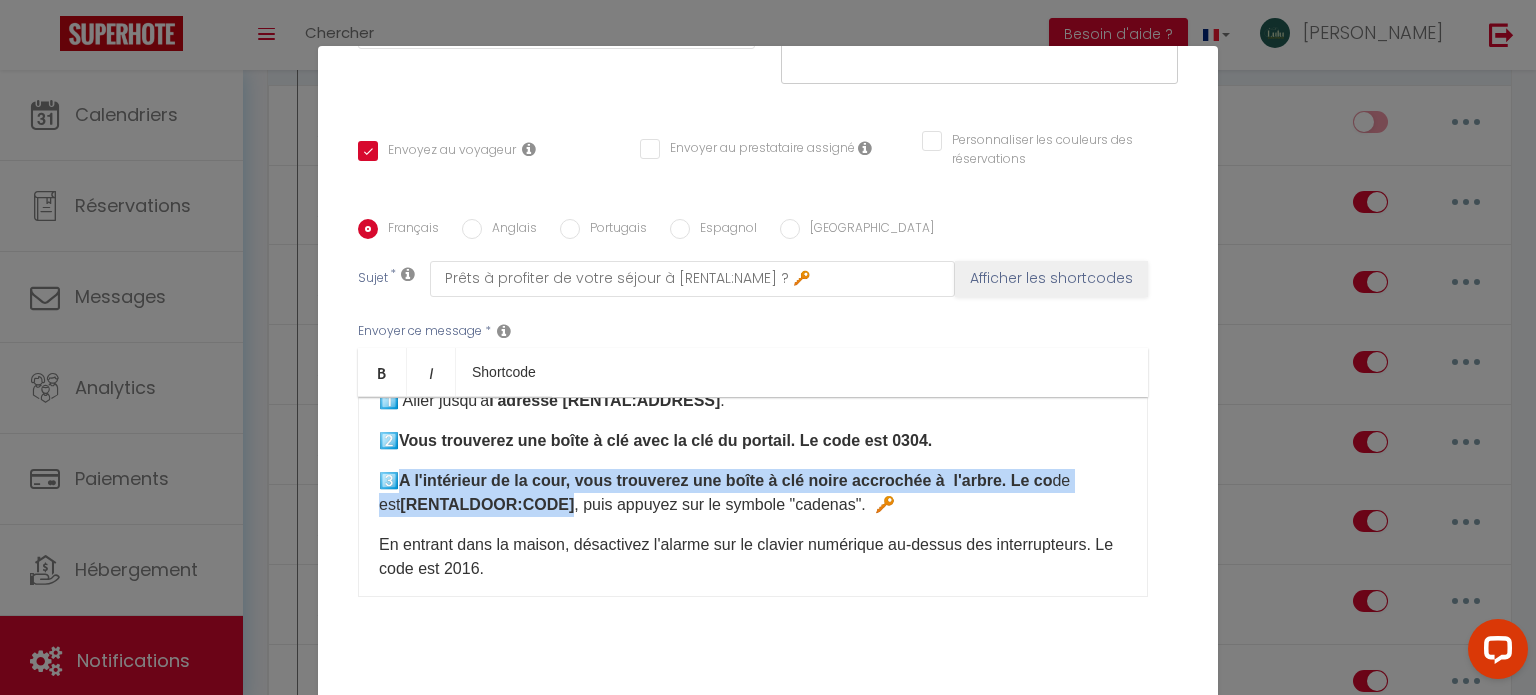 drag, startPoint x: 395, startPoint y: 481, endPoint x: 556, endPoint y: 507, distance: 163.08586 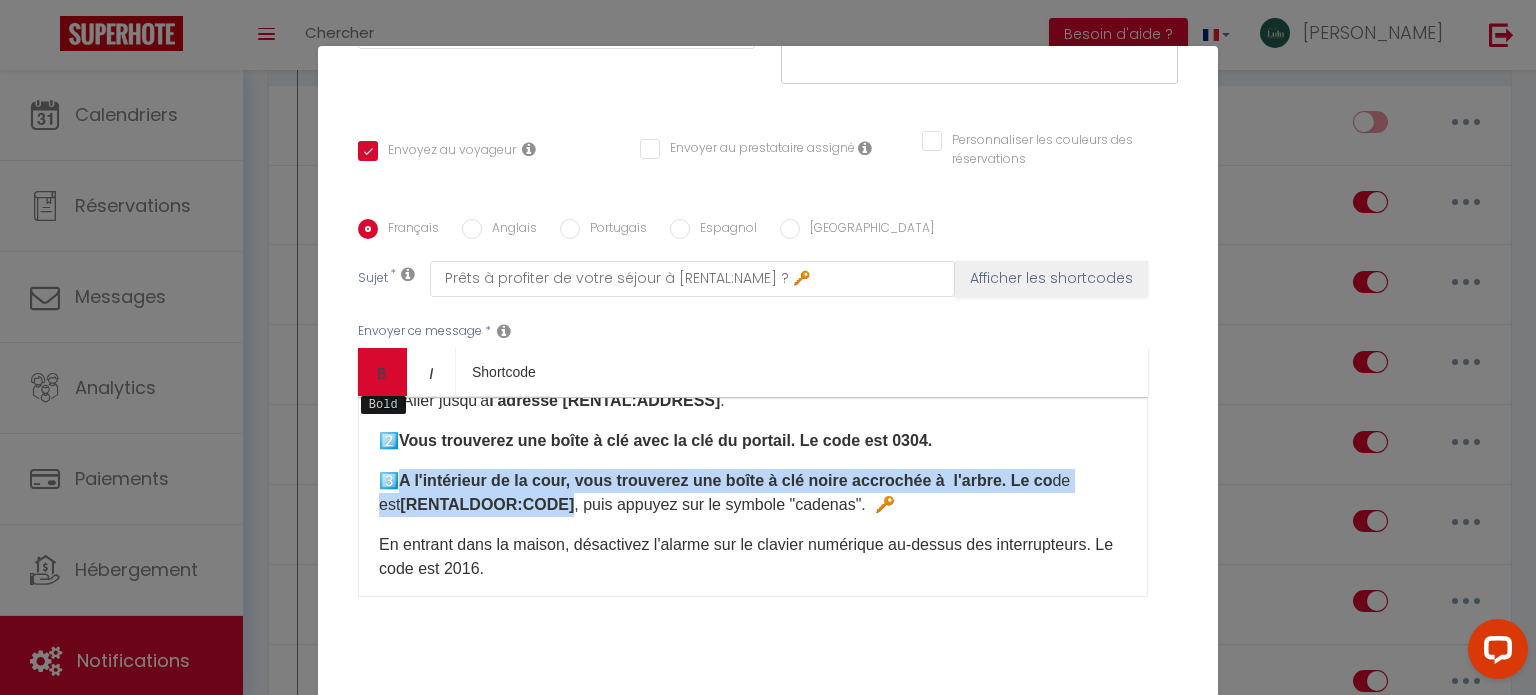 click at bounding box center (382, 373) 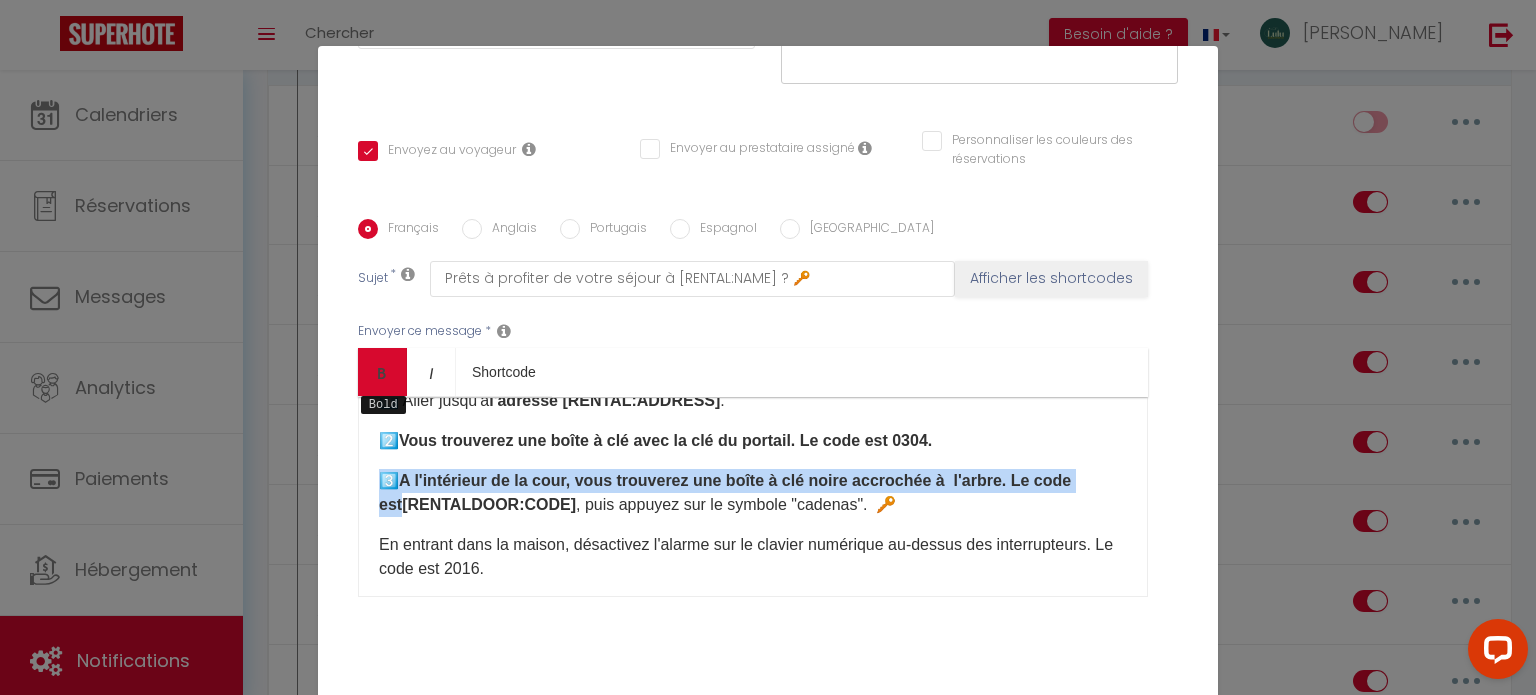 click at bounding box center (382, 373) 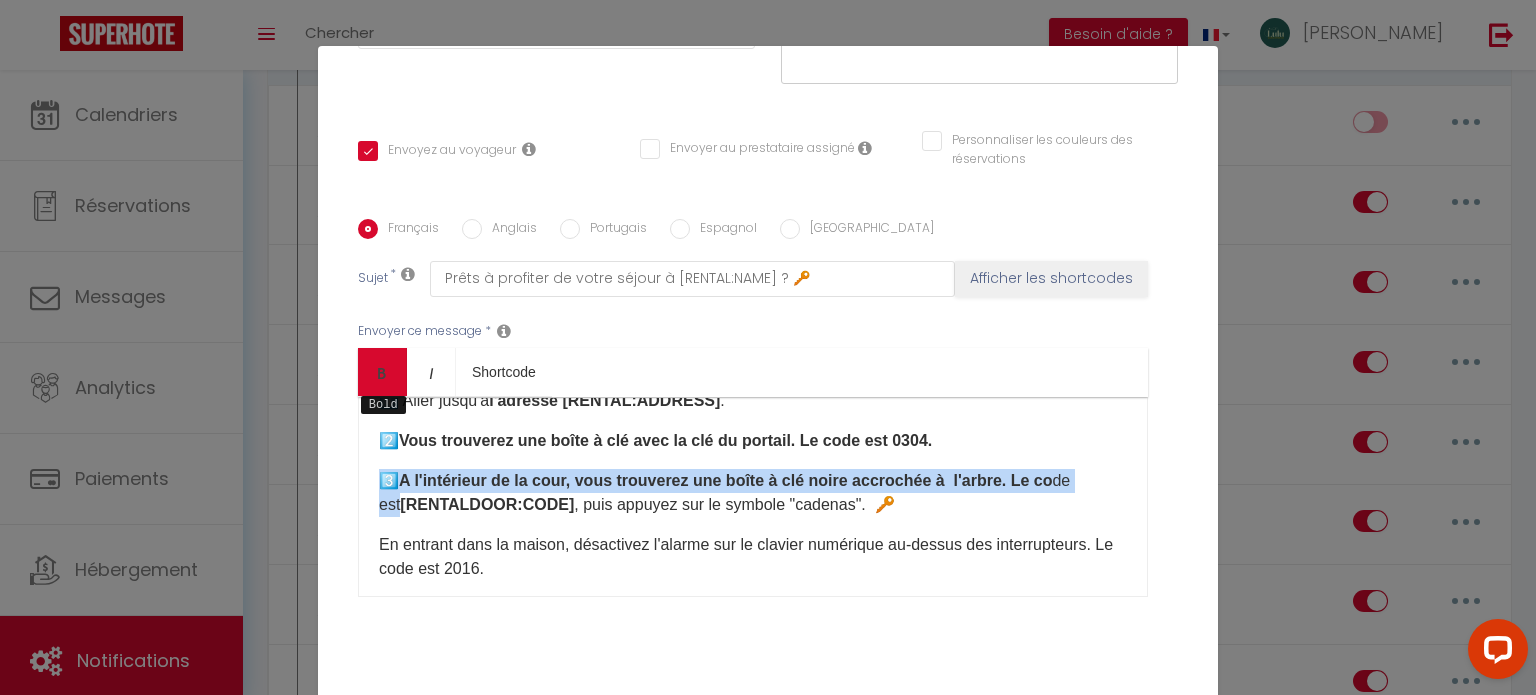 click on "Bold" at bounding box center (382, 372) 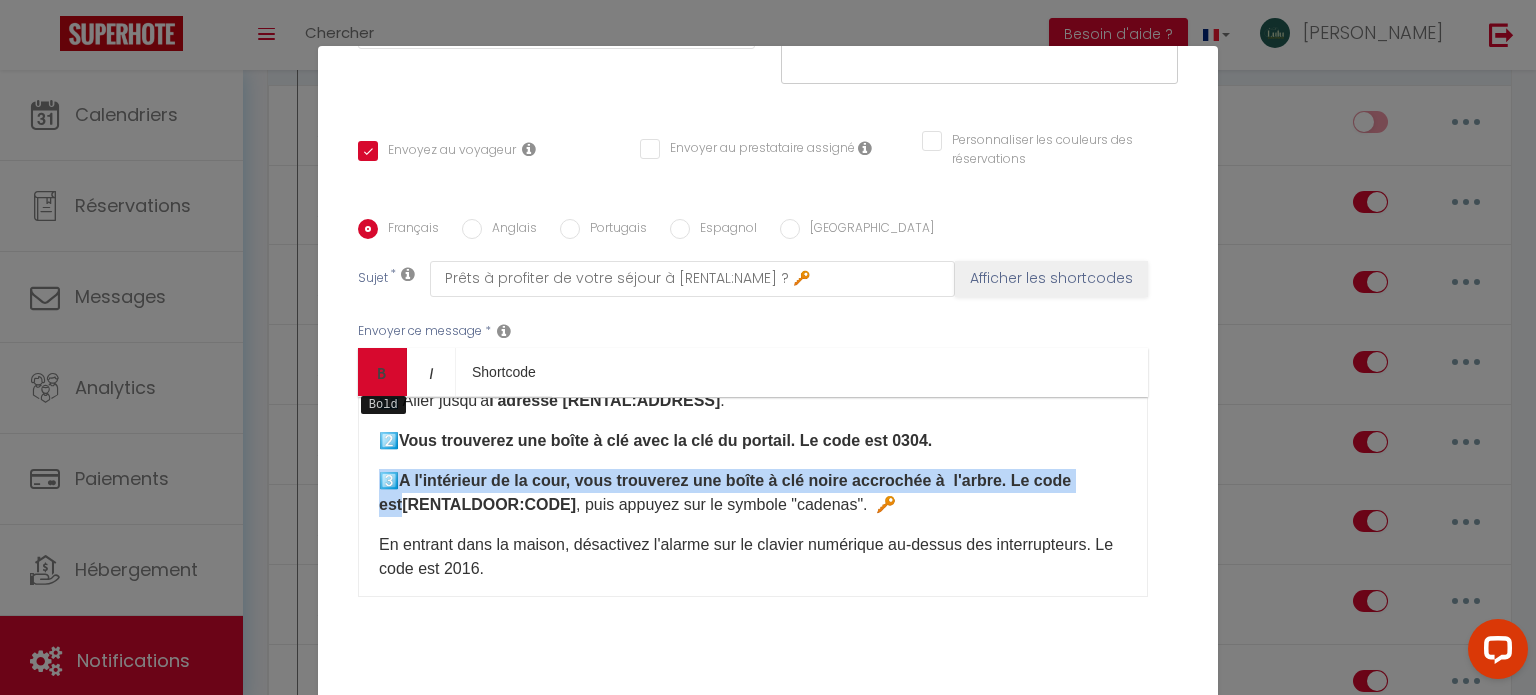 click at bounding box center (382, 373) 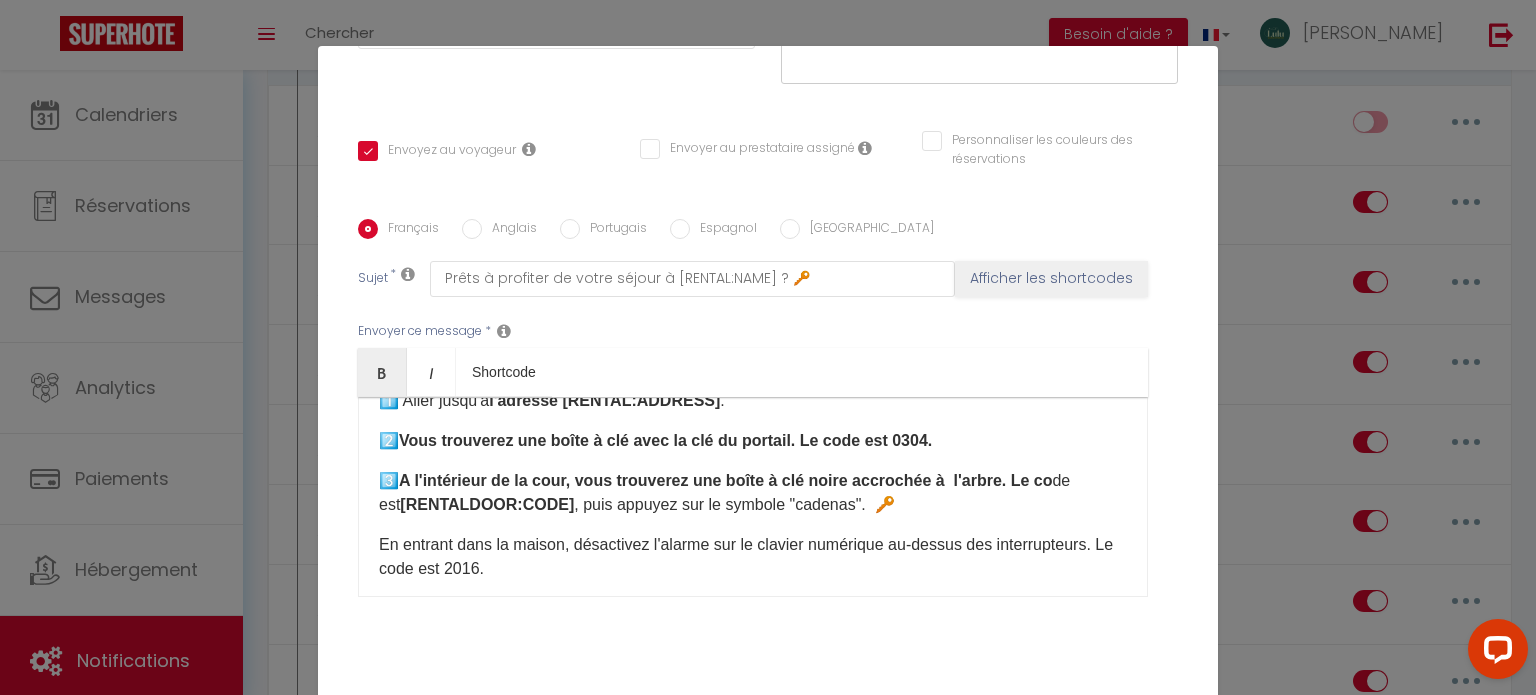 click on "Cher(e) [GUEST:FIRST_NAME],  😊
Nous sommes ravis de vous accueillir dans notre logement et espérons que vous y passerez un merveilleux séjour ! 🏡✨
Pour faciliter votre arrivée en toute autonomie (à partir de 17h, sauf accord préalable), voici les étapes d'accès au logement :
1️⃣ Aller jusqu'à  l'adresse [RENTAL:ADDRESS] .
2️⃣  Vous trouverez une boîte à clé avec la clé du portail. Le code est 0304. 3️⃣​ A l'intérieur de la cour, vous trouverez une boîte à clé noire accrochée à  l'arbre. Le co de est  [RENTALDOOR:CODE] , puis appuyez sur le symbole "cadenas".  🔑​ En entrant dans la maison, désactivez l'alarme sur le clavier numérique au-dessus des interrupteurs. Le code est 2016.
Lorsque vous quittez le logement , n’oubliez pas de remettre les clés au même endroit ! 🔒​
📍  Besoin d’idées de sorties ?  Rendez-vous sur notre site 👉  www.conciergerielulu.com
📞  Nous sommes là pour vous !
À très bientôt," at bounding box center [753, 497] 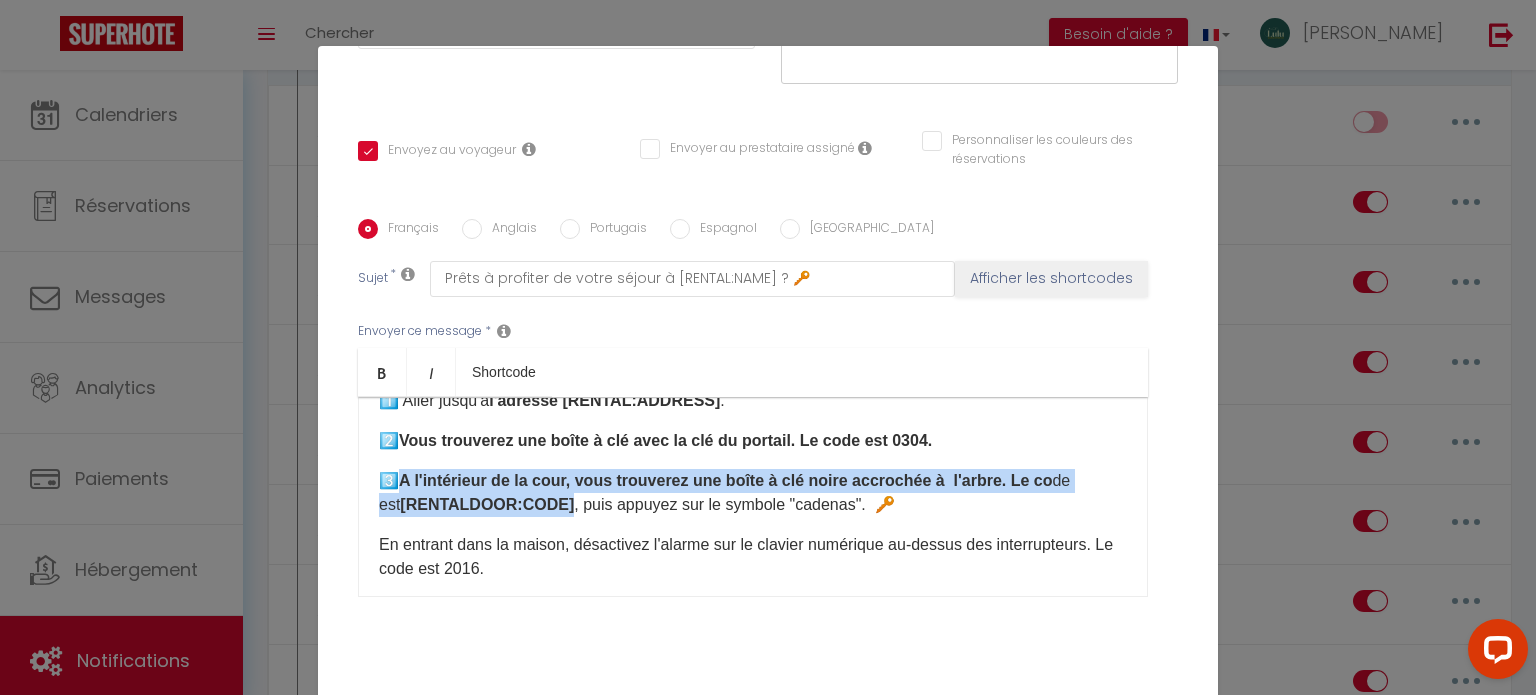 drag, startPoint x: 556, startPoint y: 502, endPoint x: 396, endPoint y: 475, distance: 162.26213 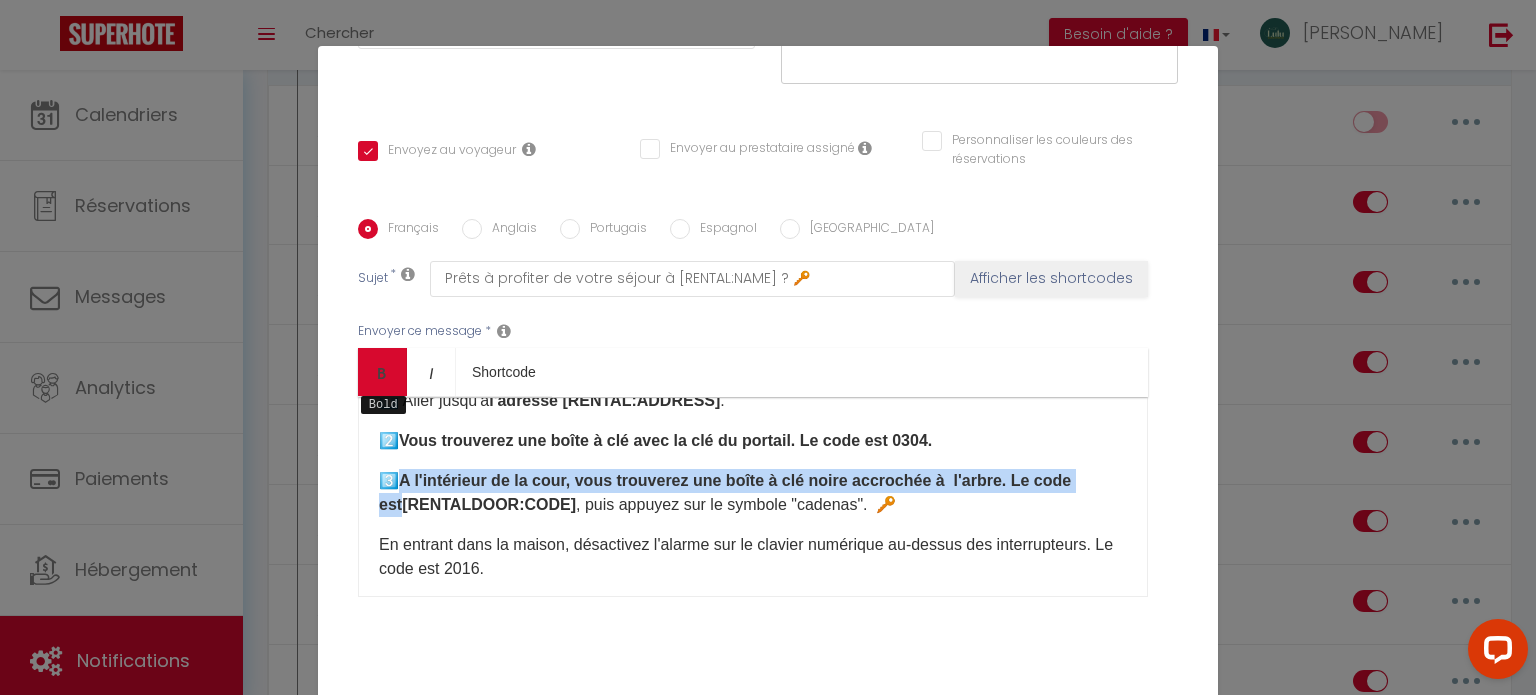 click at bounding box center (382, 373) 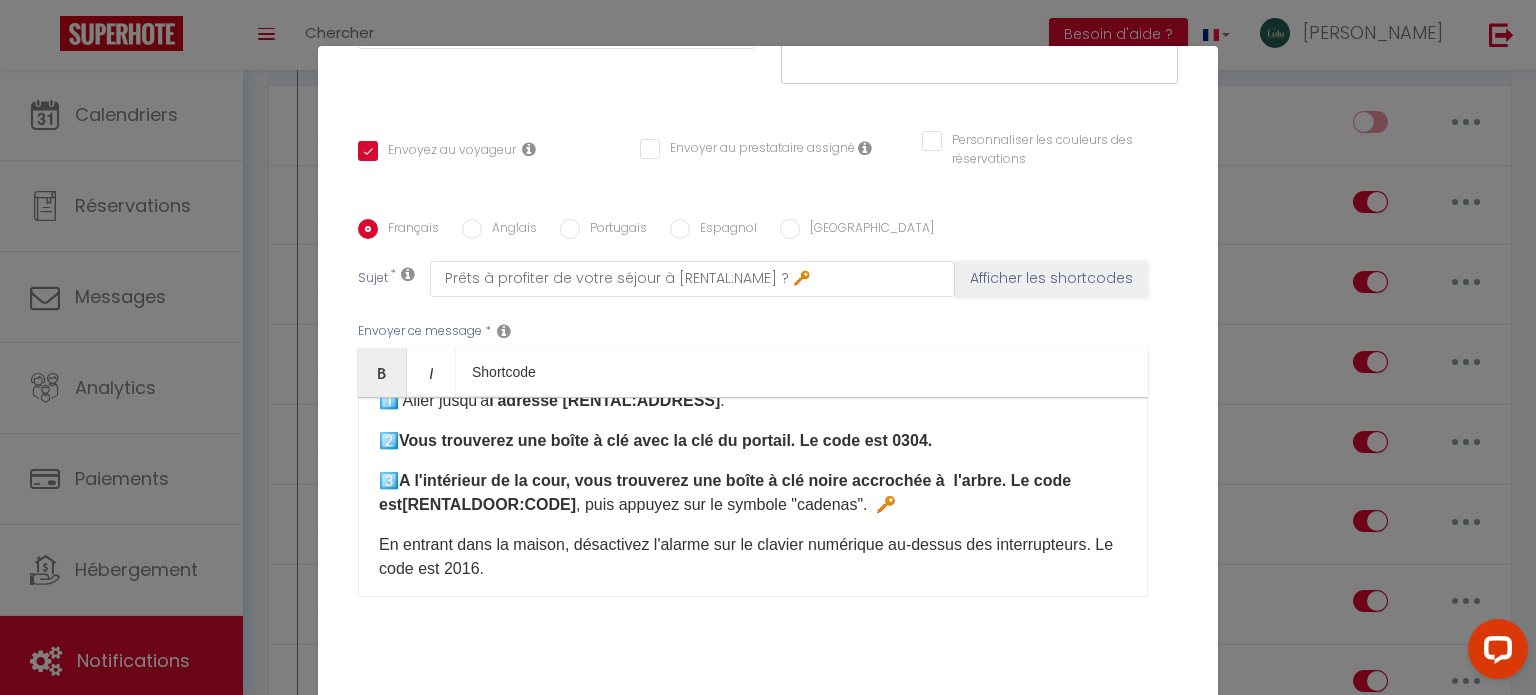 click on "3️⃣​ A l'intérieur de la cour, vous trouverez une boîte à clé noire accrochée à  l'arbre. Le co de est  [RENTALDOOR:CODE] , puis appuyez sur le symbole "cadenas".  🔑​" at bounding box center [753, 493] 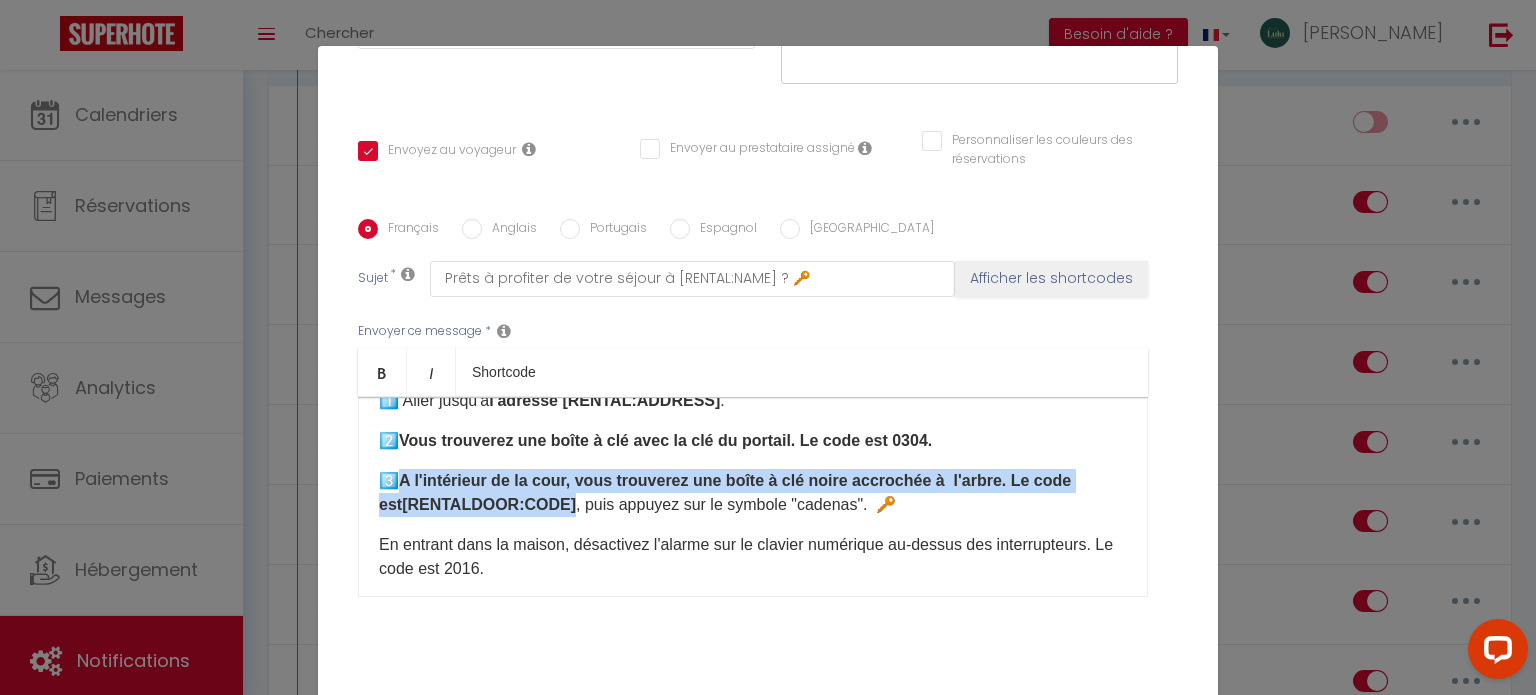 drag, startPoint x: 558, startPoint y: 499, endPoint x: 396, endPoint y: 473, distance: 164.07315 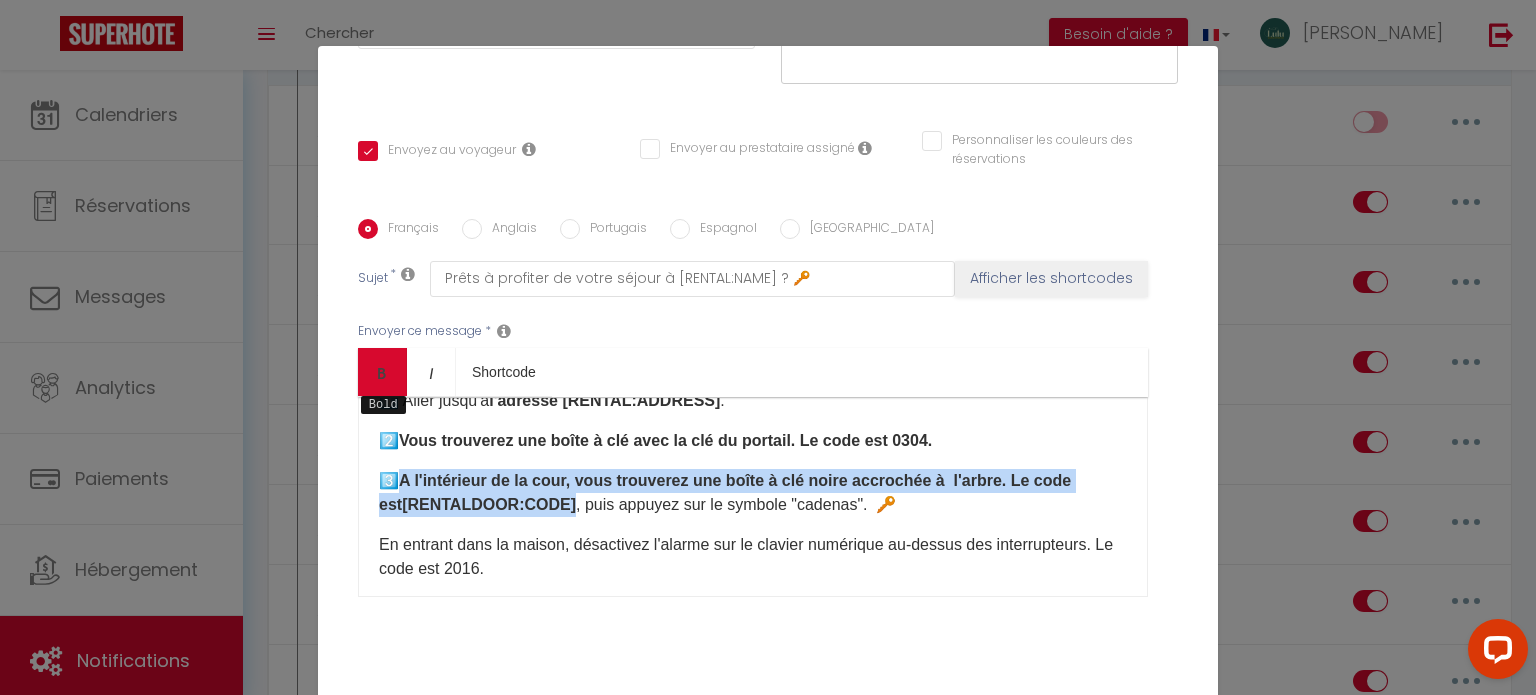 click on "Bold" at bounding box center [382, 372] 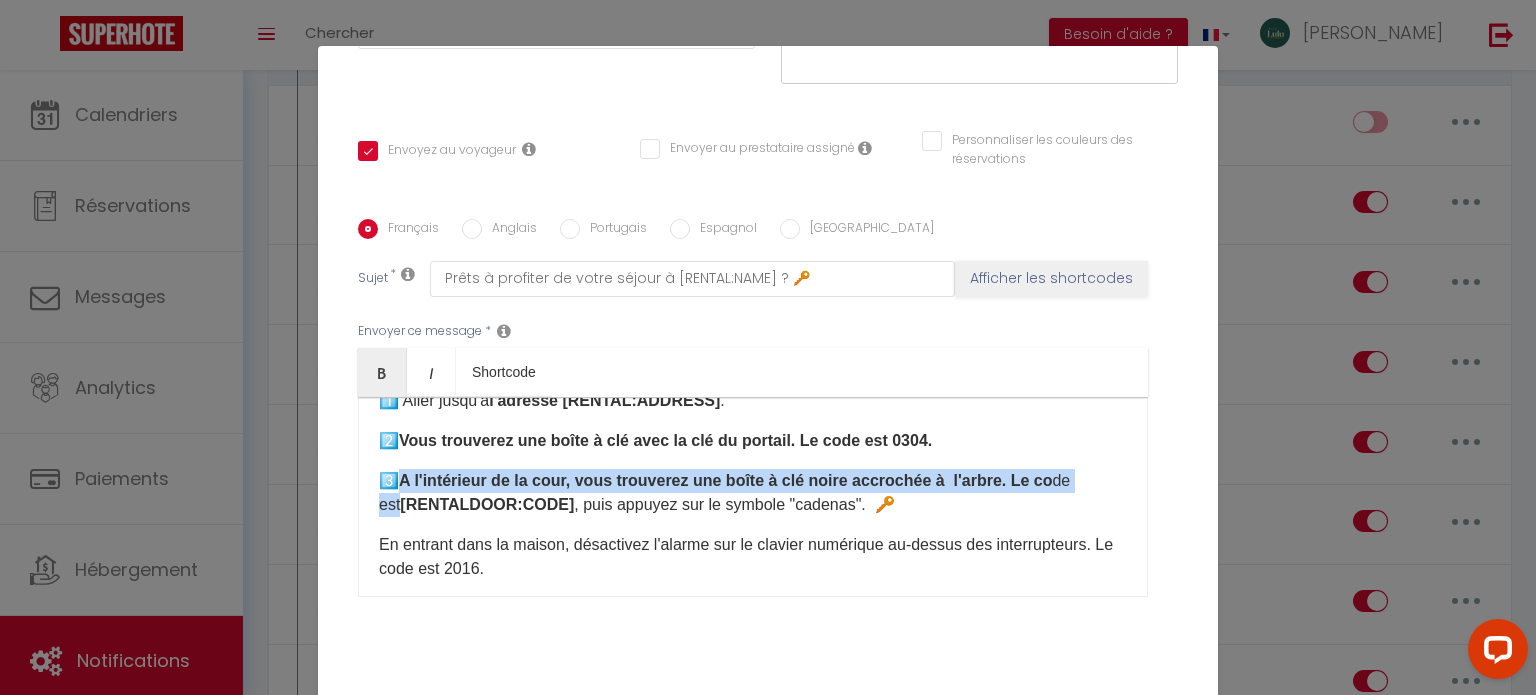 click on "3️⃣​ A l'intérieur de la cour, vous trouverez une boîte à clé noire accrochée à  l'arbre. Le co" at bounding box center [715, 480] 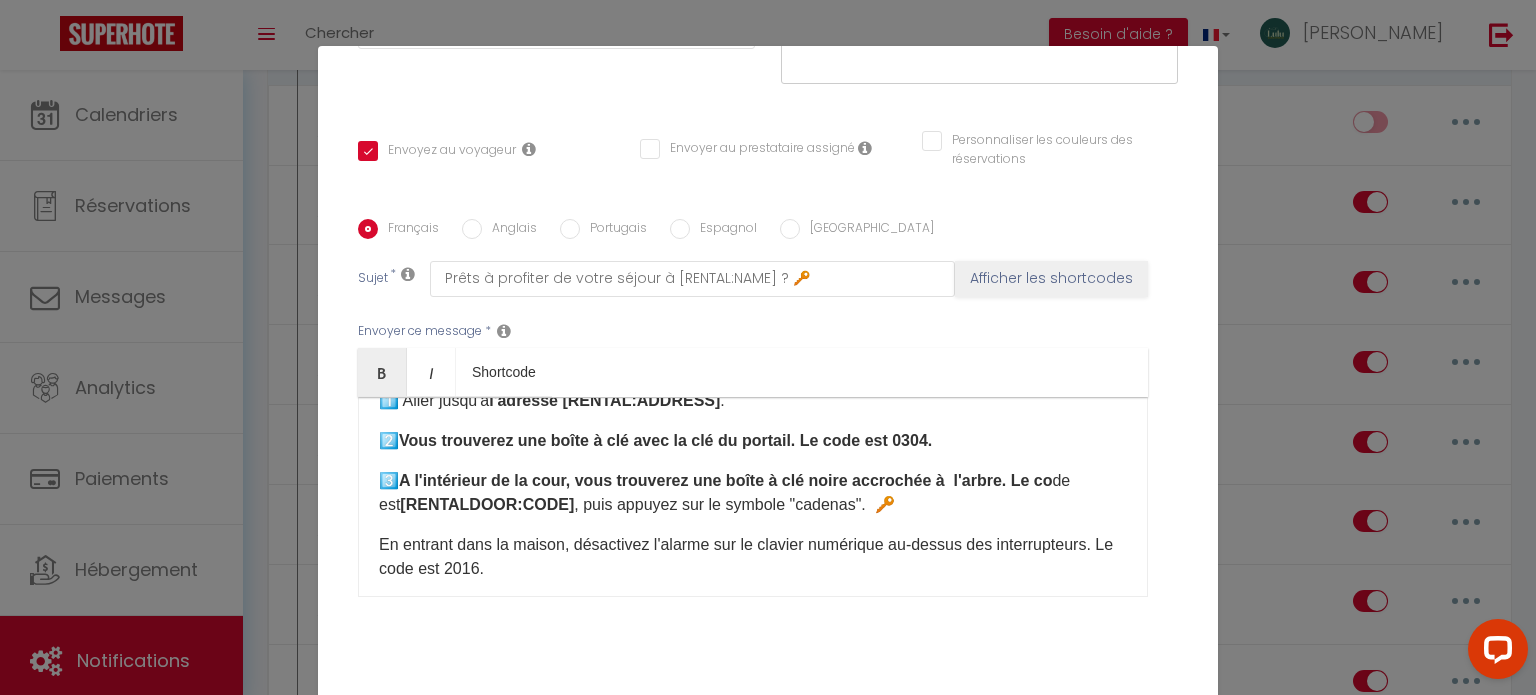 click on "Vous trouverez une boîte à clé avec la clé du portail. Le code est 0304." at bounding box center [665, 440] 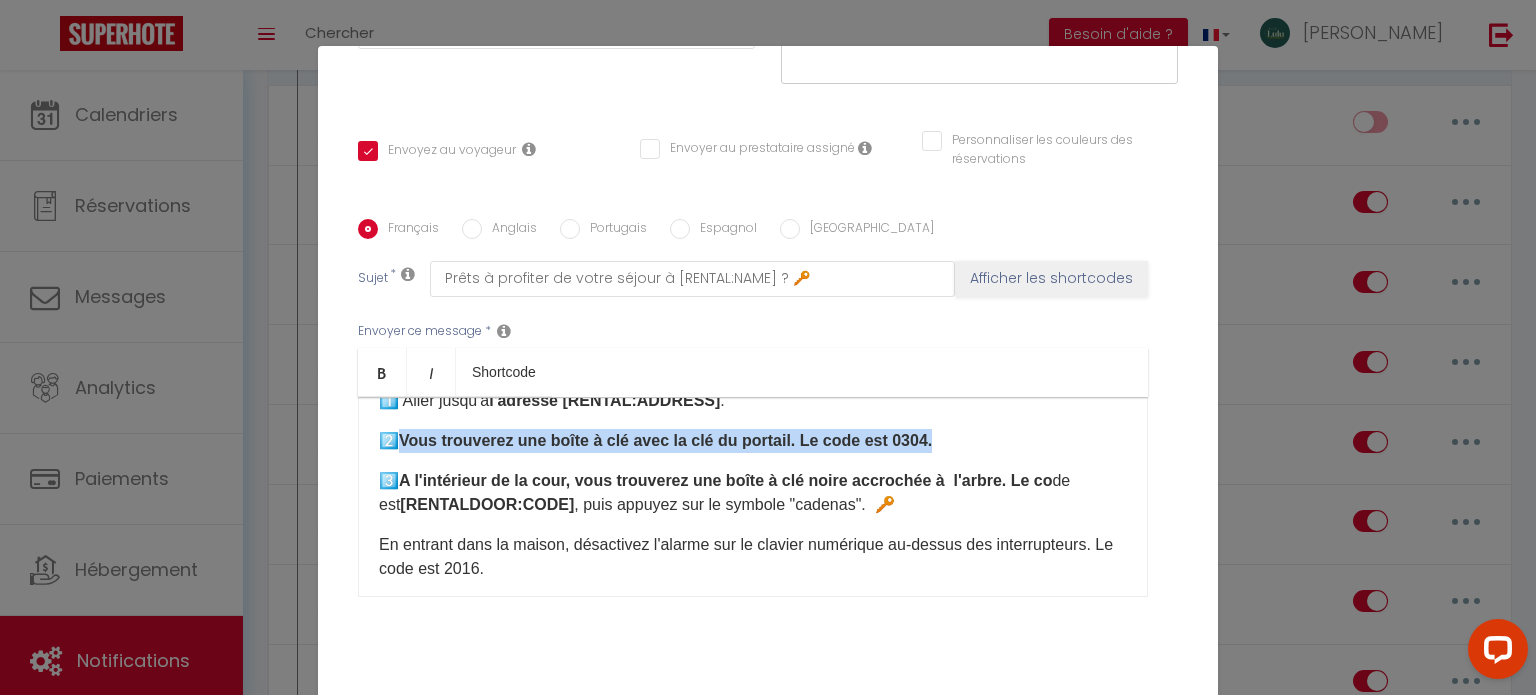 drag, startPoint x: 936, startPoint y: 441, endPoint x: 400, endPoint y: 437, distance: 536.01495 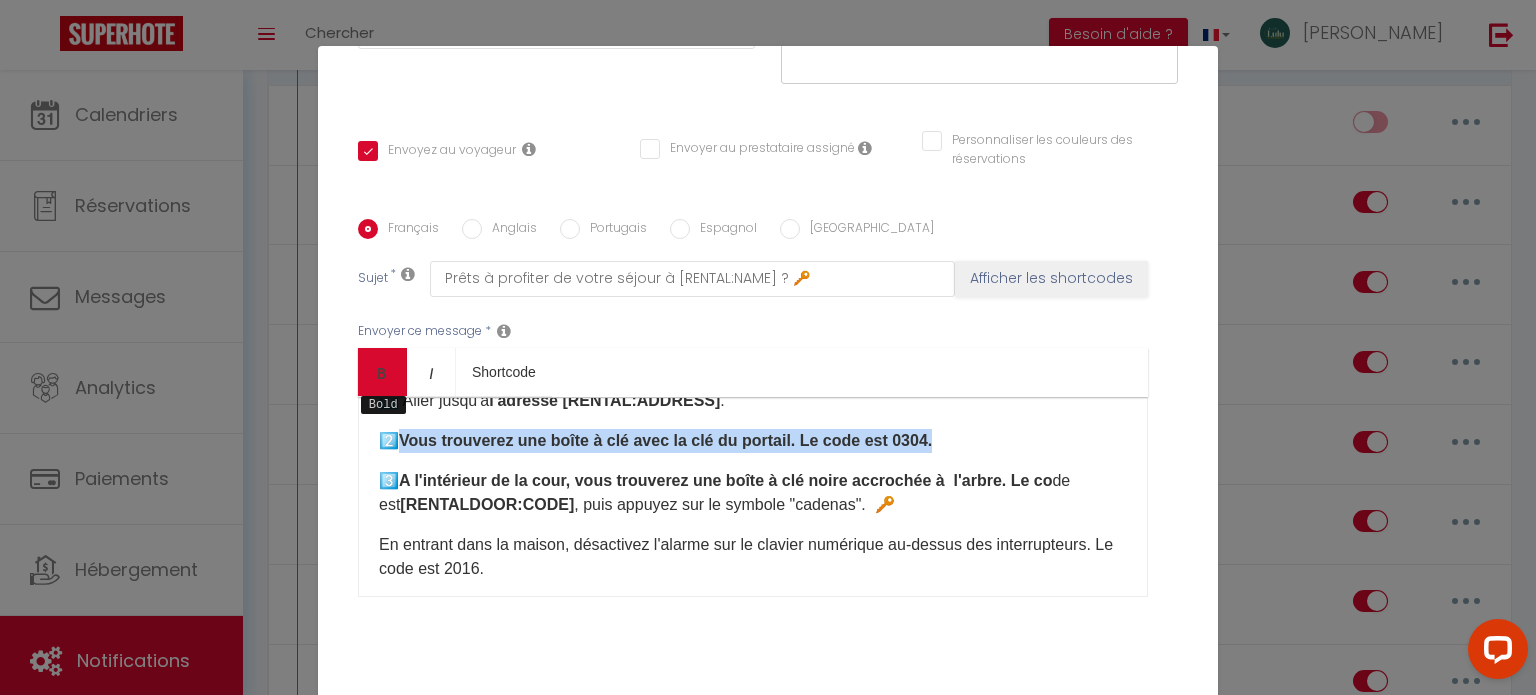click at bounding box center (382, 373) 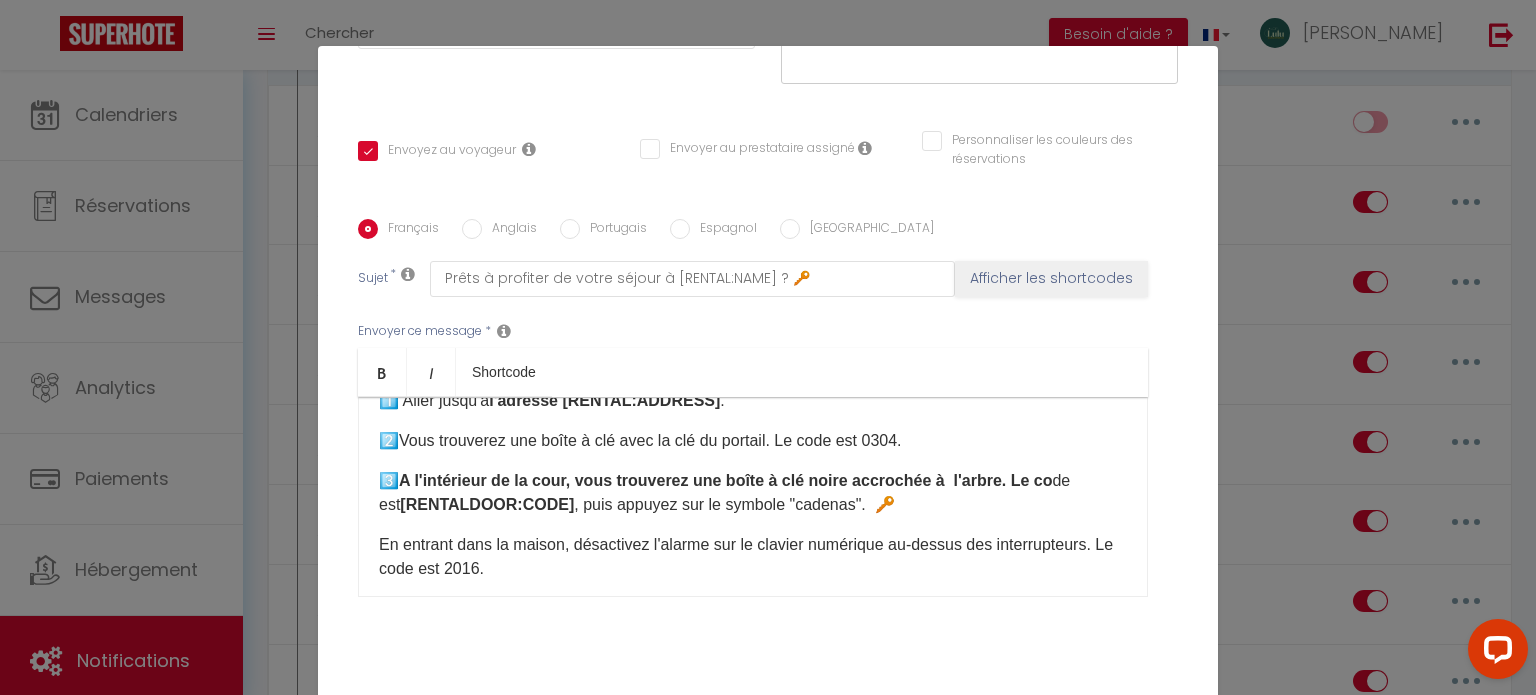 click on "En entrant dans la maison, désactivez l'alarme sur le clavier numérique au-dessus des interrupteurs. Le code est 2016." at bounding box center (753, 557) 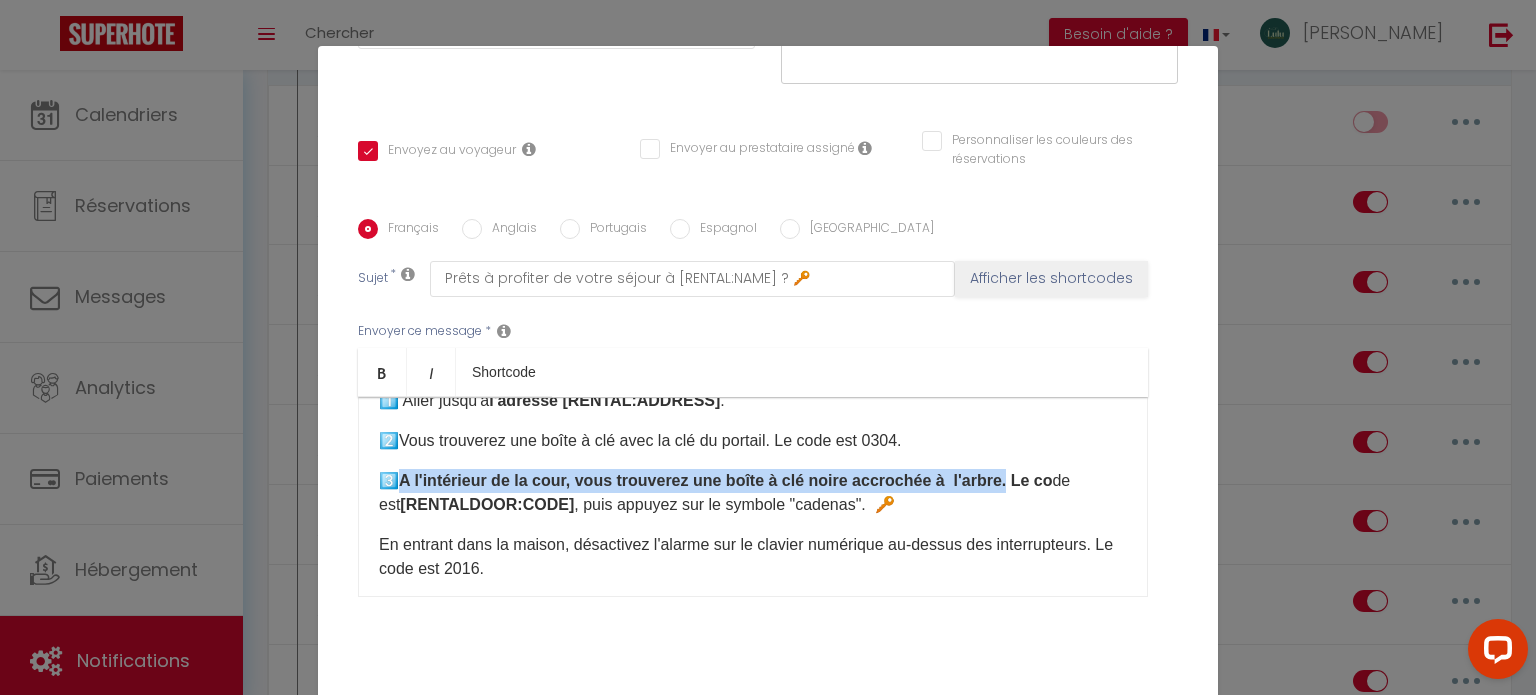 drag, startPoint x: 1004, startPoint y: 476, endPoint x: 396, endPoint y: 476, distance: 608 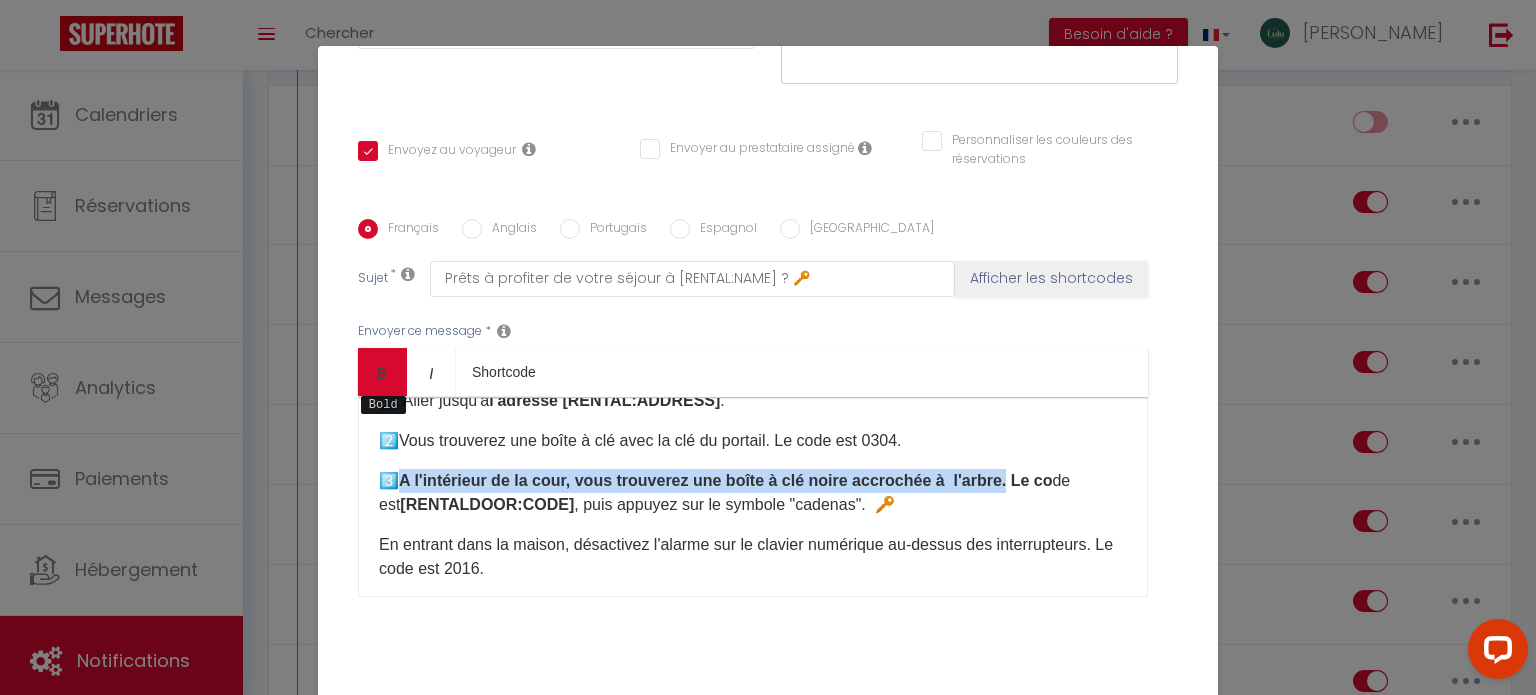 click at bounding box center (382, 373) 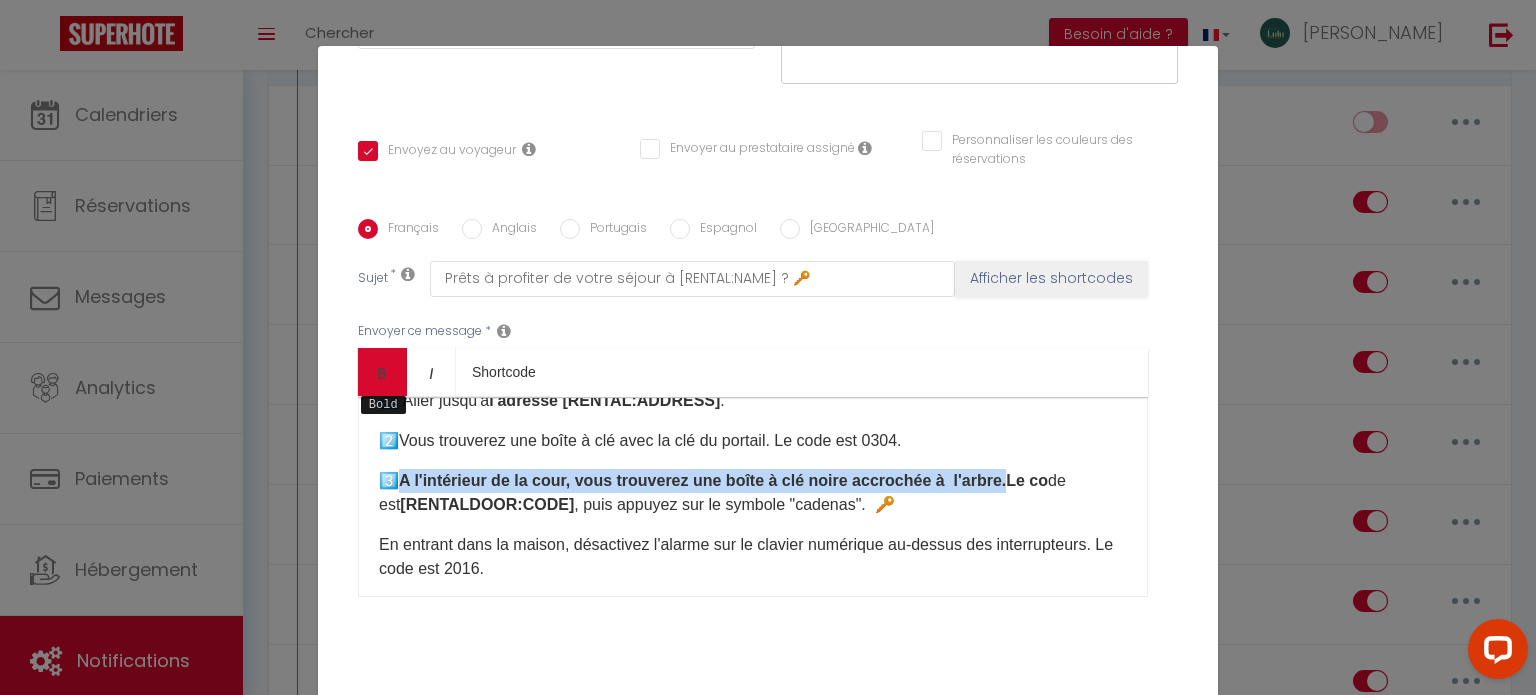 click at bounding box center [382, 373] 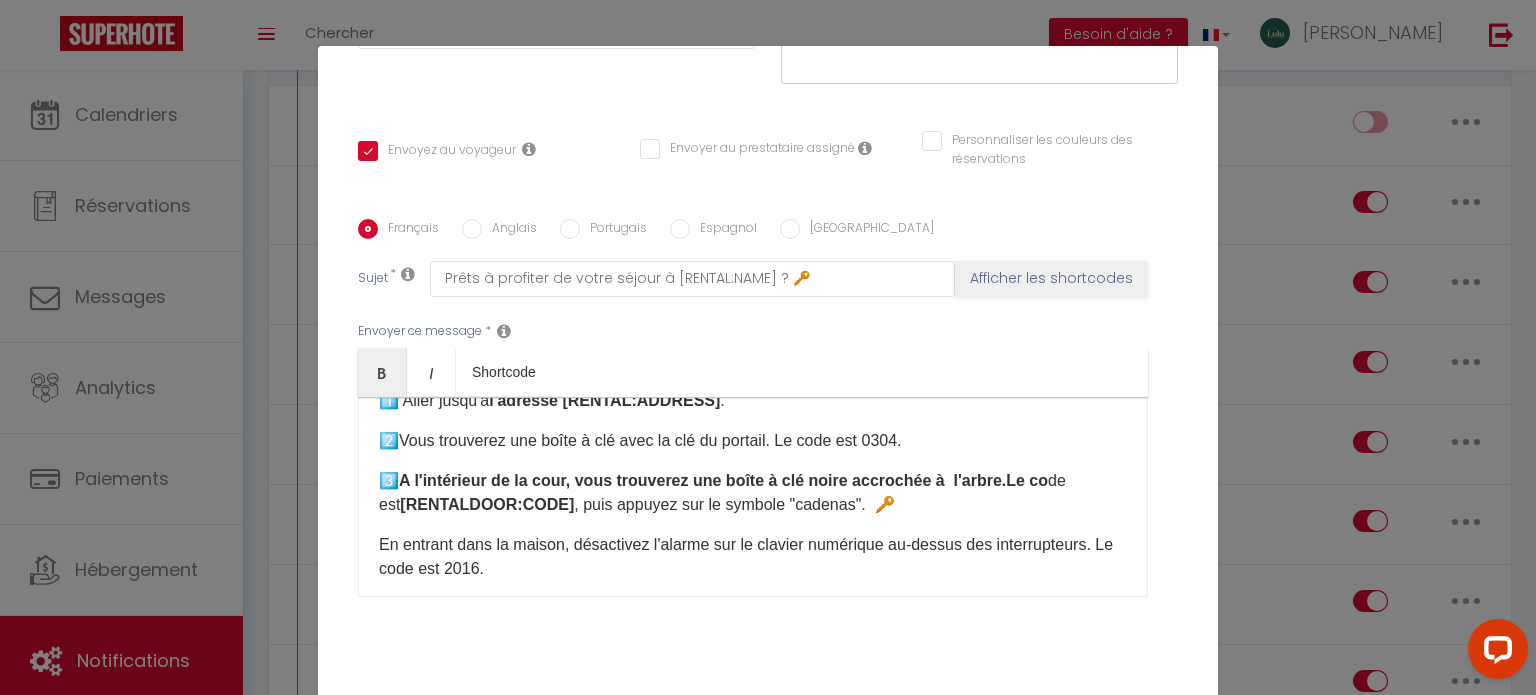 click on "3️⃣​ A l'intérieur de la cour, vous trouverez une boîte à clé noire accrochée à  l'arbre.  Le co de est  [RENTALDOOR:CODE] , puis appuyez sur le symbole "cadenas".  🔑​" at bounding box center [753, 493] 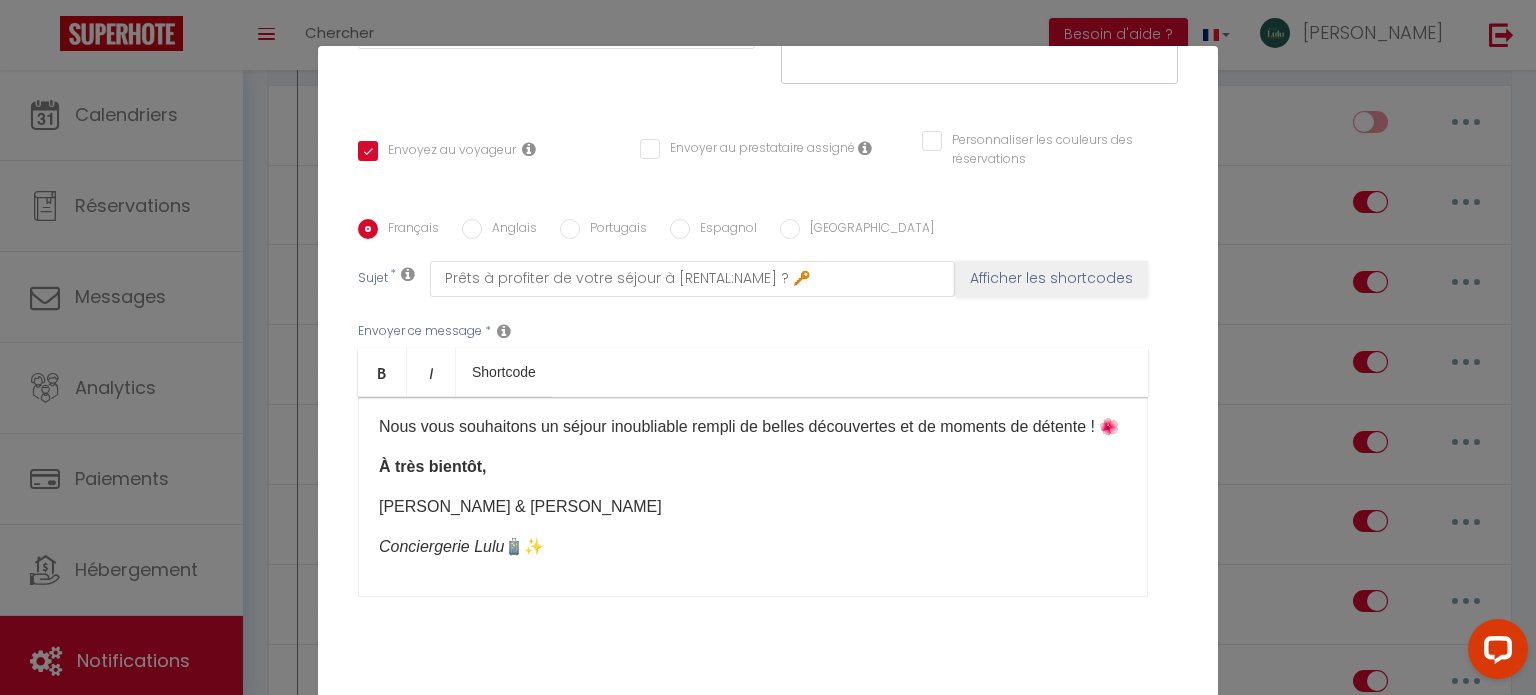 scroll, scrollTop: 613, scrollLeft: 0, axis: vertical 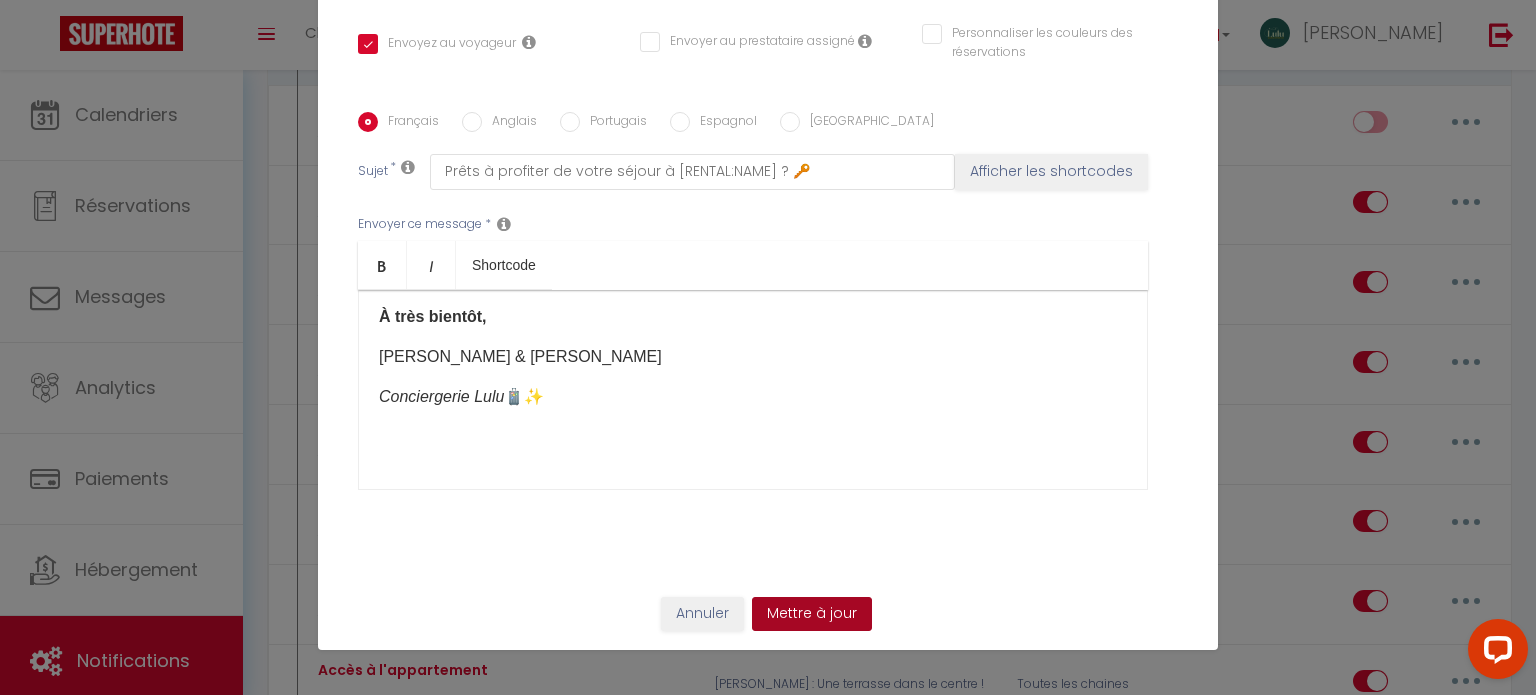 click on "Mettre à jour" at bounding box center (812, 614) 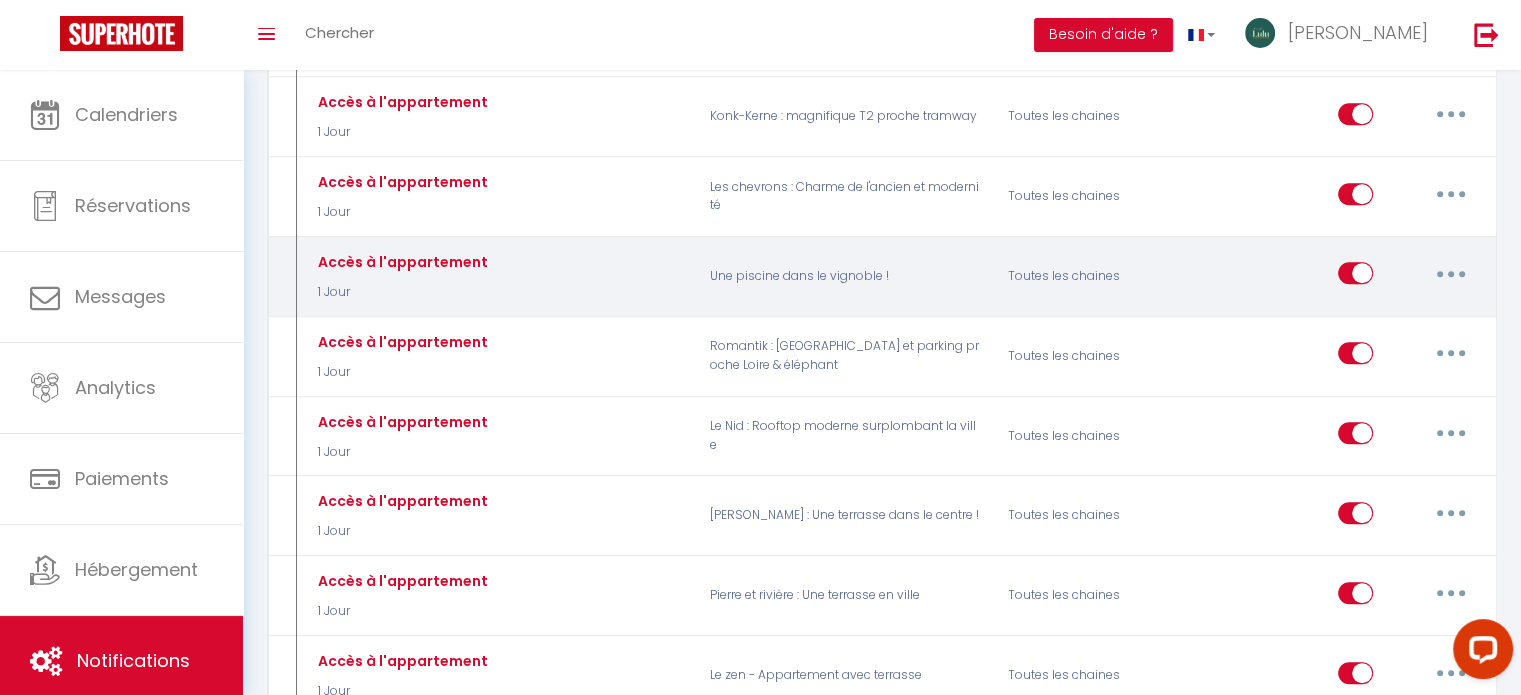 scroll, scrollTop: 1475, scrollLeft: 0, axis: vertical 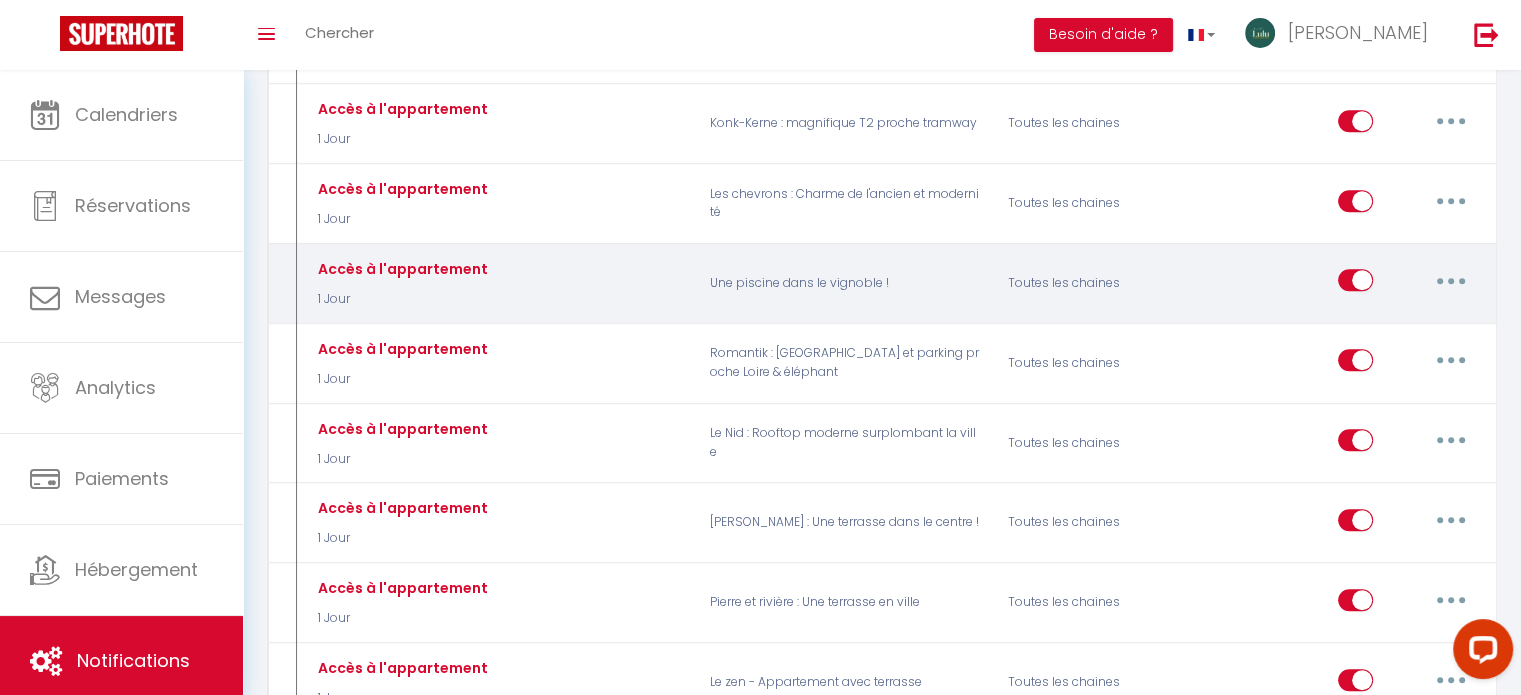 click at bounding box center (1451, 280) 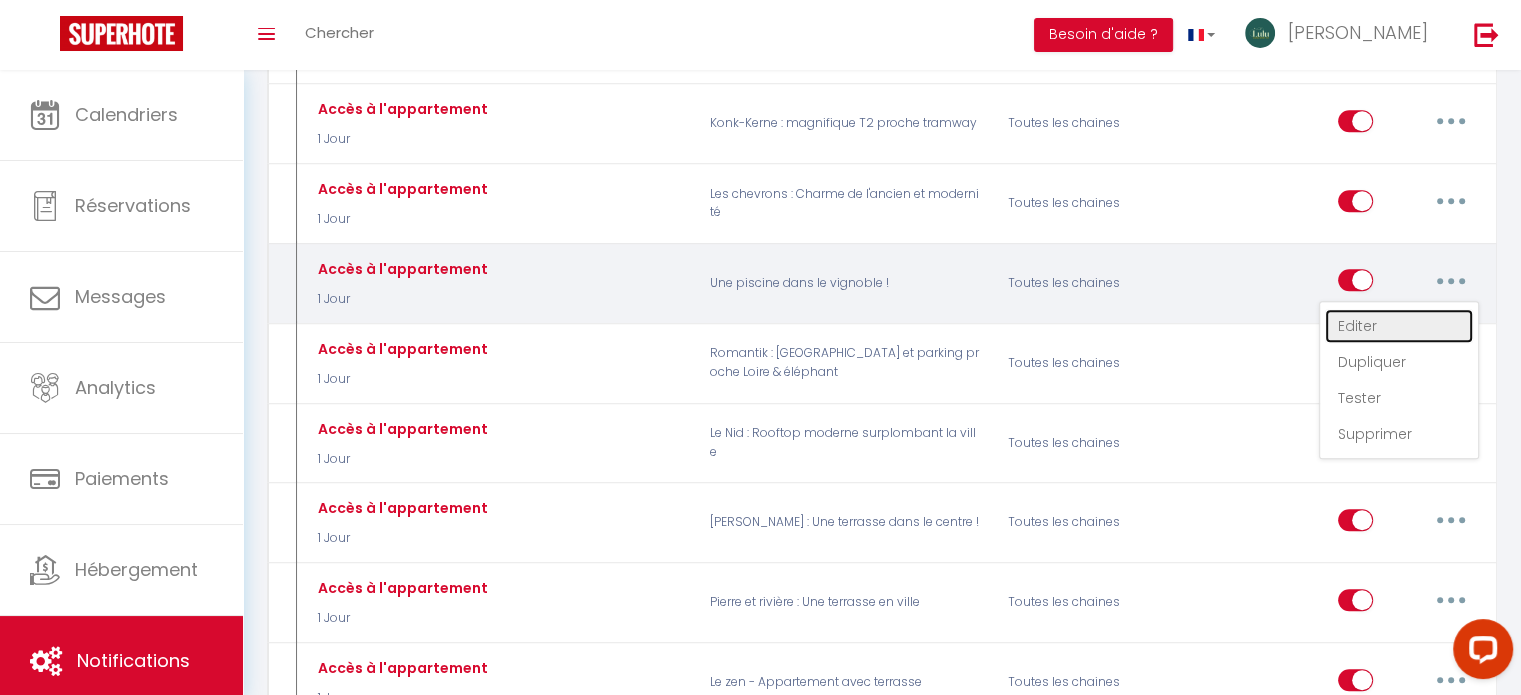 click on "Editer" at bounding box center [1399, 326] 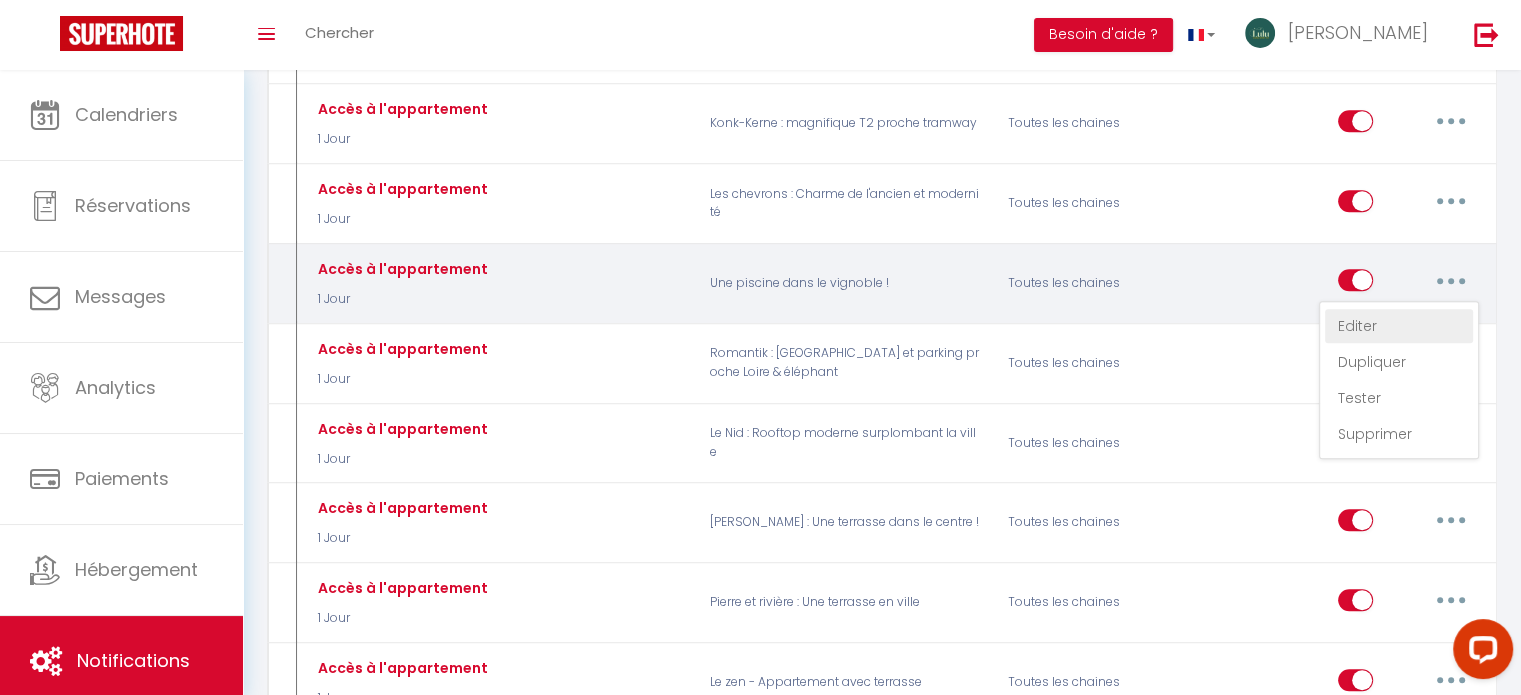 type on "Accès à l'appartement" 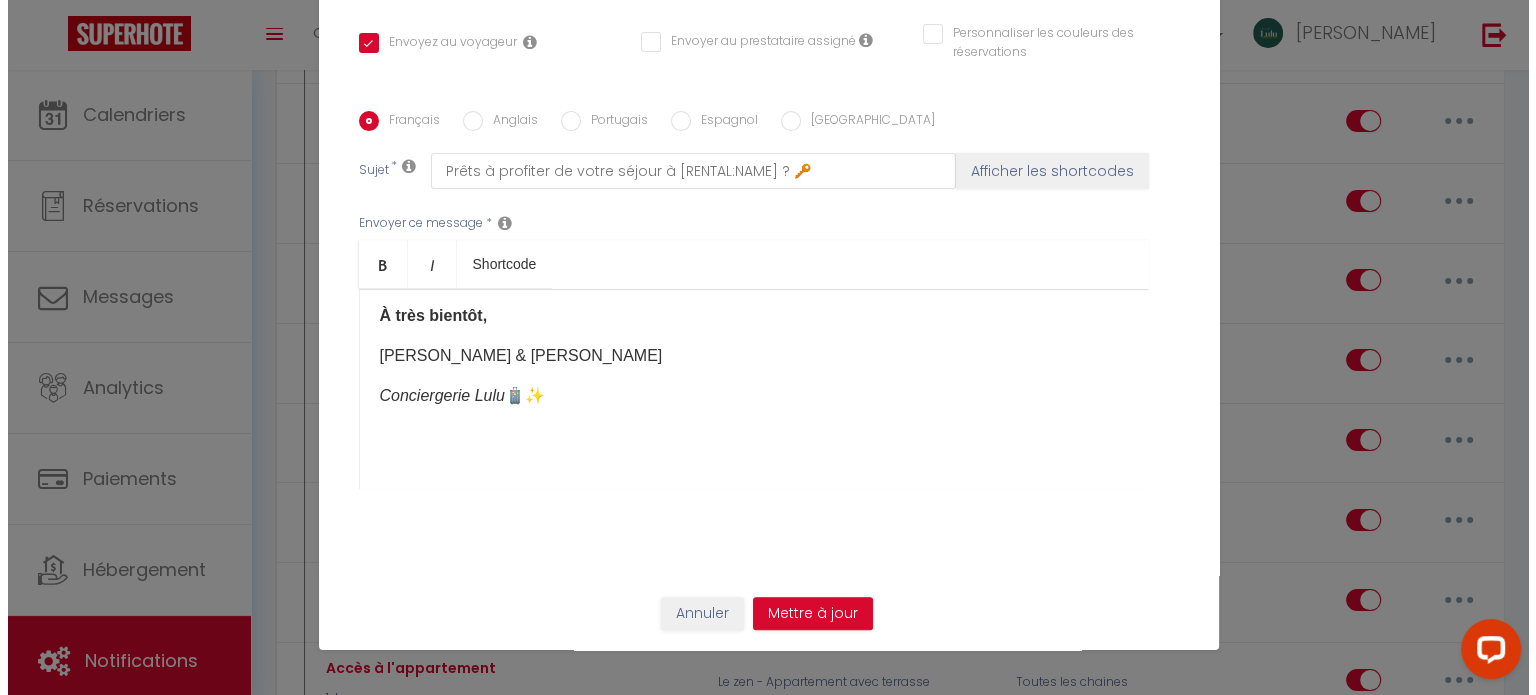 scroll, scrollTop: 1456, scrollLeft: 0, axis: vertical 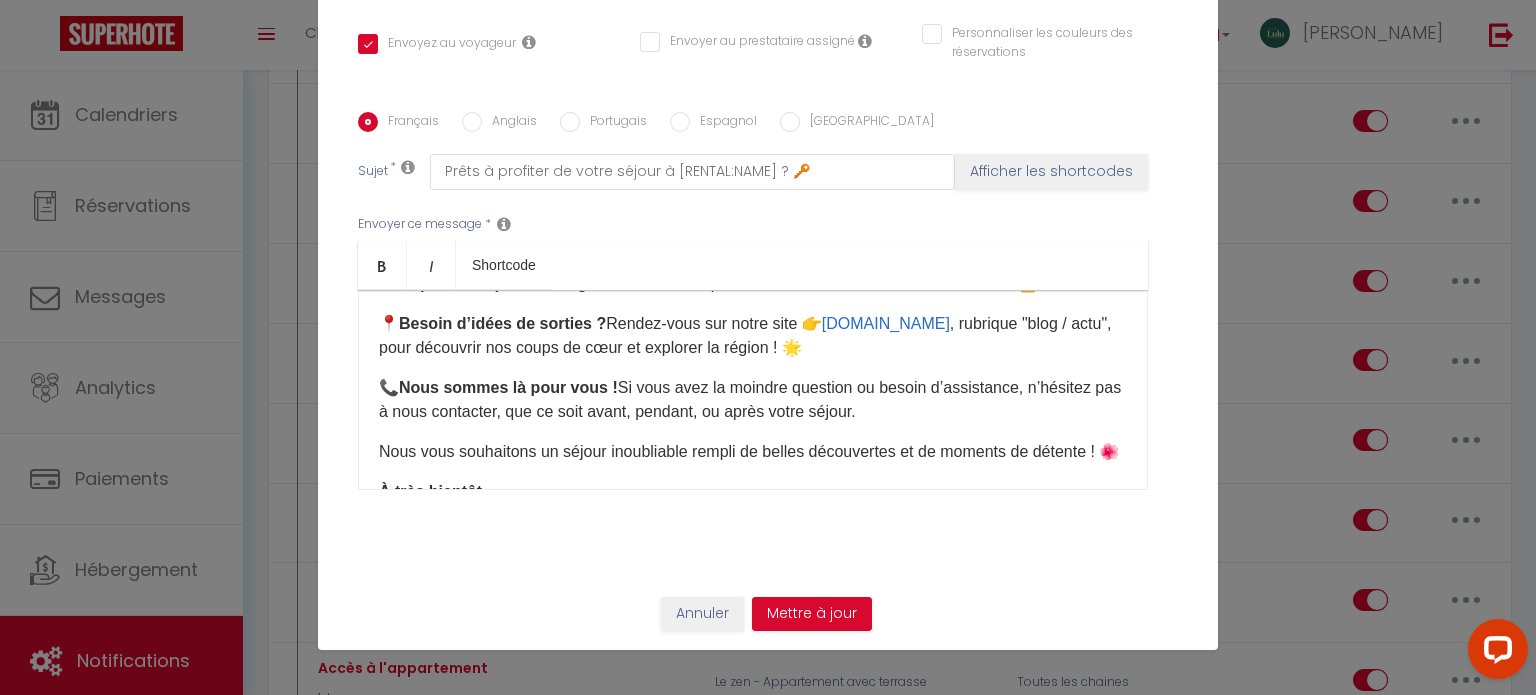 drag, startPoint x: 910, startPoint y: 418, endPoint x: 374, endPoint y: 386, distance: 536.95435 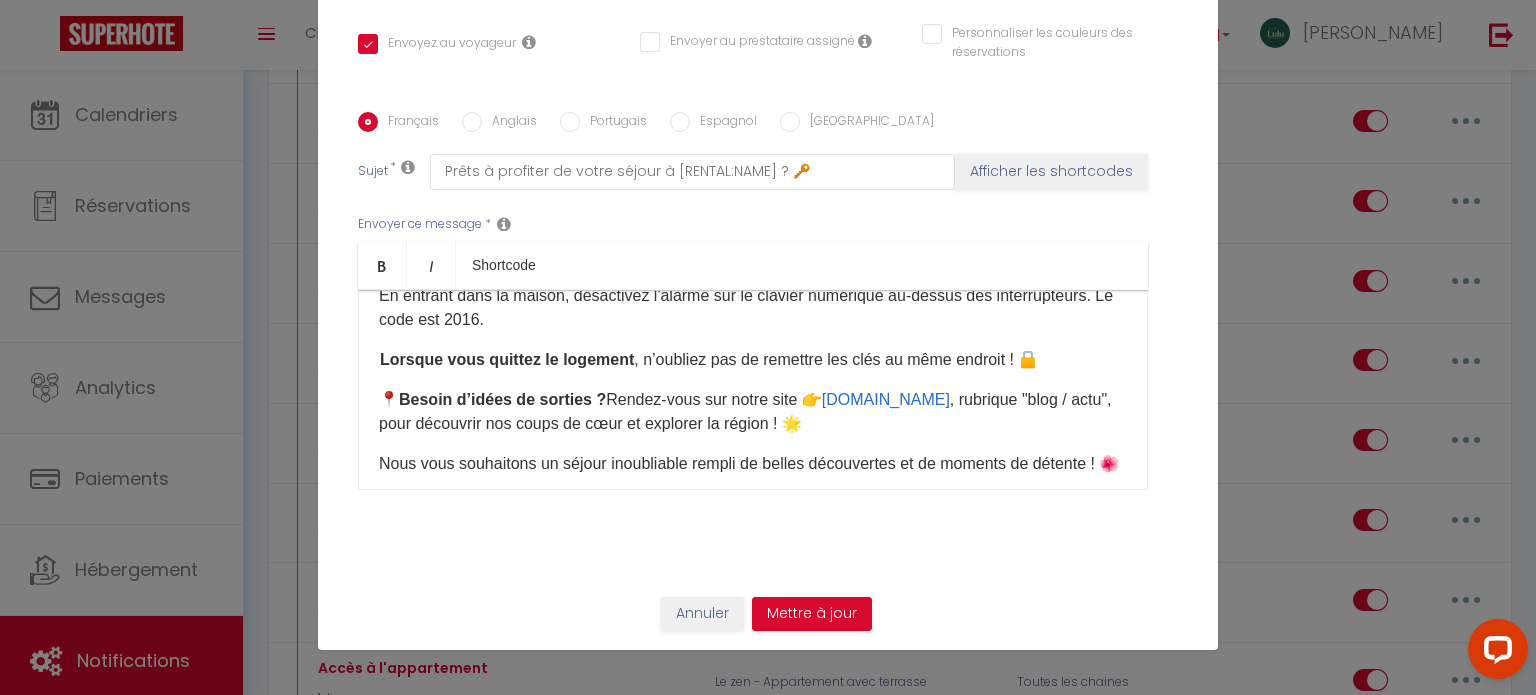 scroll, scrollTop: 338, scrollLeft: 0, axis: vertical 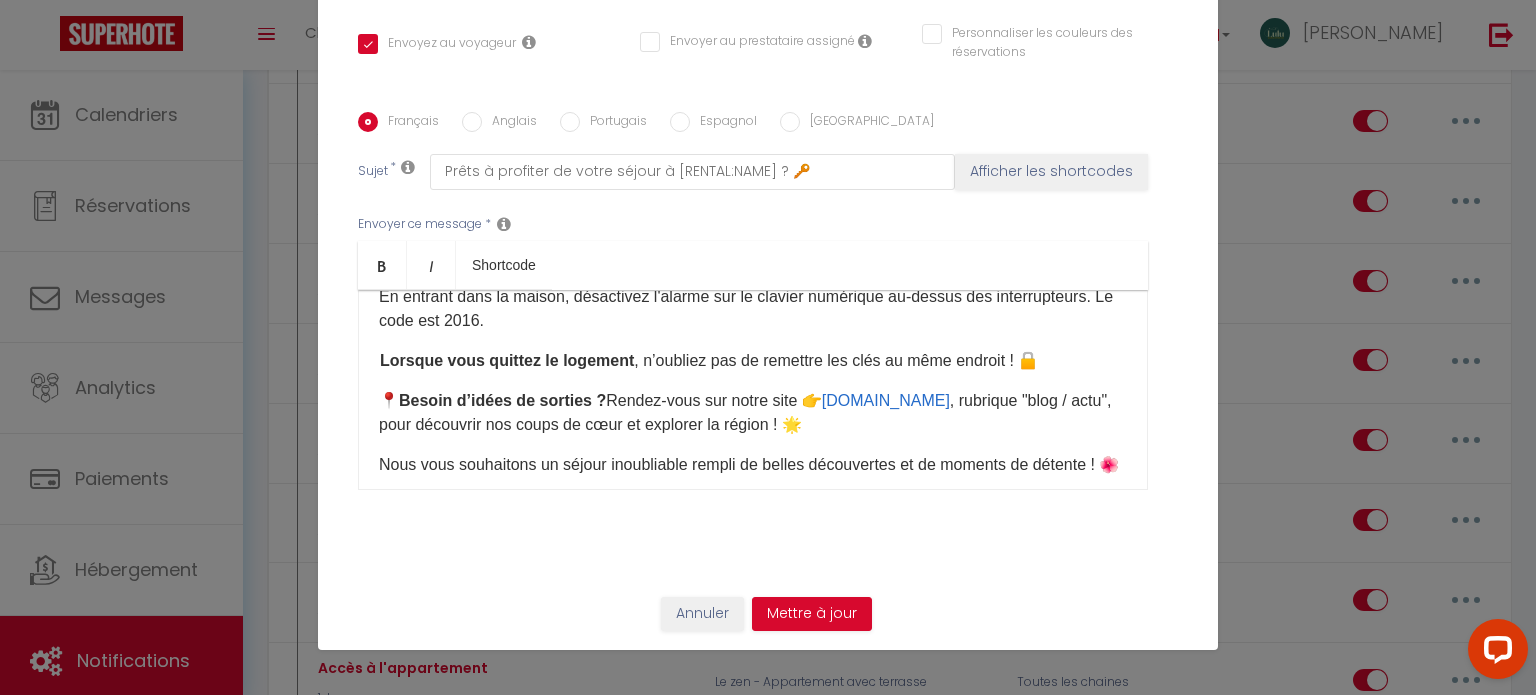 click on "Lorsque vous quittez le logement , n’oubliez pas de remettre les clés au même endroit ! 🔒​" at bounding box center (753, 361) 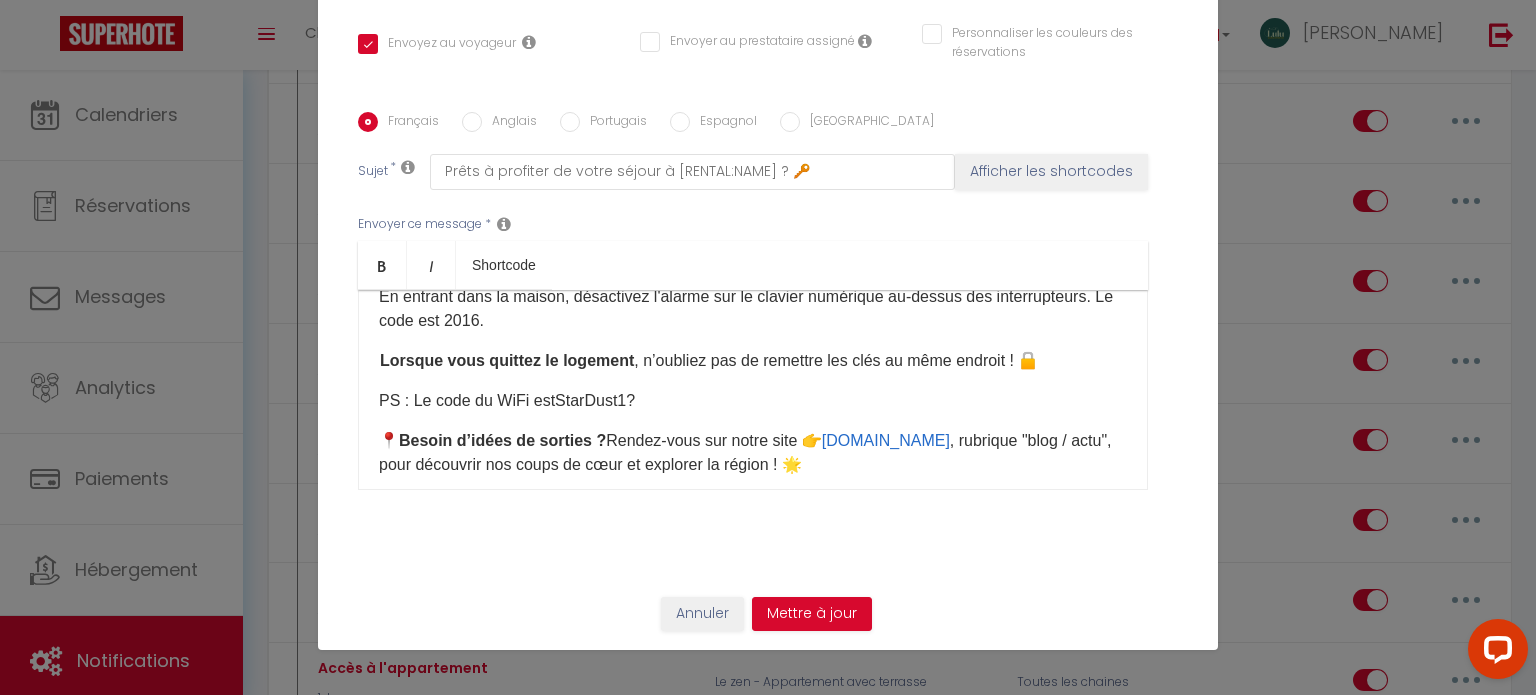 click on "PS : Le code du WiFi est  StarDust1? ​" at bounding box center (753, 401) 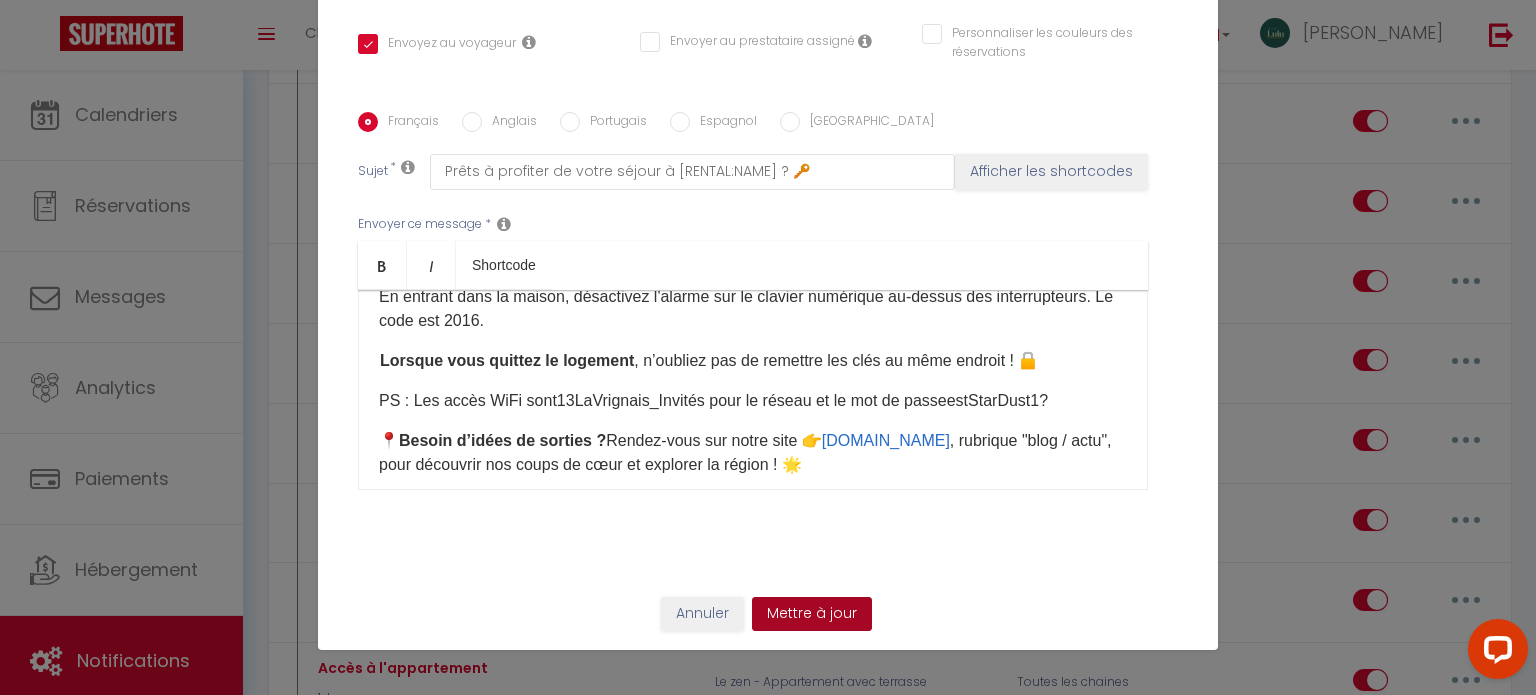 click on "Mettre à jour" at bounding box center [812, 614] 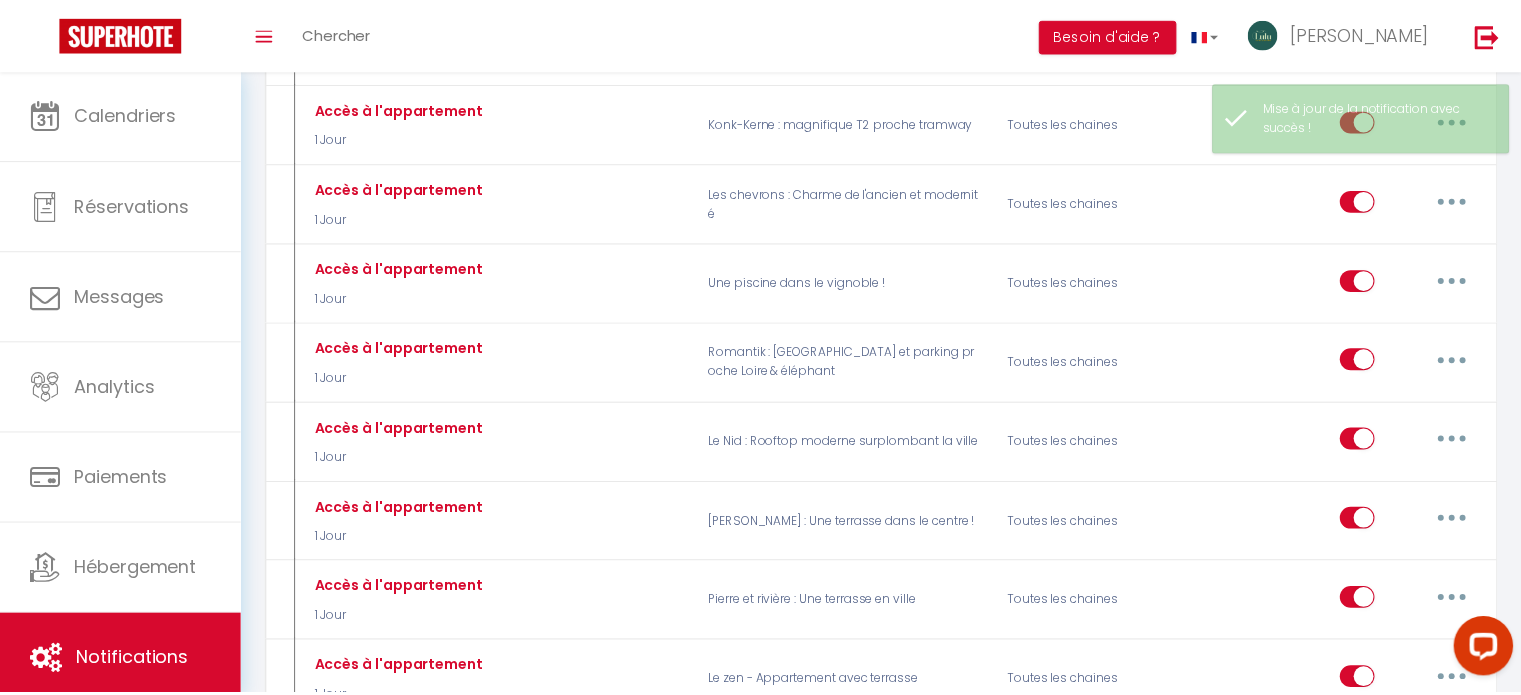scroll, scrollTop: 1475, scrollLeft: 0, axis: vertical 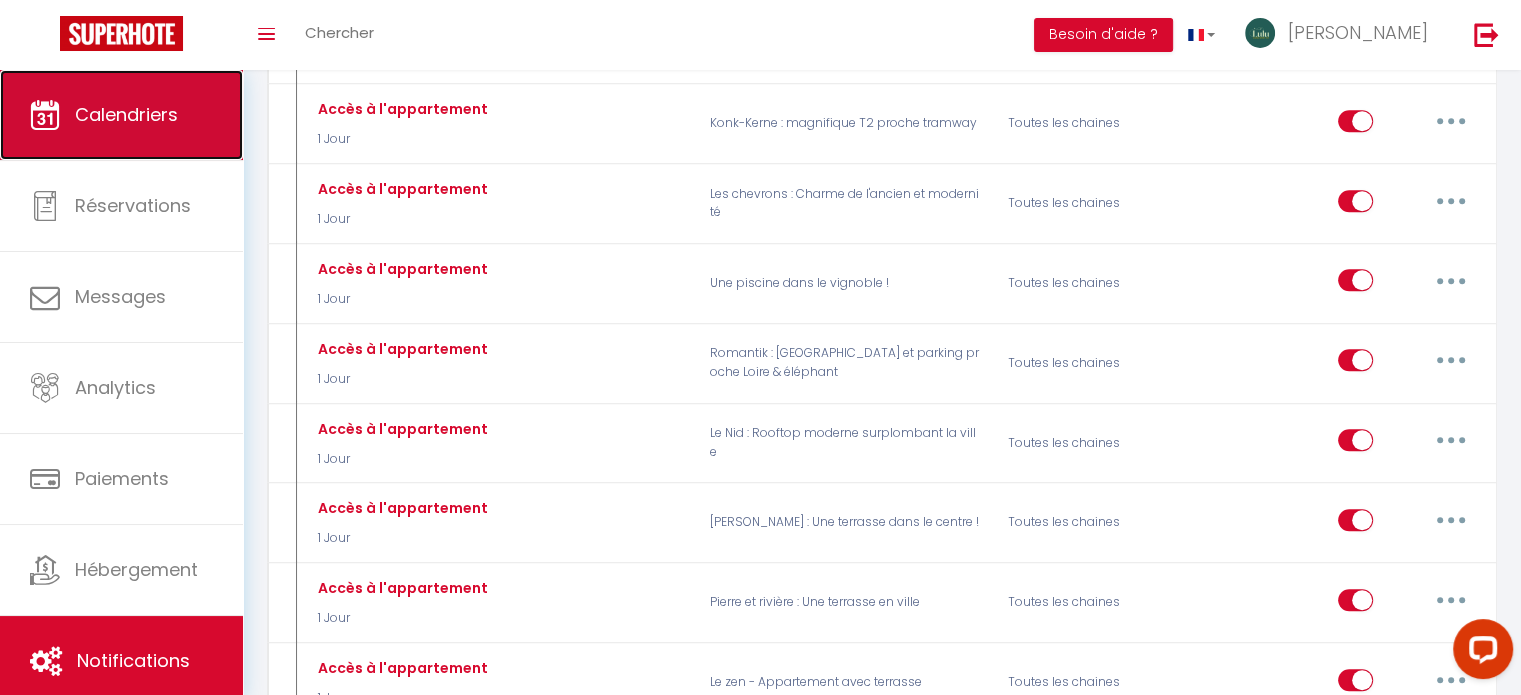 click on "Calendriers" at bounding box center [121, 115] 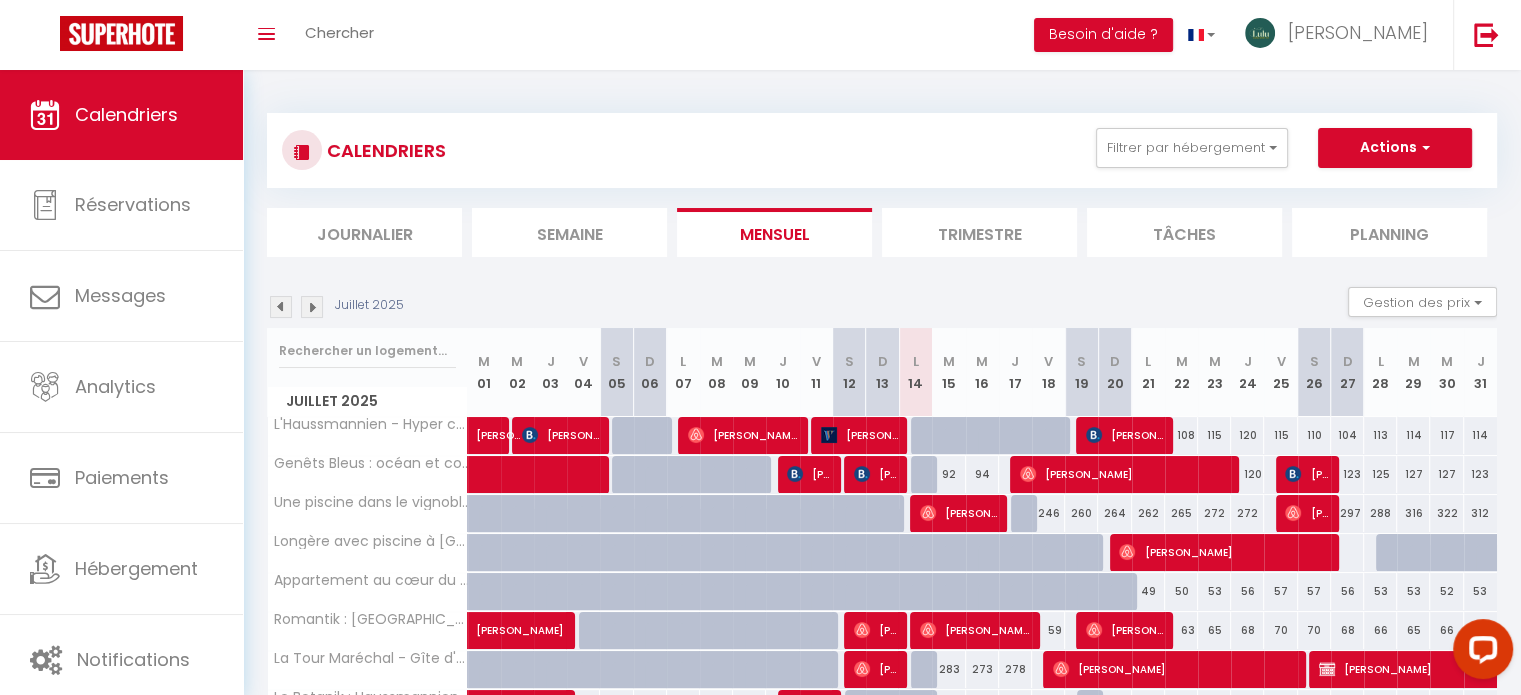 scroll, scrollTop: 0, scrollLeft: 0, axis: both 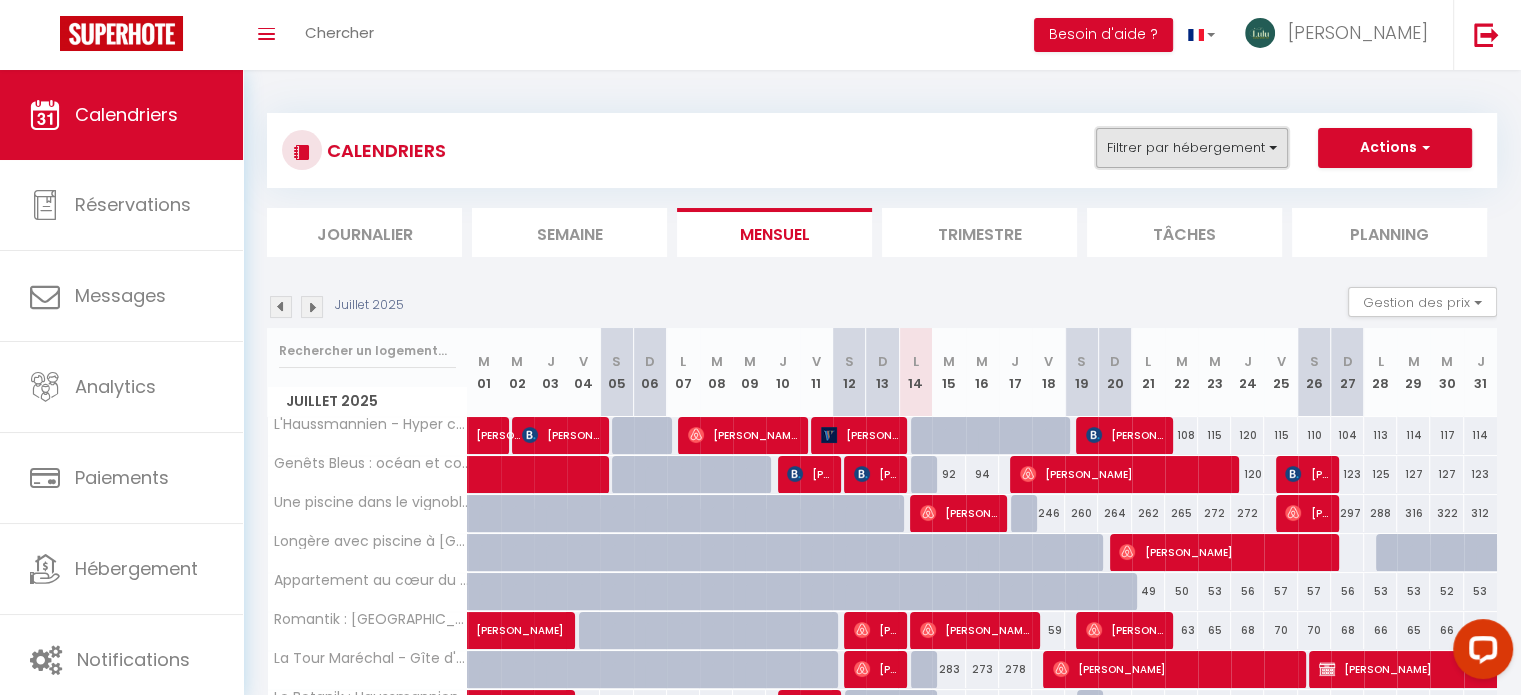 click on "Filtrer par hébergement" at bounding box center [1192, 148] 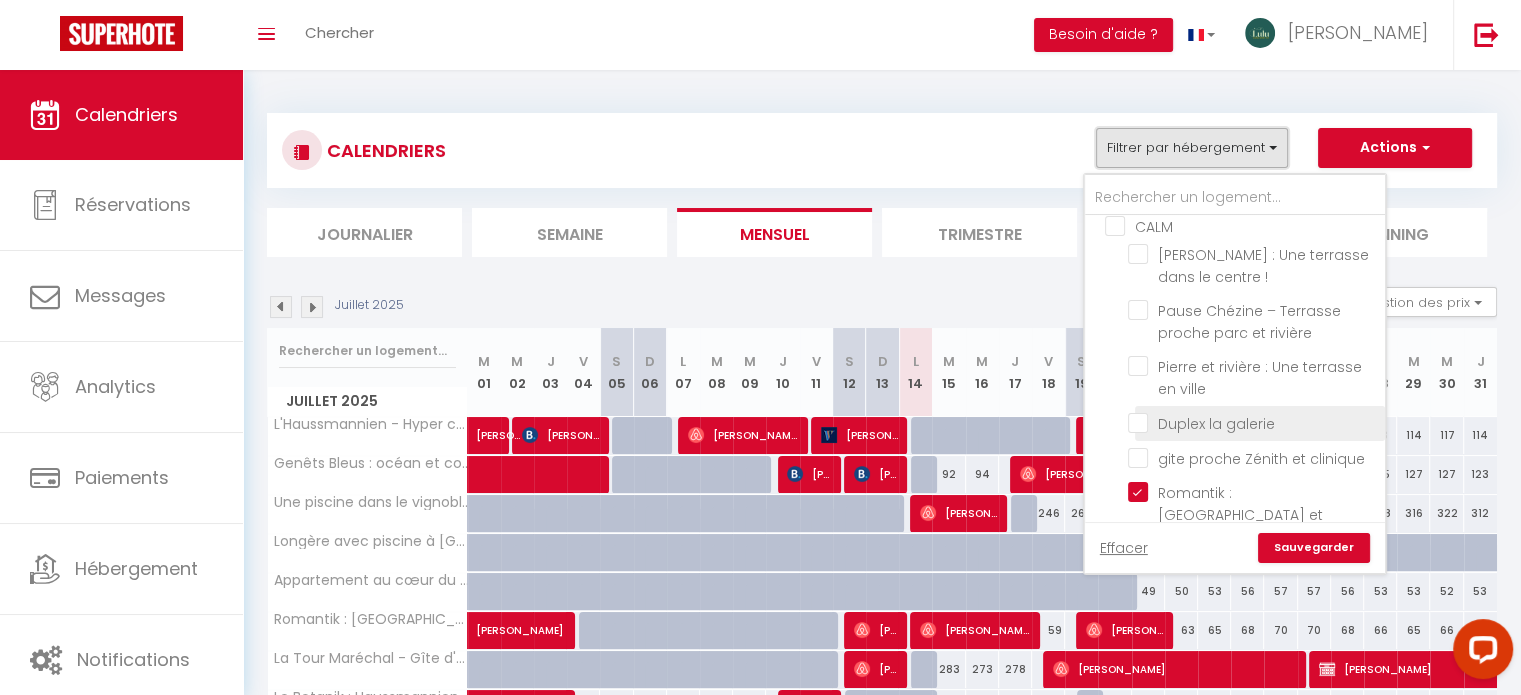 scroll, scrollTop: 17, scrollLeft: 0, axis: vertical 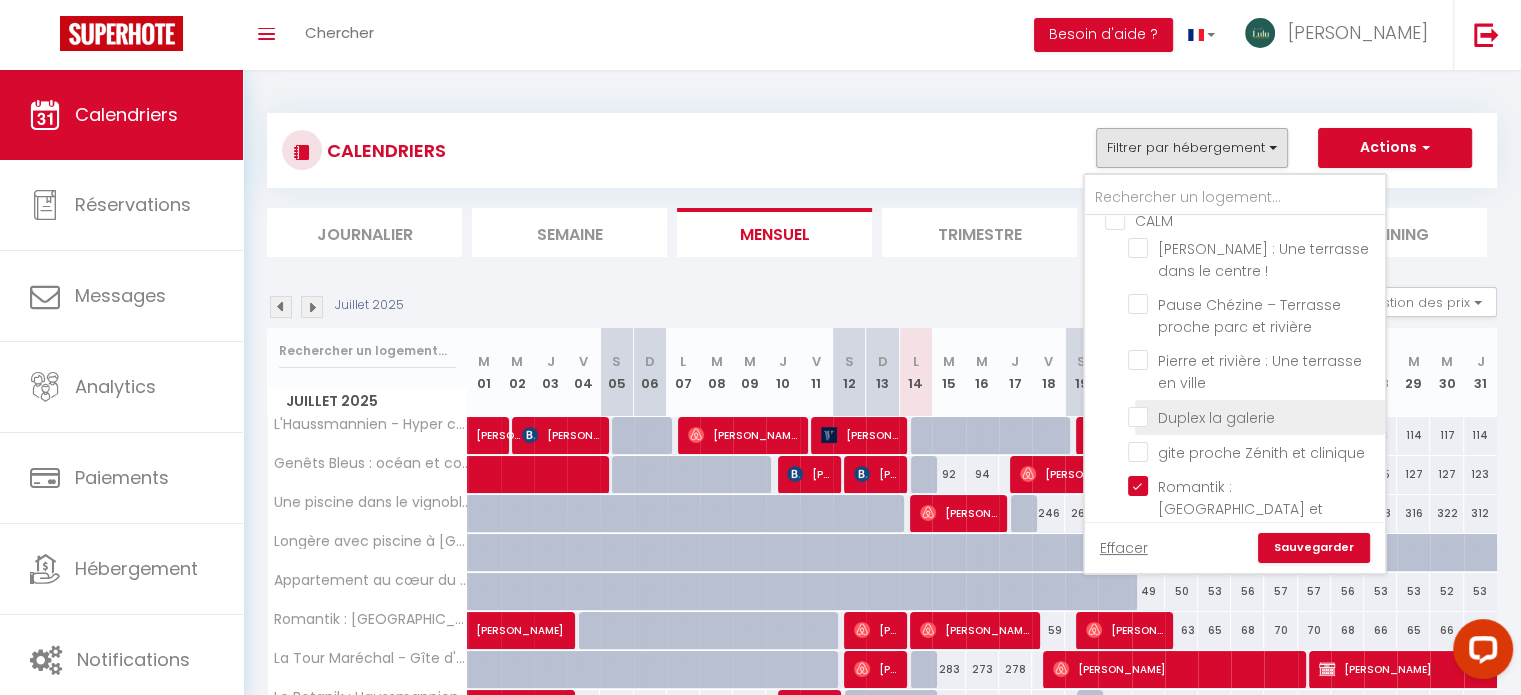 click on "Duplex la galerie" at bounding box center (1253, 416) 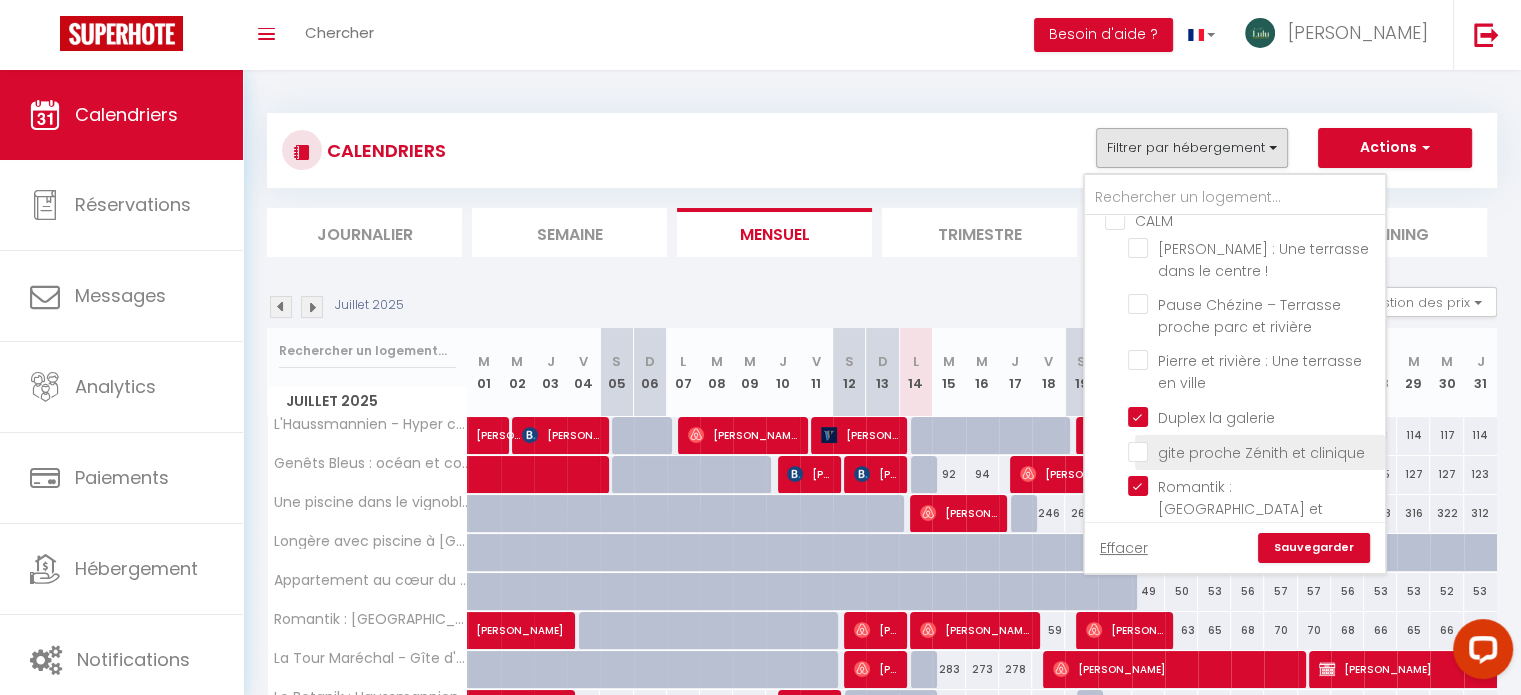 click on "gite proche Zénith et clinique" at bounding box center [1253, 451] 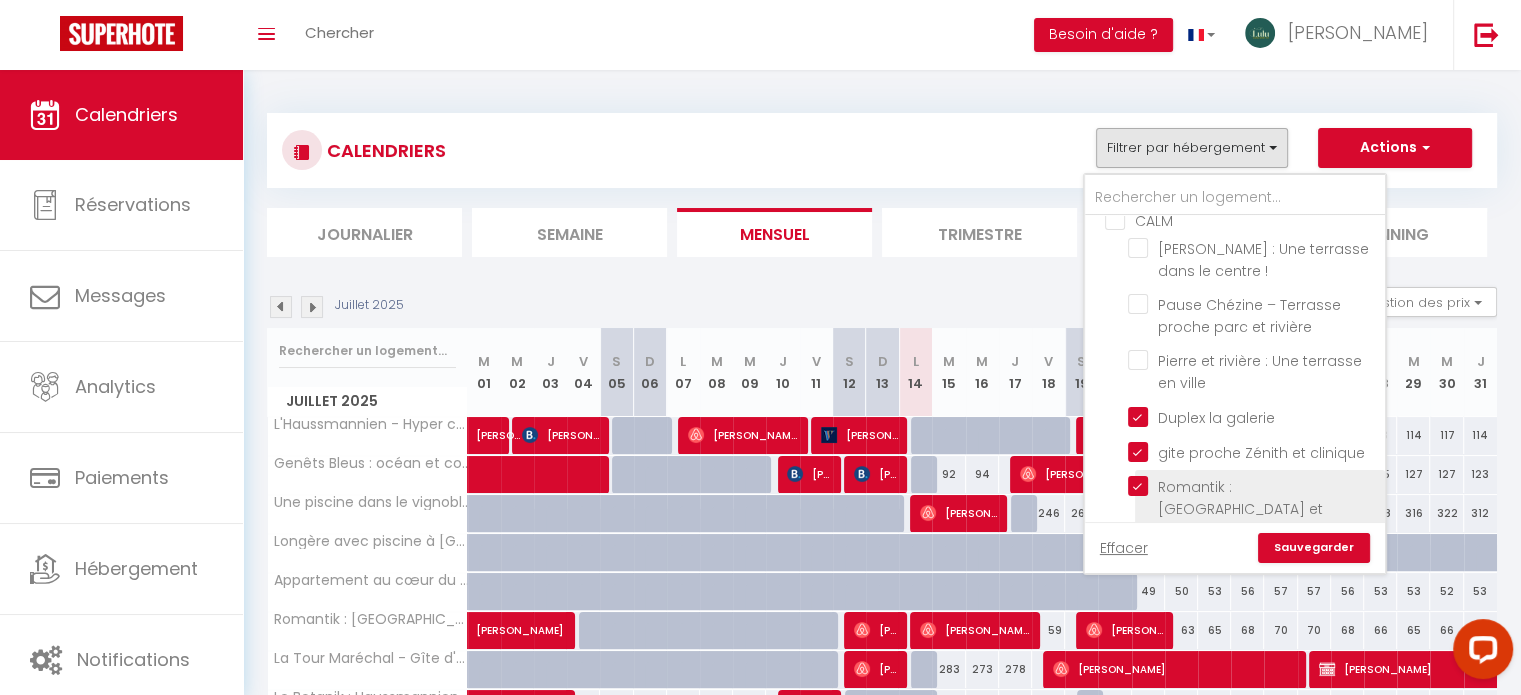 click on "Romantik : [GEOGRAPHIC_DATA] et parking proche Loire & éléphant" at bounding box center [1253, 486] 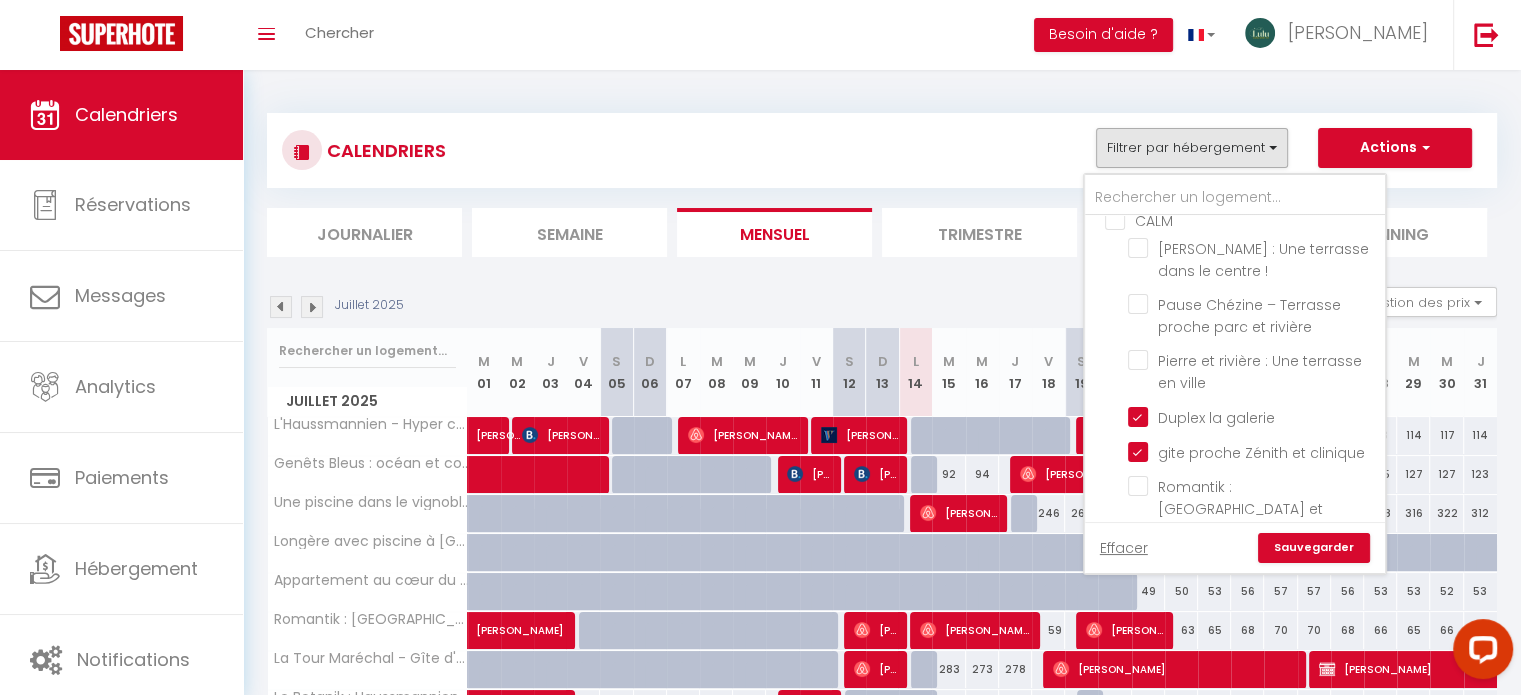 click on "Sauvegarder" at bounding box center (1314, 548) 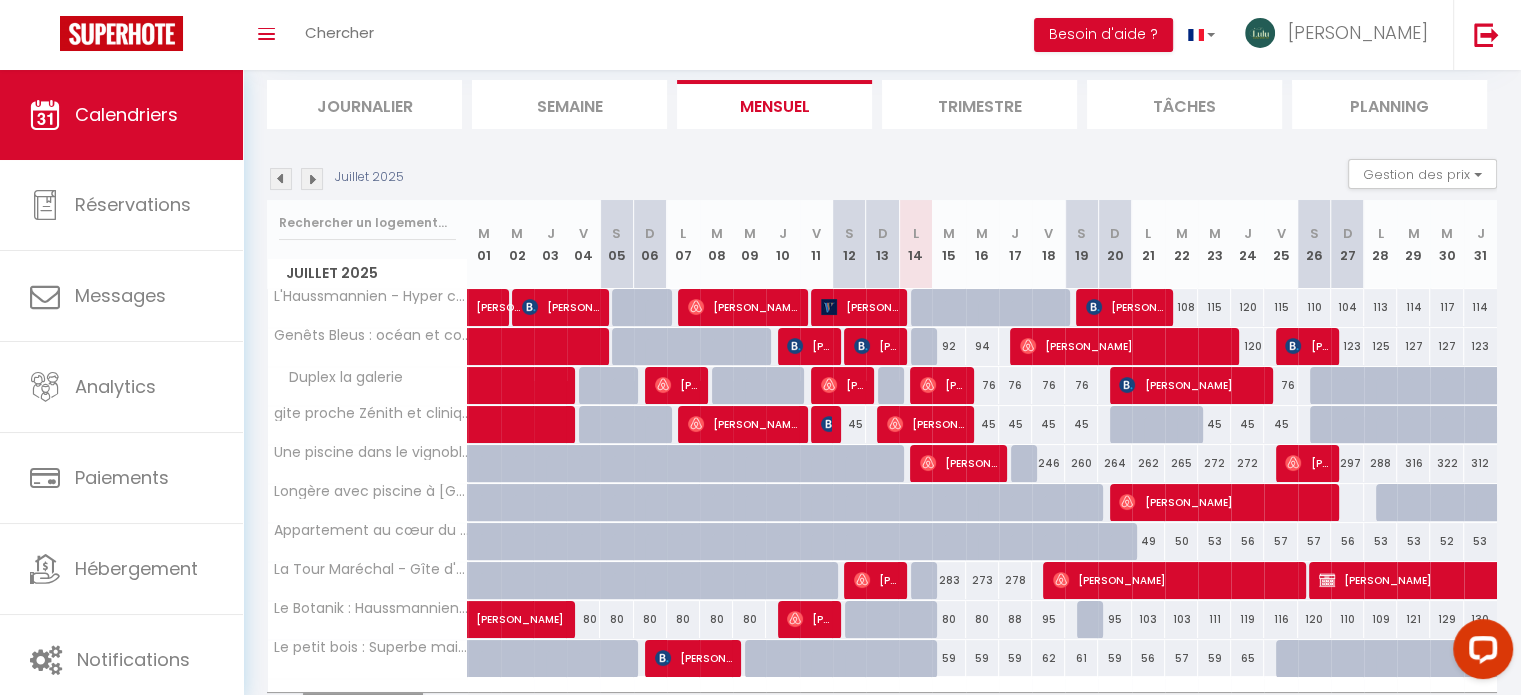 scroll, scrollTop: 138, scrollLeft: 0, axis: vertical 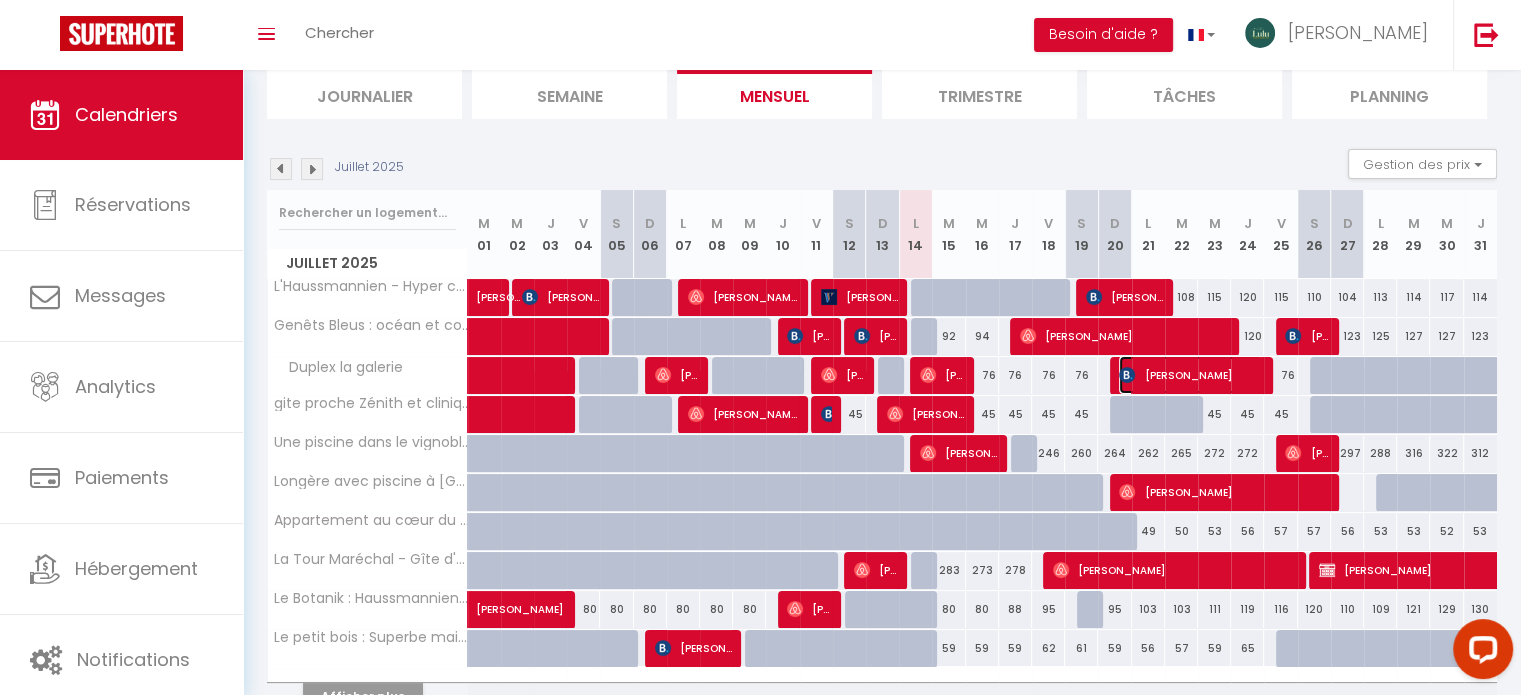 click on "Lucie SURIRAY" at bounding box center [1190, 375] 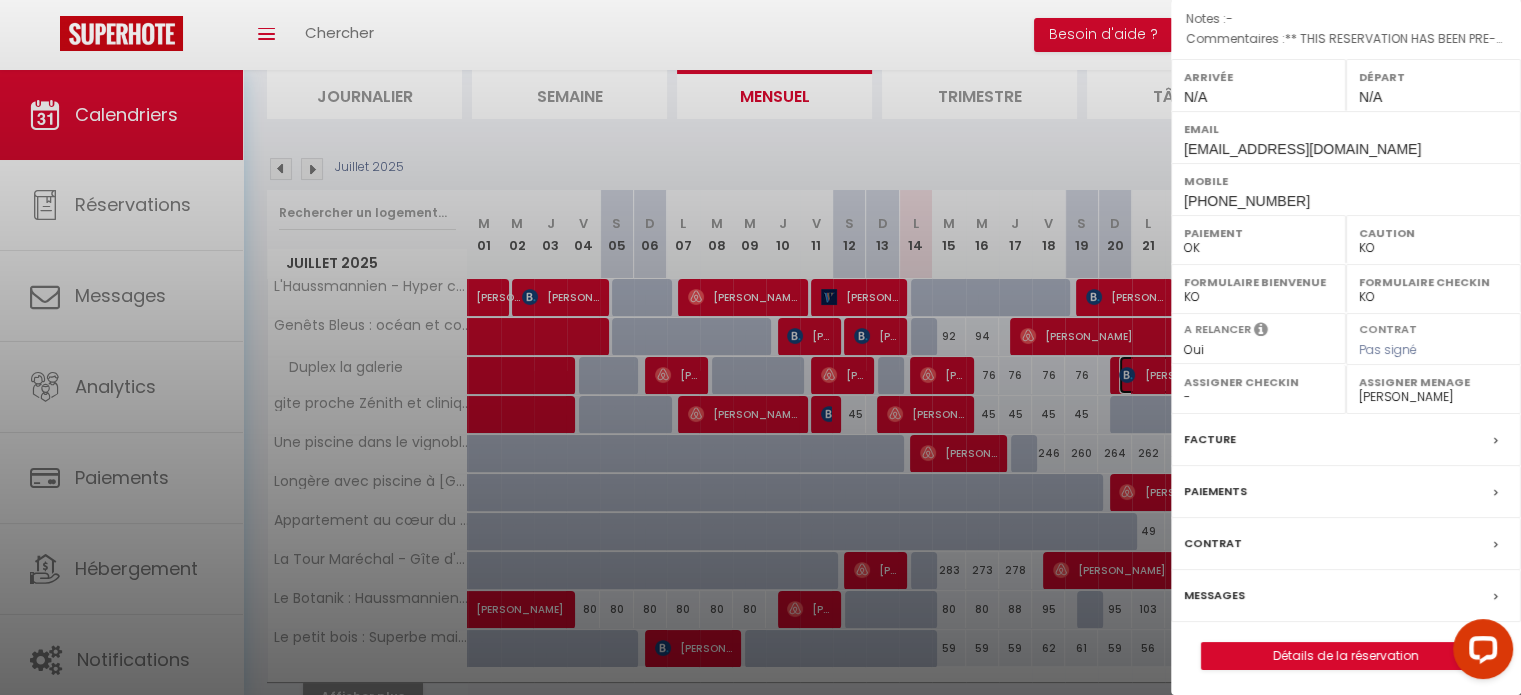 scroll, scrollTop: 233, scrollLeft: 0, axis: vertical 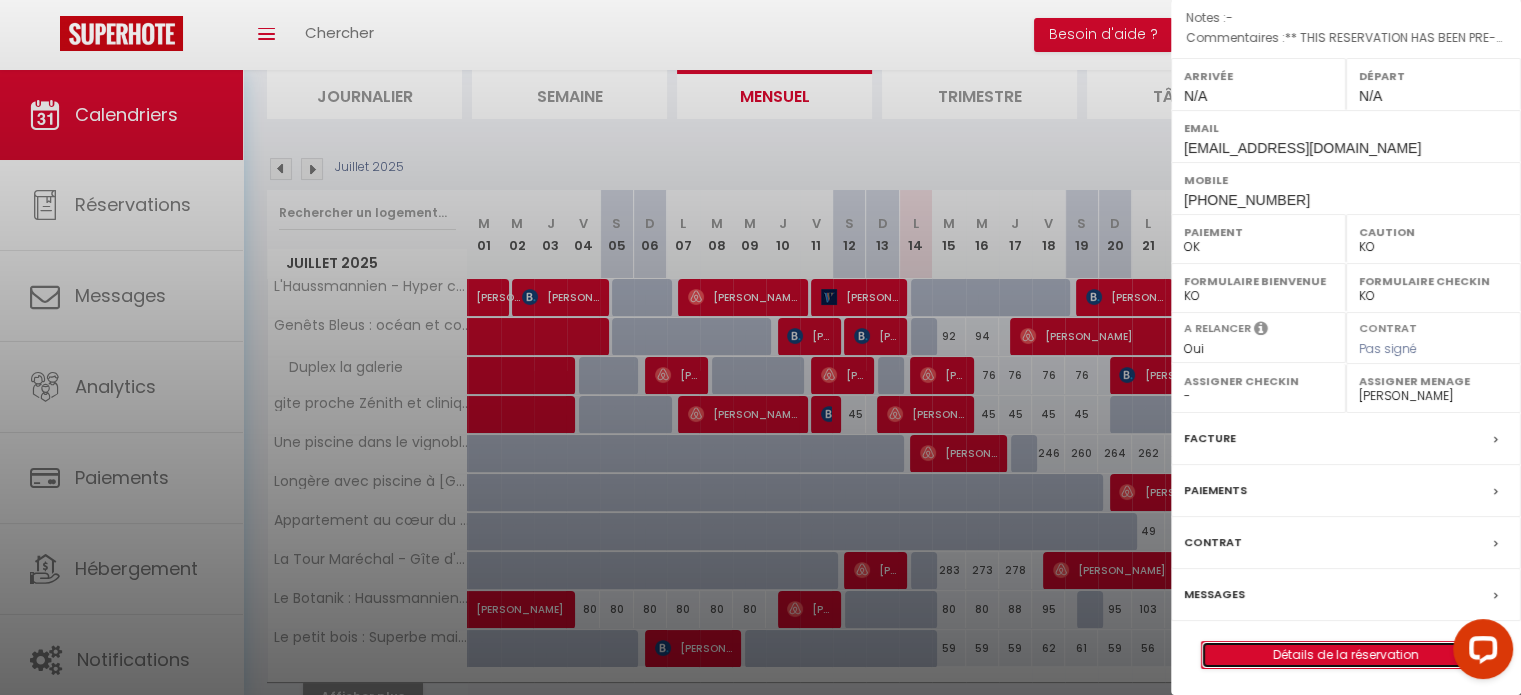 click on "Détails de la réservation" at bounding box center (1346, 655) 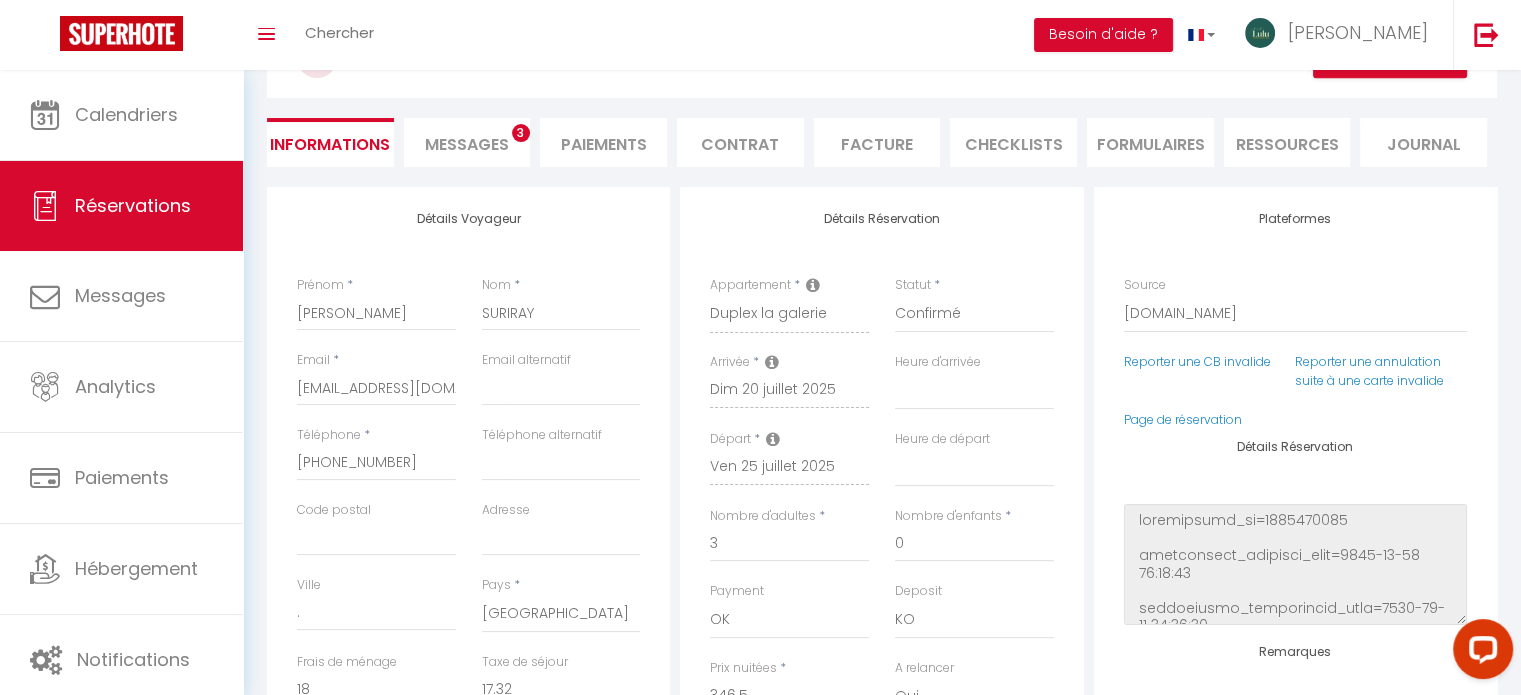 scroll, scrollTop: 150, scrollLeft: 0, axis: vertical 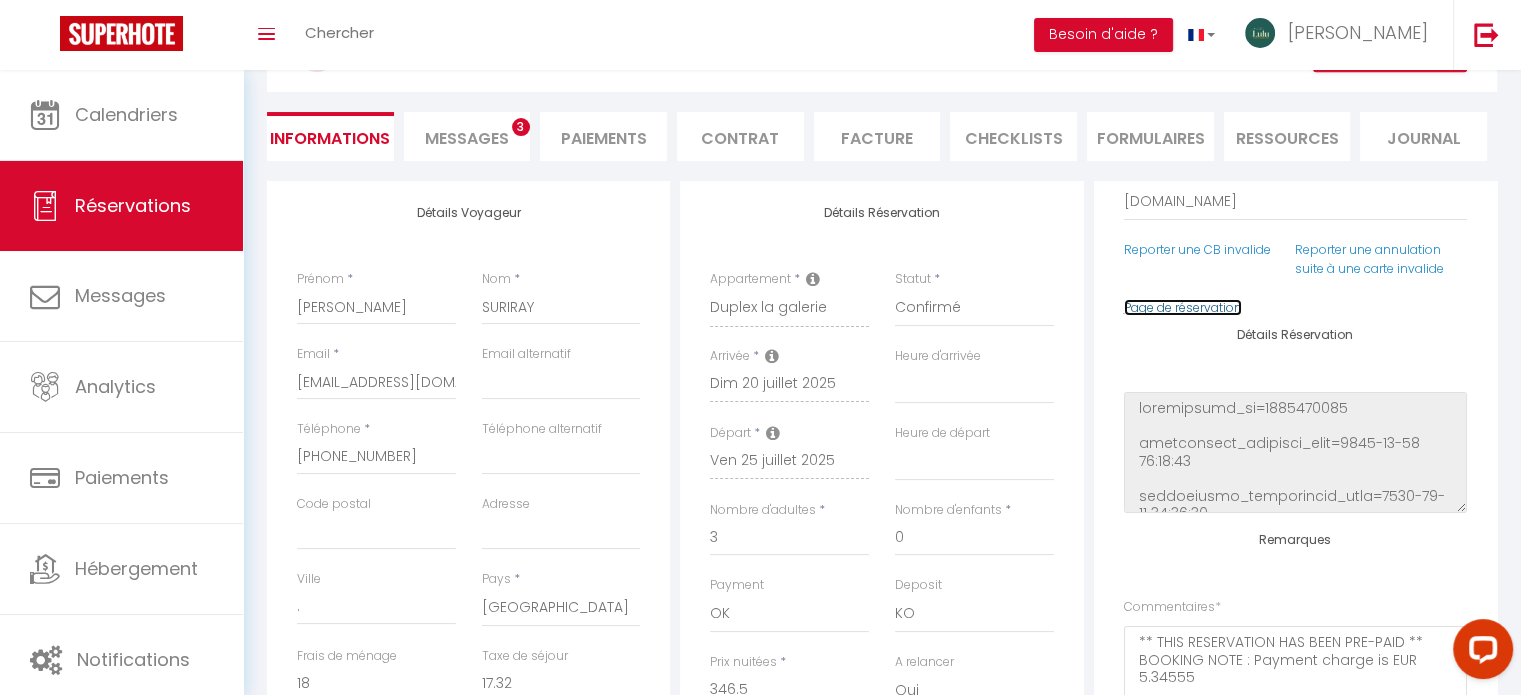 click on "Page de réservation" at bounding box center [1183, 307] 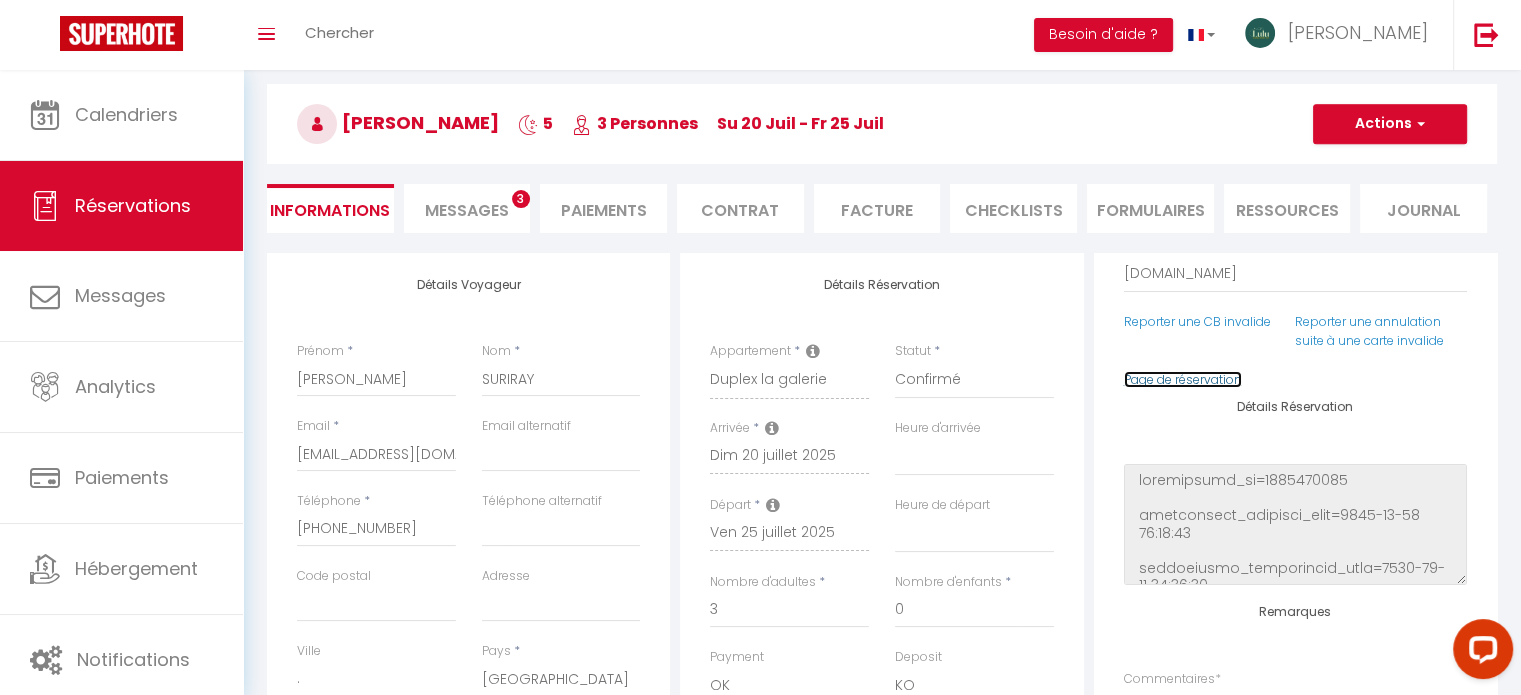 scroll, scrollTop: 0, scrollLeft: 0, axis: both 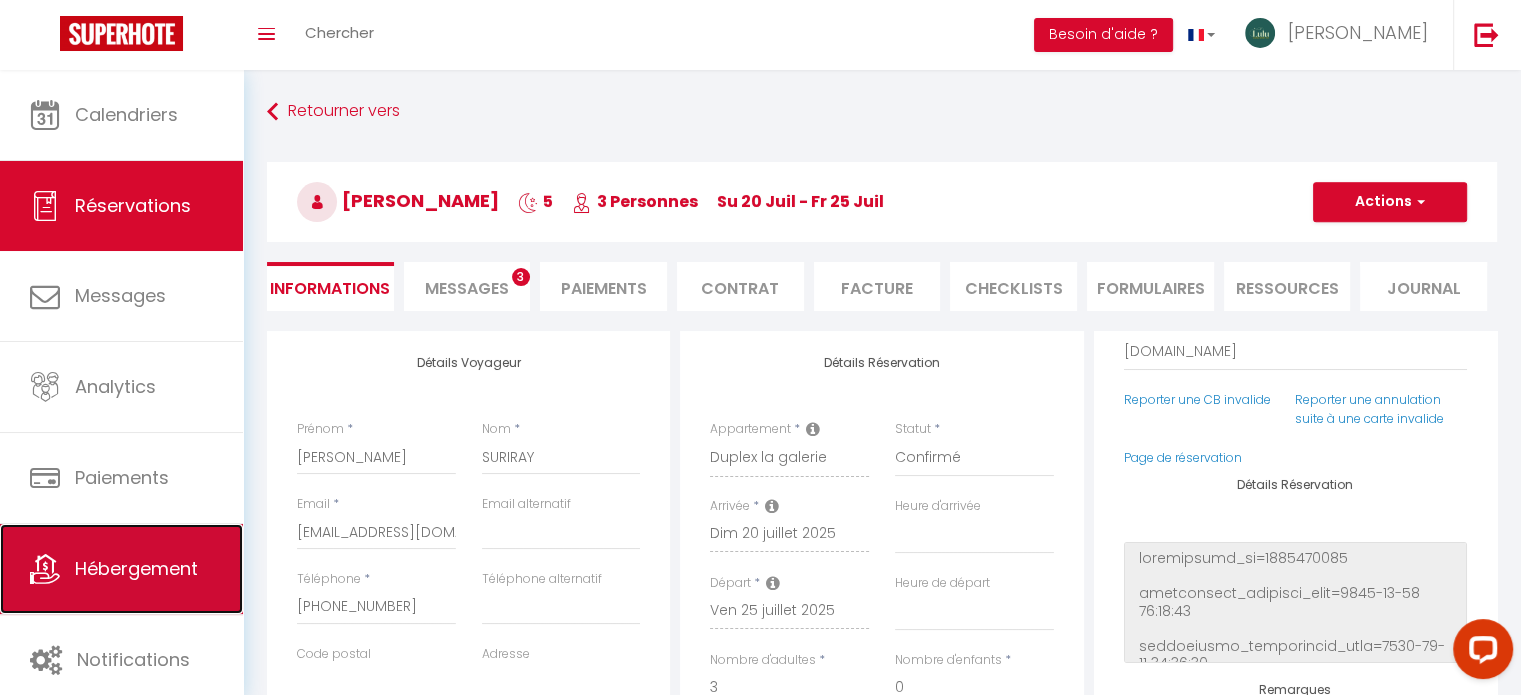 click on "Hébergement" at bounding box center [121, 569] 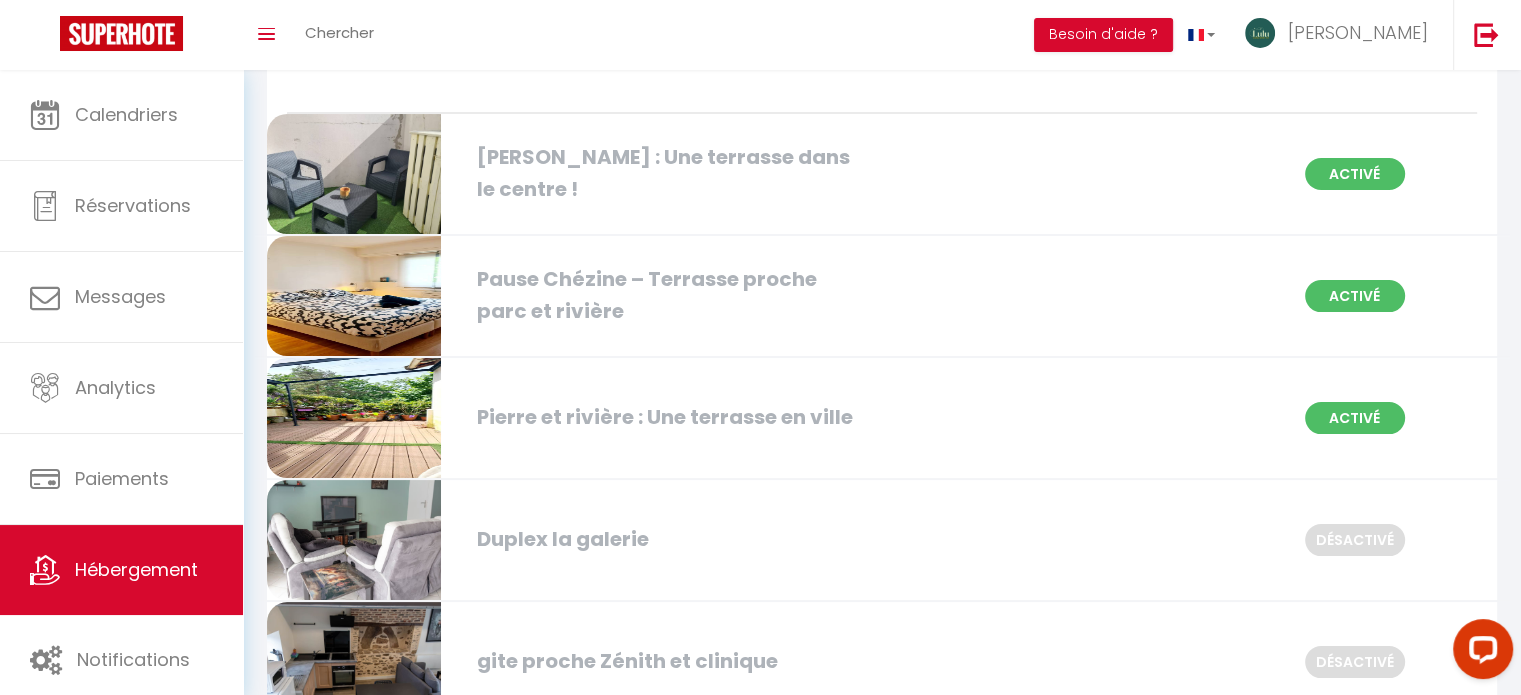 scroll, scrollTop: 252, scrollLeft: 0, axis: vertical 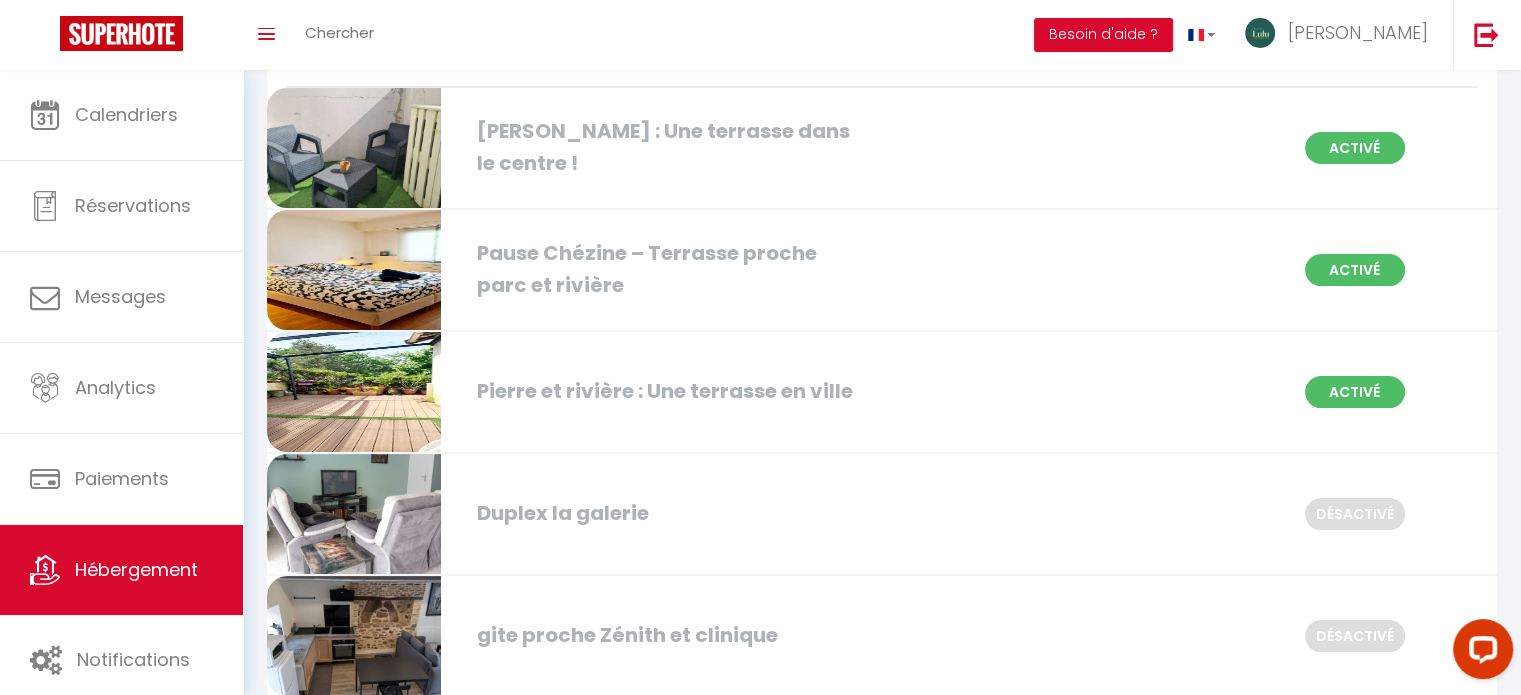 click at bounding box center [354, 514] 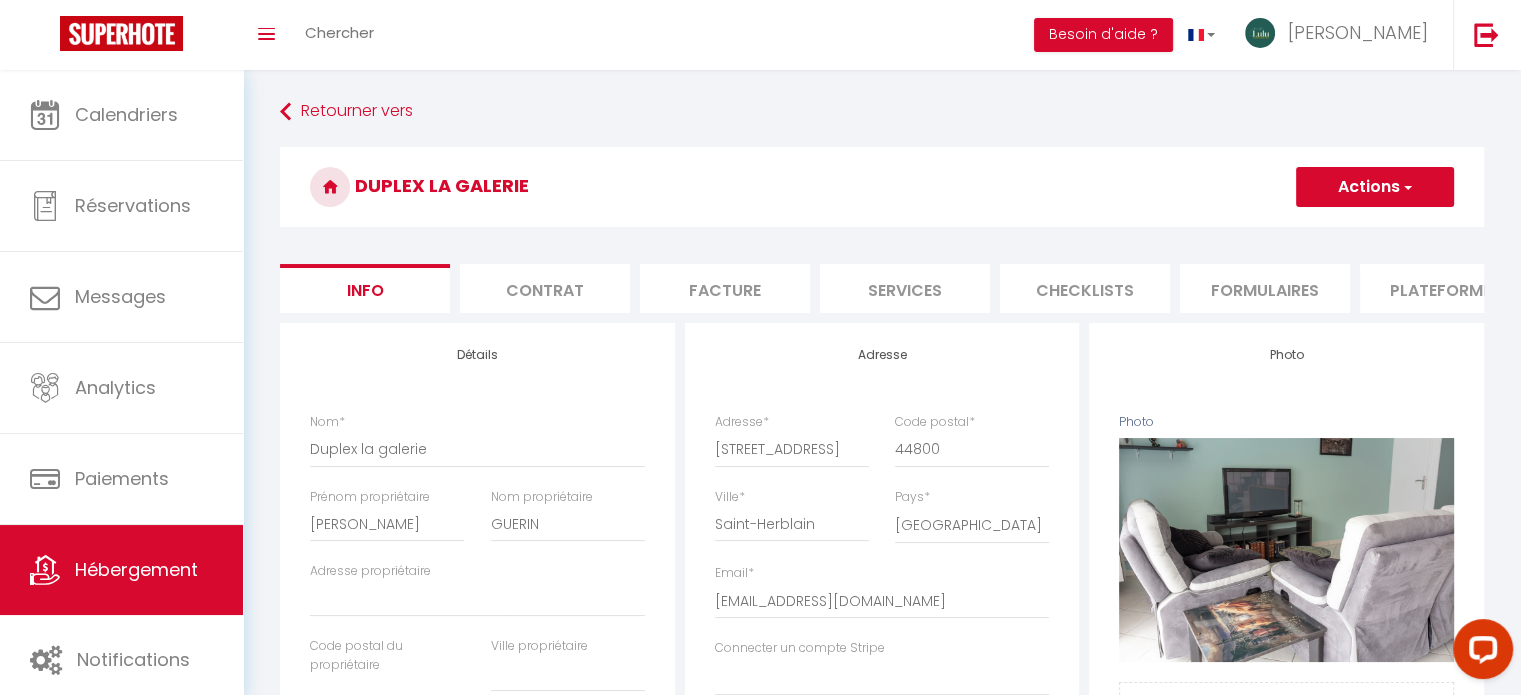 click on "Services" at bounding box center [905, 288] 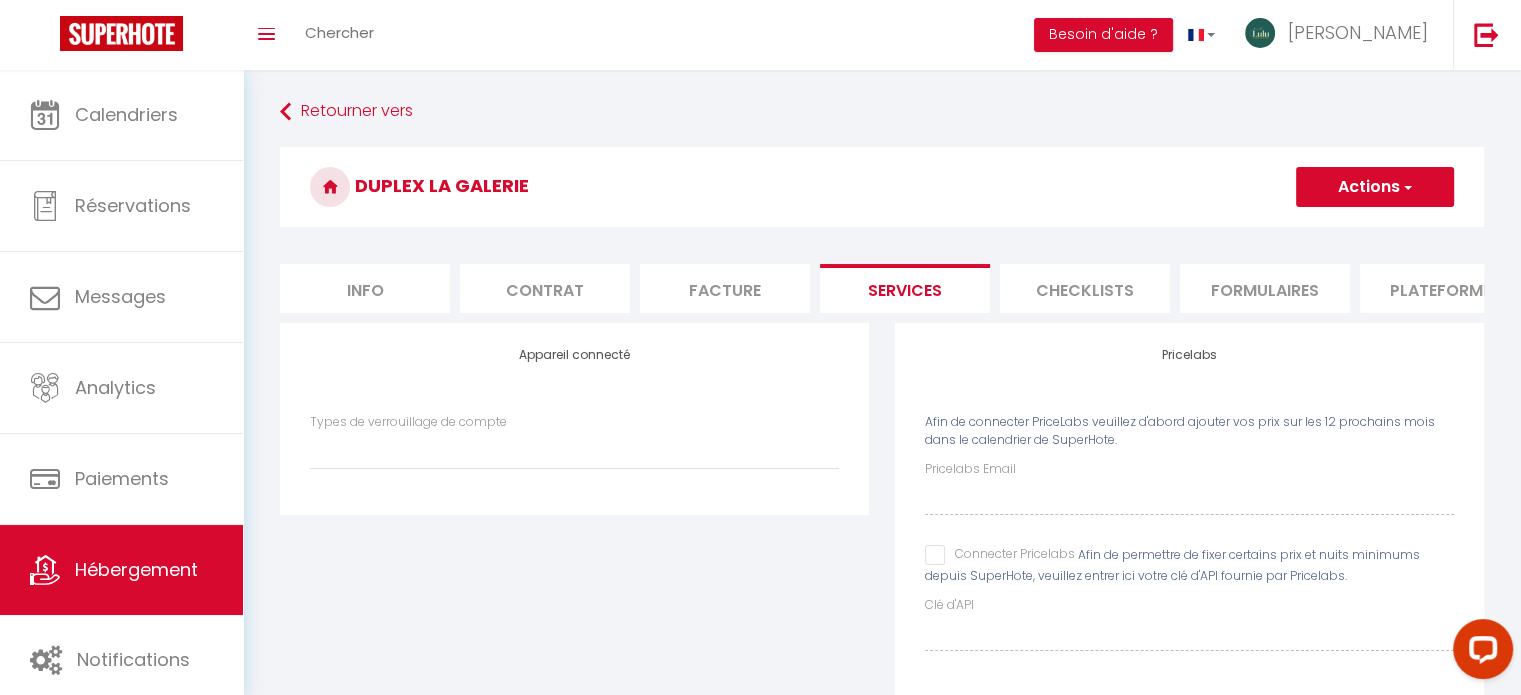 click on "Plateformes" at bounding box center [1445, 288] 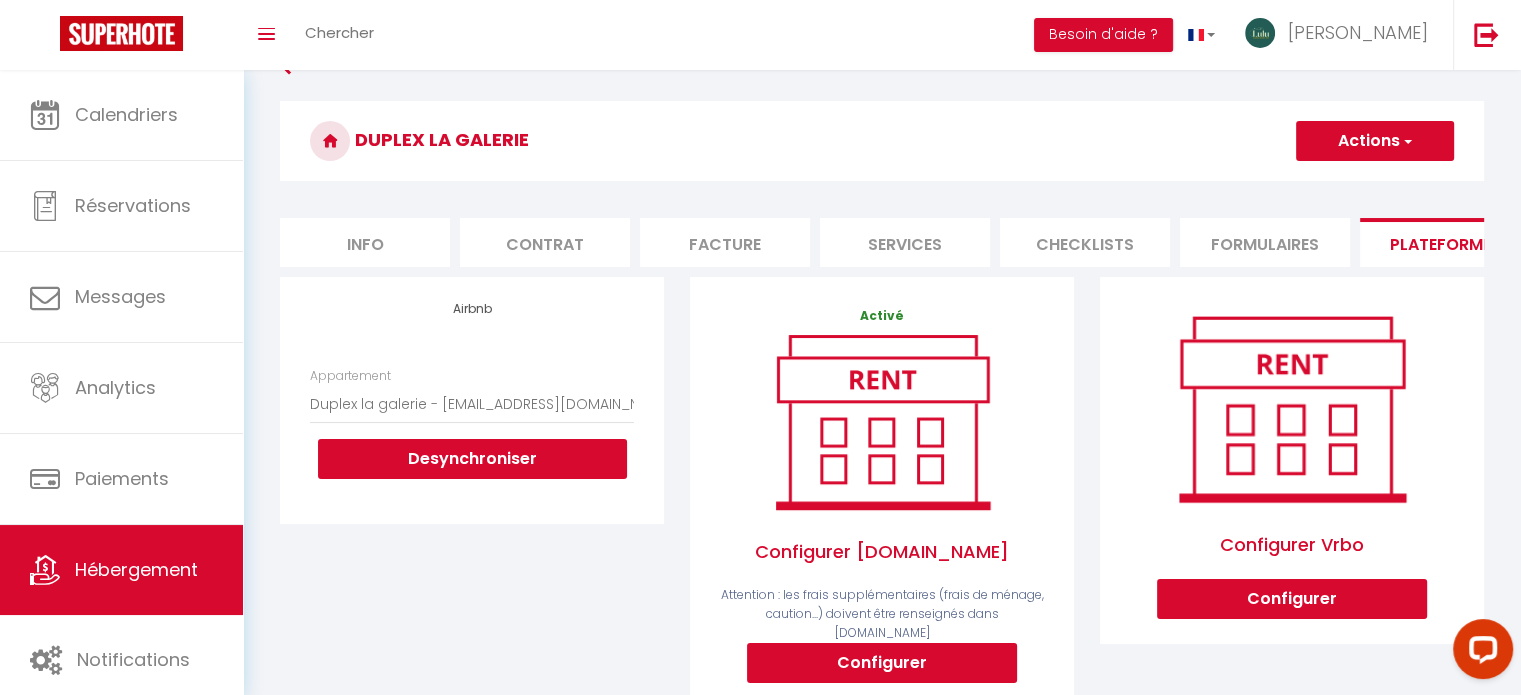scroll, scrollTop: 0, scrollLeft: 0, axis: both 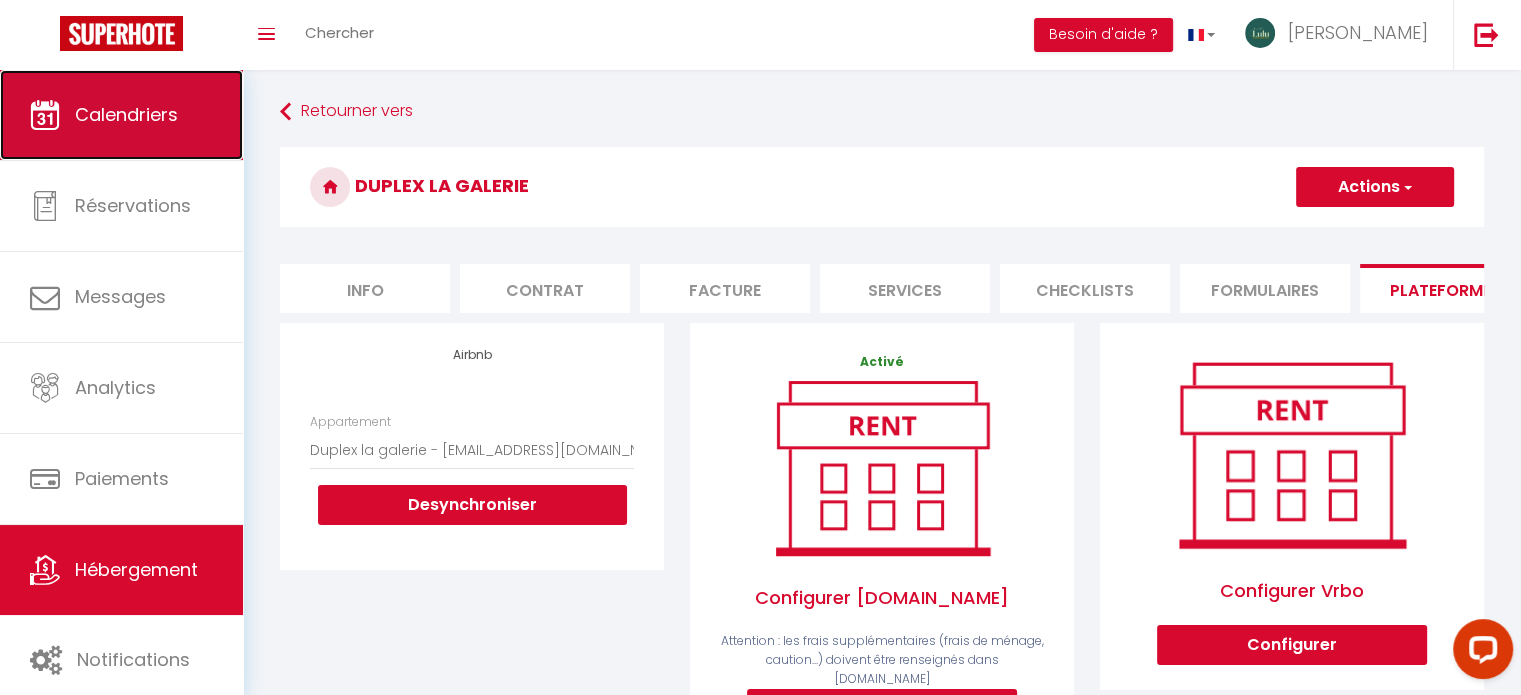 click on "Calendriers" at bounding box center (126, 114) 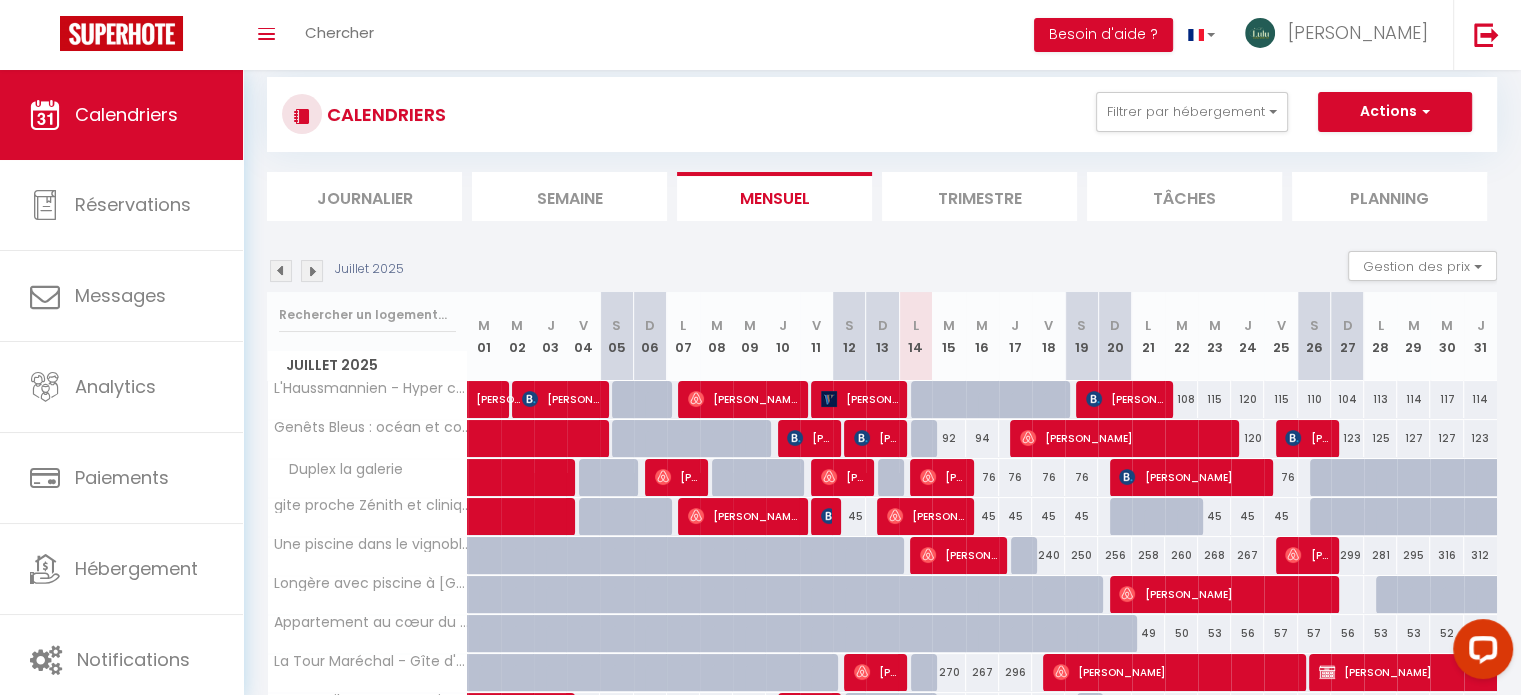 scroll, scrollTop: 0, scrollLeft: 0, axis: both 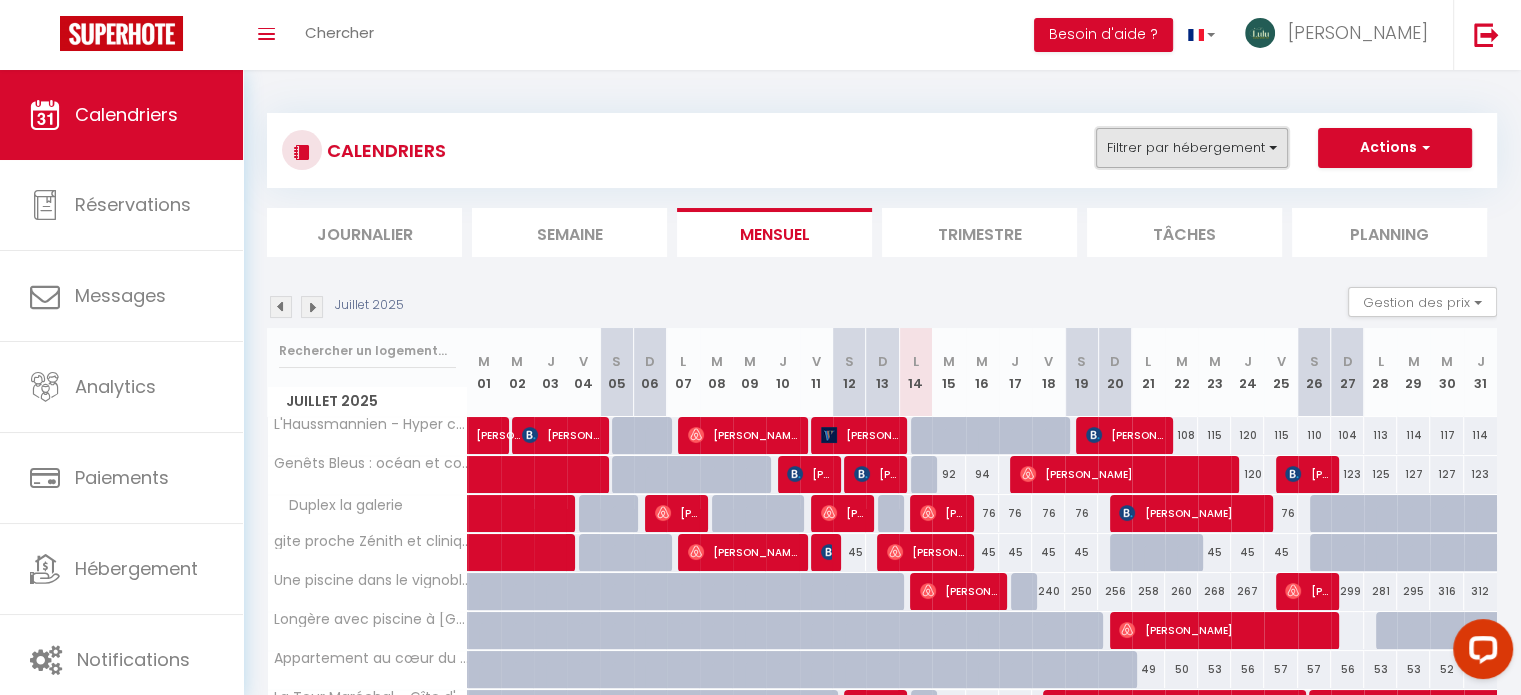 click on "Filtrer par hébergement" at bounding box center (1192, 148) 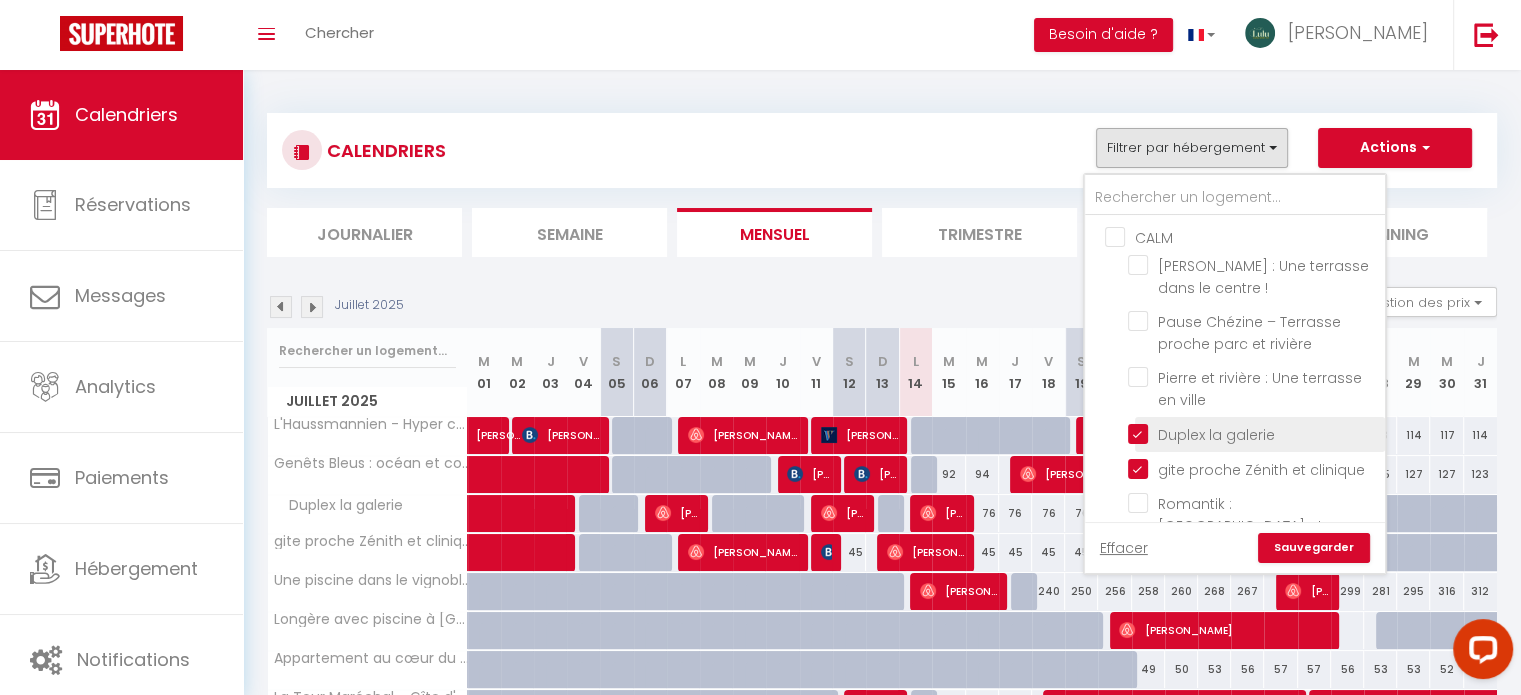 click on "Duplex la galerie" at bounding box center [1253, 433] 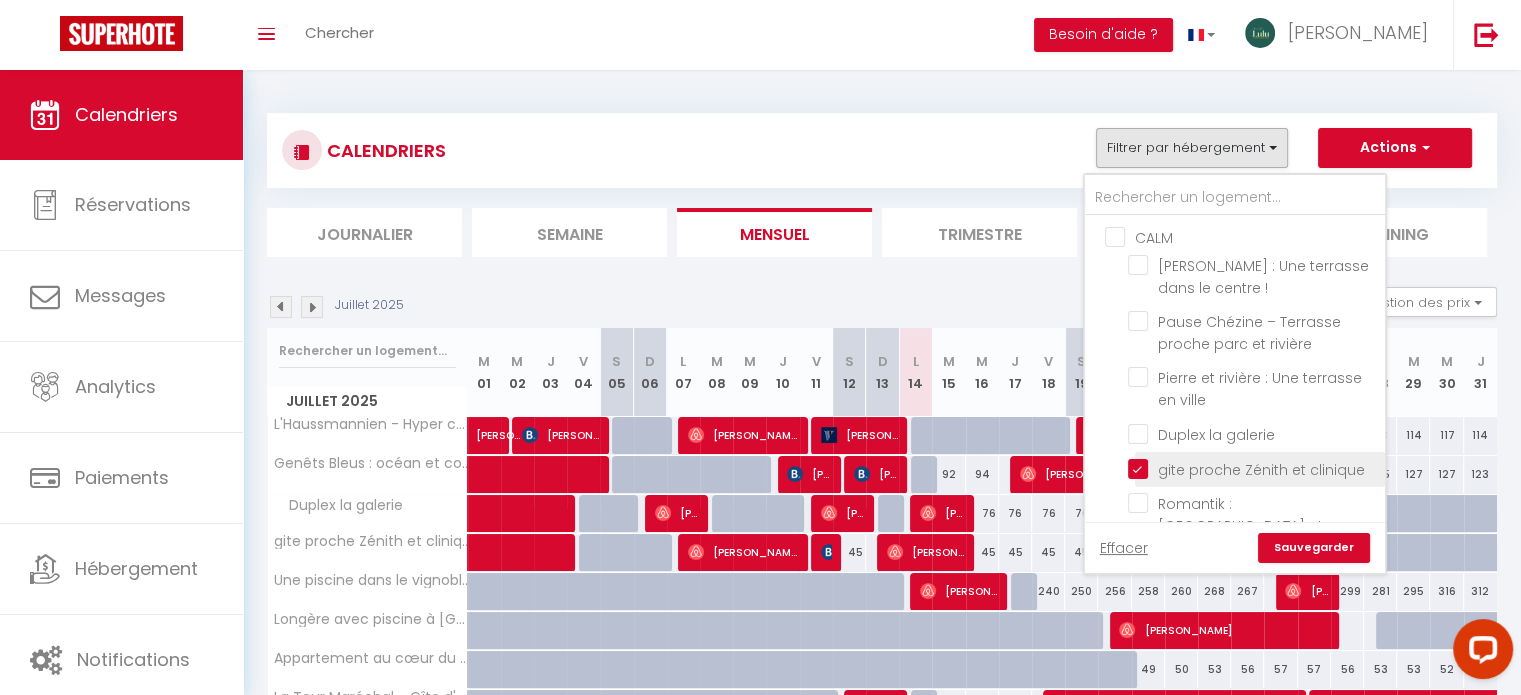 click on "gite proche Zénith et clinique" at bounding box center (1253, 468) 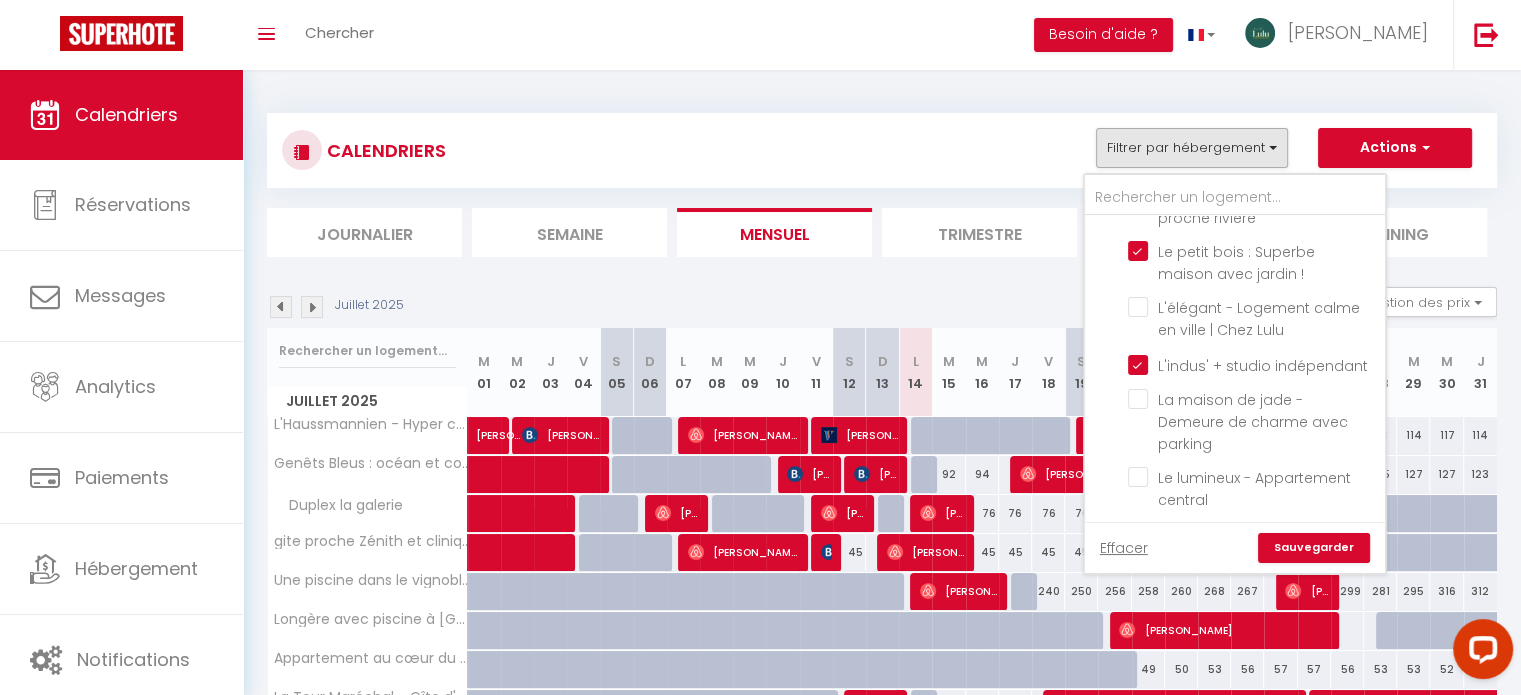 scroll, scrollTop: 524, scrollLeft: 0, axis: vertical 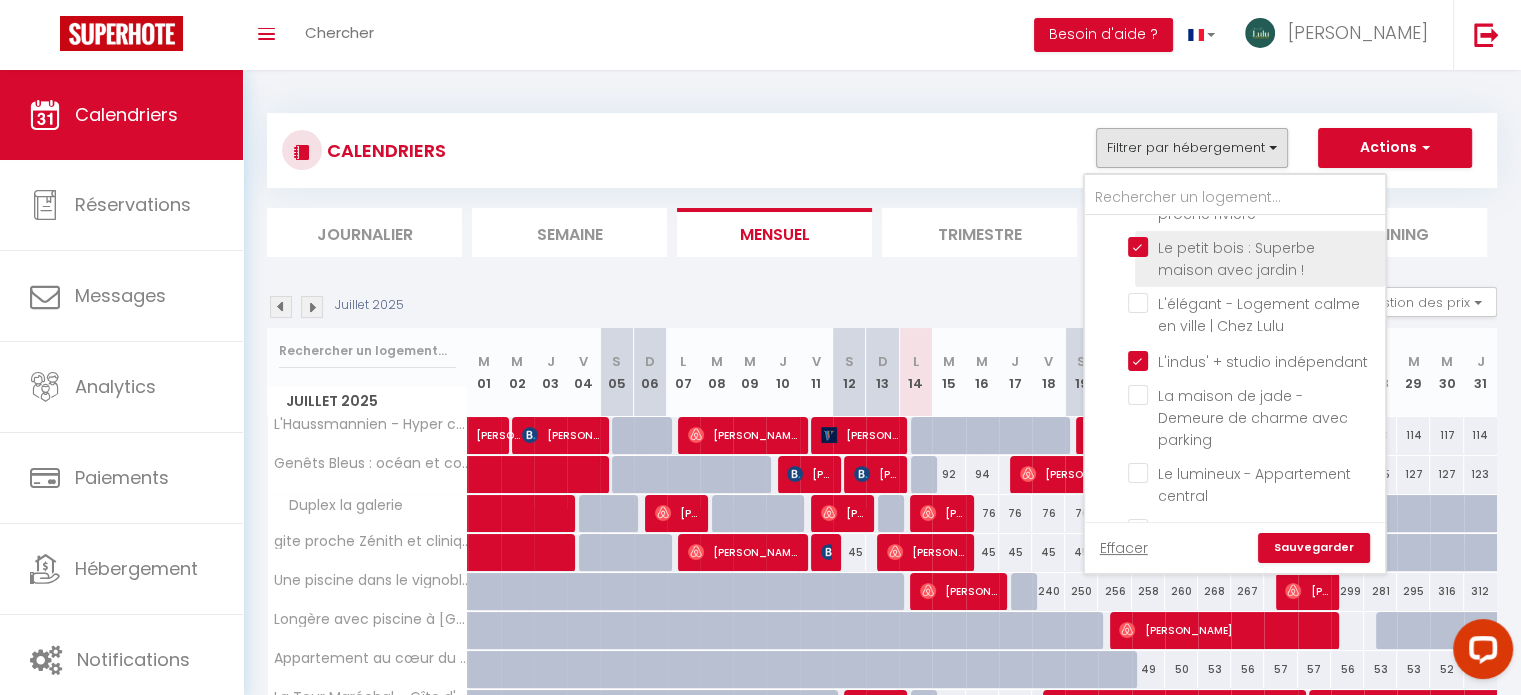 click on "Le petit bois : Superbe maison avec jardin !" at bounding box center (1253, 247) 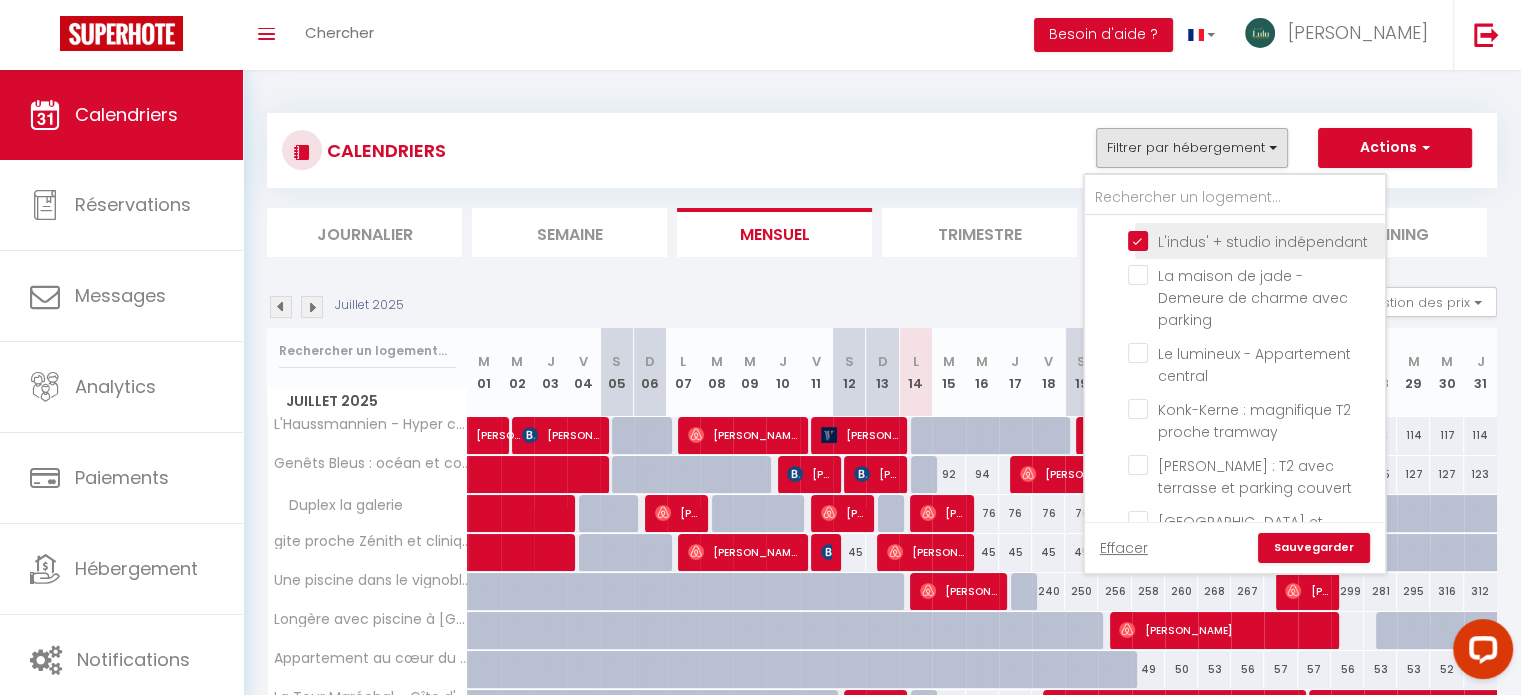 scroll, scrollTop: 644, scrollLeft: 0, axis: vertical 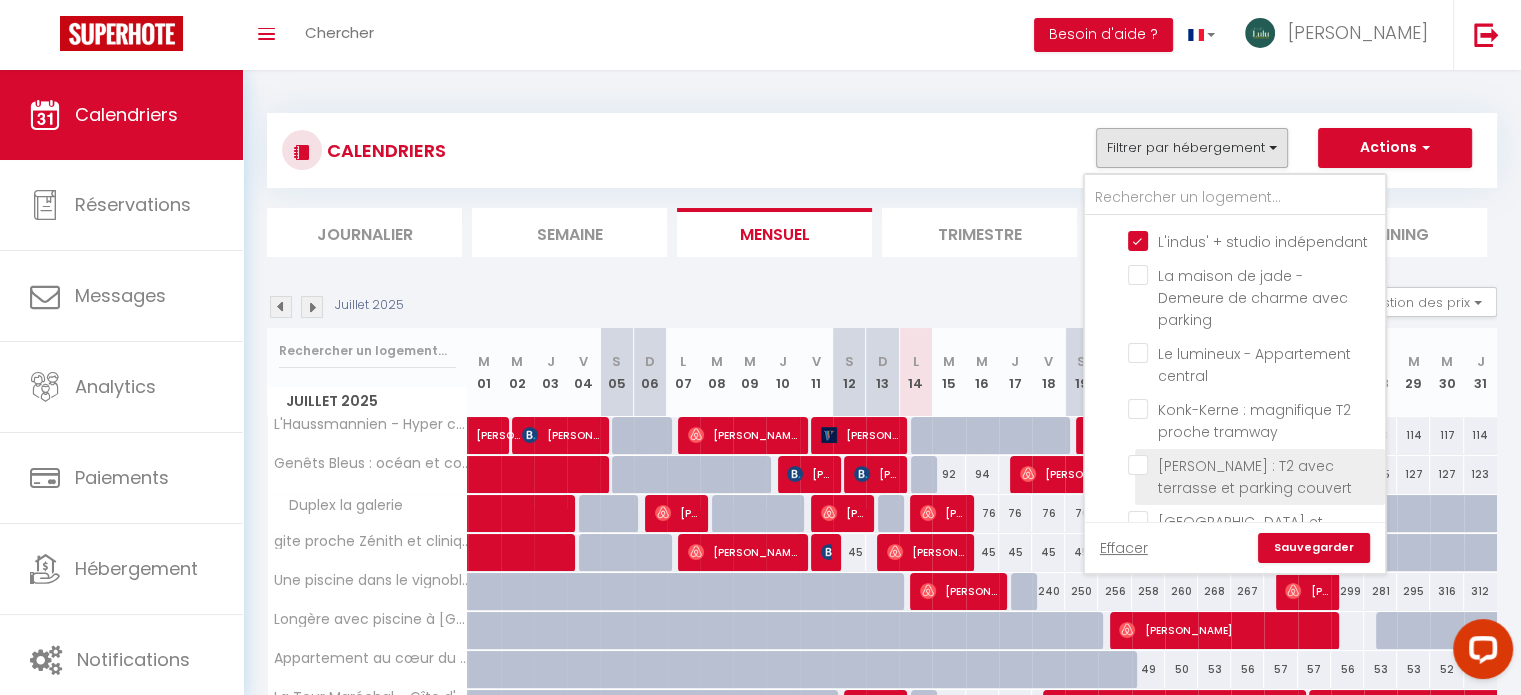 click on "[PERSON_NAME] : T2 avec terrasse et parking couvert" at bounding box center (1253, 465) 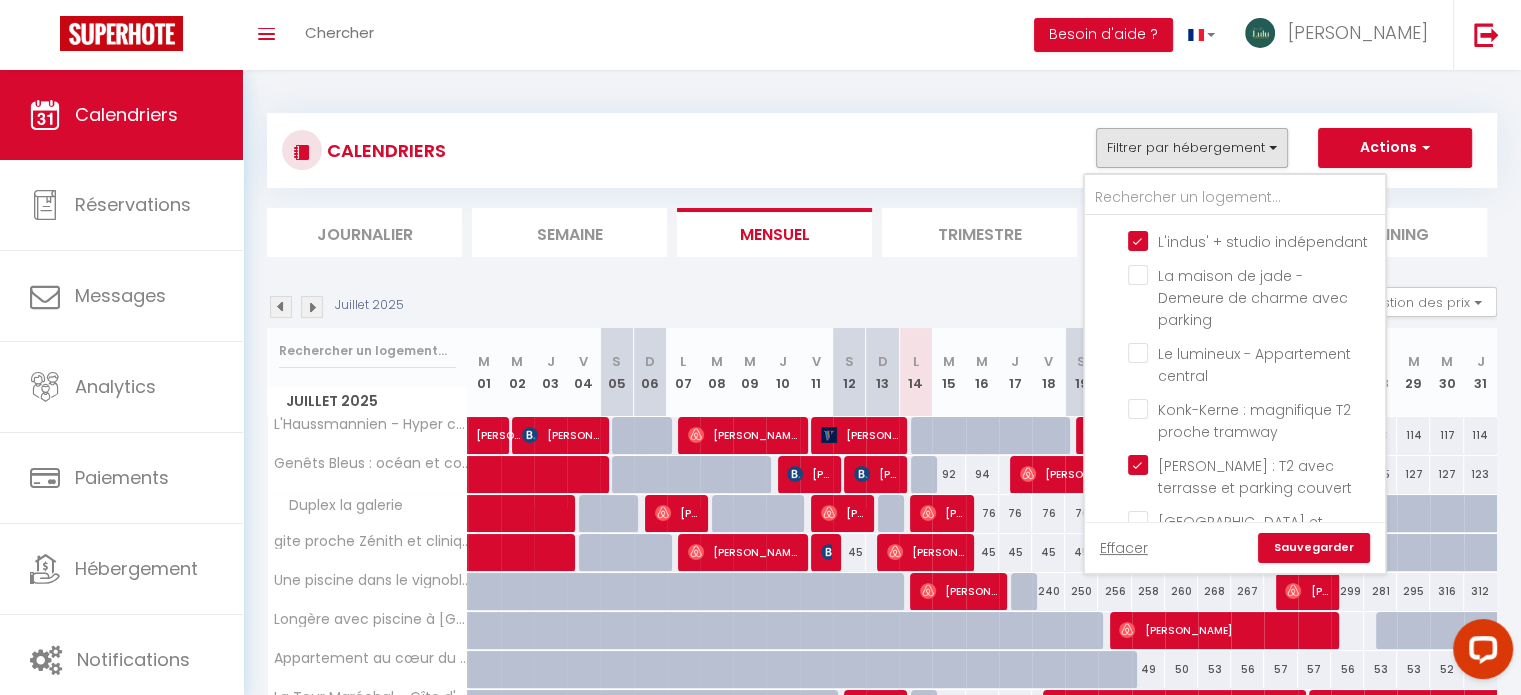 click on "Sauvegarder" at bounding box center [1314, 548] 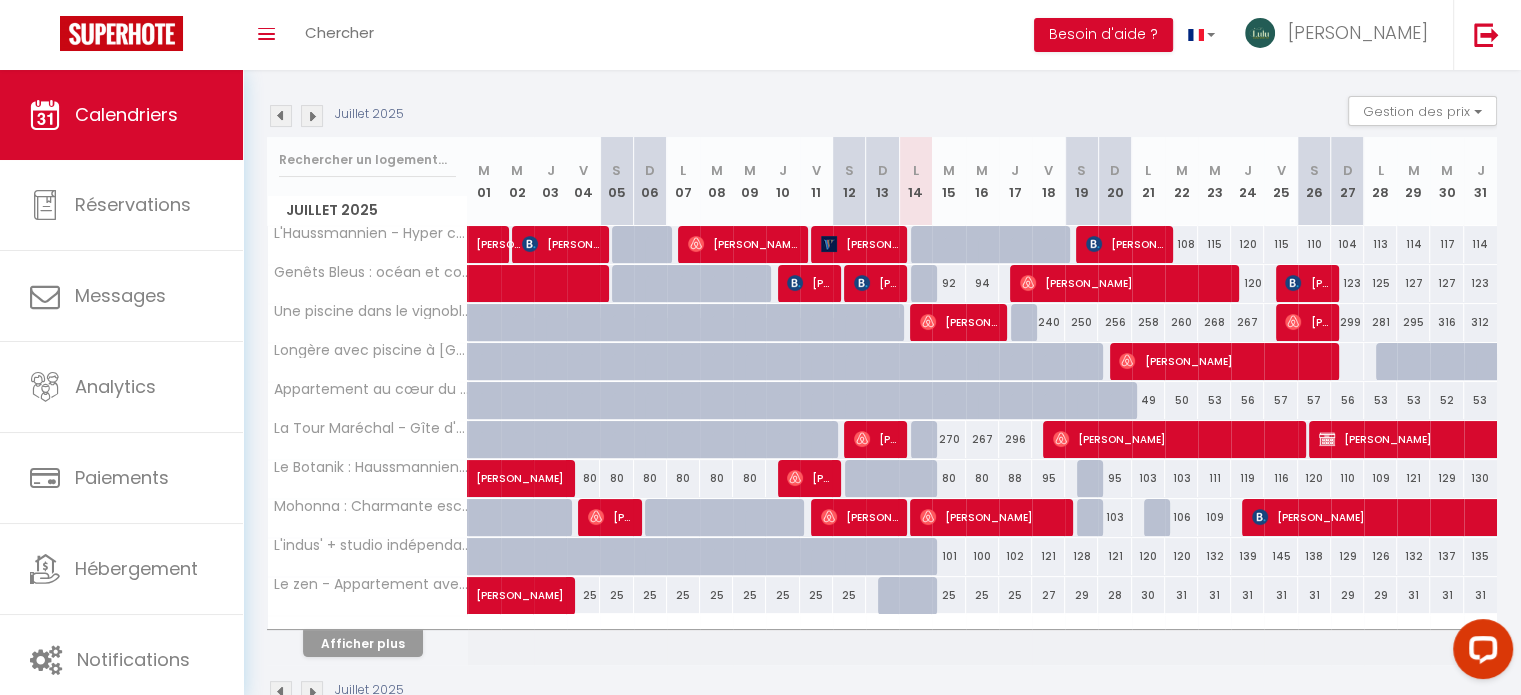 scroll, scrollTop: 240, scrollLeft: 0, axis: vertical 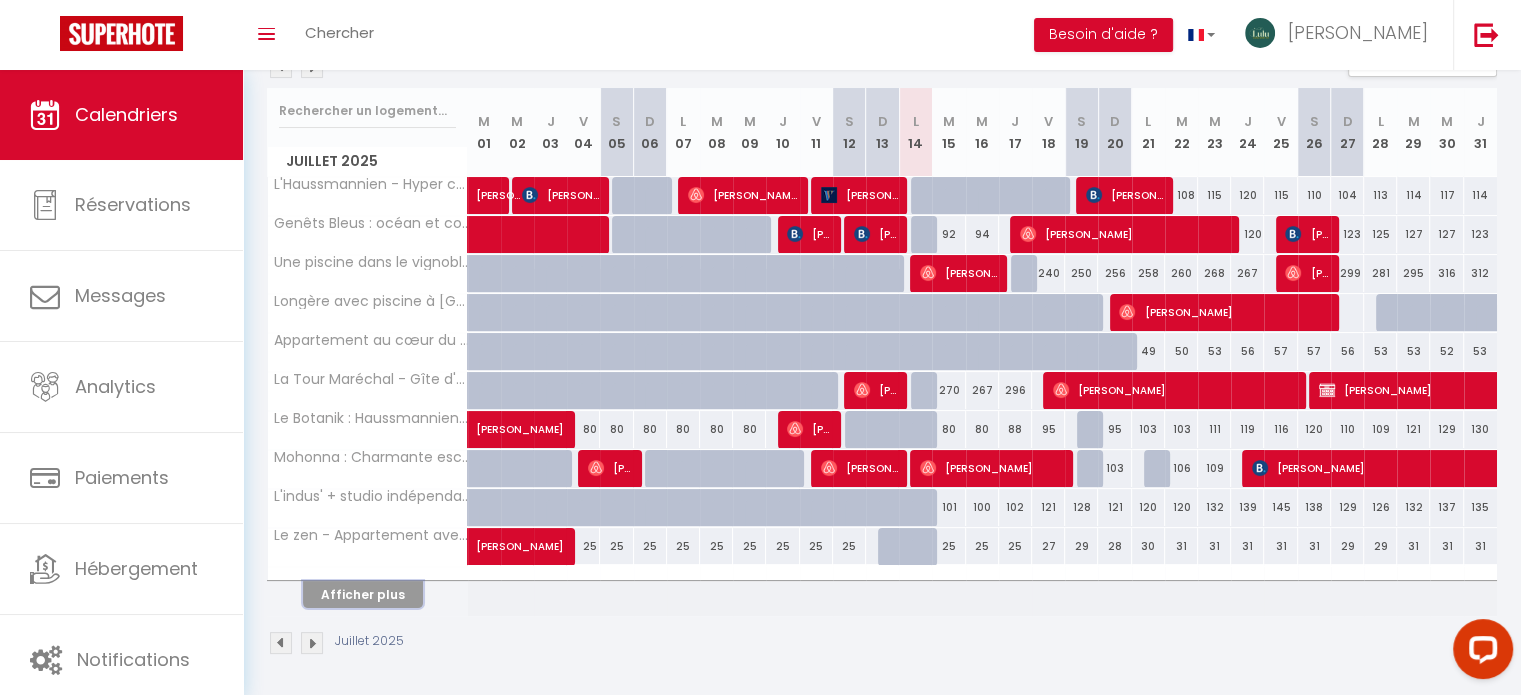 click on "Afficher plus" at bounding box center (363, 594) 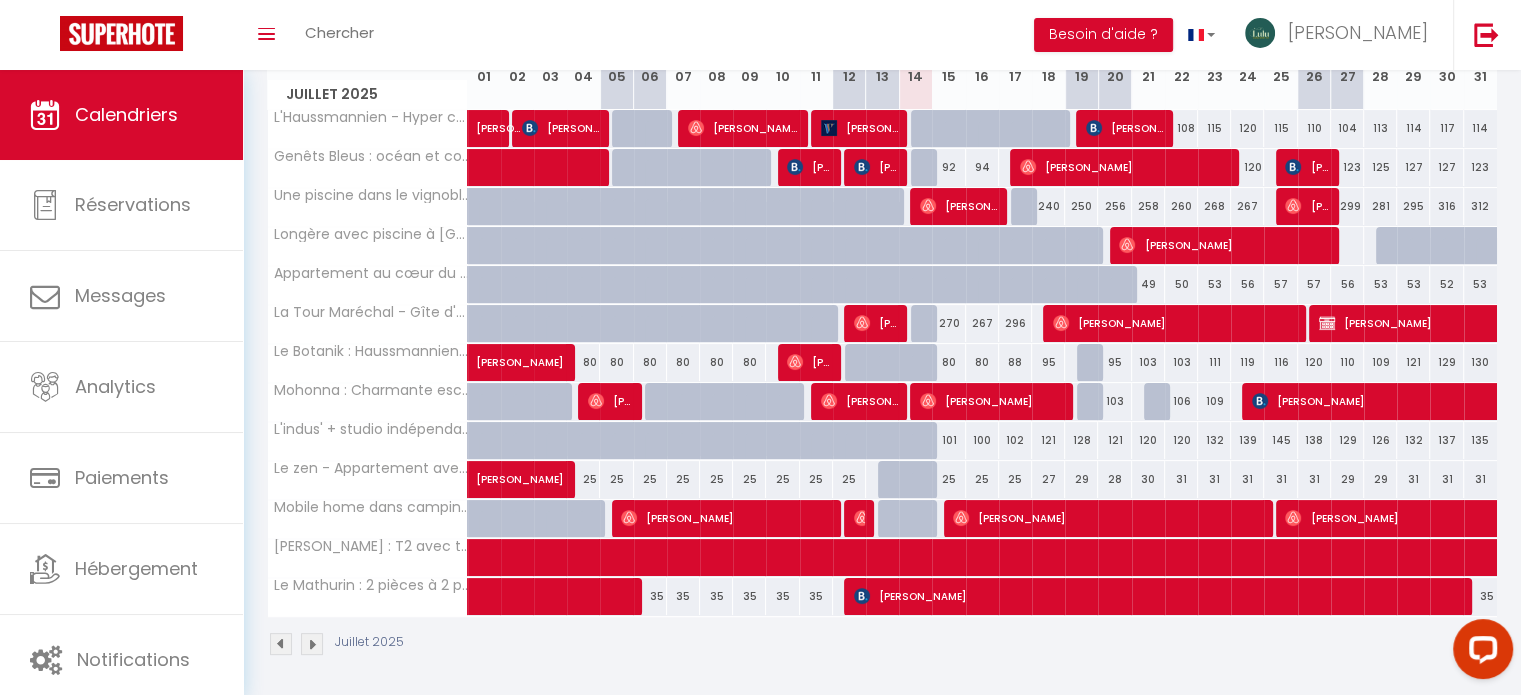 scroll, scrollTop: 308, scrollLeft: 0, axis: vertical 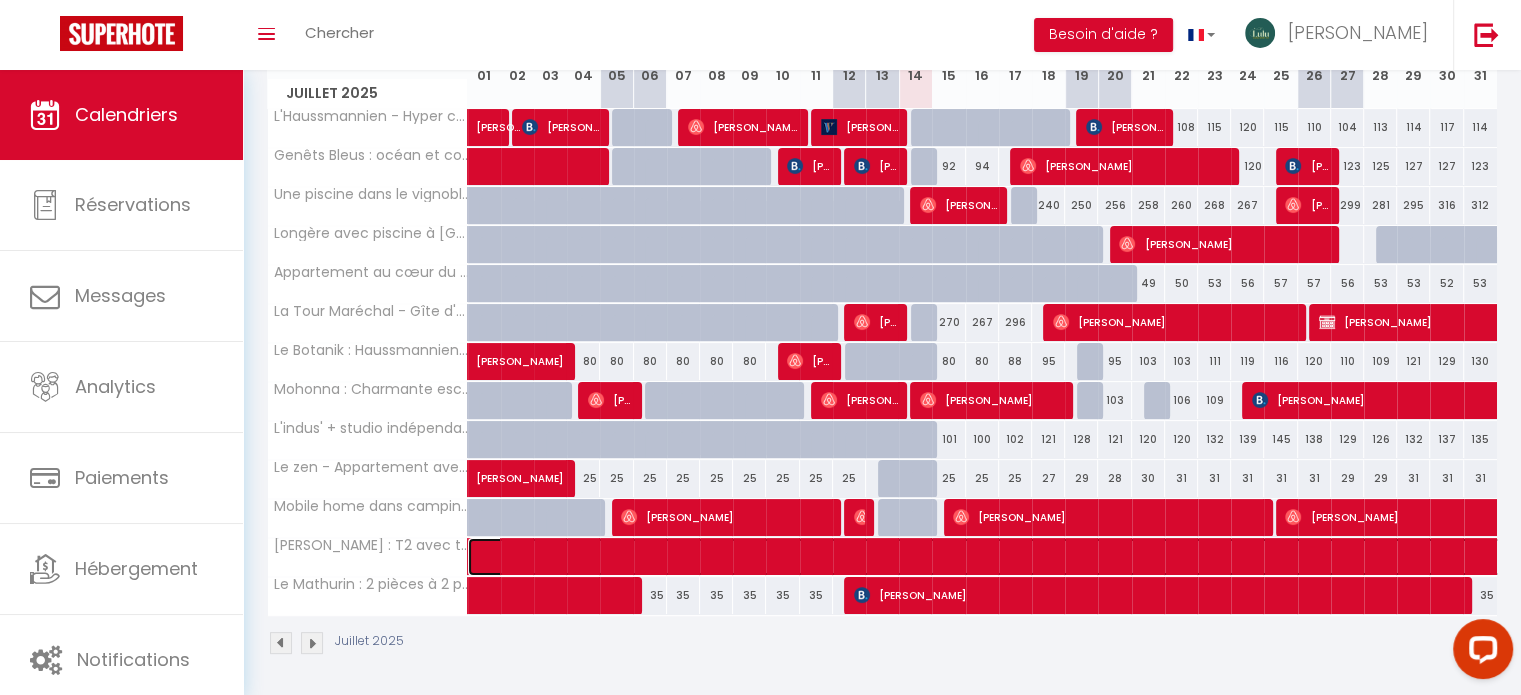 click at bounding box center (1225, 557) 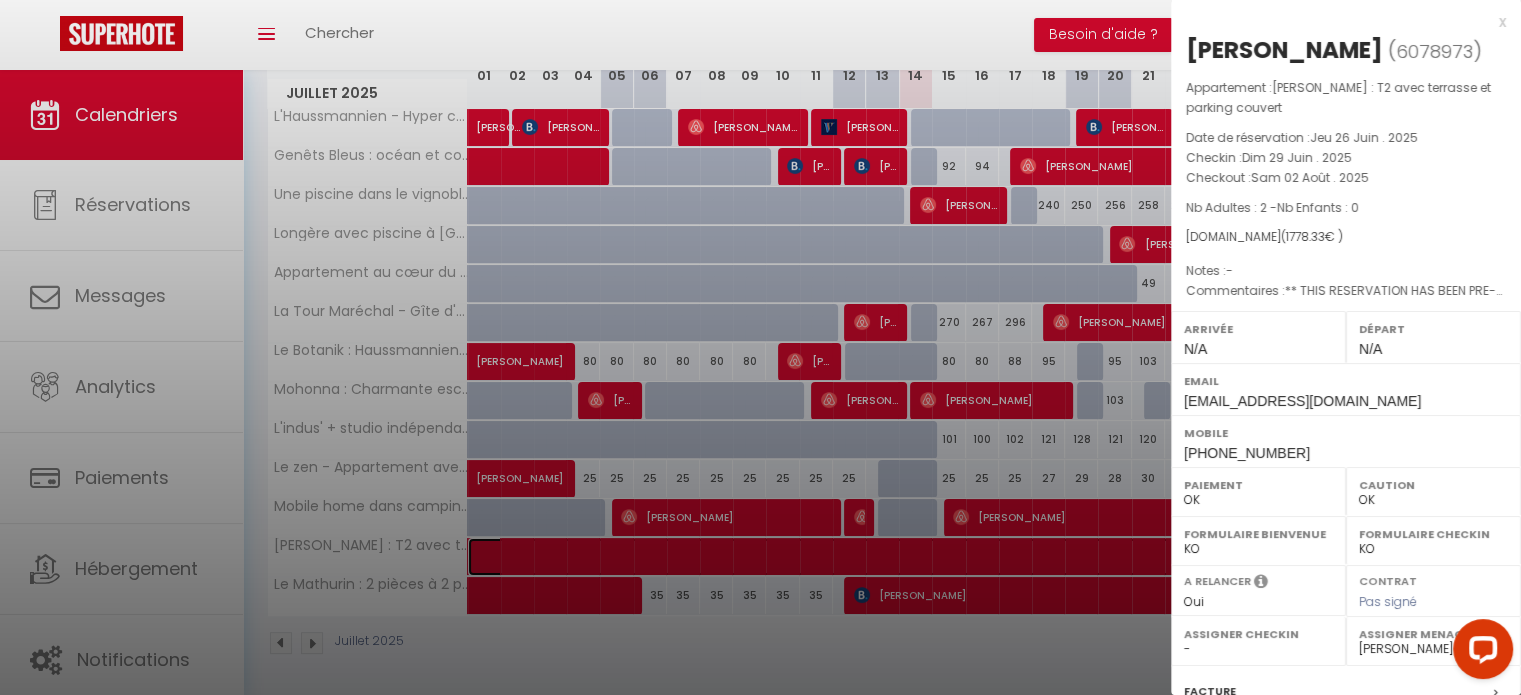 scroll, scrollTop: 285, scrollLeft: 0, axis: vertical 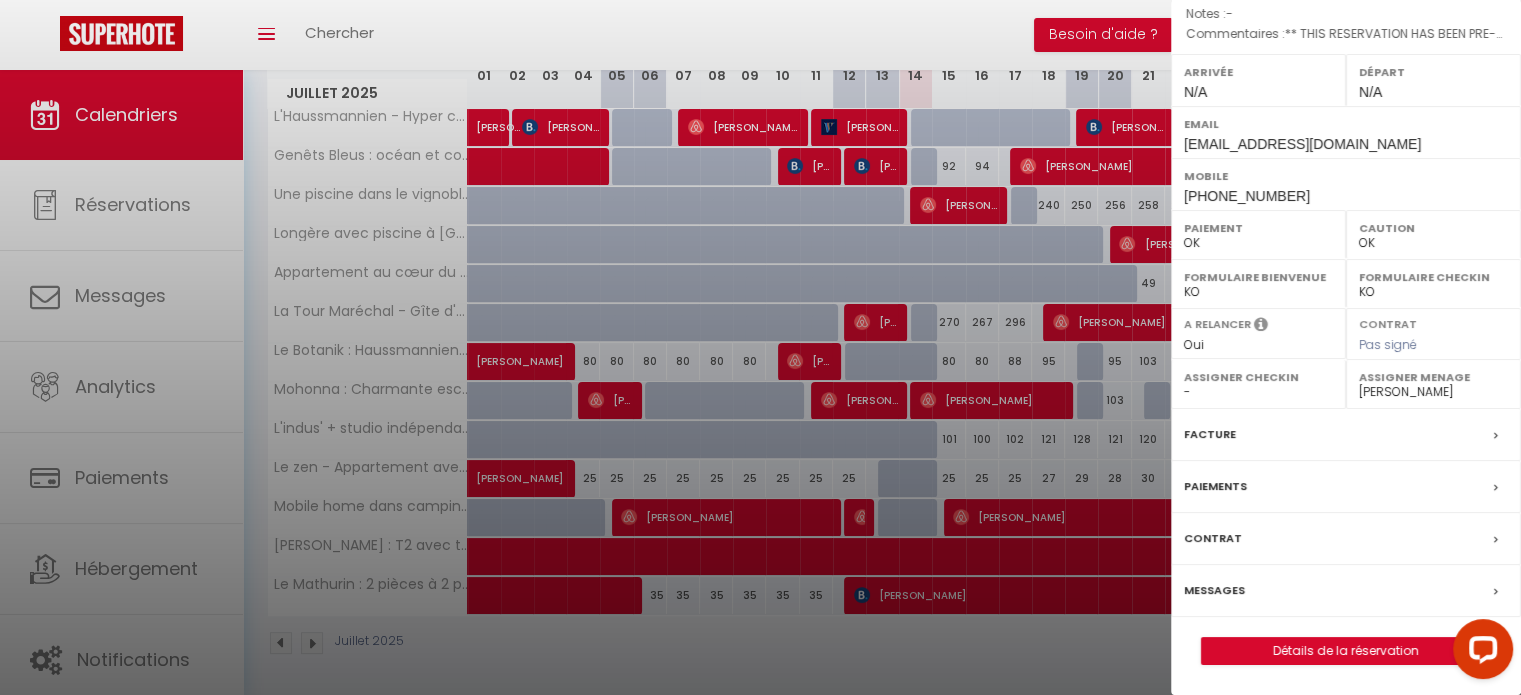 click on "Messages" at bounding box center (1214, 590) 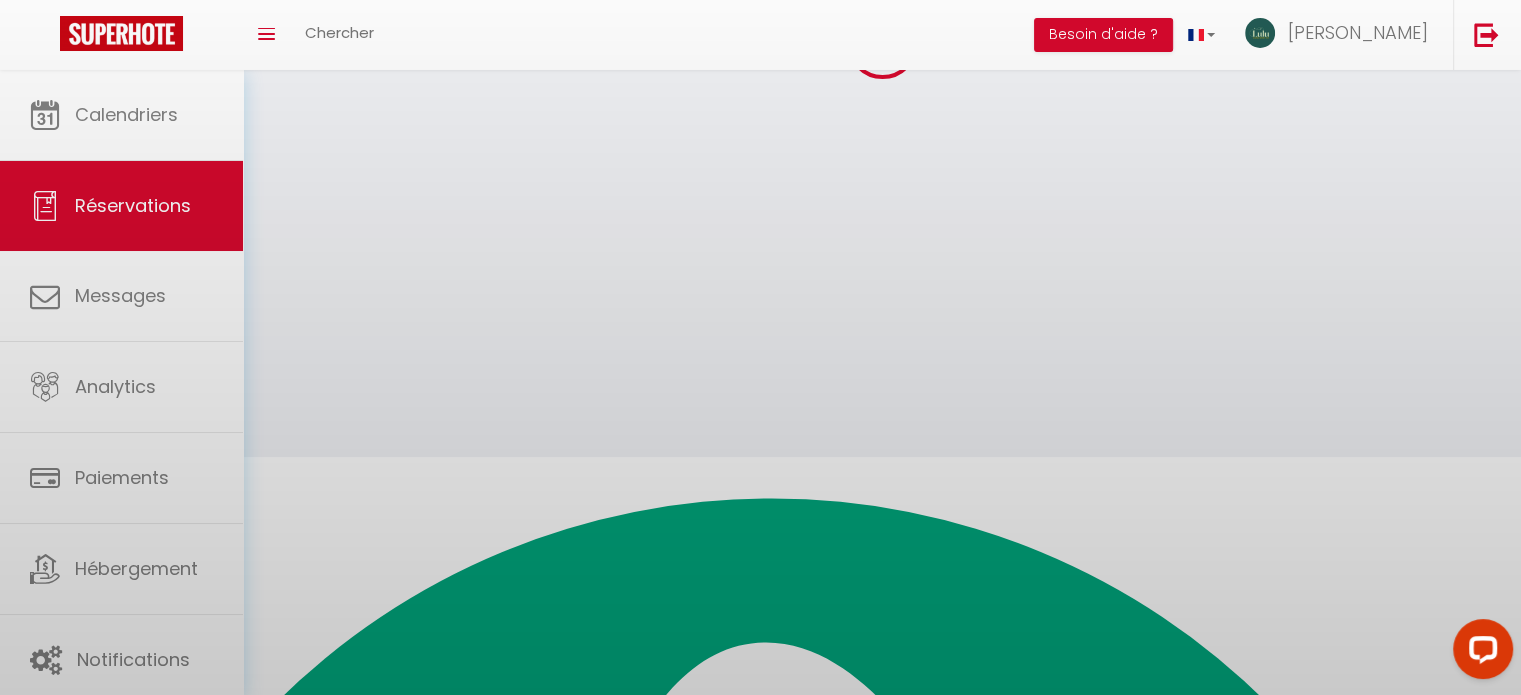 scroll, scrollTop: 0, scrollLeft: 0, axis: both 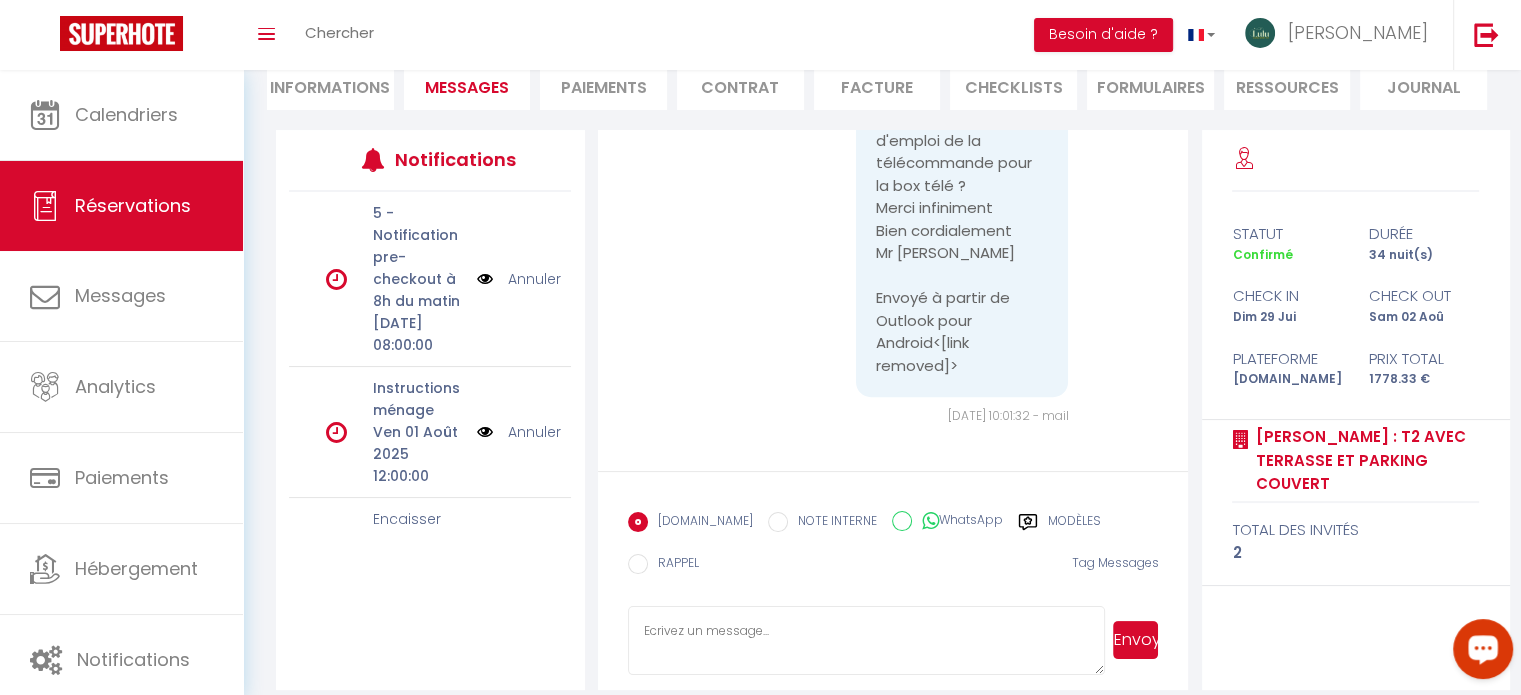 click at bounding box center [867, 641] 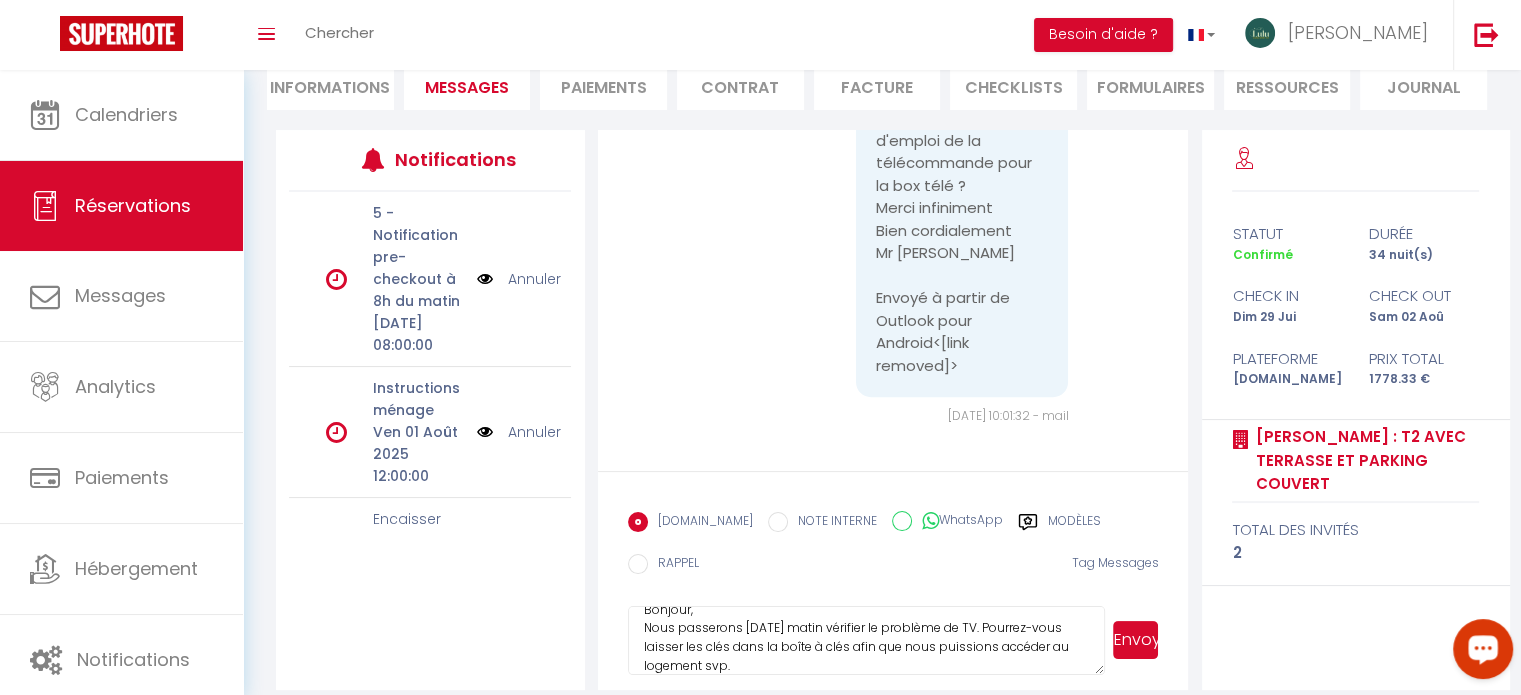 scroll, scrollTop: 40, scrollLeft: 0, axis: vertical 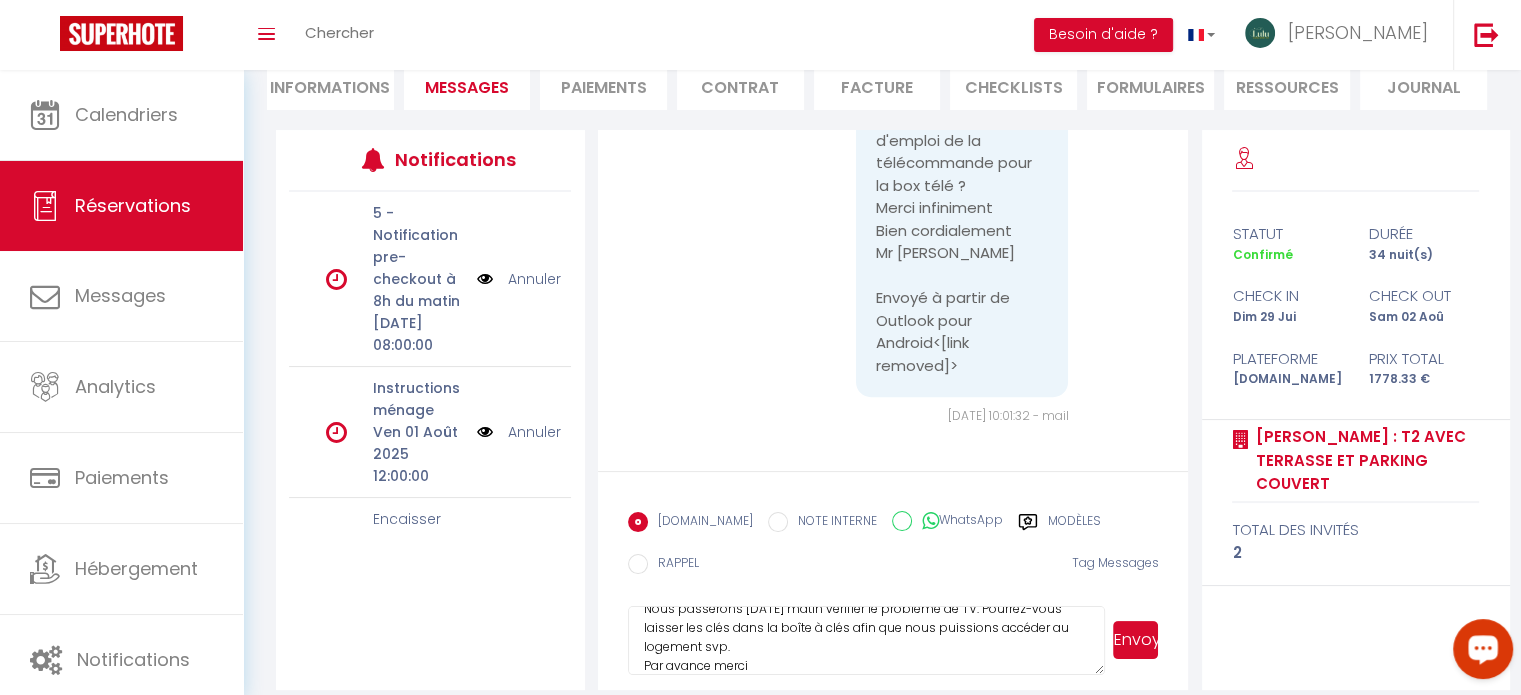 click on "Envoyer" at bounding box center [1135, 640] 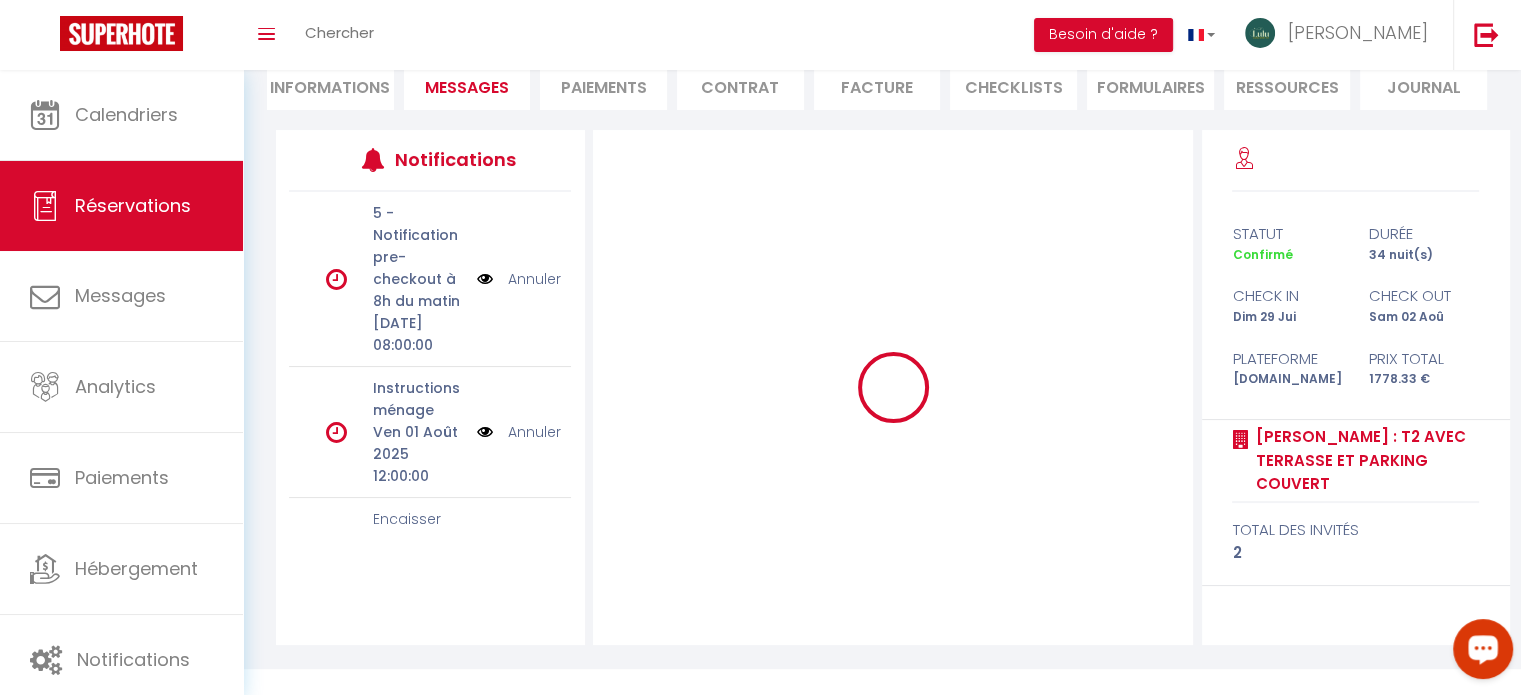 scroll, scrollTop: 175, scrollLeft: 0, axis: vertical 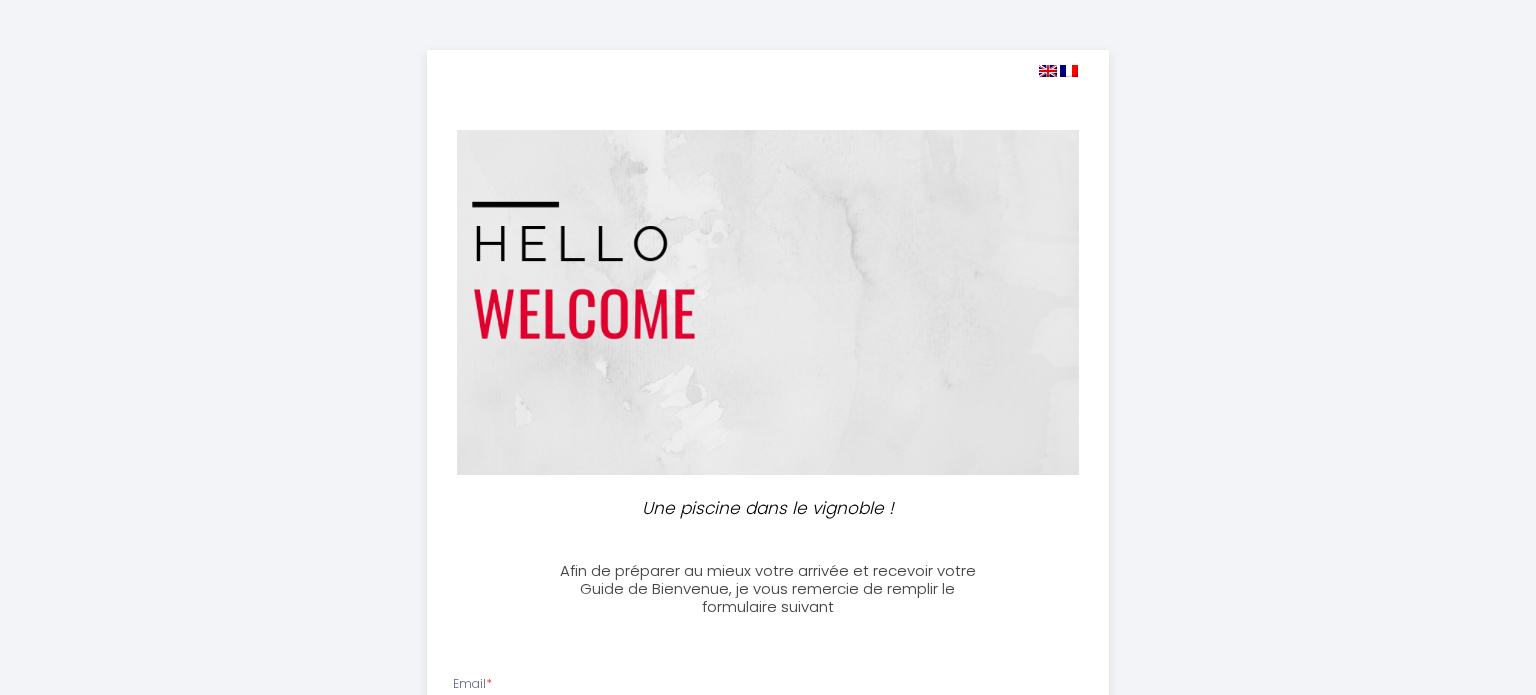 select 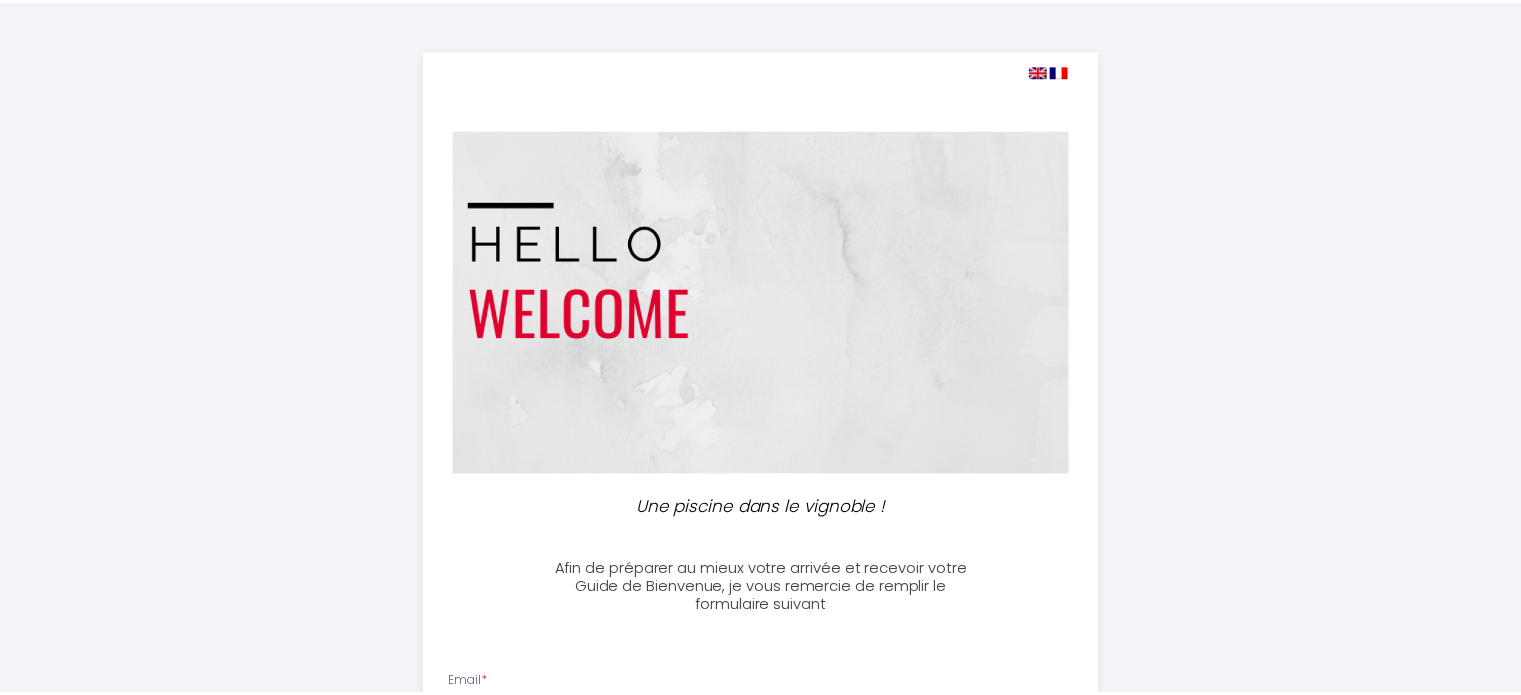 scroll, scrollTop: 0, scrollLeft: 0, axis: both 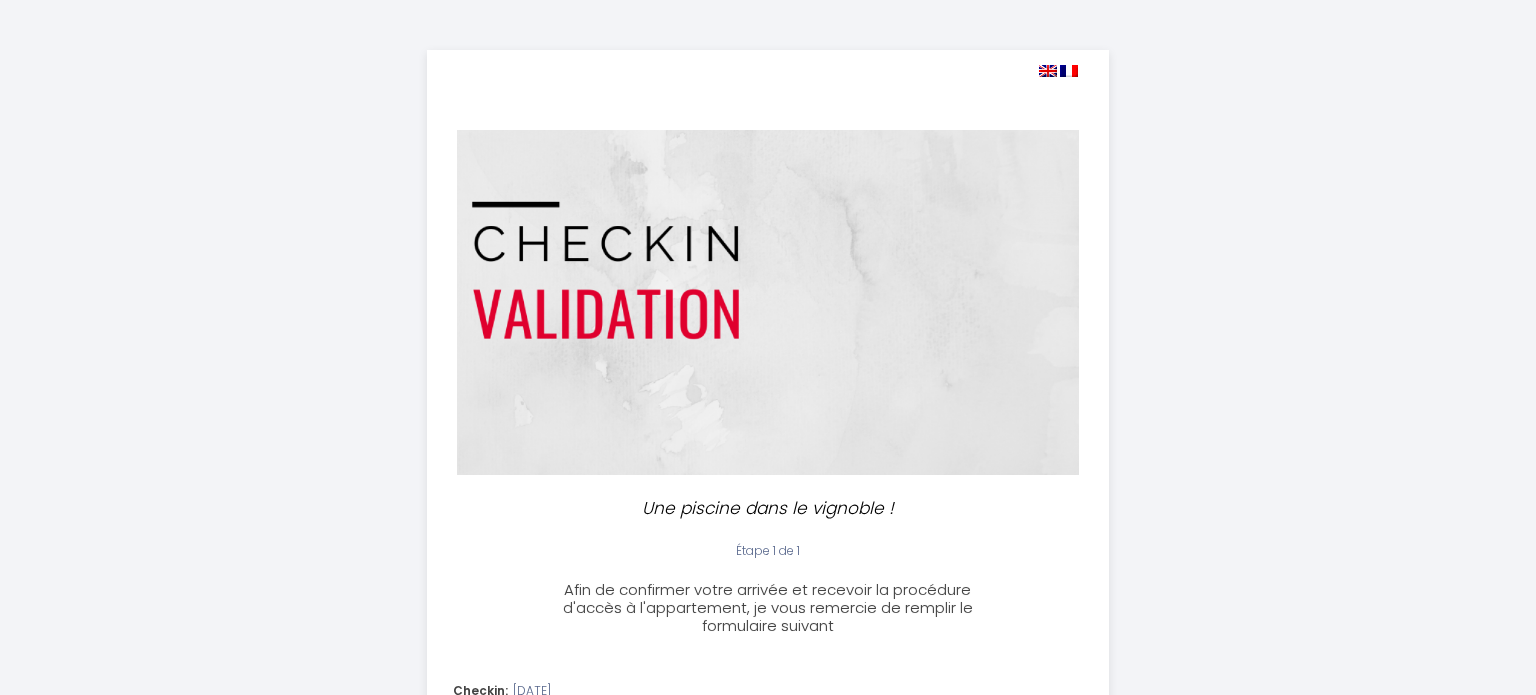 select 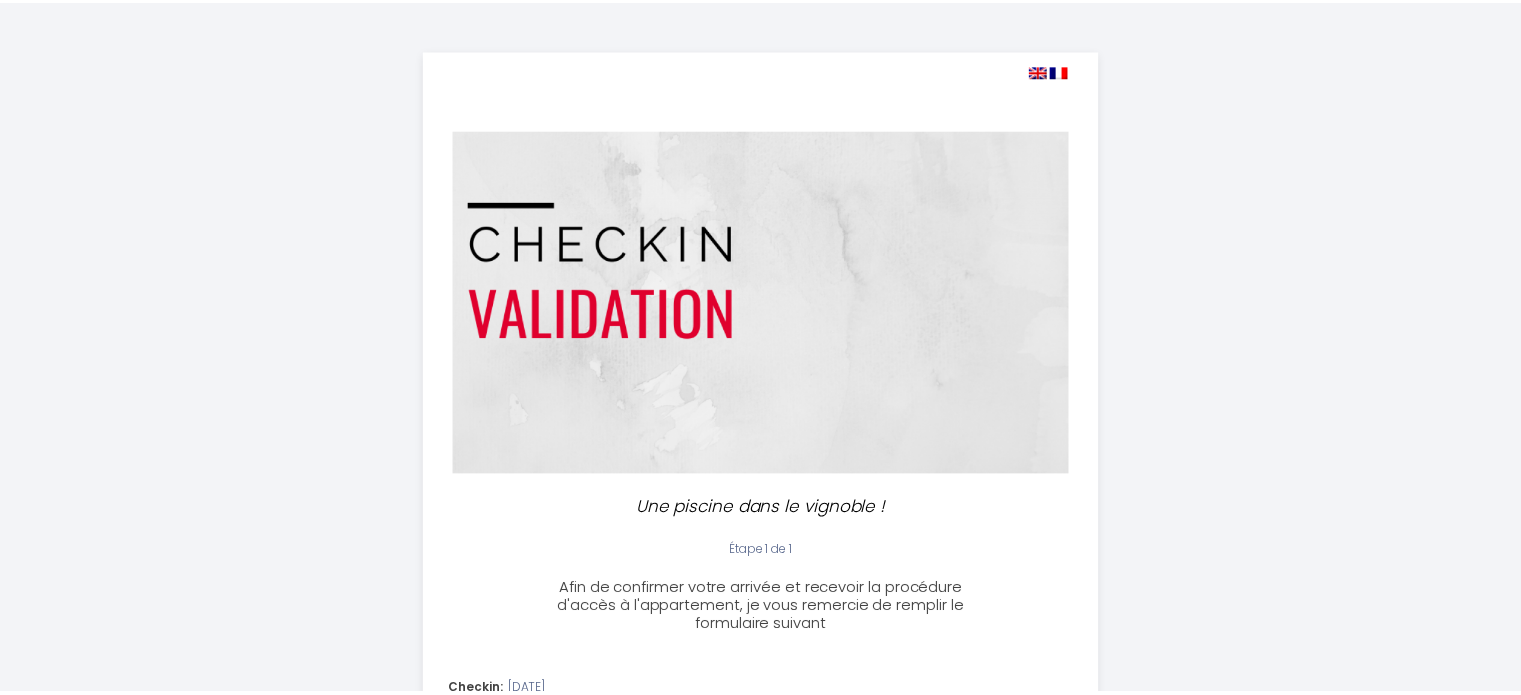 scroll, scrollTop: 0, scrollLeft: 0, axis: both 